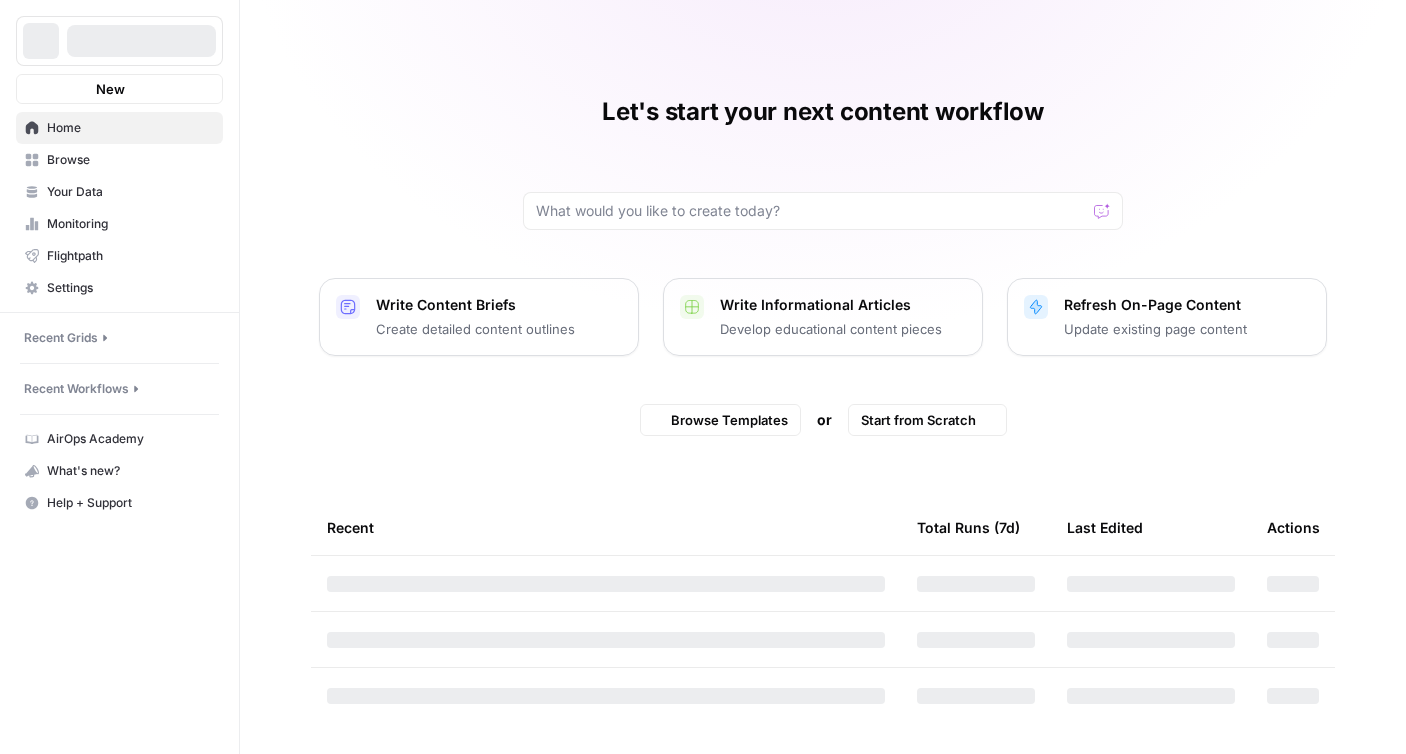scroll, scrollTop: 0, scrollLeft: 0, axis: both 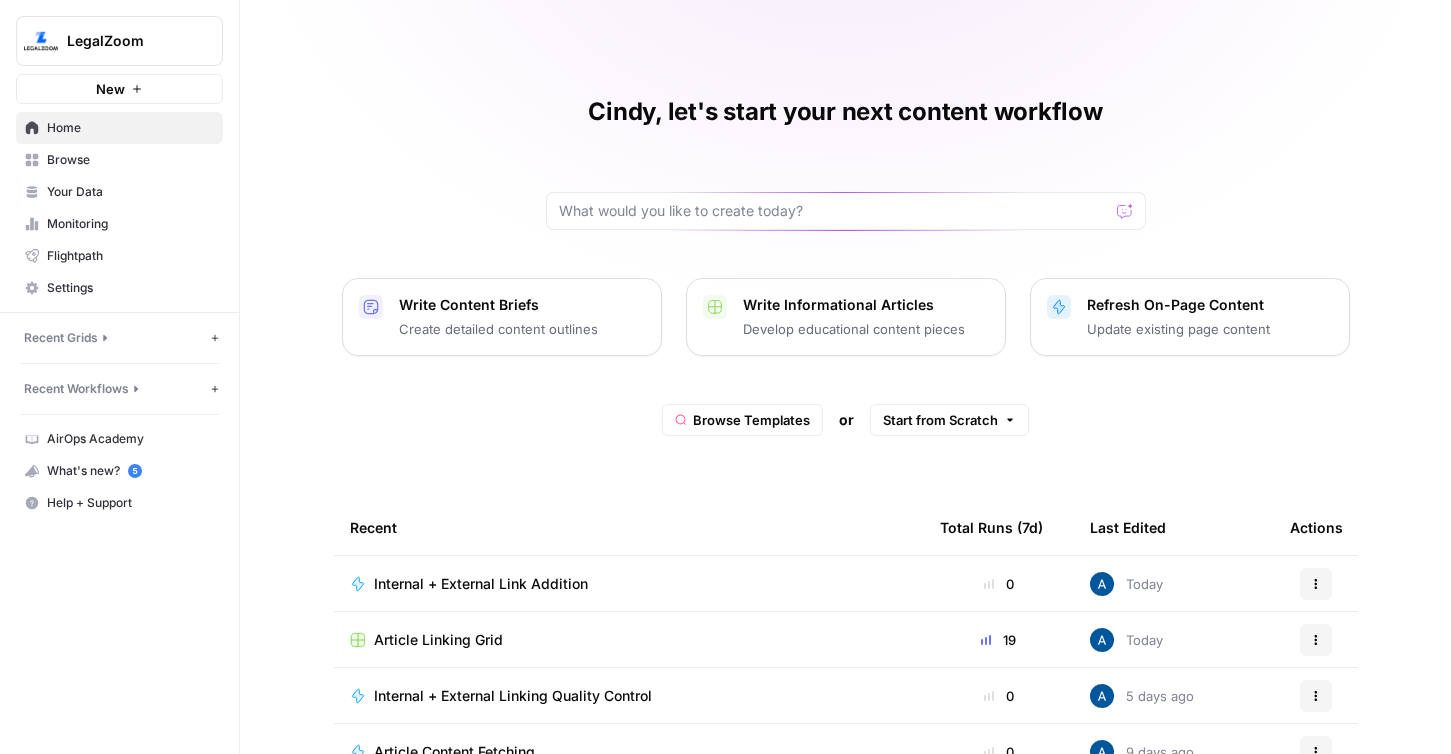 click on "Browse" at bounding box center [130, 160] 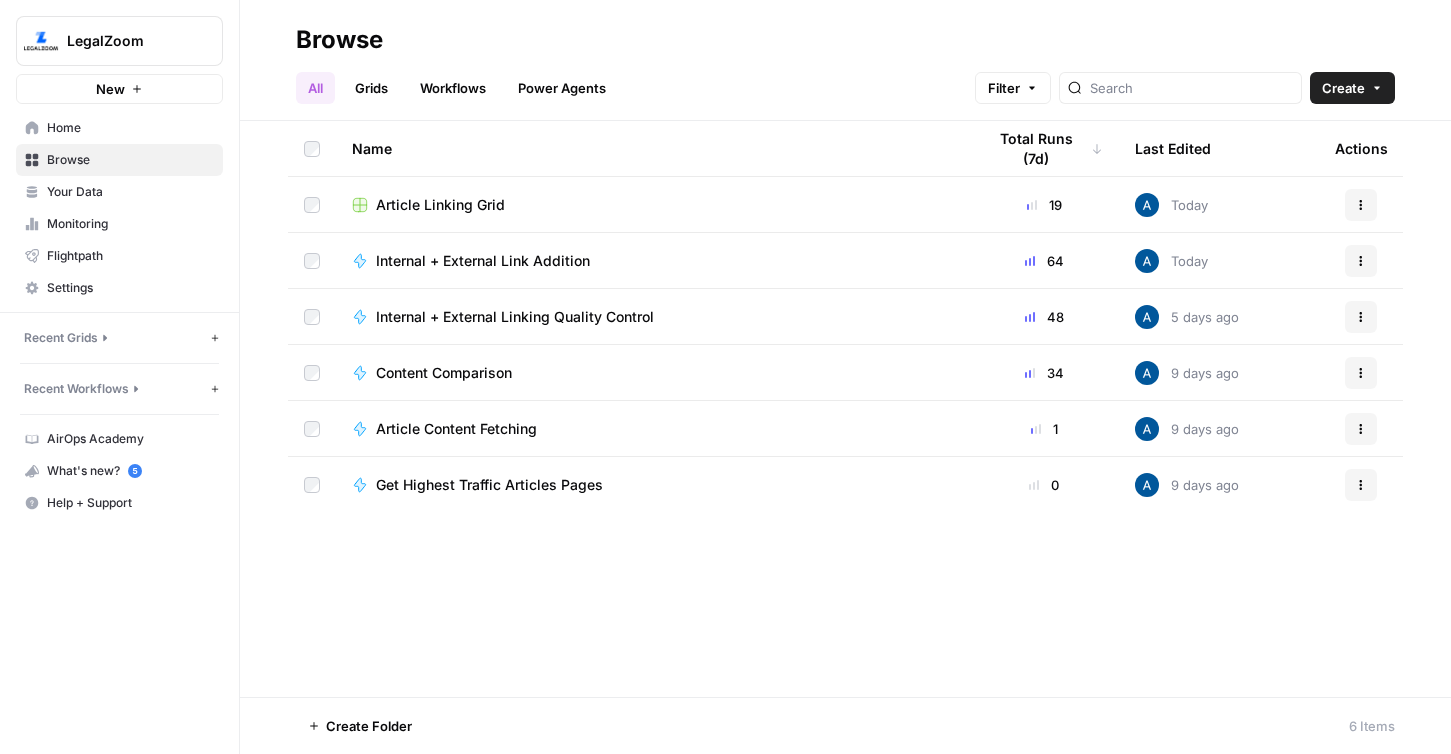 click on "Grids" at bounding box center (371, 88) 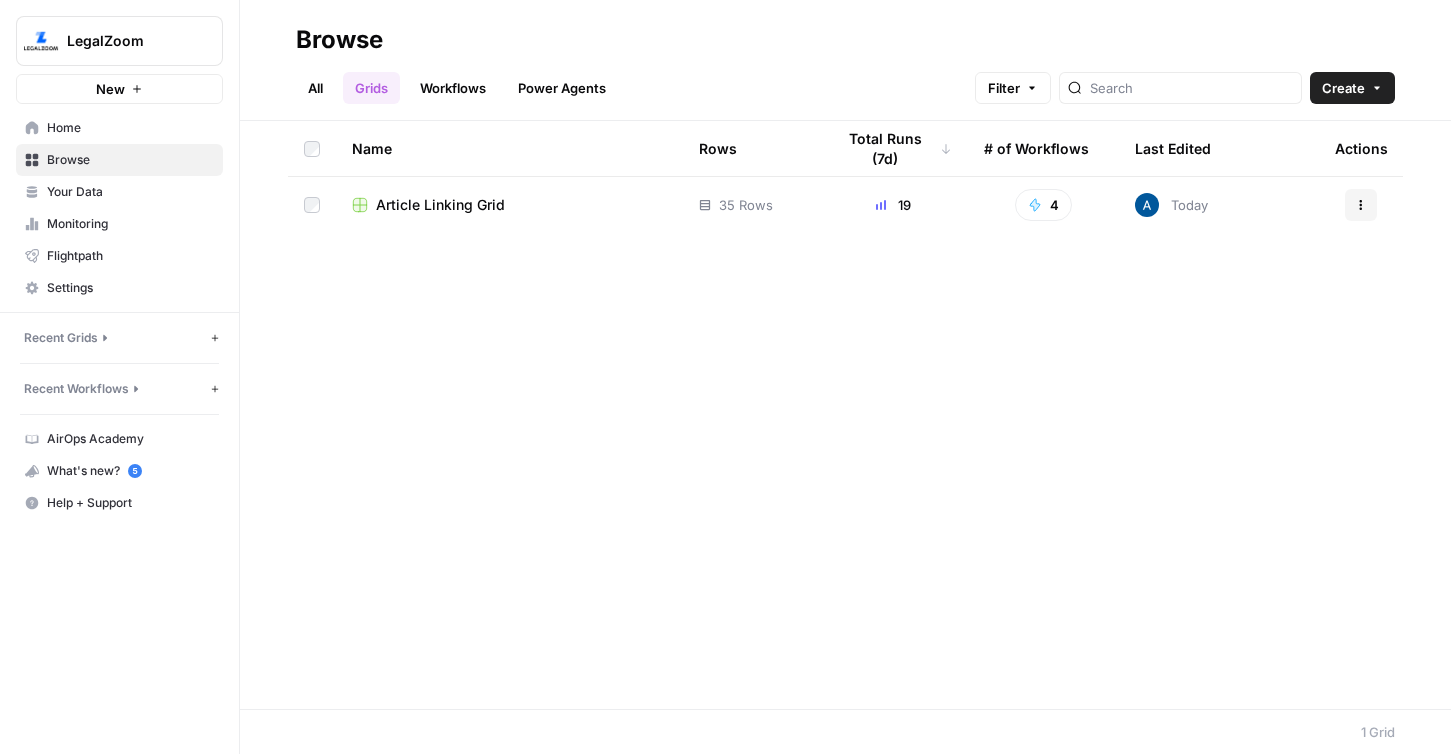 click on "Article Linking Grid" at bounding box center [440, 205] 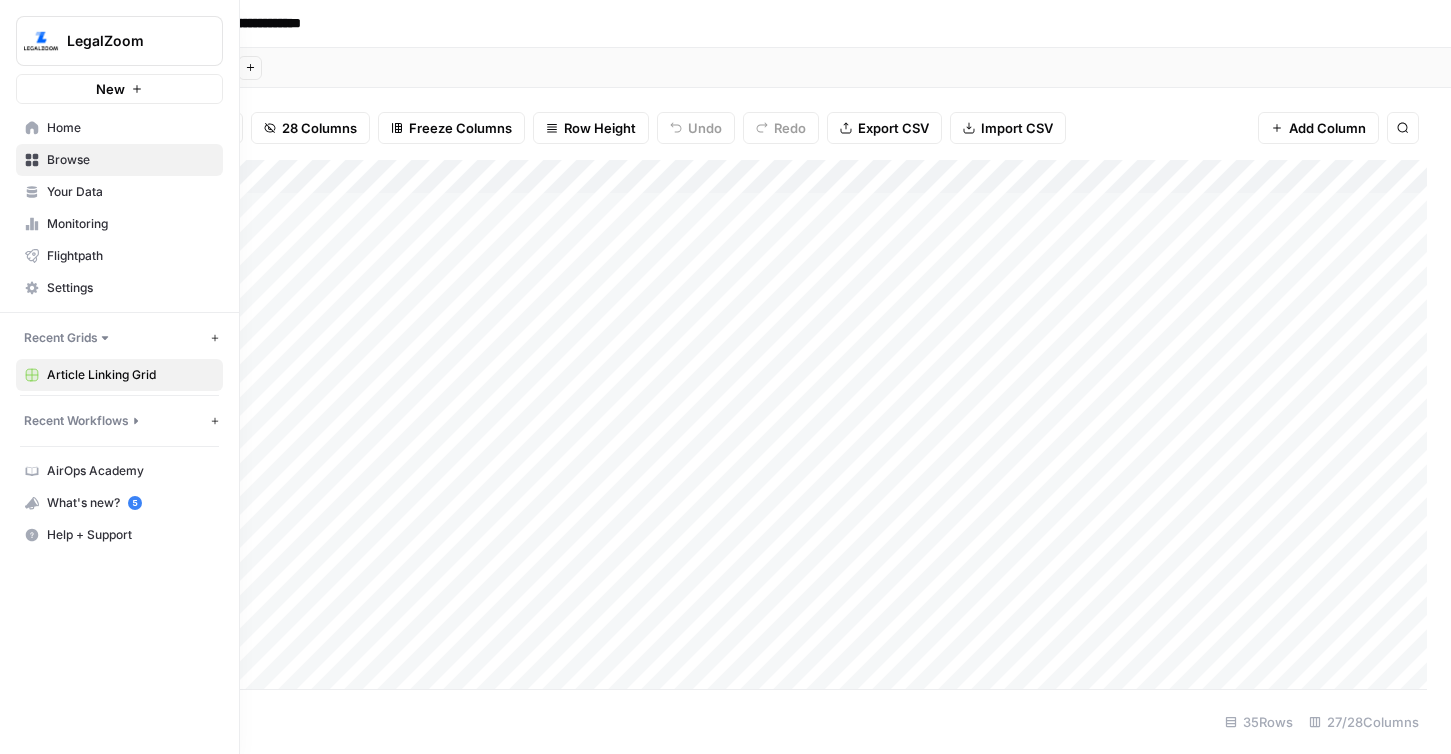 click on "Home" at bounding box center [119, 128] 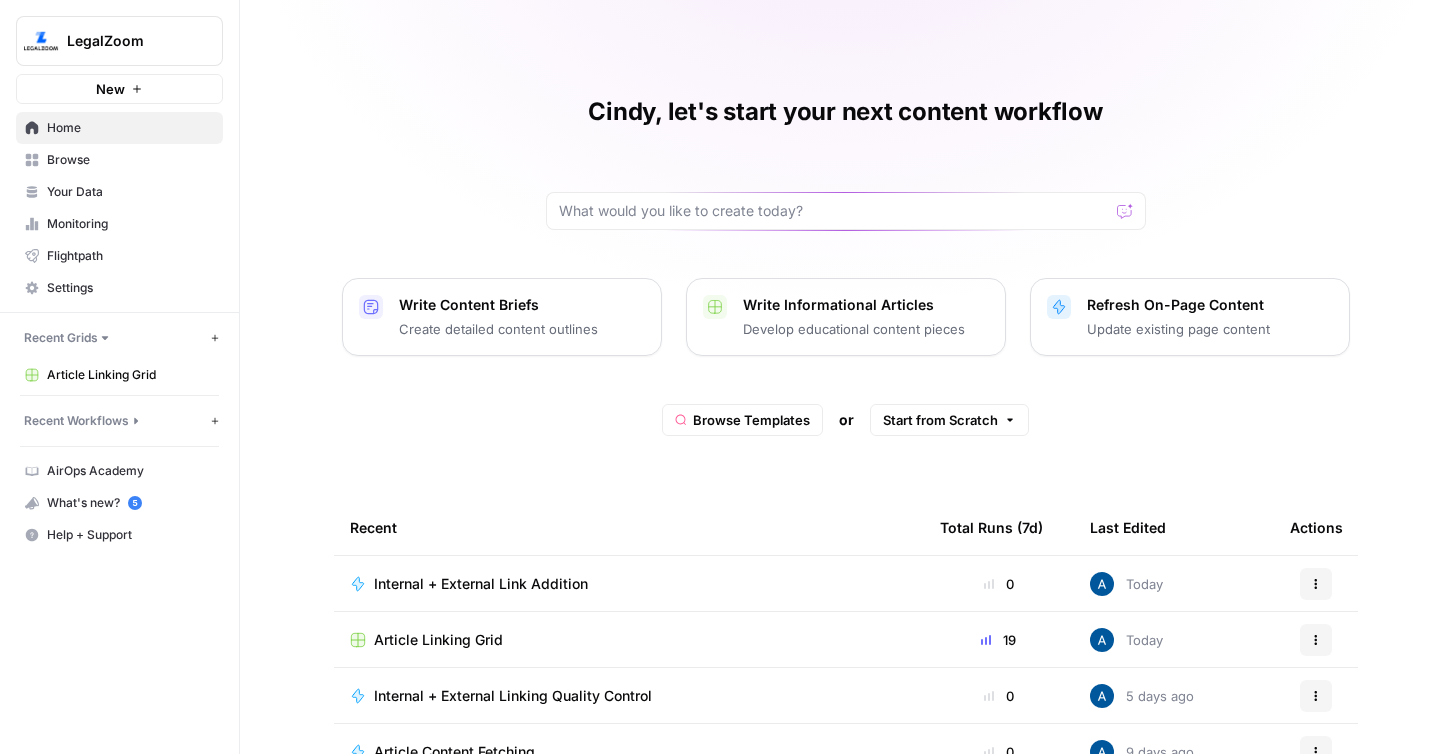 click on "Develop educational content pieces" at bounding box center [854, 329] 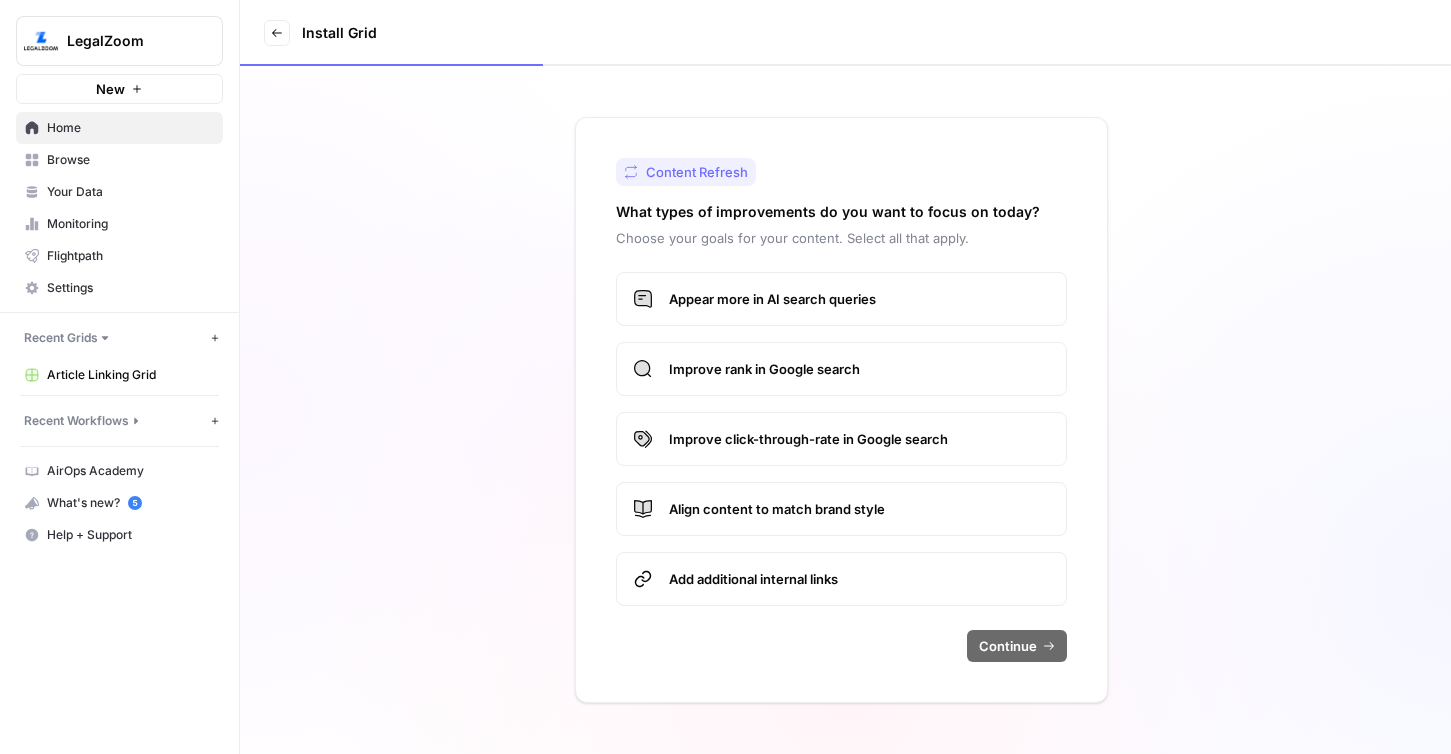 click on "New" at bounding box center [119, 89] 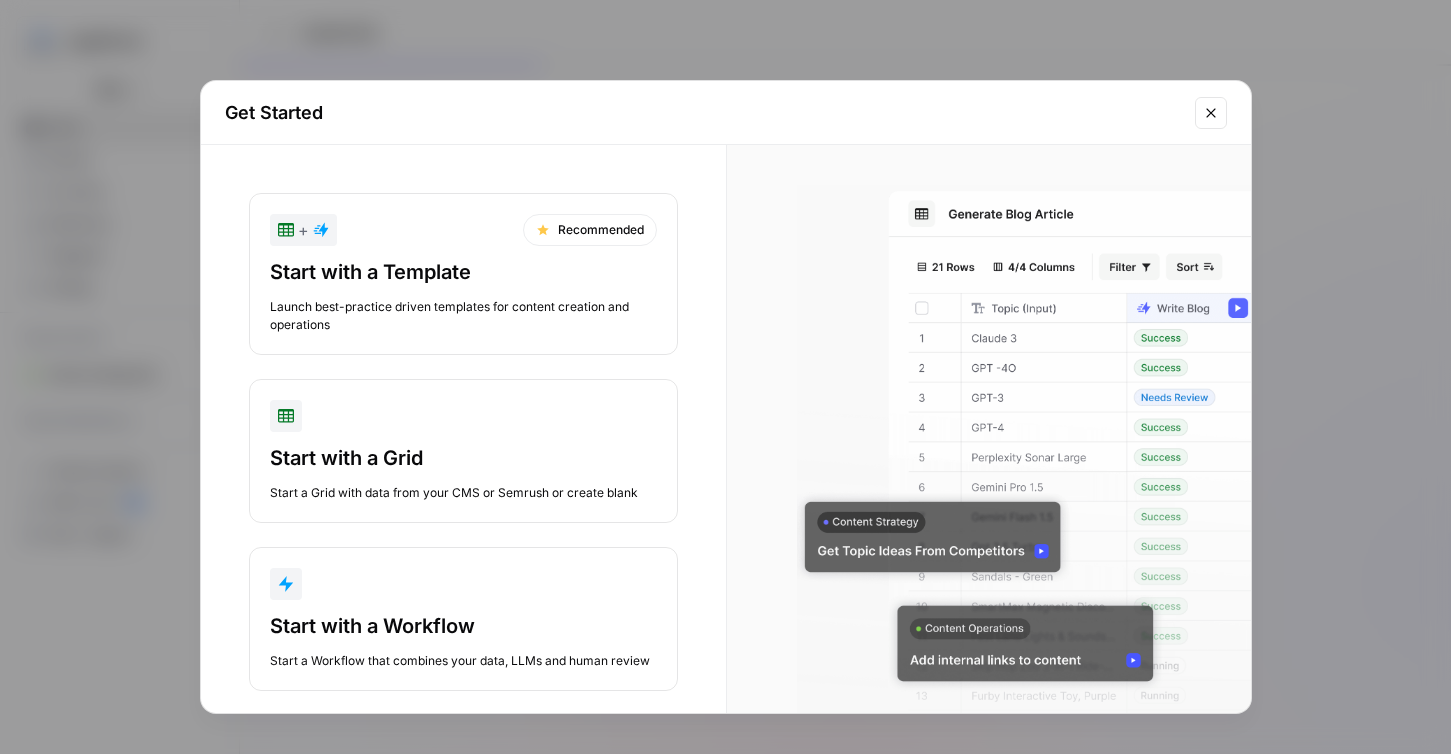 click on "Launch best-practice driven templates for content creation and operations" at bounding box center (463, 316) 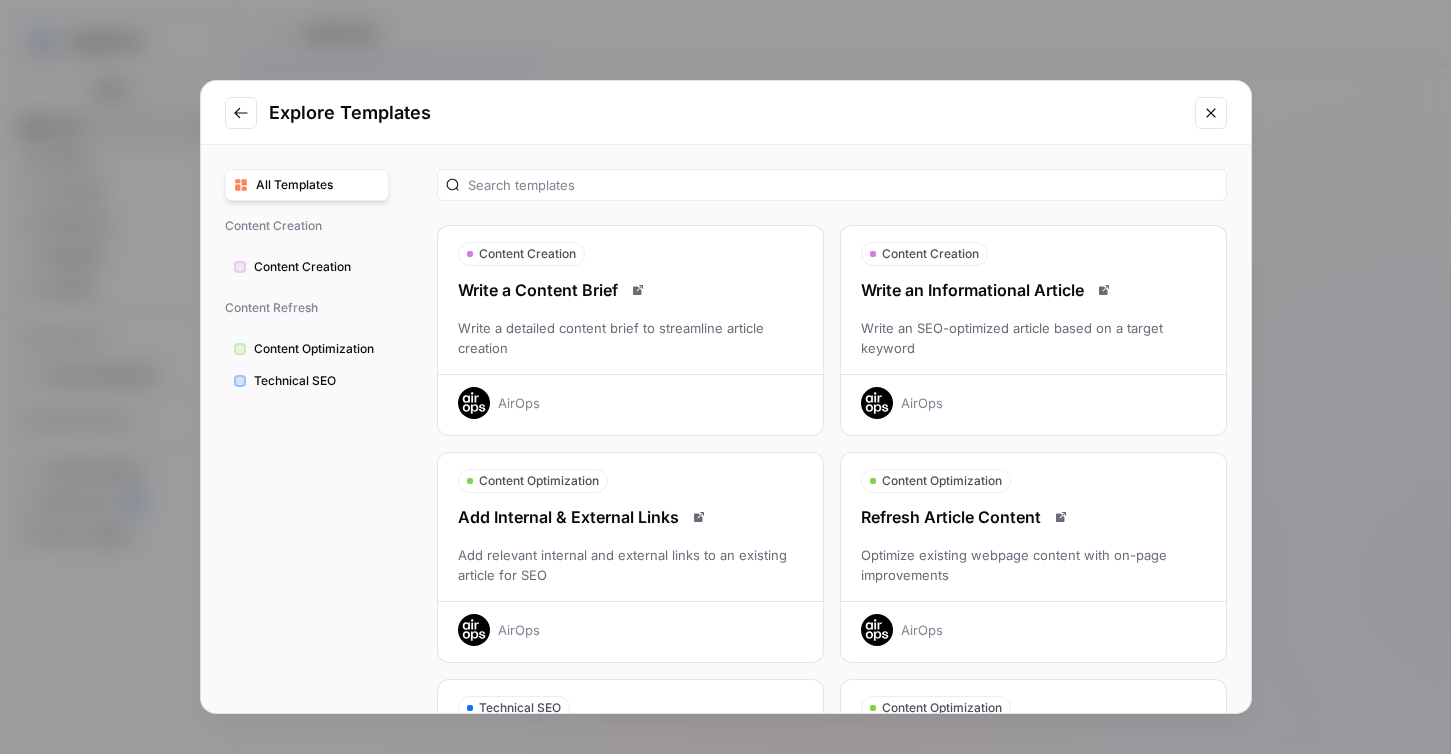 click on "Write an Informational Article Write an SEO-optimized article based on a target keyword AirOps" at bounding box center [1033, 348] 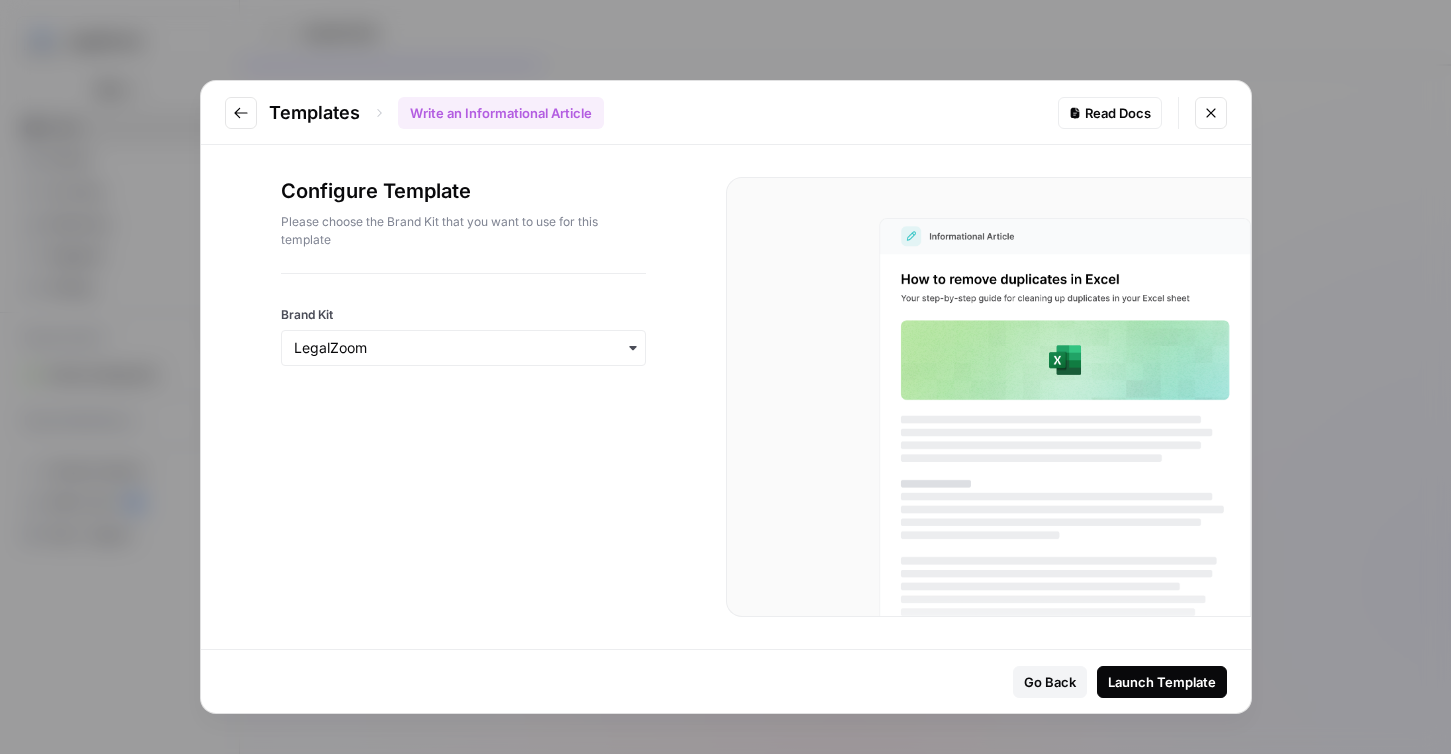 click on "Launch Template" at bounding box center [1162, 682] 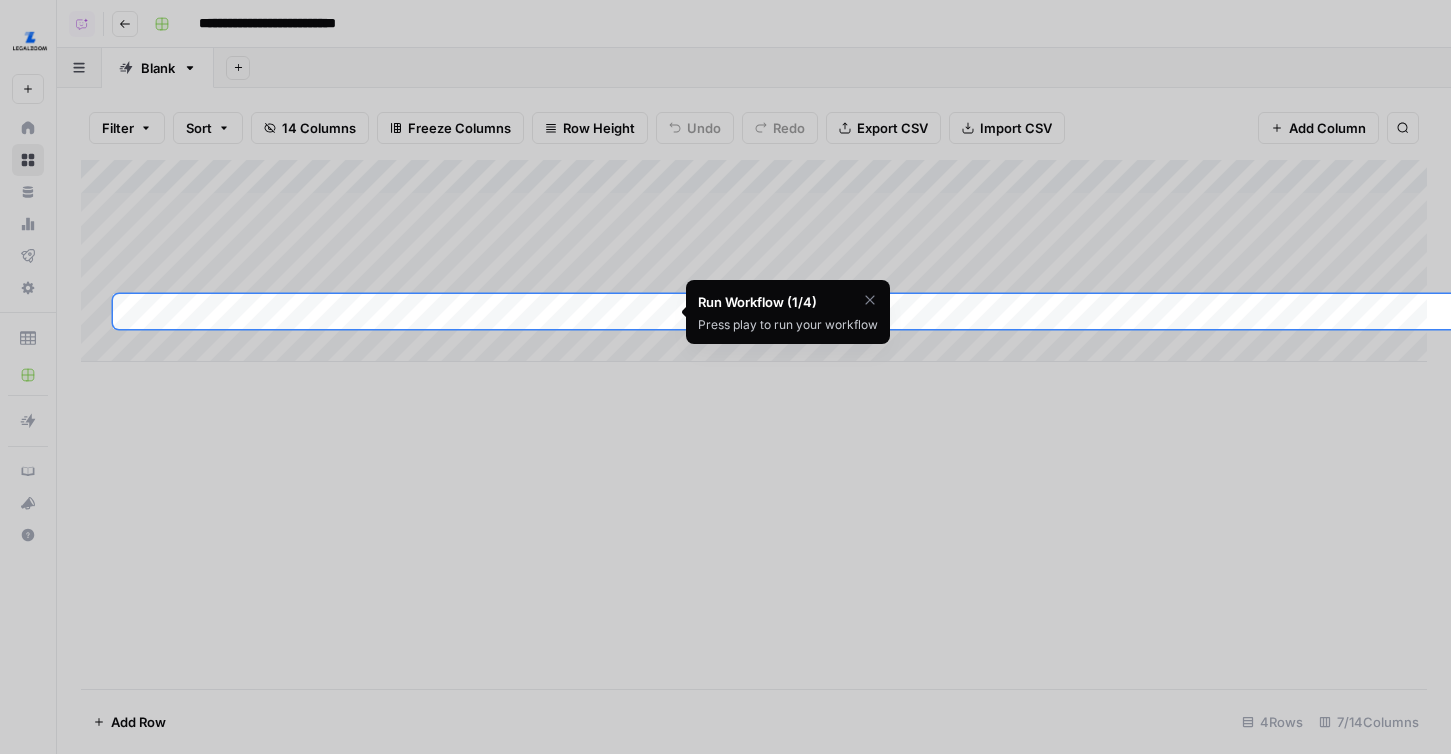 click on "Press play to run your workflow" at bounding box center (788, 325) 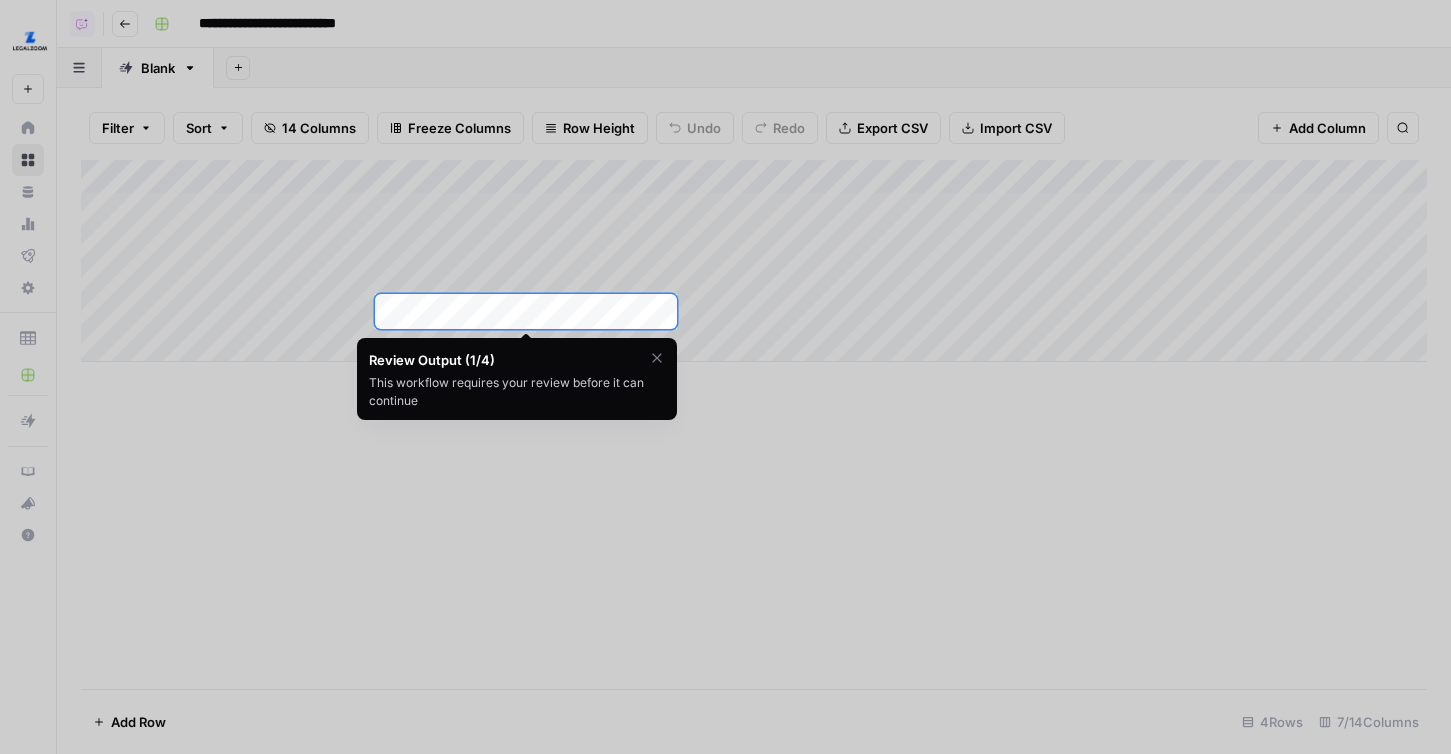 click on "Add Column" at bounding box center (754, 261) 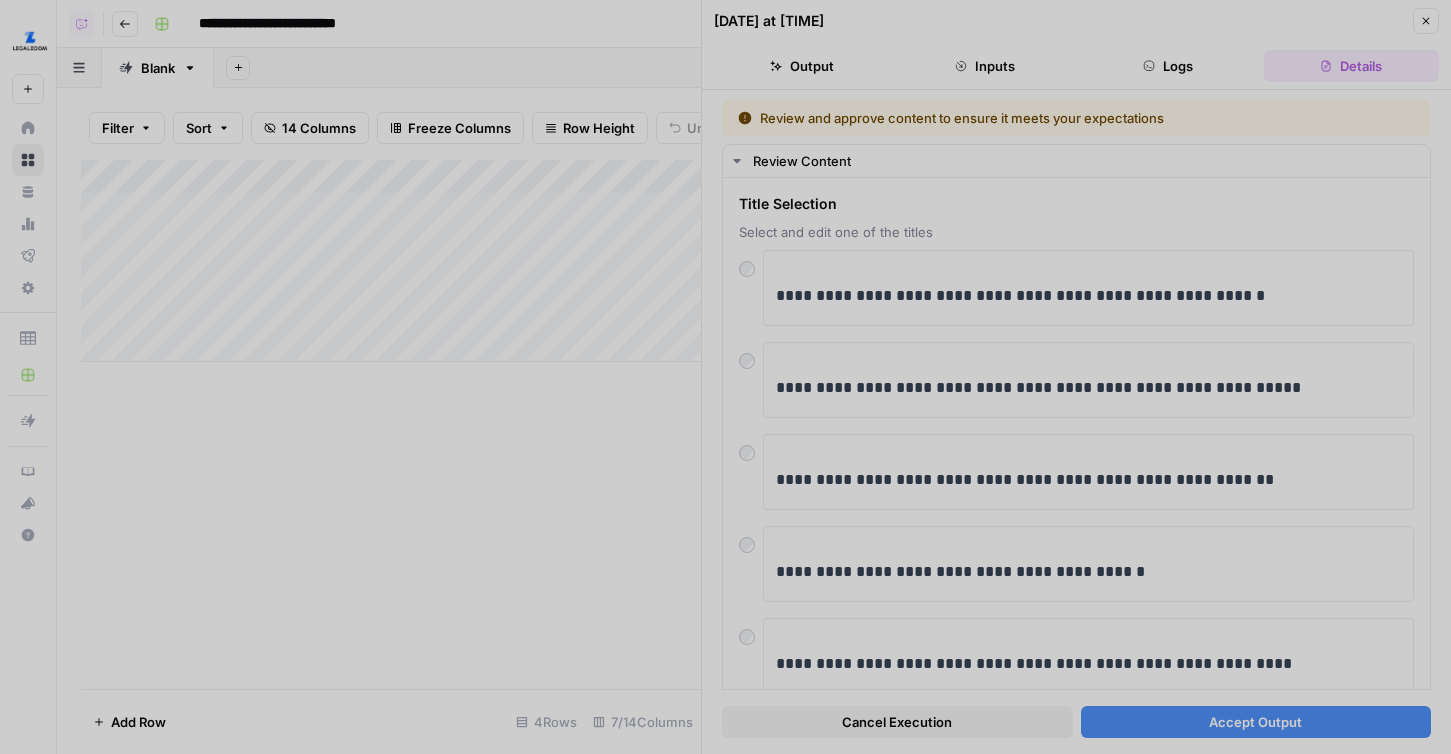 click at bounding box center [725, 377] 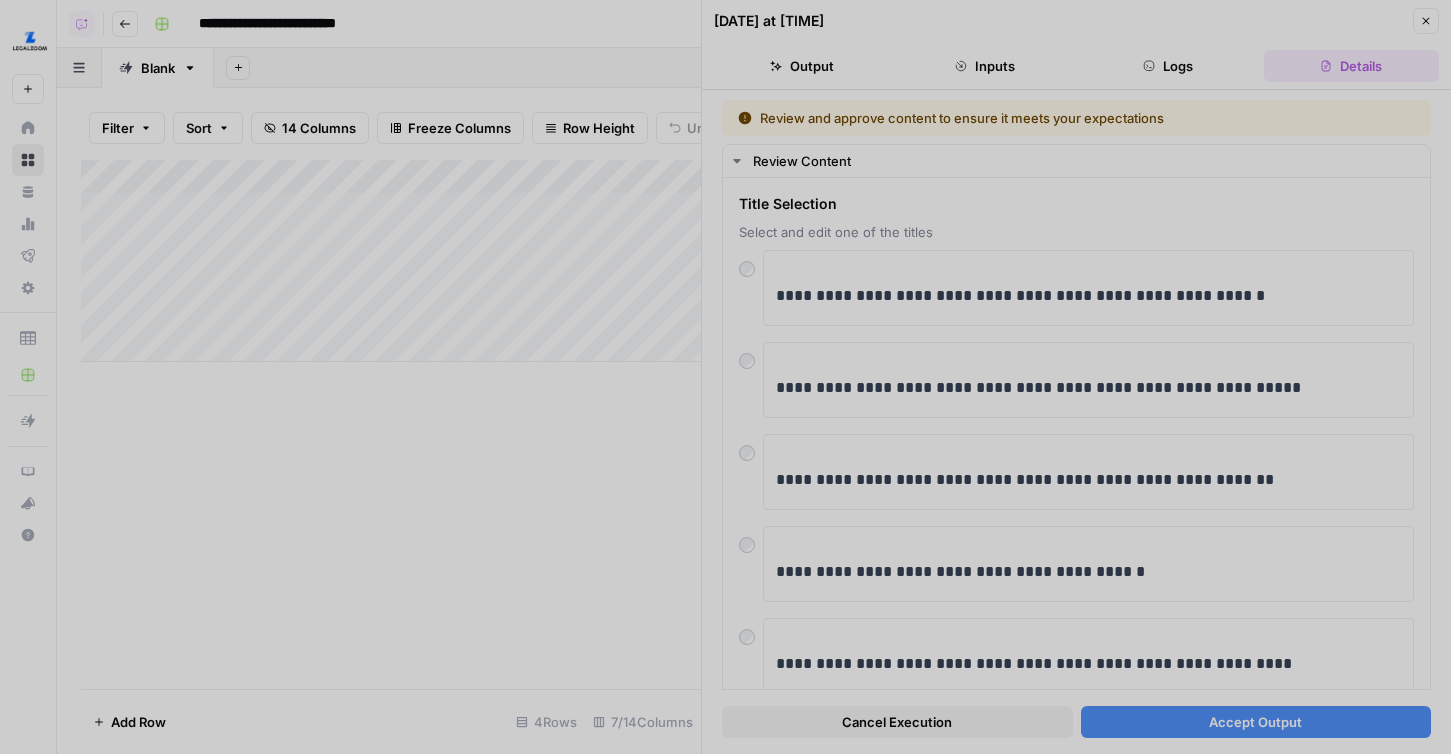 click at bounding box center [725, 377] 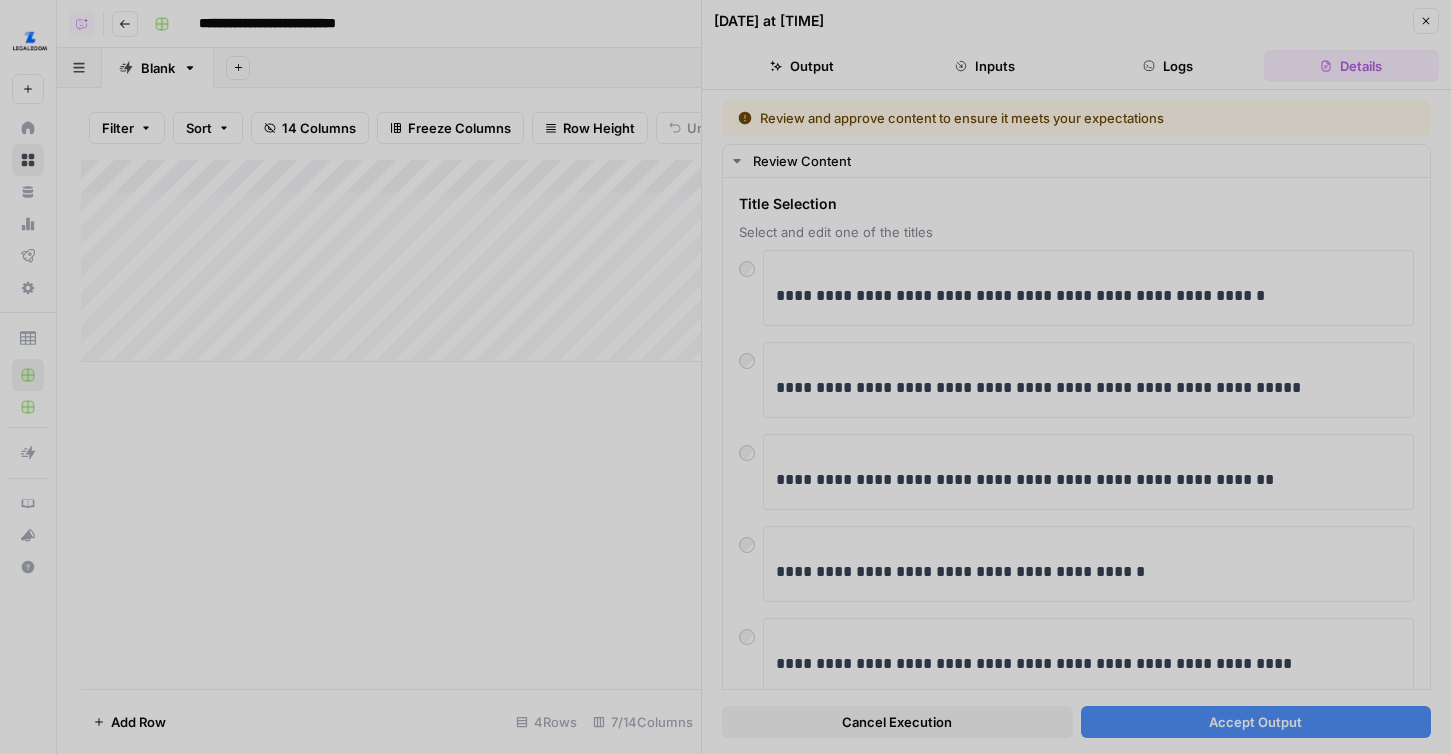 click at bounding box center (725, 377) 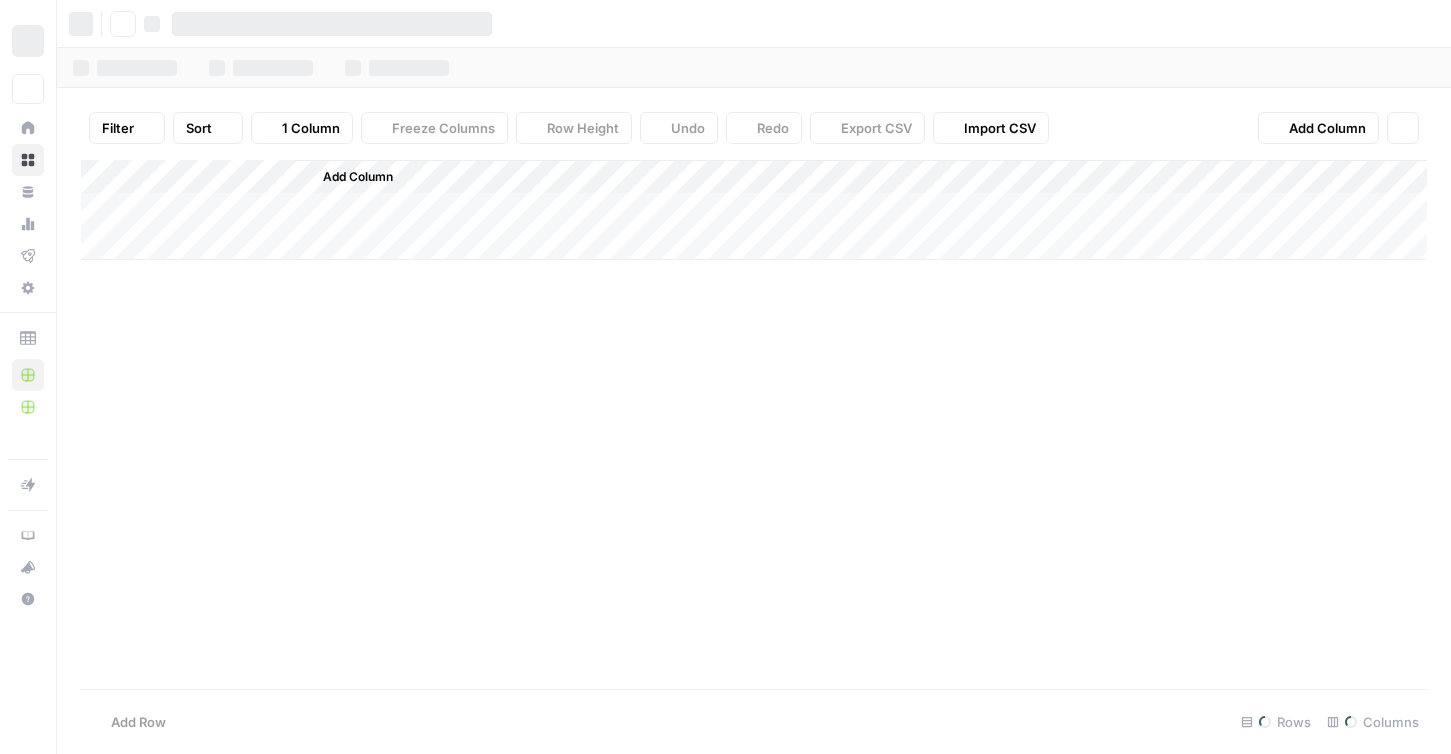 scroll, scrollTop: 0, scrollLeft: 0, axis: both 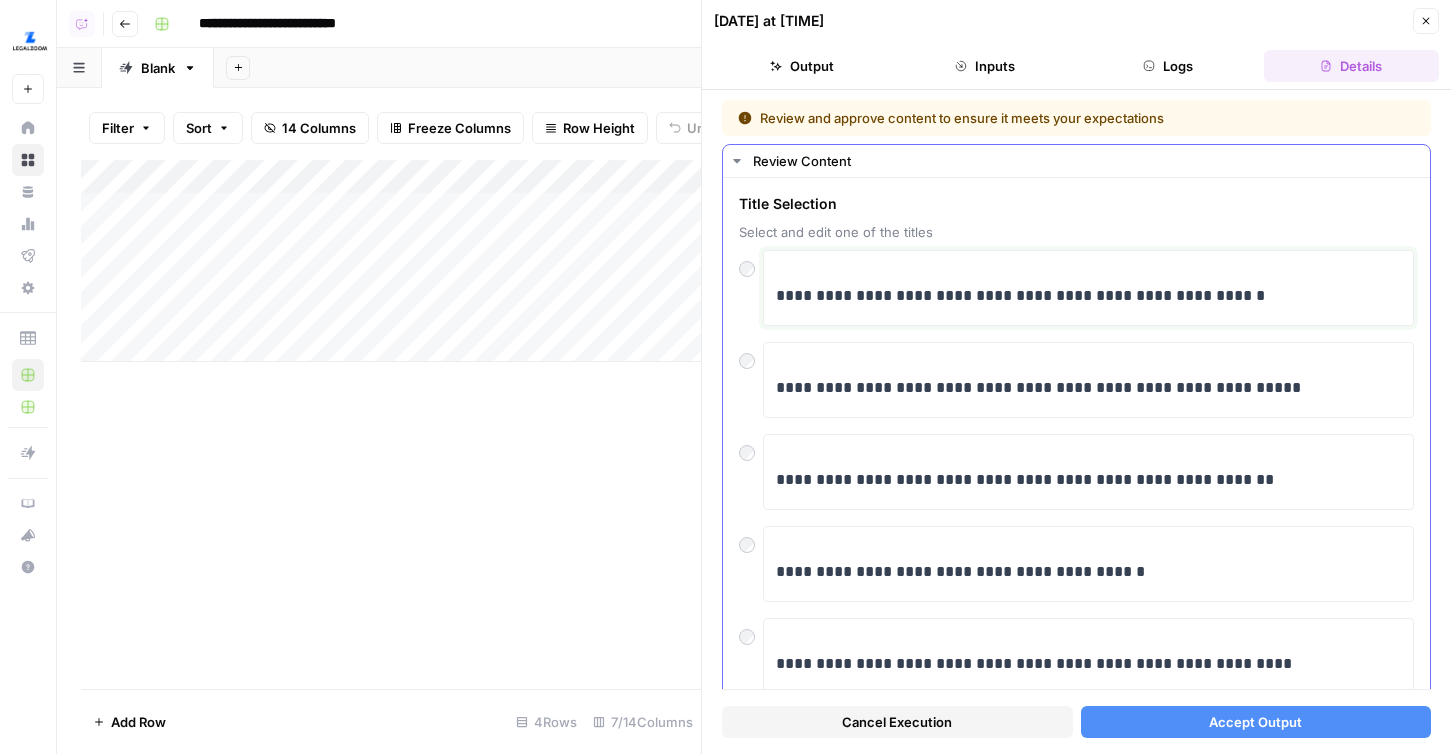 click on "**********" at bounding box center [1088, 288] 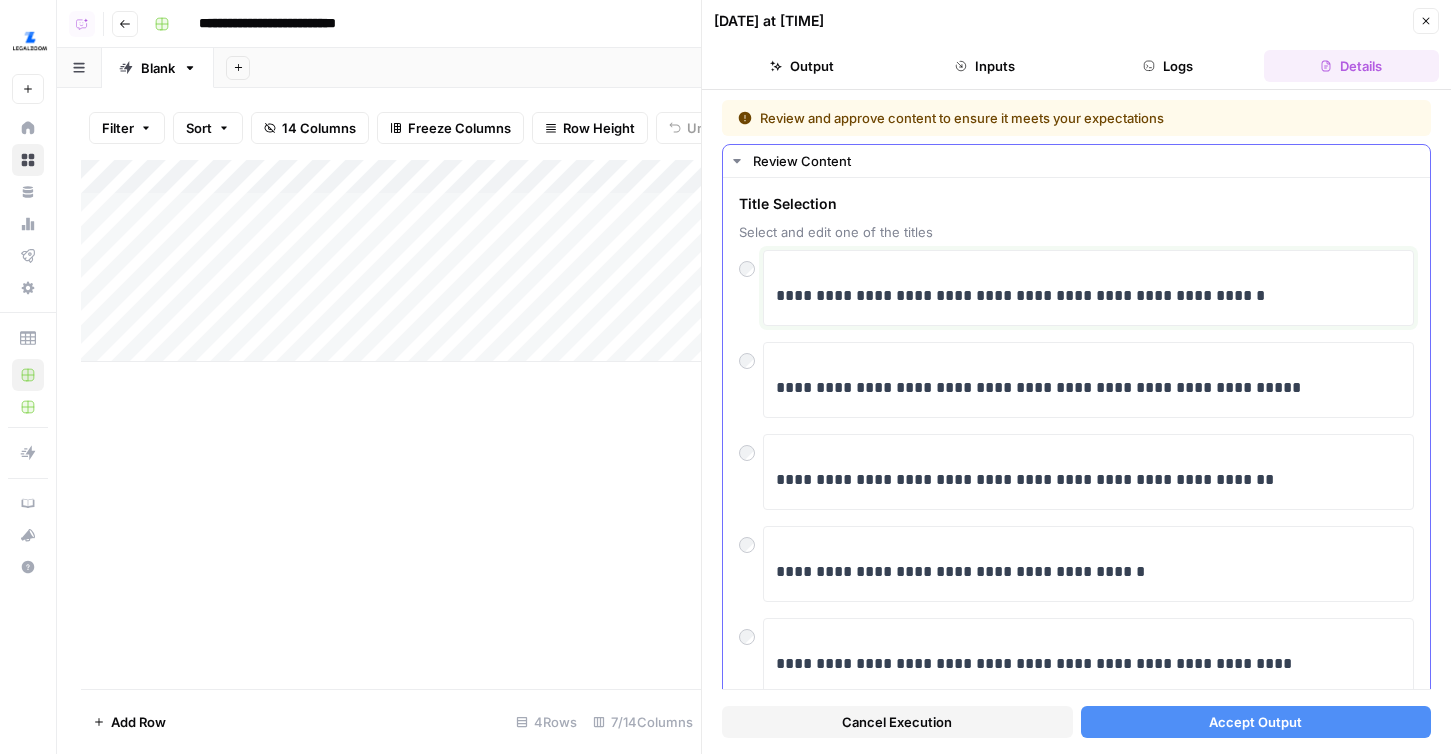 click on "**********" at bounding box center [1088, 288] 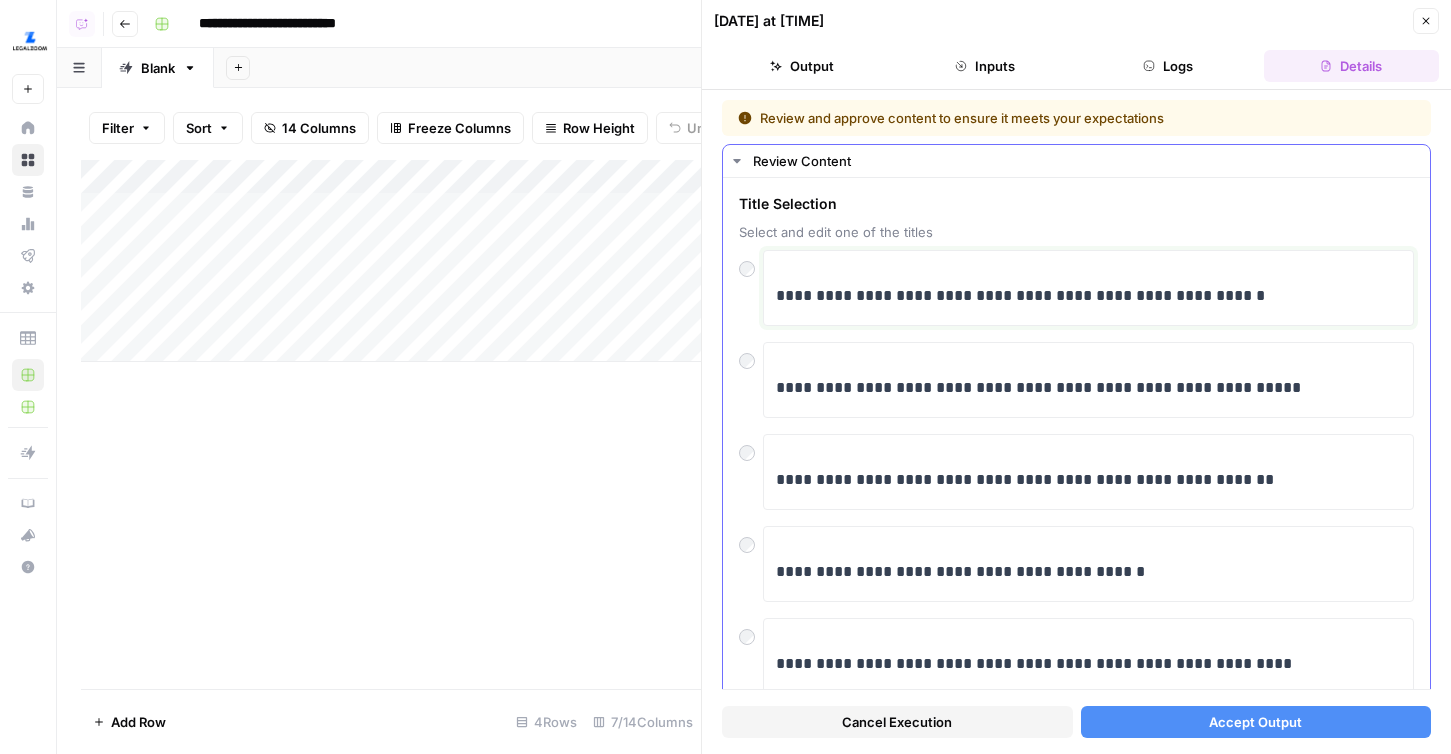 click on "**********" at bounding box center (1088, 296) 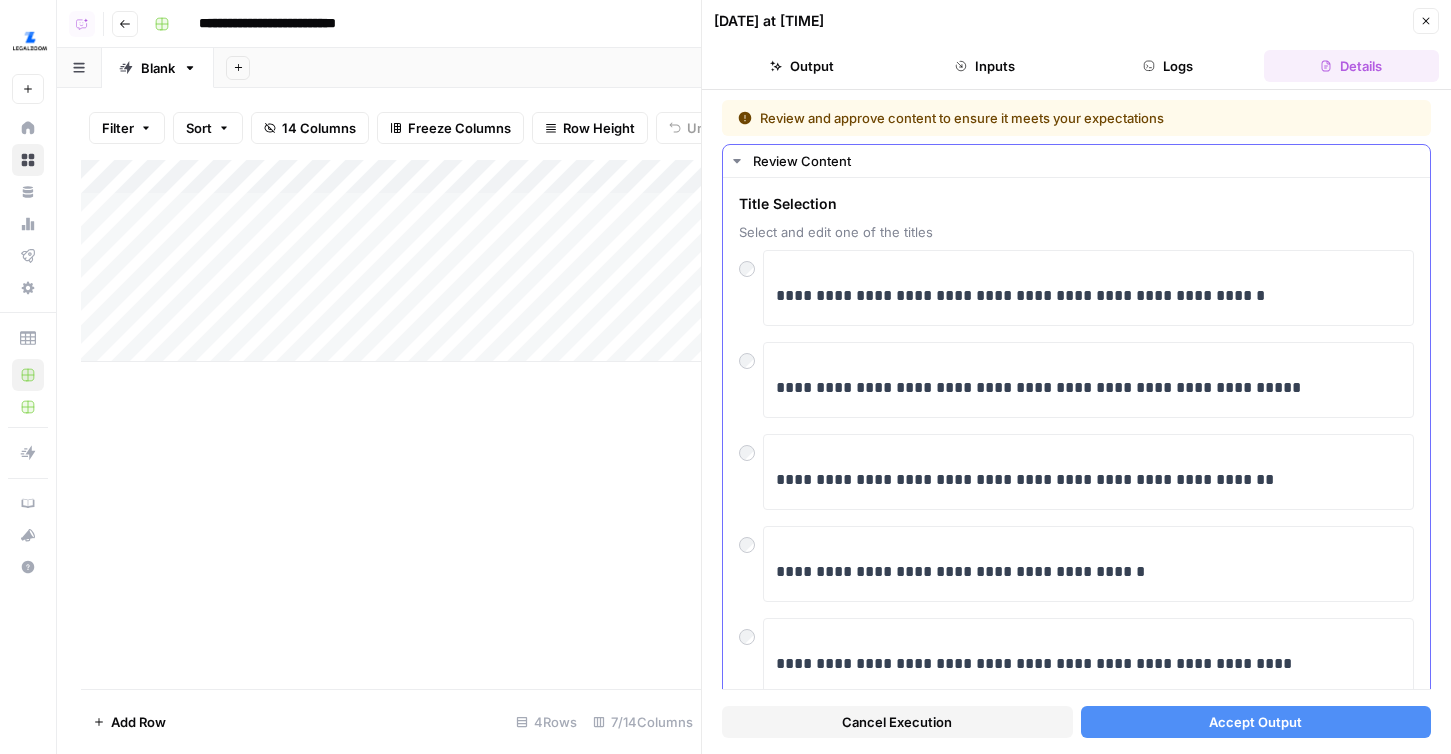 click at bounding box center (751, 356) 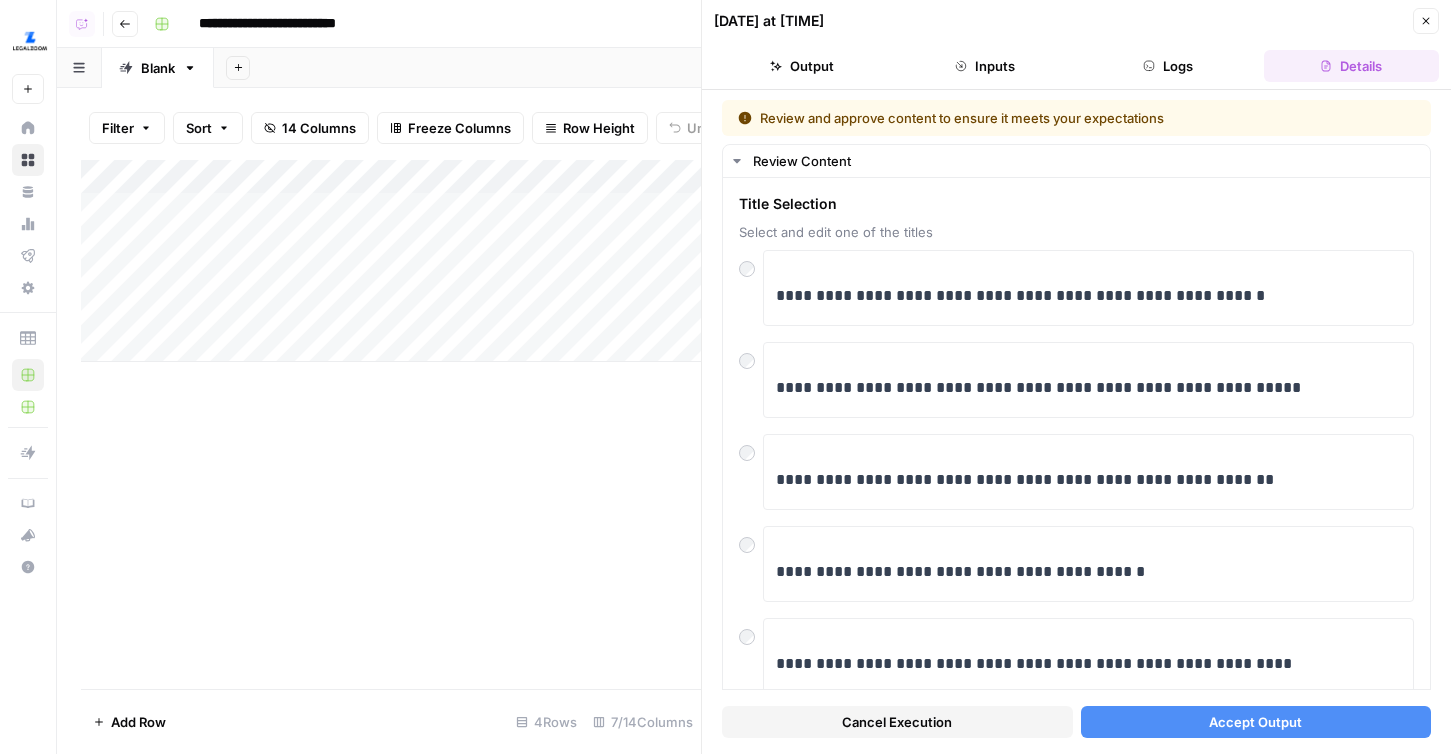 click on "Accept Output" at bounding box center [1255, 722] 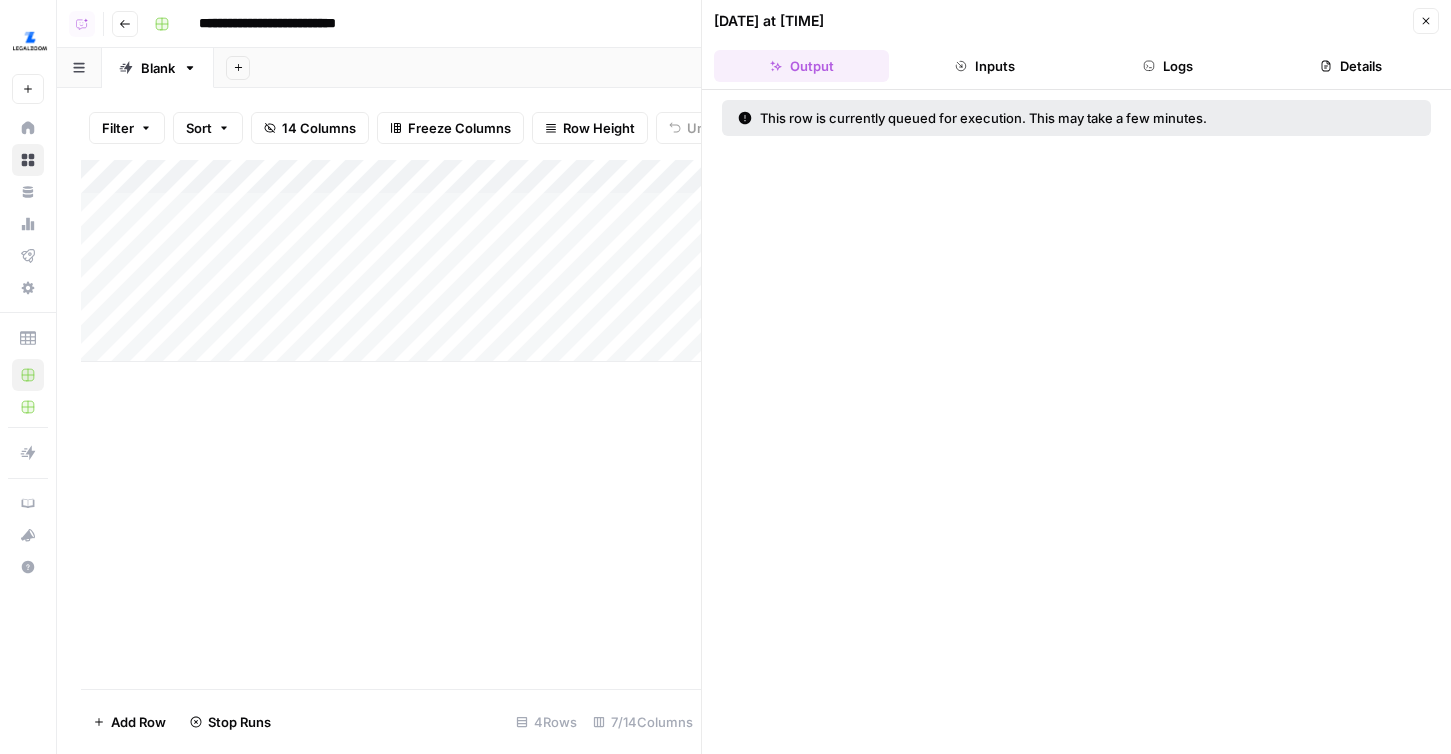 click 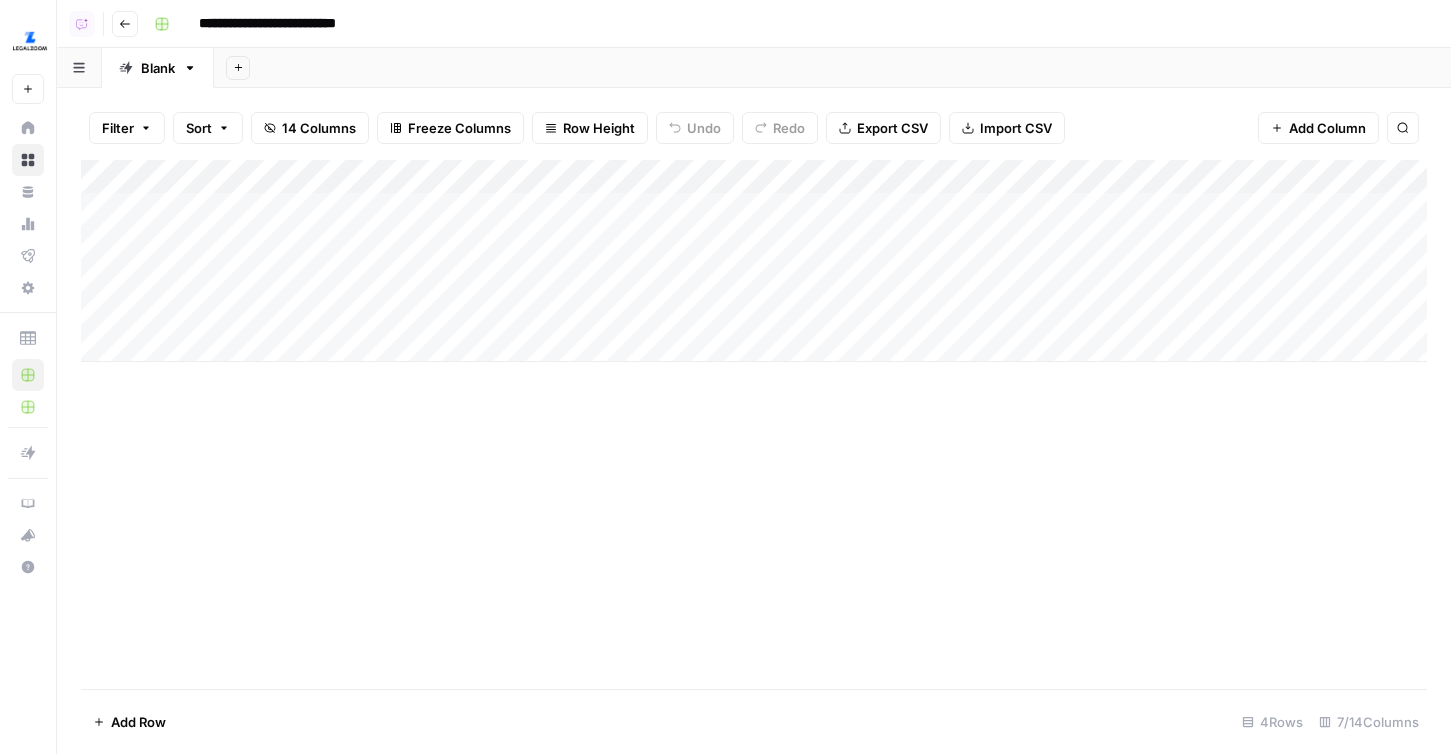 scroll, scrollTop: 0, scrollLeft: 0, axis: both 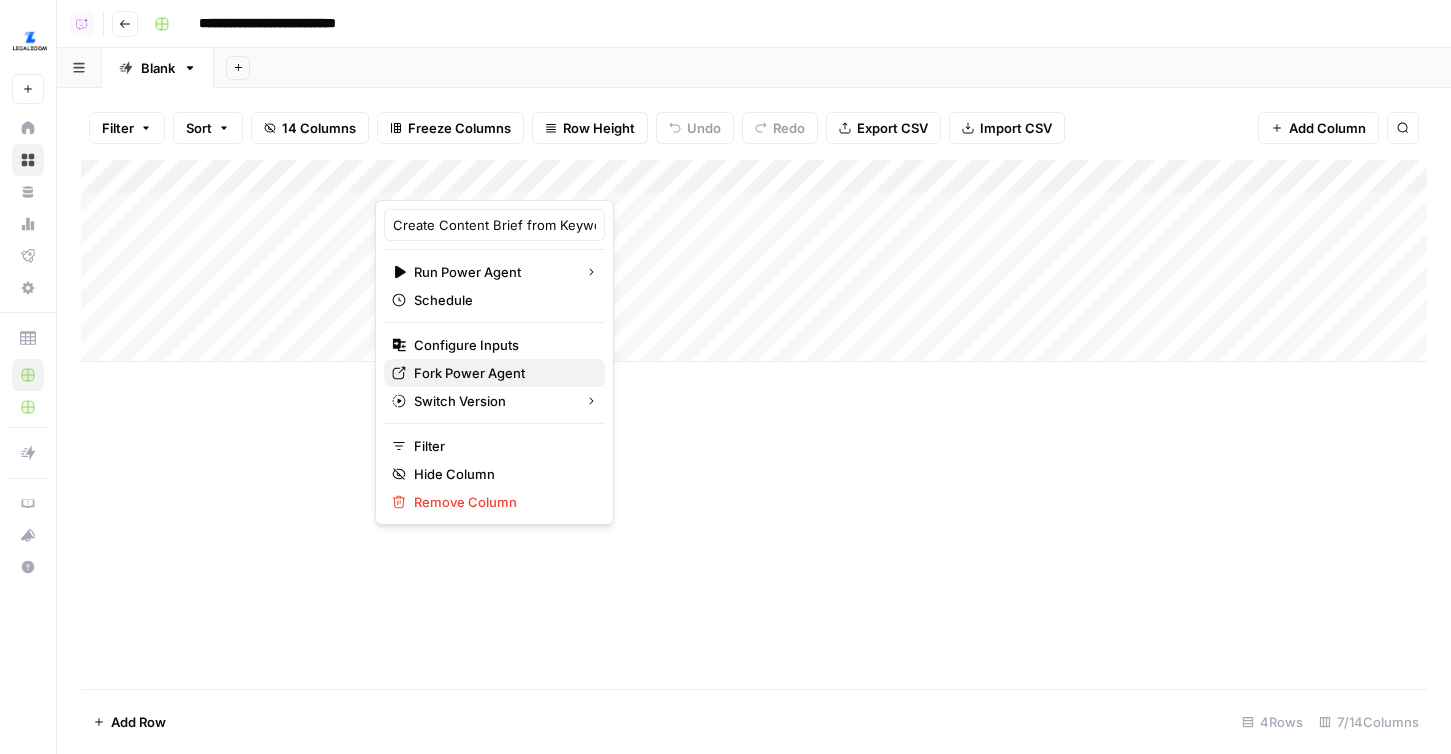click on "Fork Power Agent" at bounding box center [501, 373] 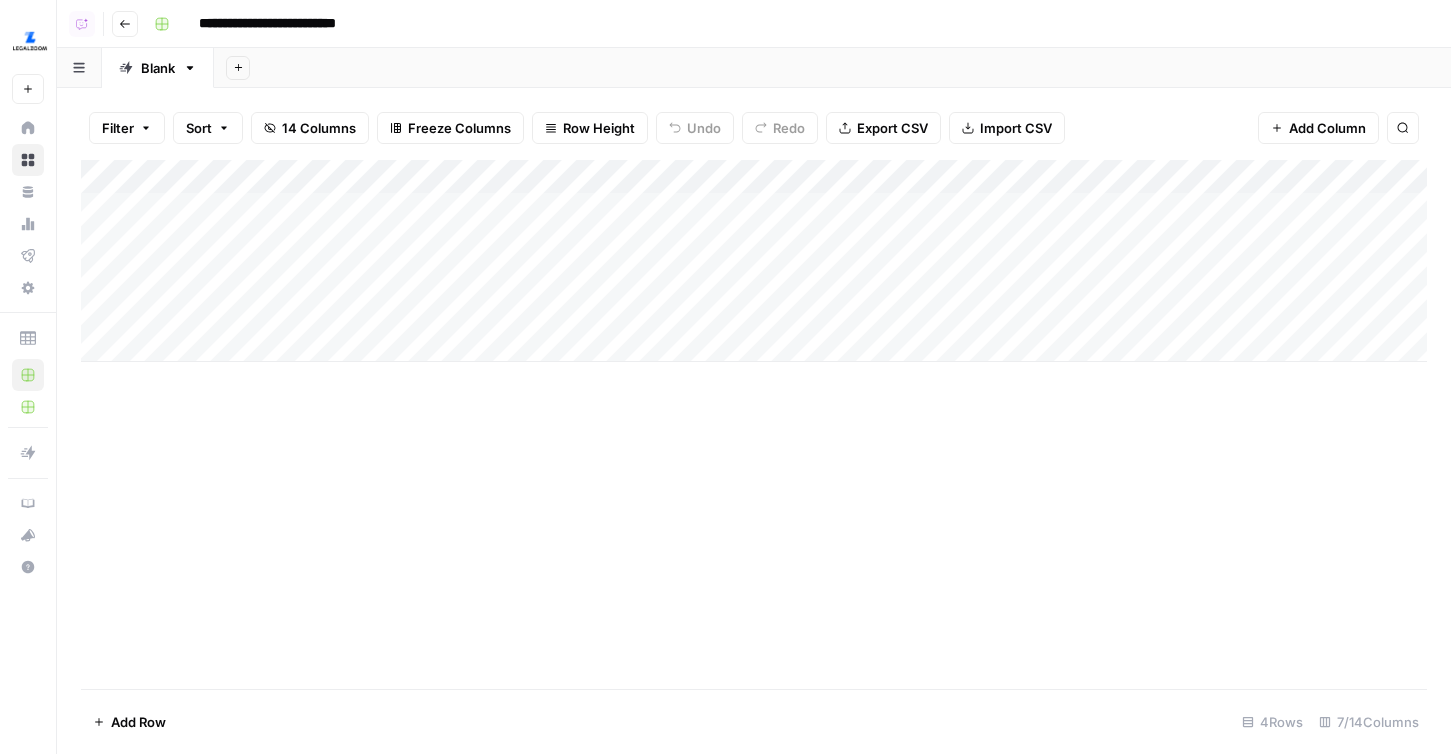 click on "Add Column" at bounding box center (754, 261) 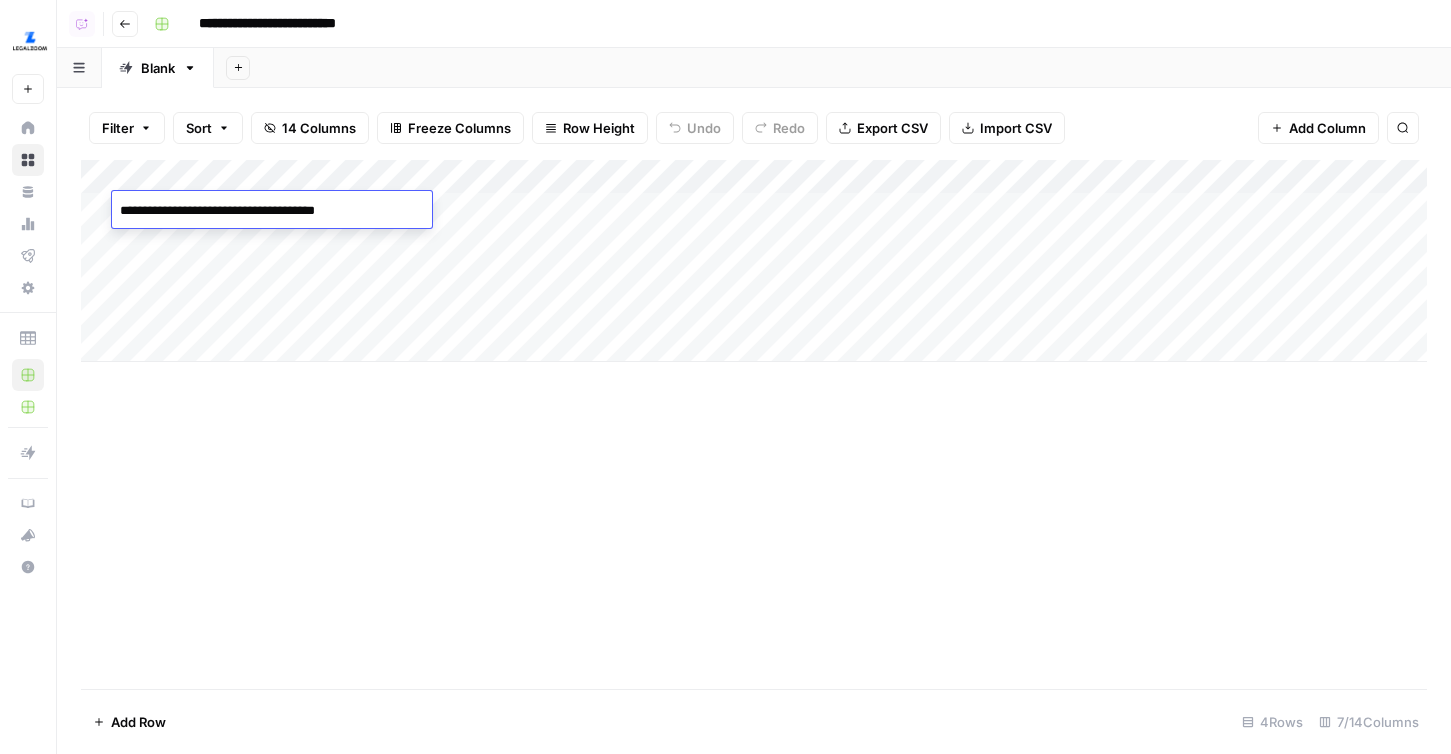 click on "Add Column" at bounding box center (754, 261) 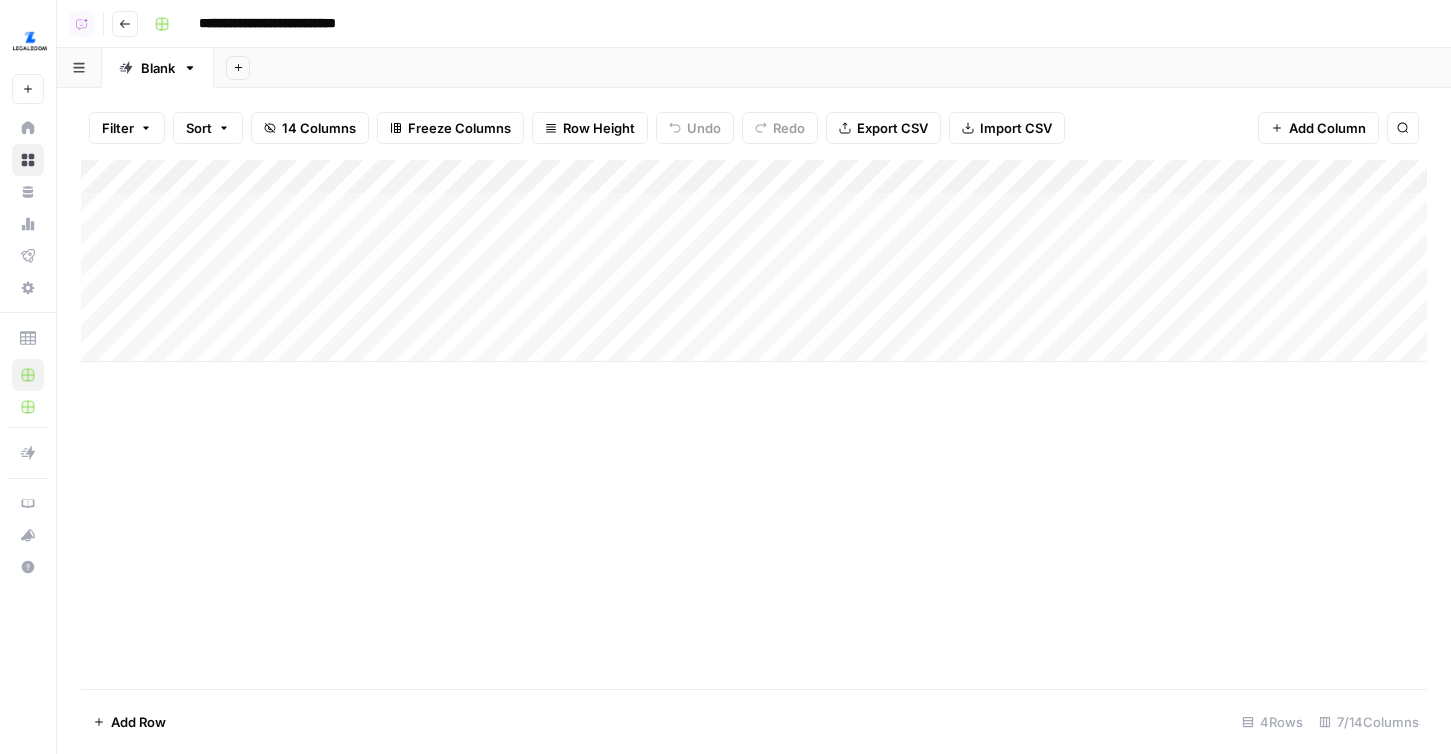 click on "Add Column" at bounding box center (754, 261) 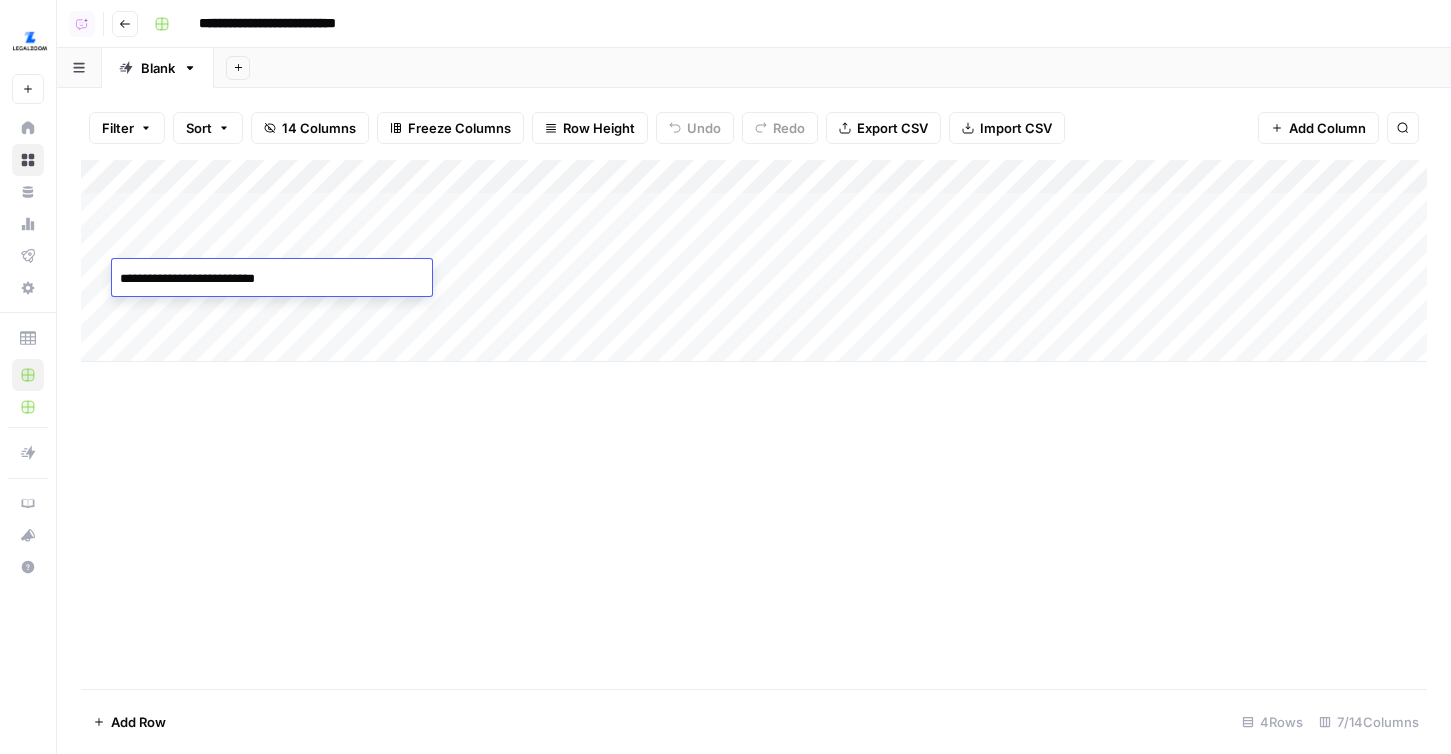 click on "Add Column" at bounding box center [754, 261] 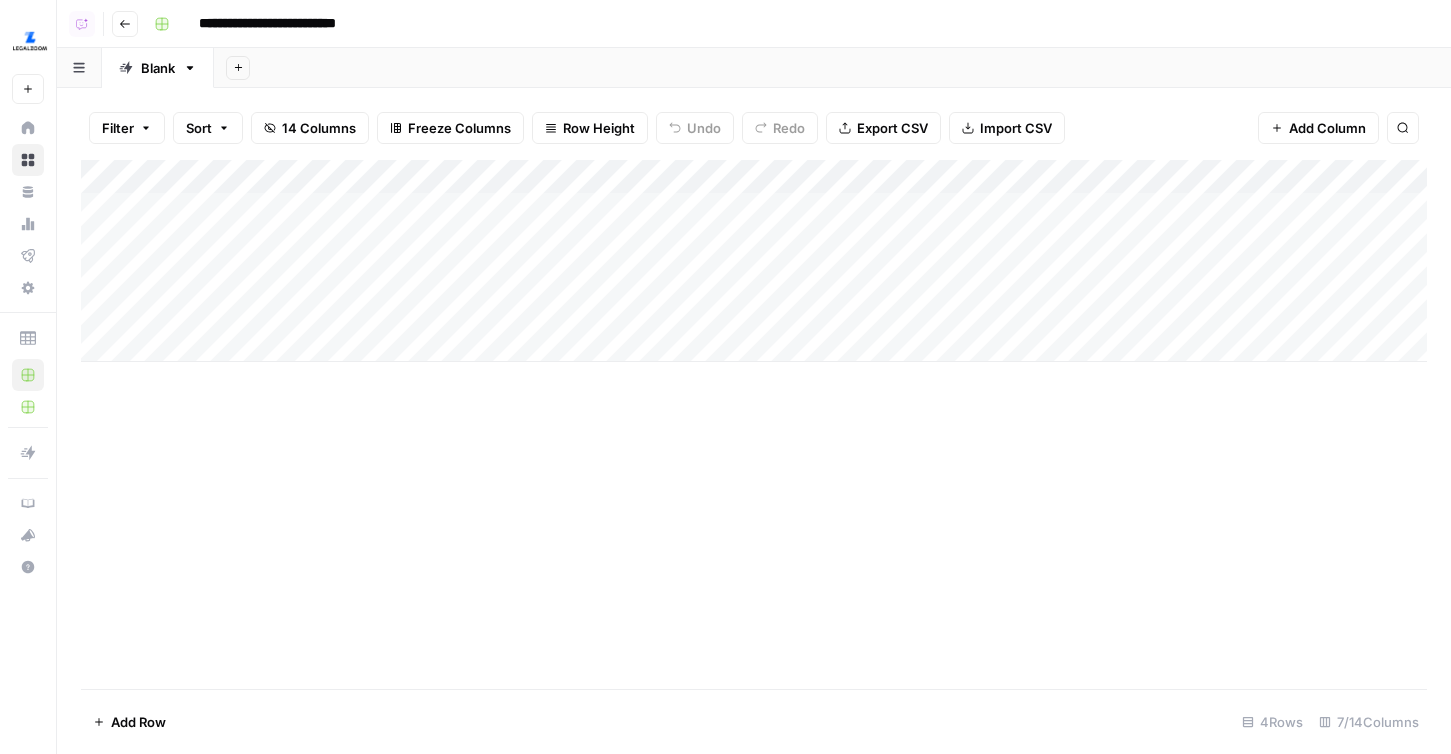 click on "Add Column" at bounding box center [754, 261] 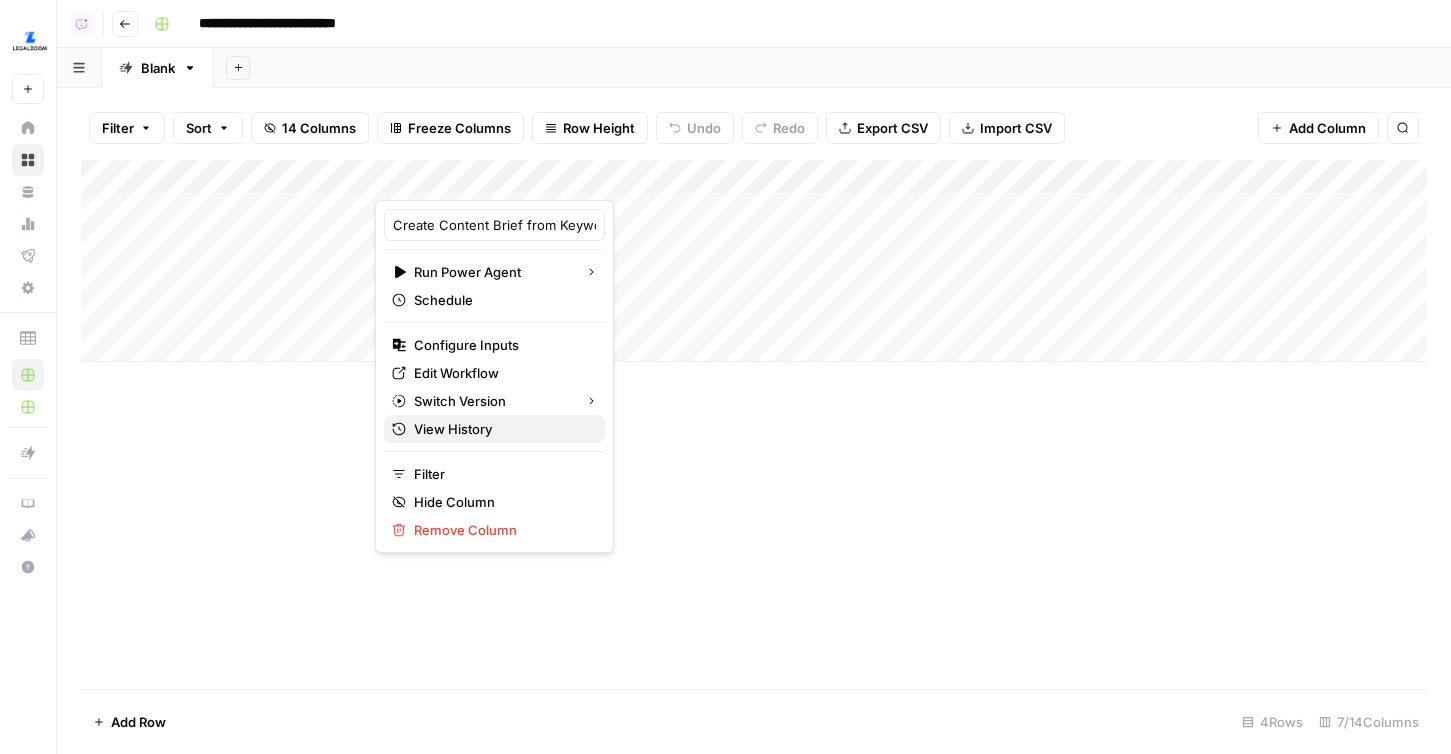 click on "View History" at bounding box center (501, 429) 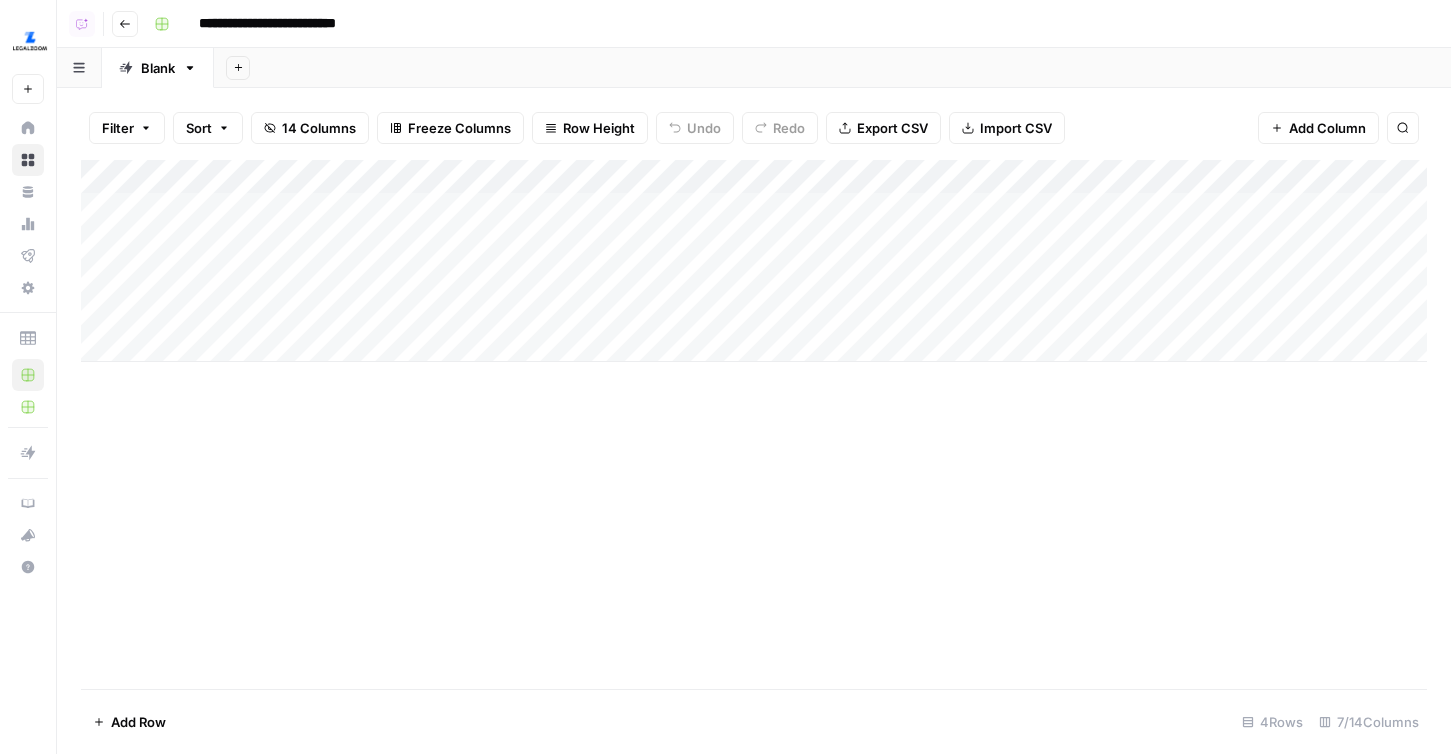 click on "Add Column" at bounding box center (754, 261) 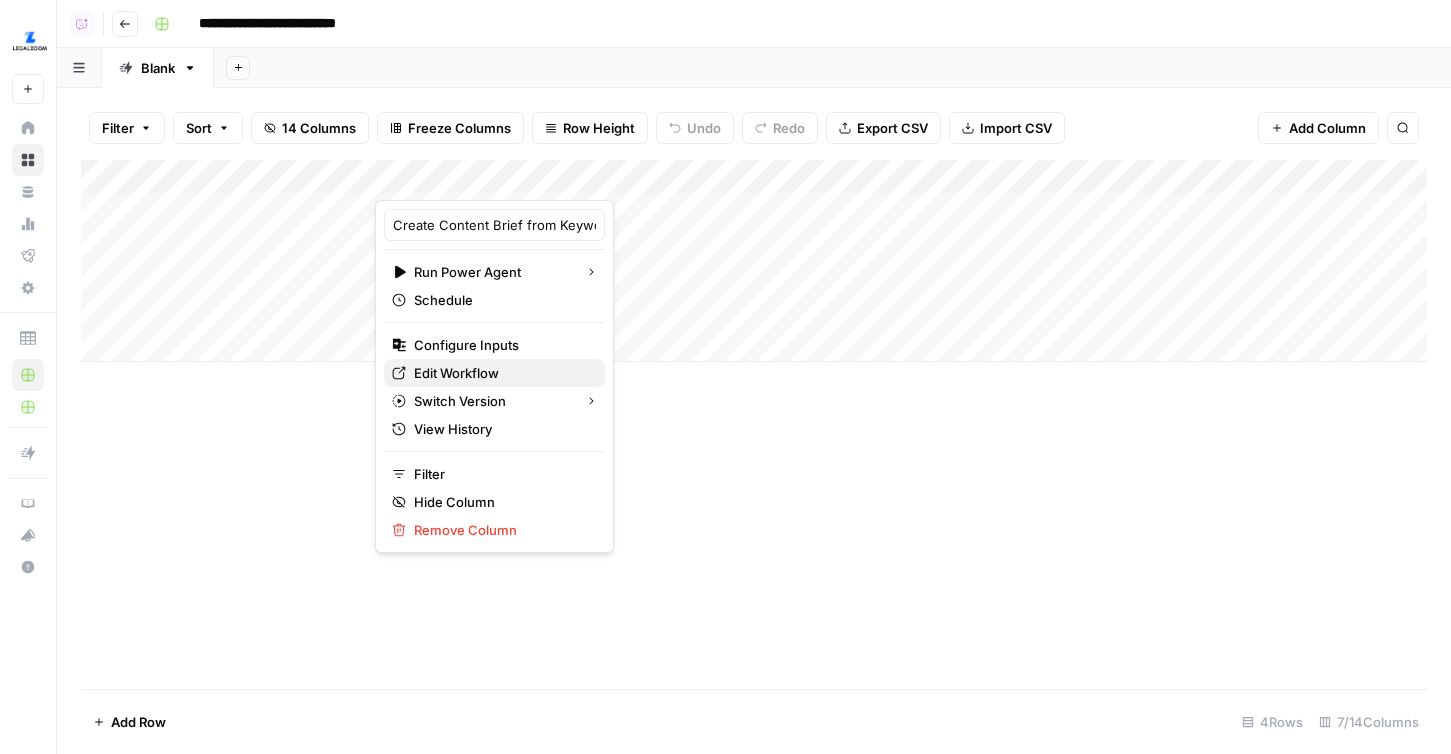 click on "Edit Workflow" at bounding box center (501, 373) 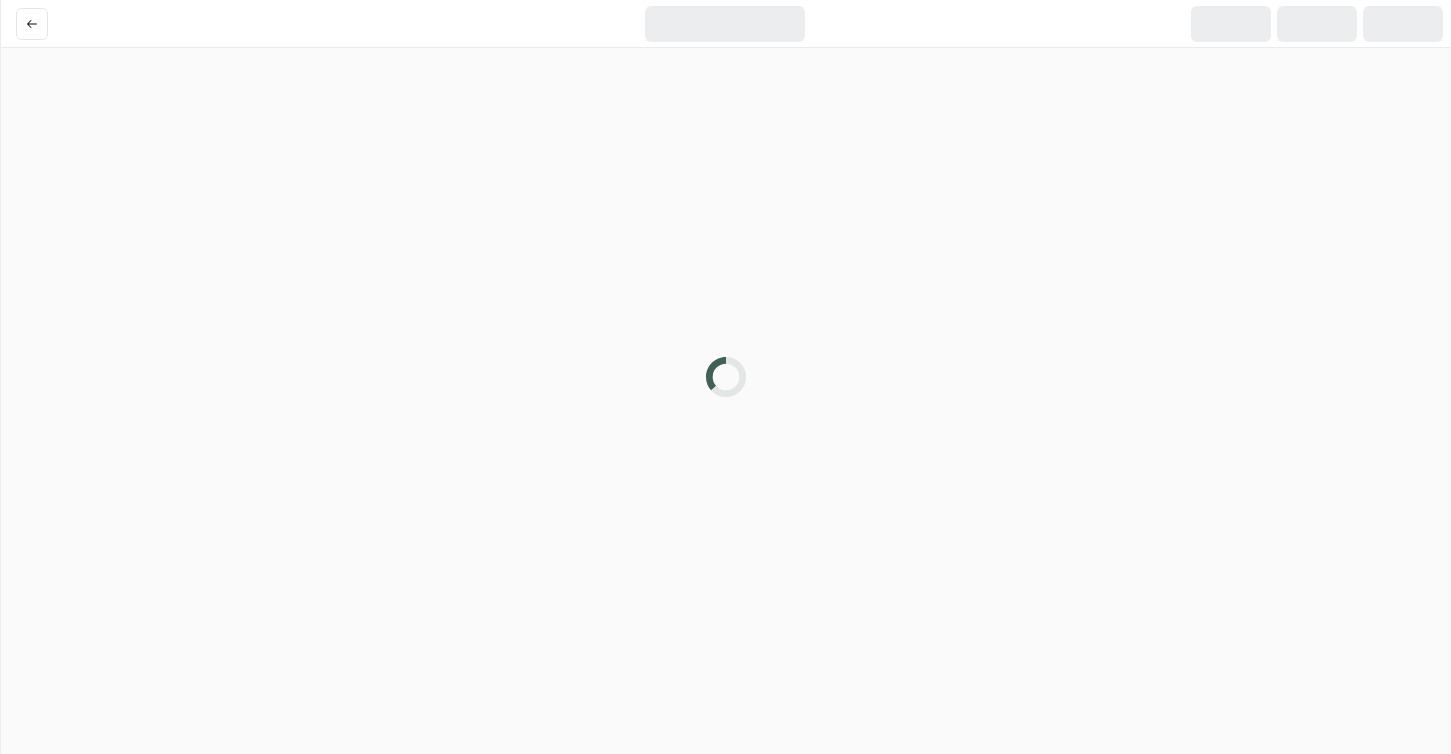 scroll, scrollTop: 0, scrollLeft: 0, axis: both 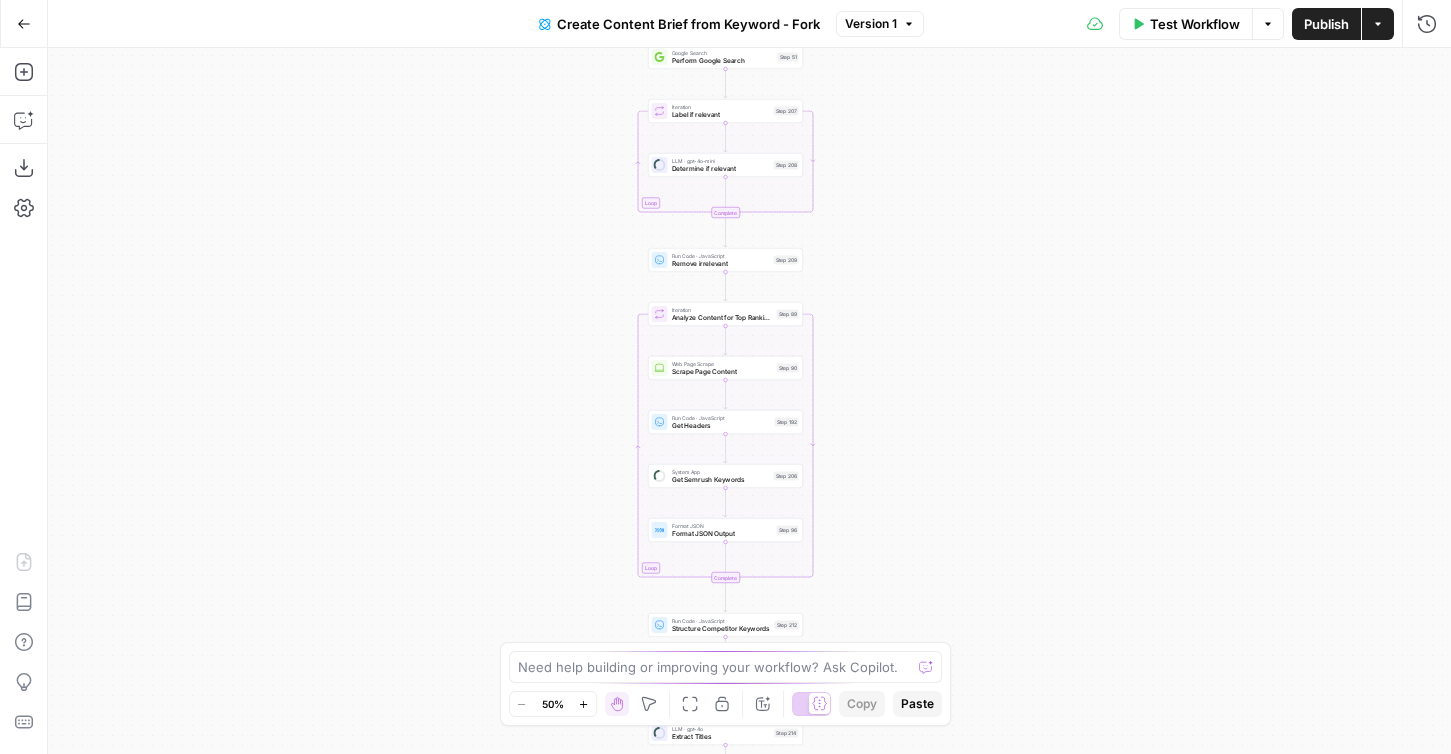 drag, startPoint x: 1069, startPoint y: 312, endPoint x: 1045, endPoint y: 537, distance: 226.27638 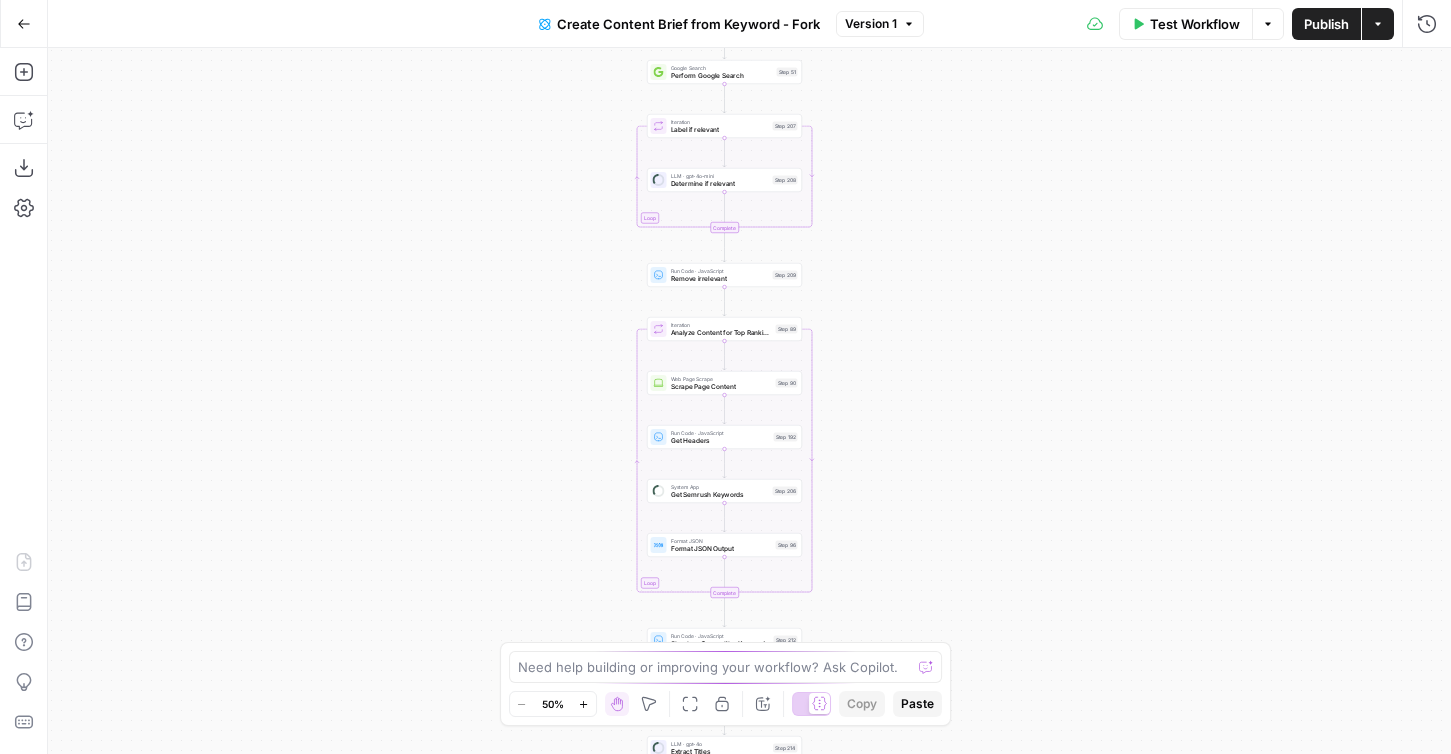 drag, startPoint x: 942, startPoint y: 175, endPoint x: 942, endPoint y: 436, distance: 261 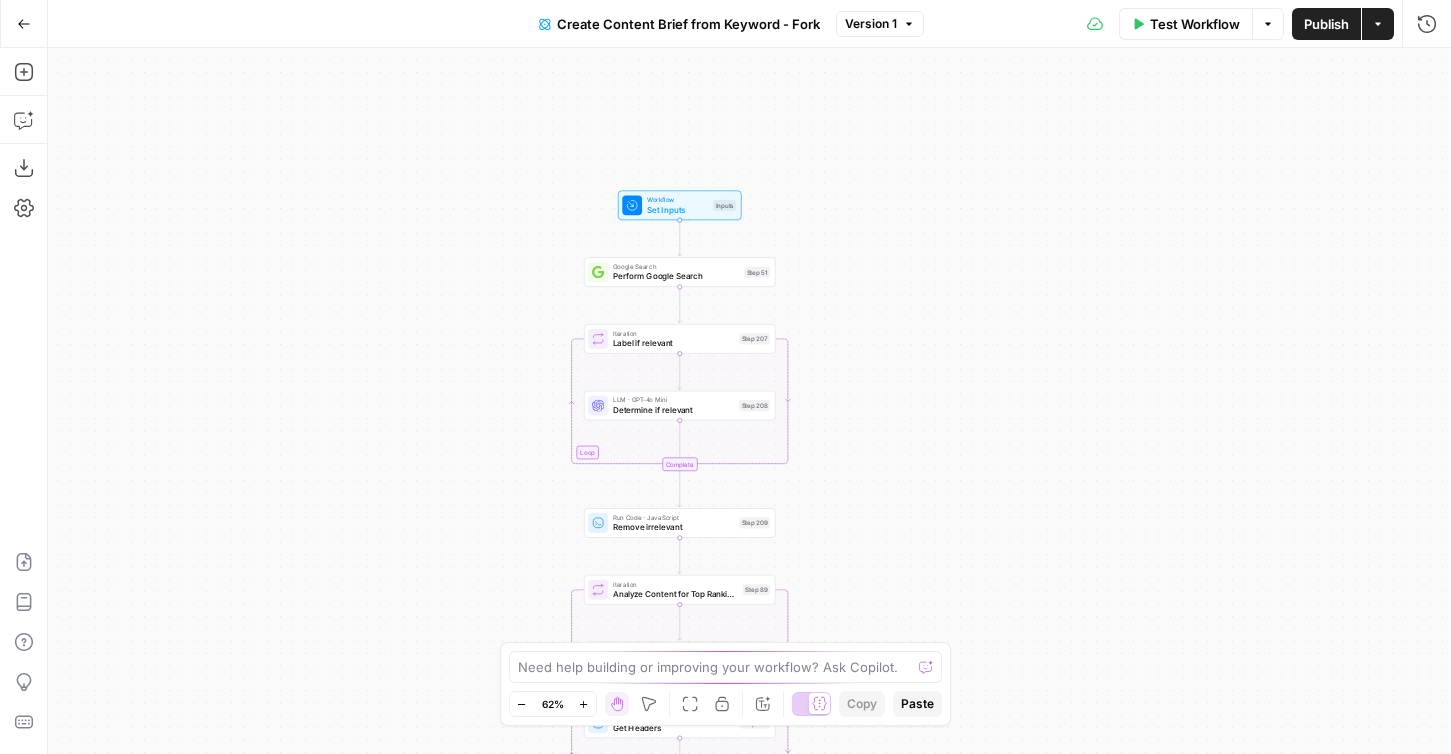 drag, startPoint x: 916, startPoint y: 418, endPoint x: 916, endPoint y: 326, distance: 92 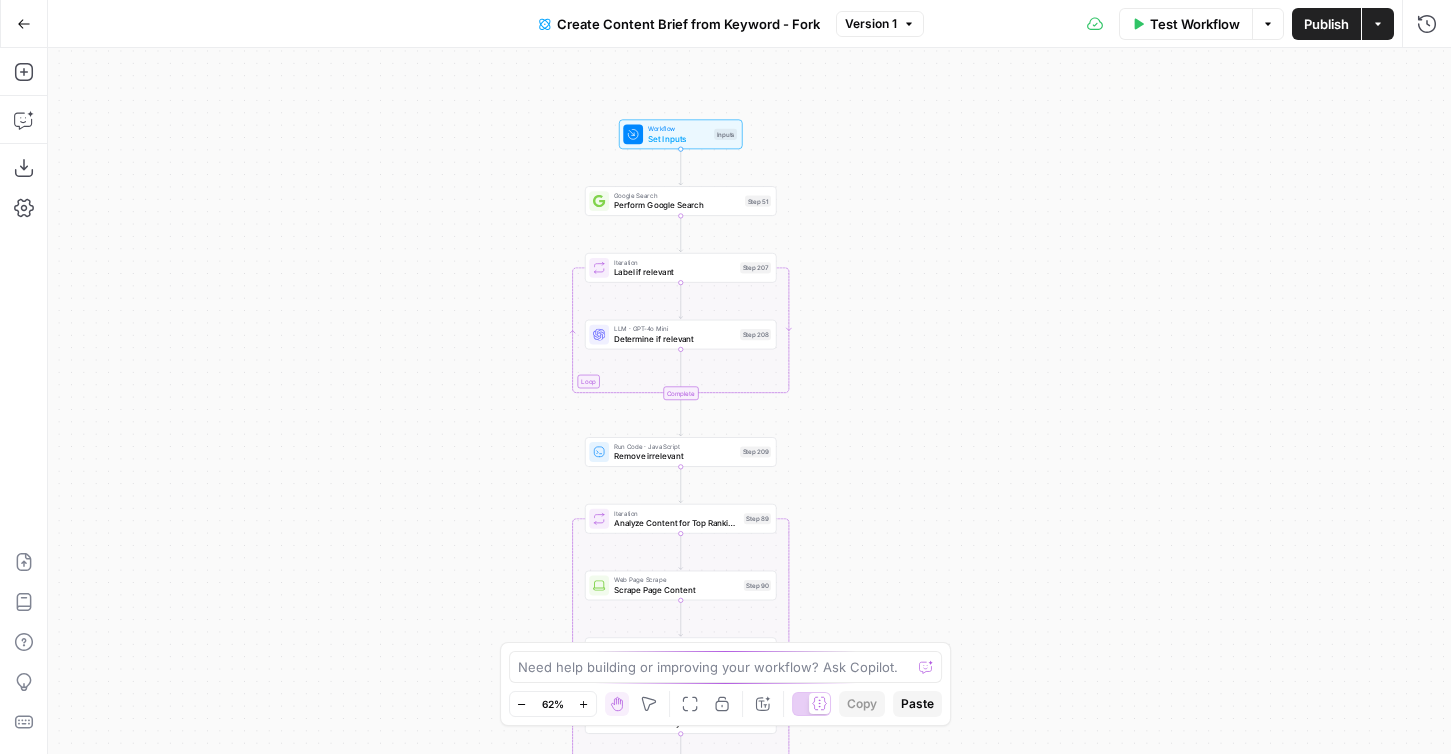 drag, startPoint x: 917, startPoint y: 437, endPoint x: 918, endPoint y: 409, distance: 28.01785 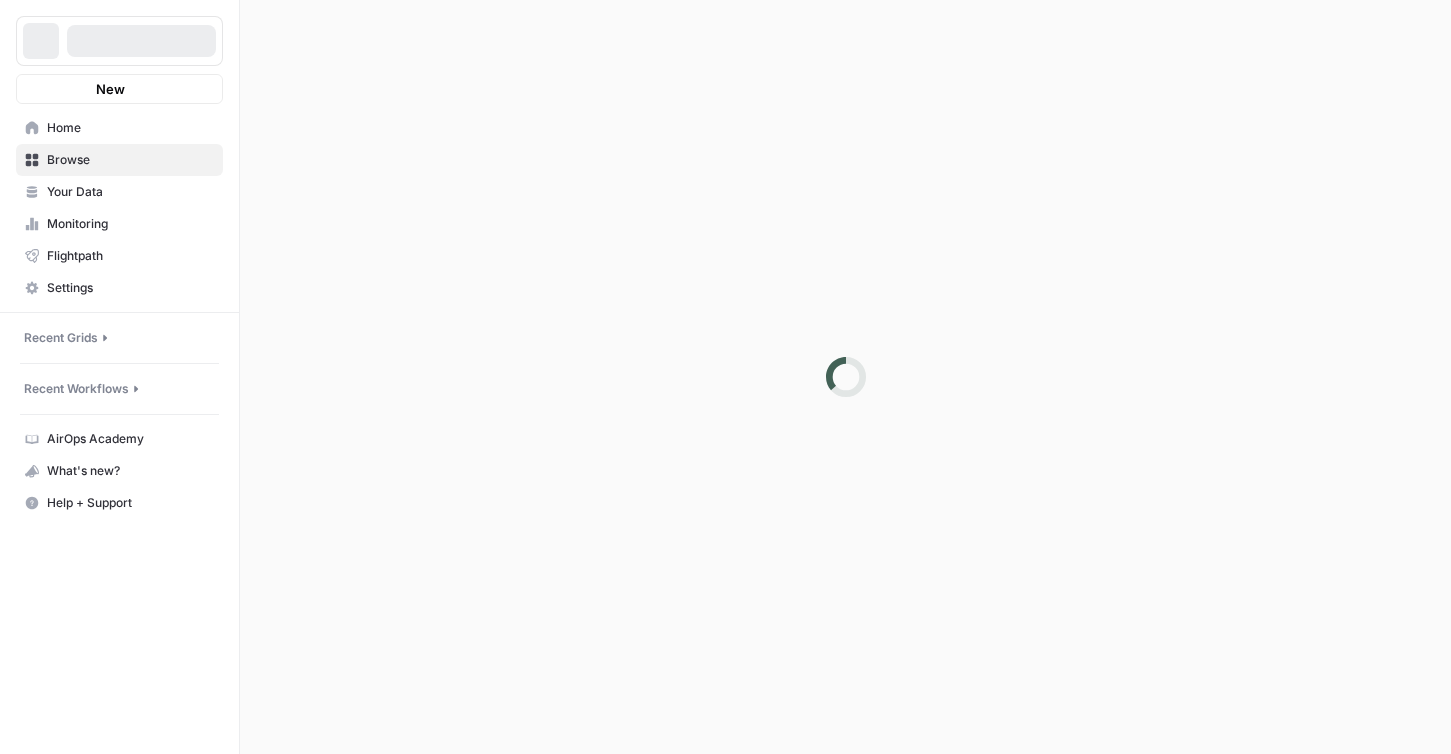 scroll, scrollTop: 0, scrollLeft: 0, axis: both 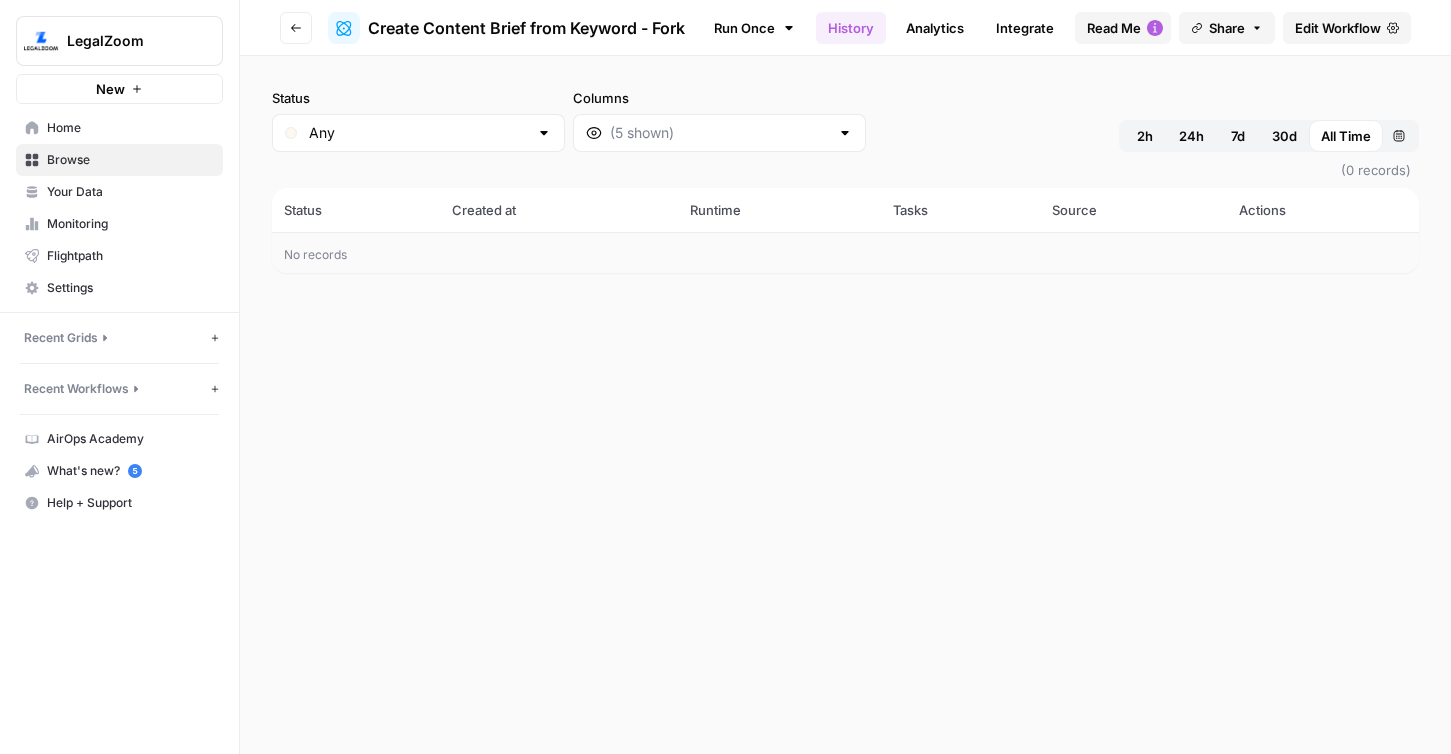 click 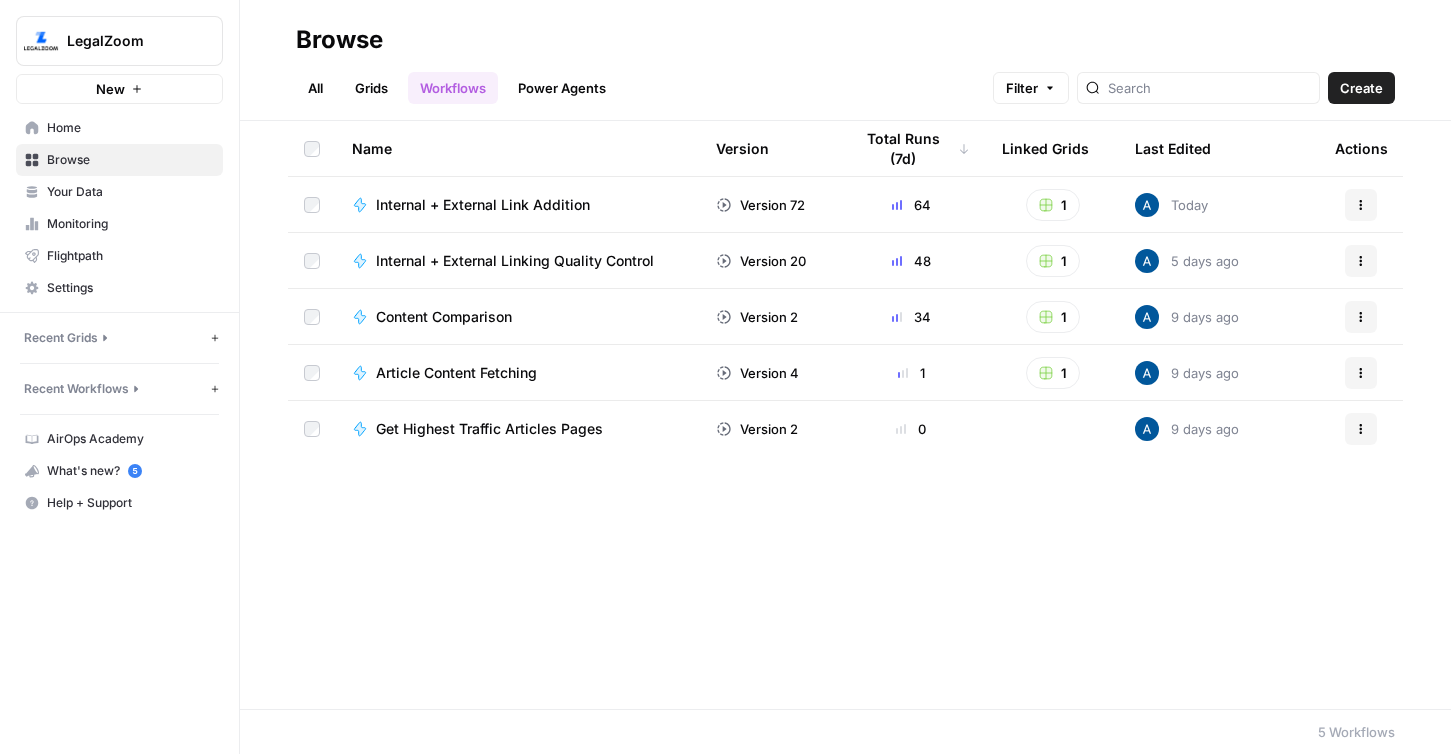click on "Internal + External Link Addition" at bounding box center (483, 205) 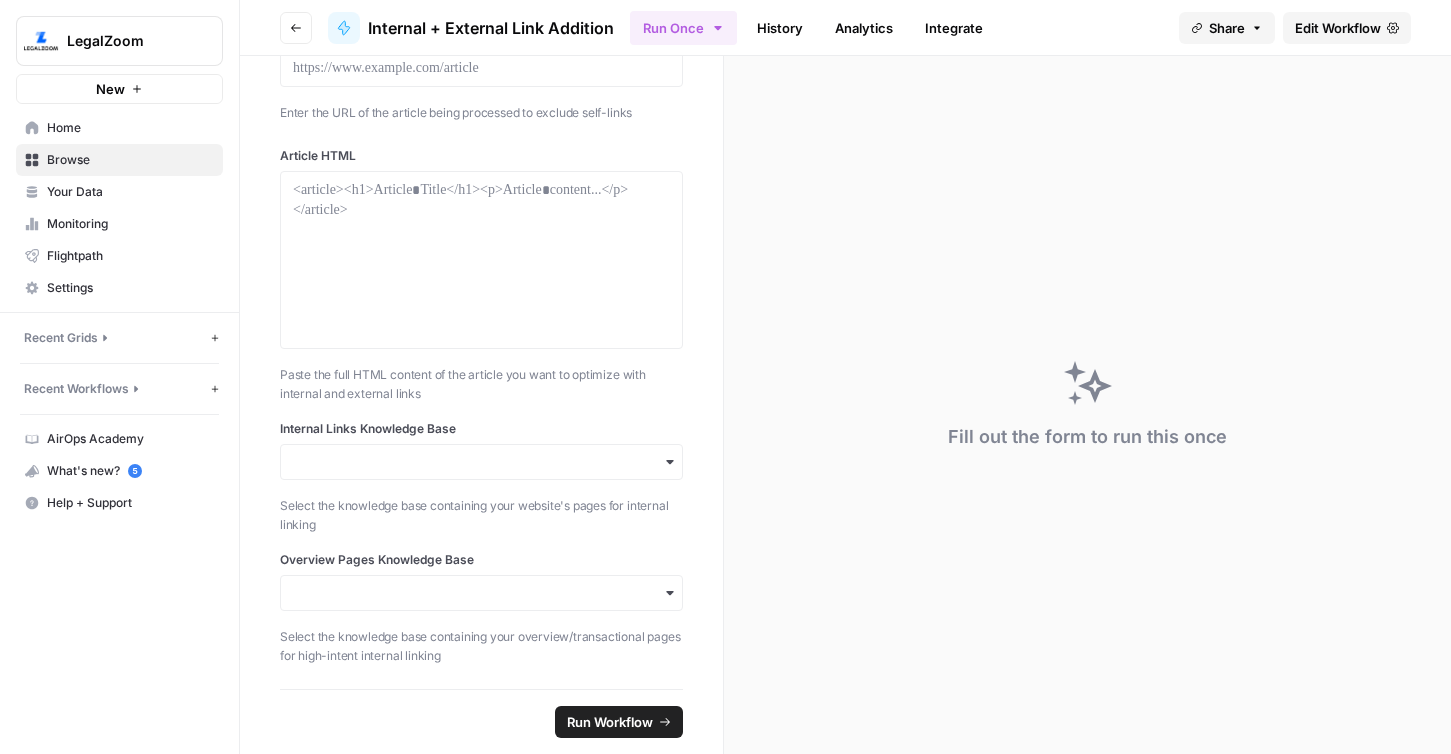 scroll, scrollTop: 0, scrollLeft: 0, axis: both 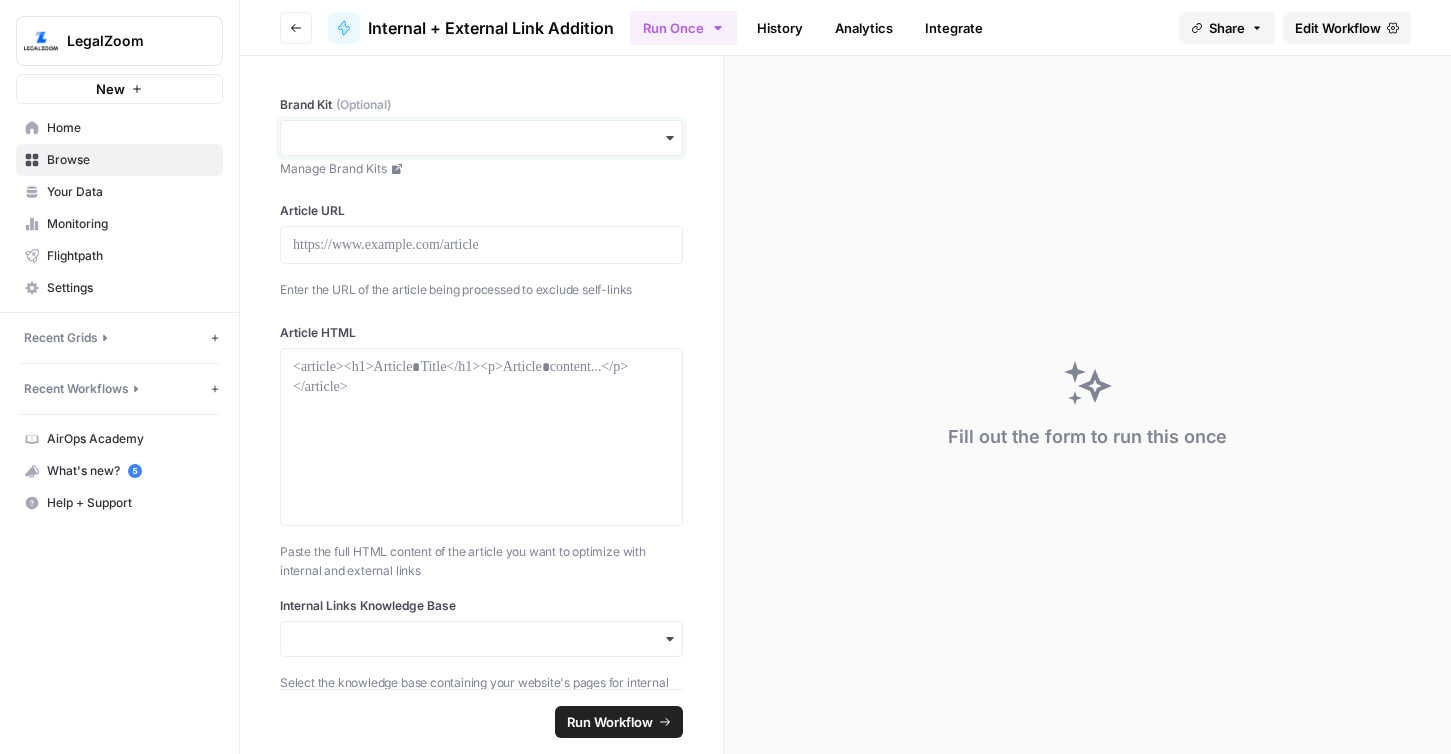 click on "Brand Kit (Optional)" at bounding box center [481, 138] 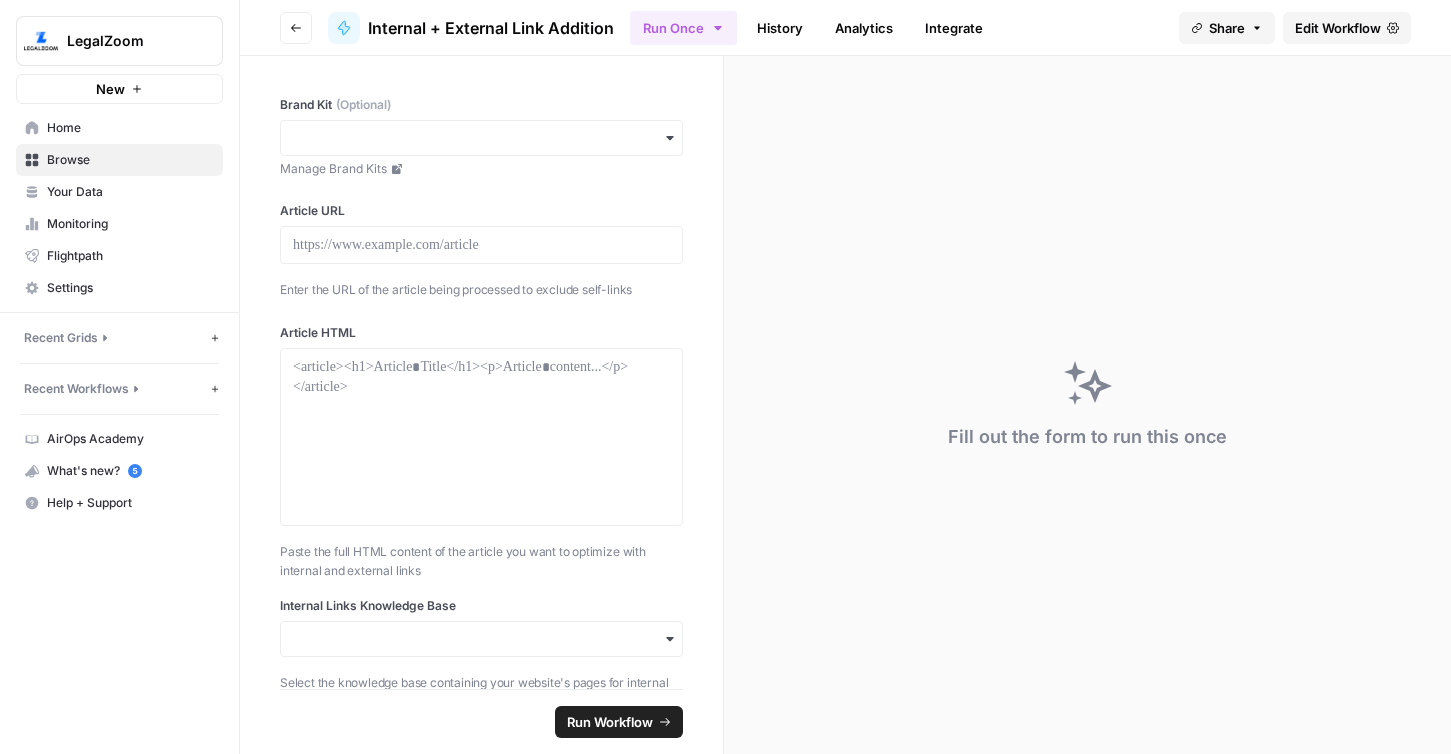 click on "Brand Kit (Optional) Manage Brand Kits Article URL Enter the URL of the article being processed to exclude self-links Article HTML Paste the full HTML content of the article you want to optimize with internal and external links Internal Links Knowledge Base Select the knowledge base containing your website's pages for internal linking Overview Pages Knowledge Base Select the knowledge base containing your overview/transactional pages for high-intent internal linking" at bounding box center [481, 372] 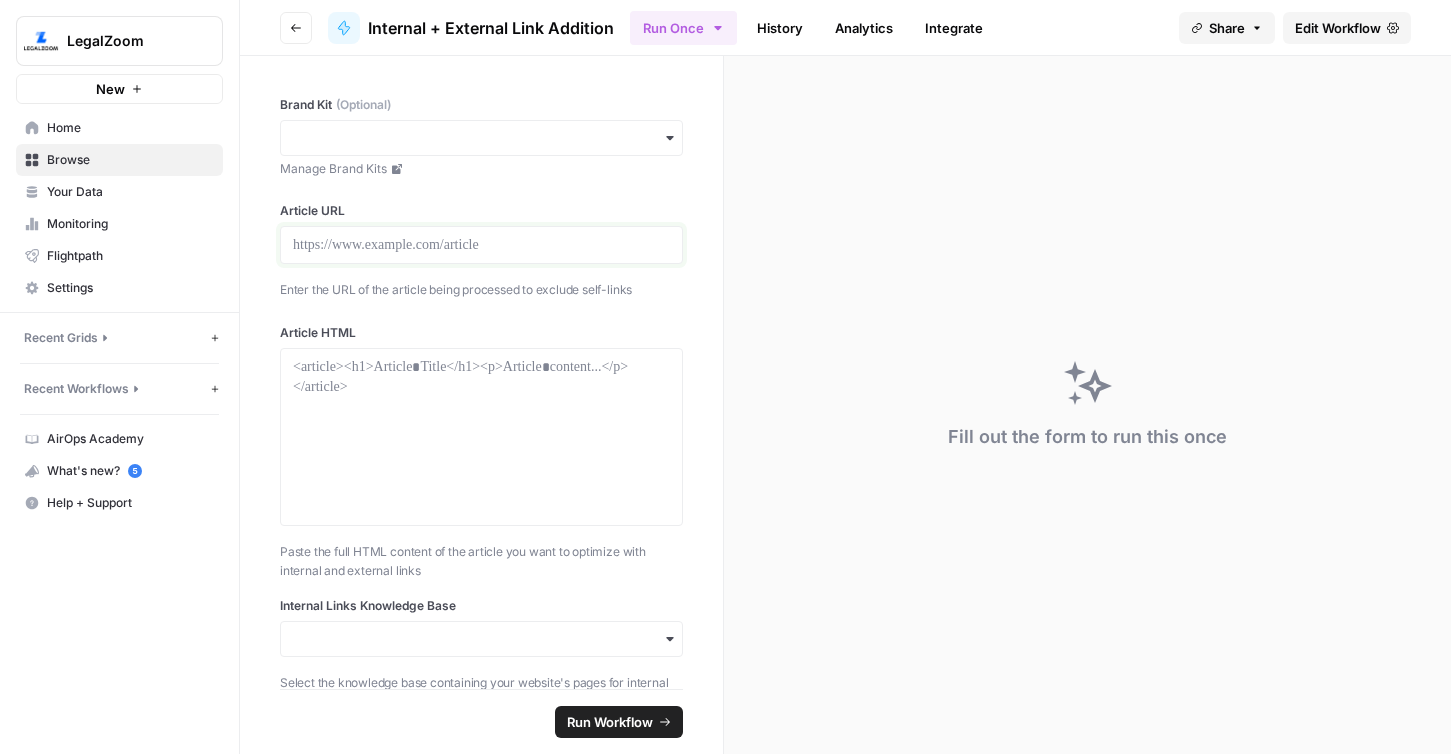 click at bounding box center [481, 245] 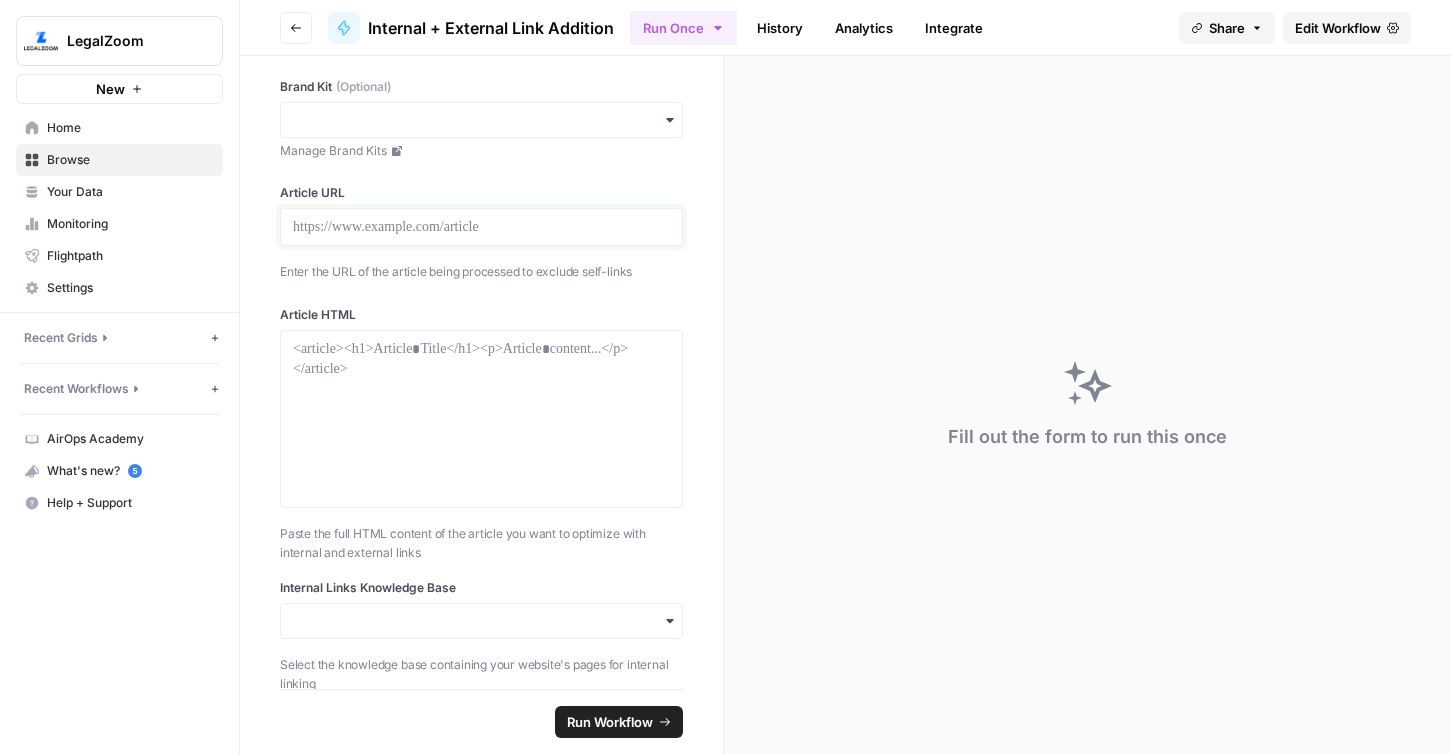 scroll, scrollTop: 20, scrollLeft: 0, axis: vertical 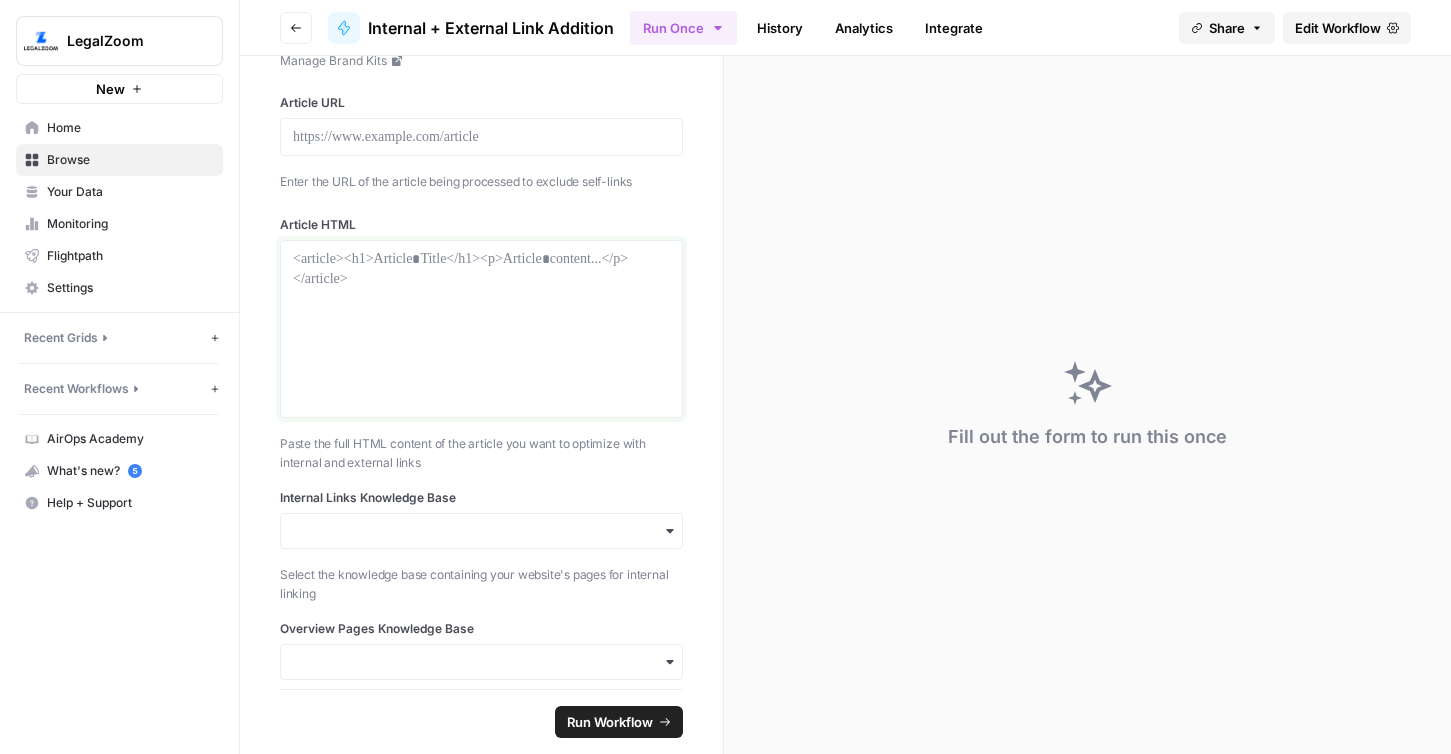 click at bounding box center [481, 329] 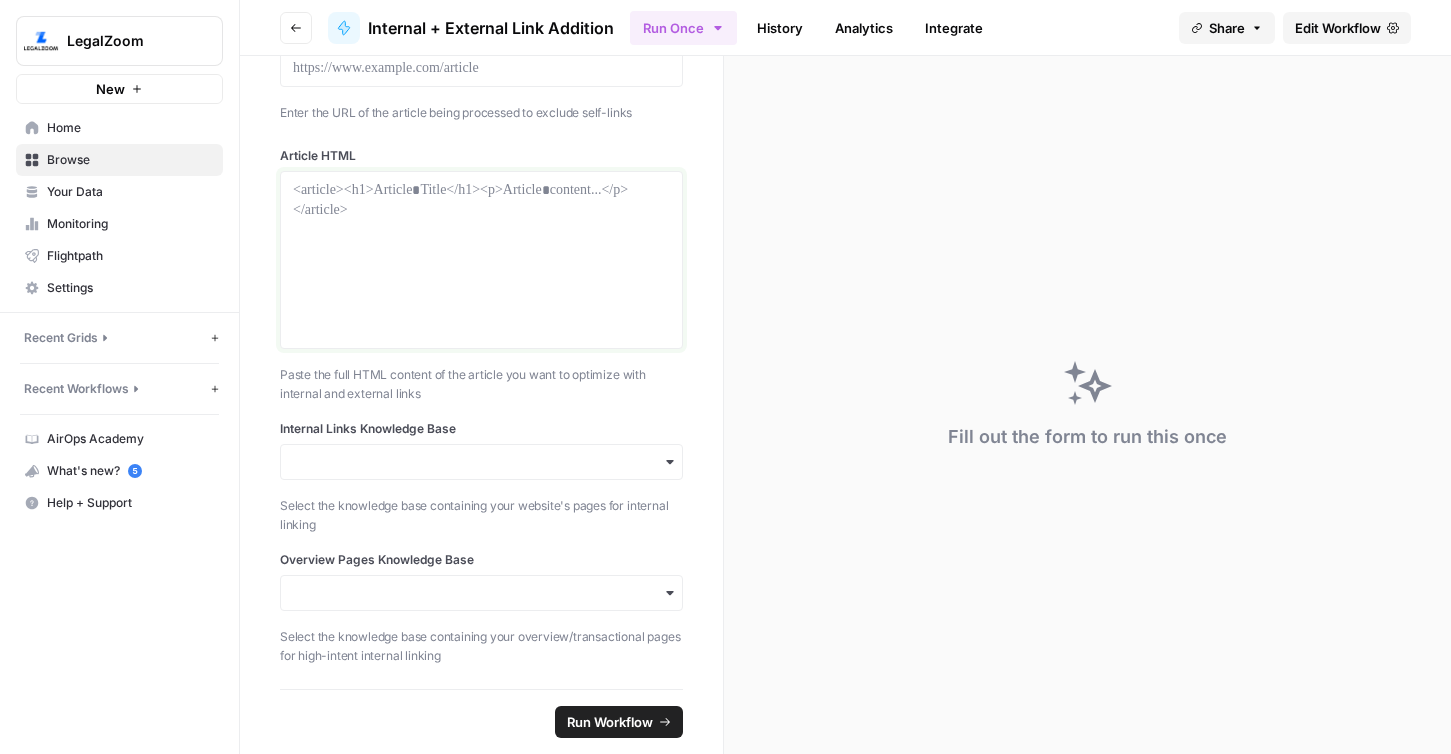 scroll, scrollTop: 0, scrollLeft: 0, axis: both 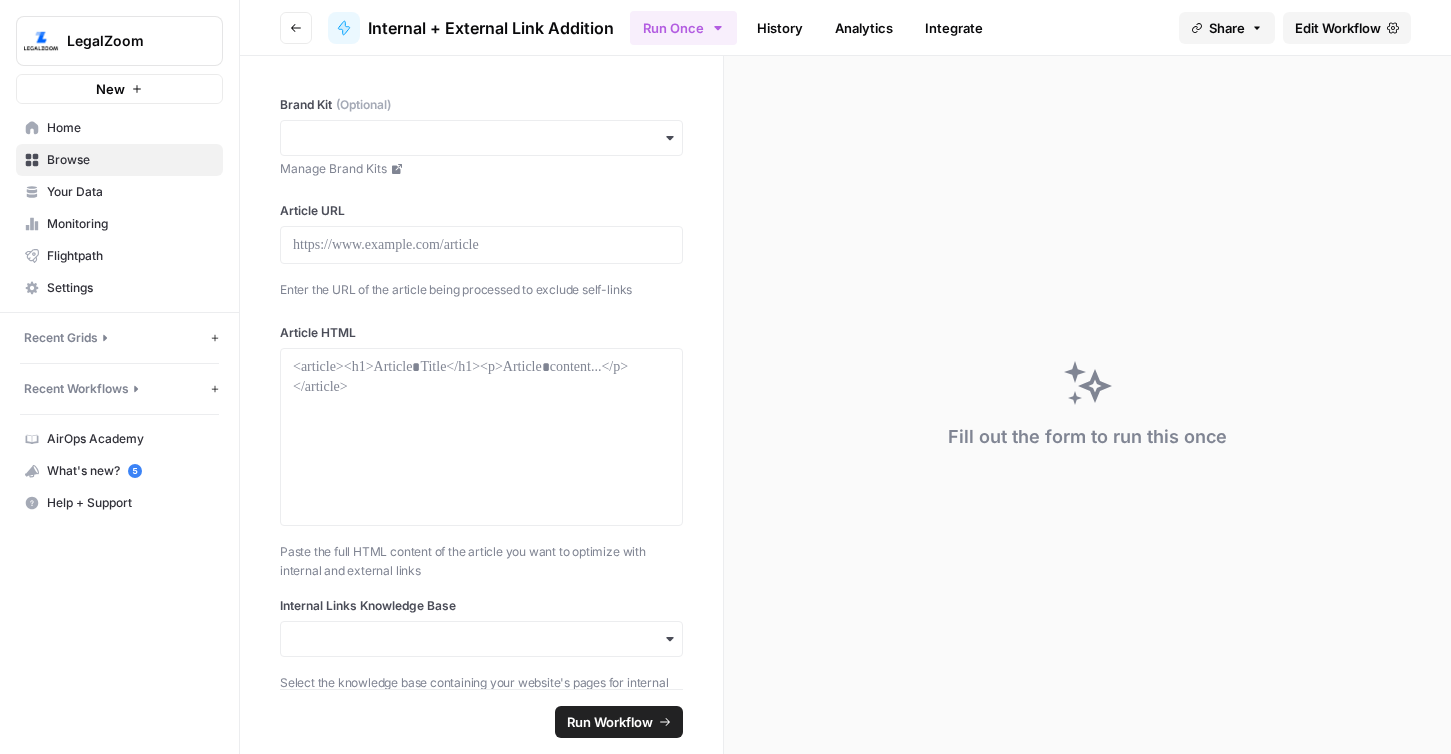 click on "Share" at bounding box center [1227, 28] 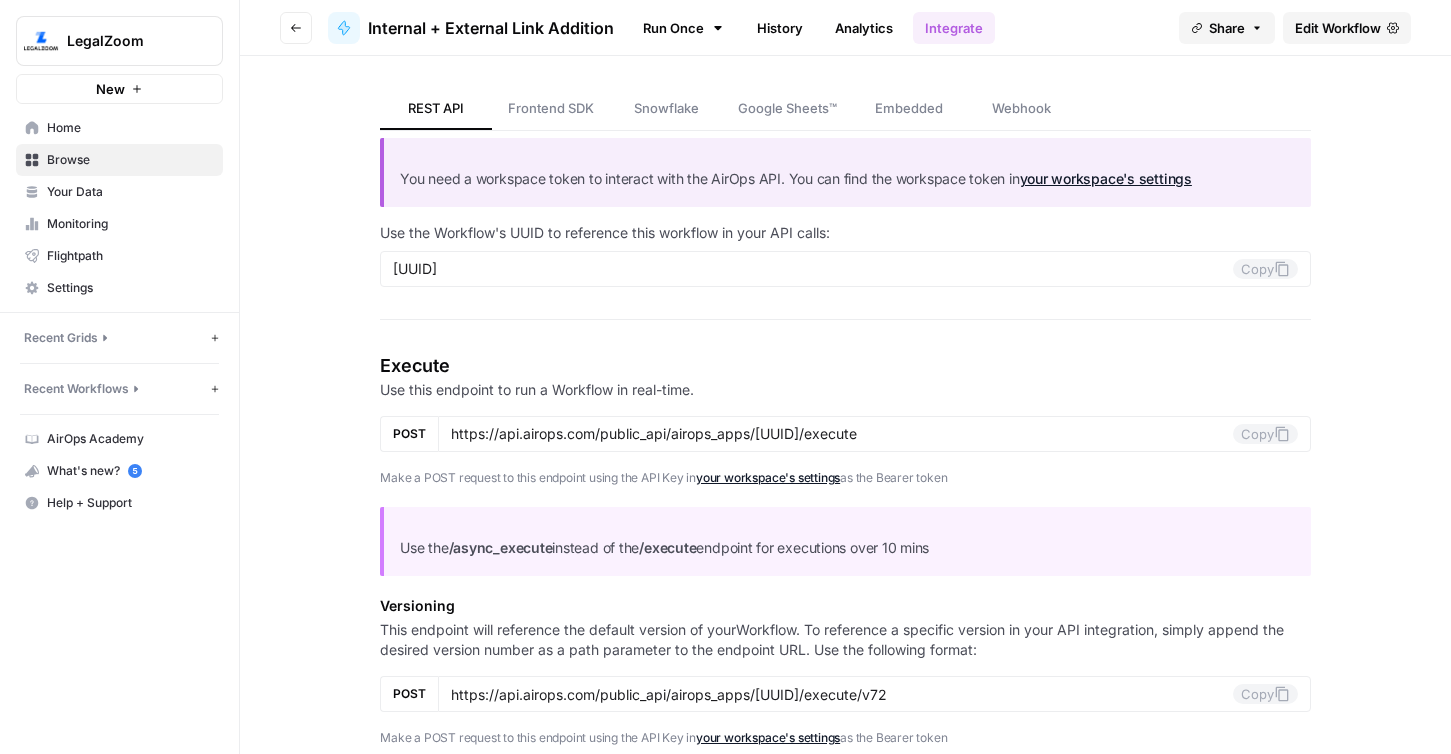 scroll, scrollTop: 125, scrollLeft: 0, axis: vertical 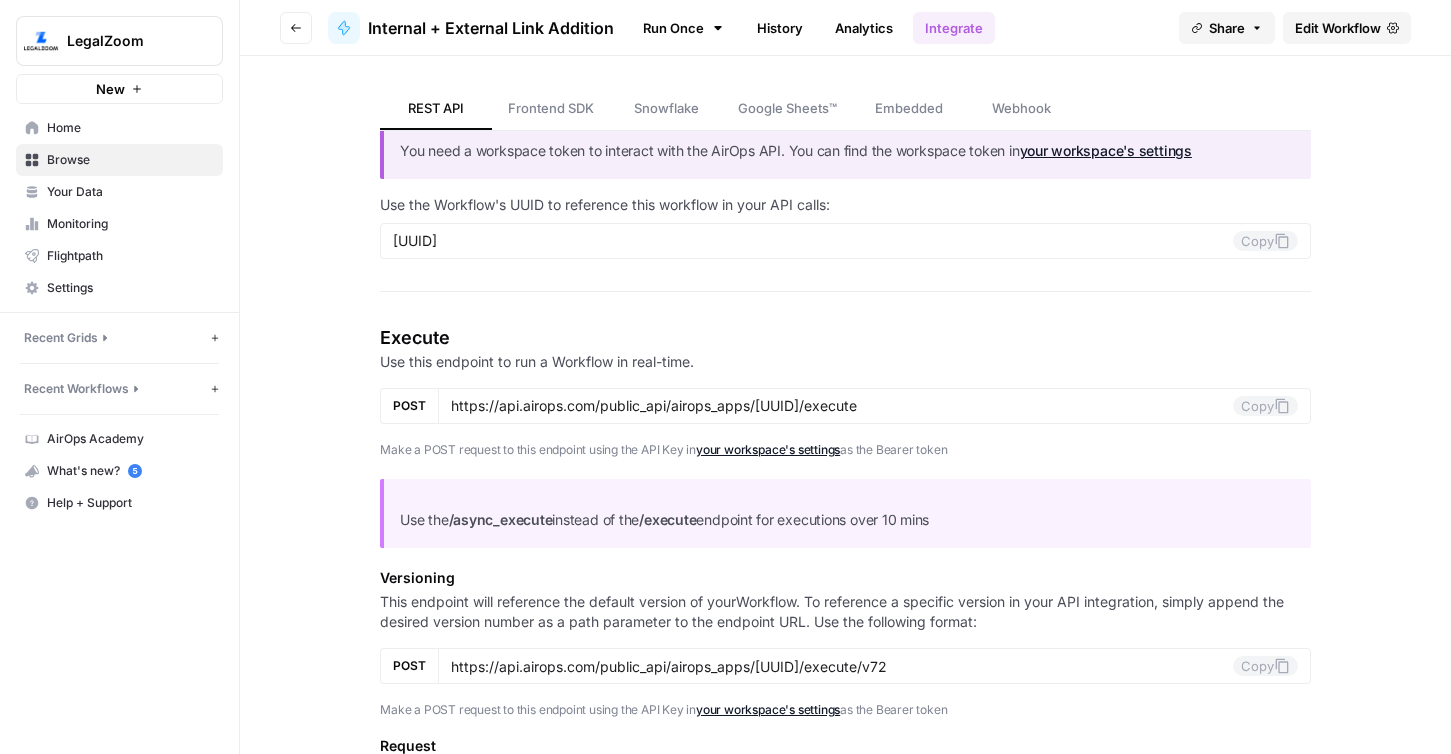 click on "https://api.airops.com/public_api/airops_apps/810db241-a425-4821-87cd-f376a807f5b4/execute Copy" at bounding box center (874, 406) 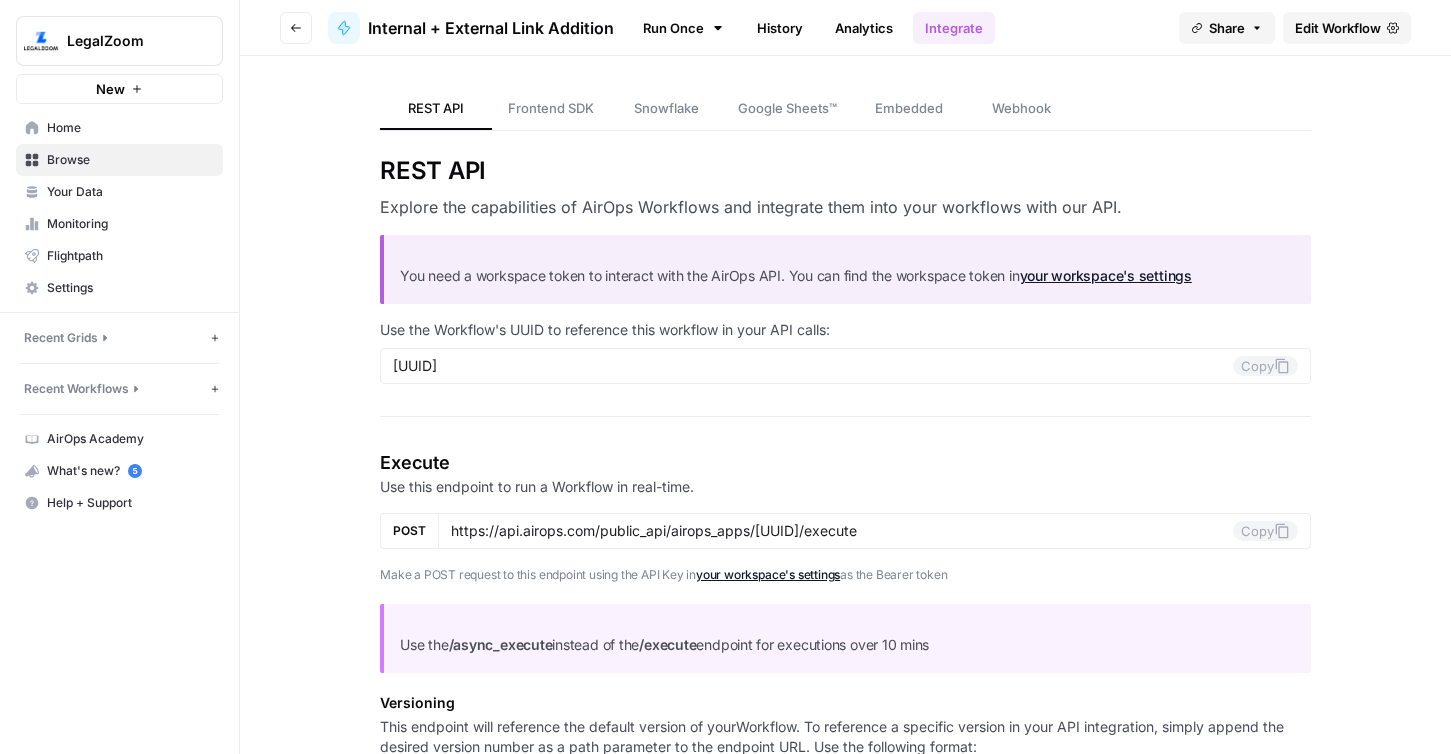 scroll, scrollTop: 1, scrollLeft: 0, axis: vertical 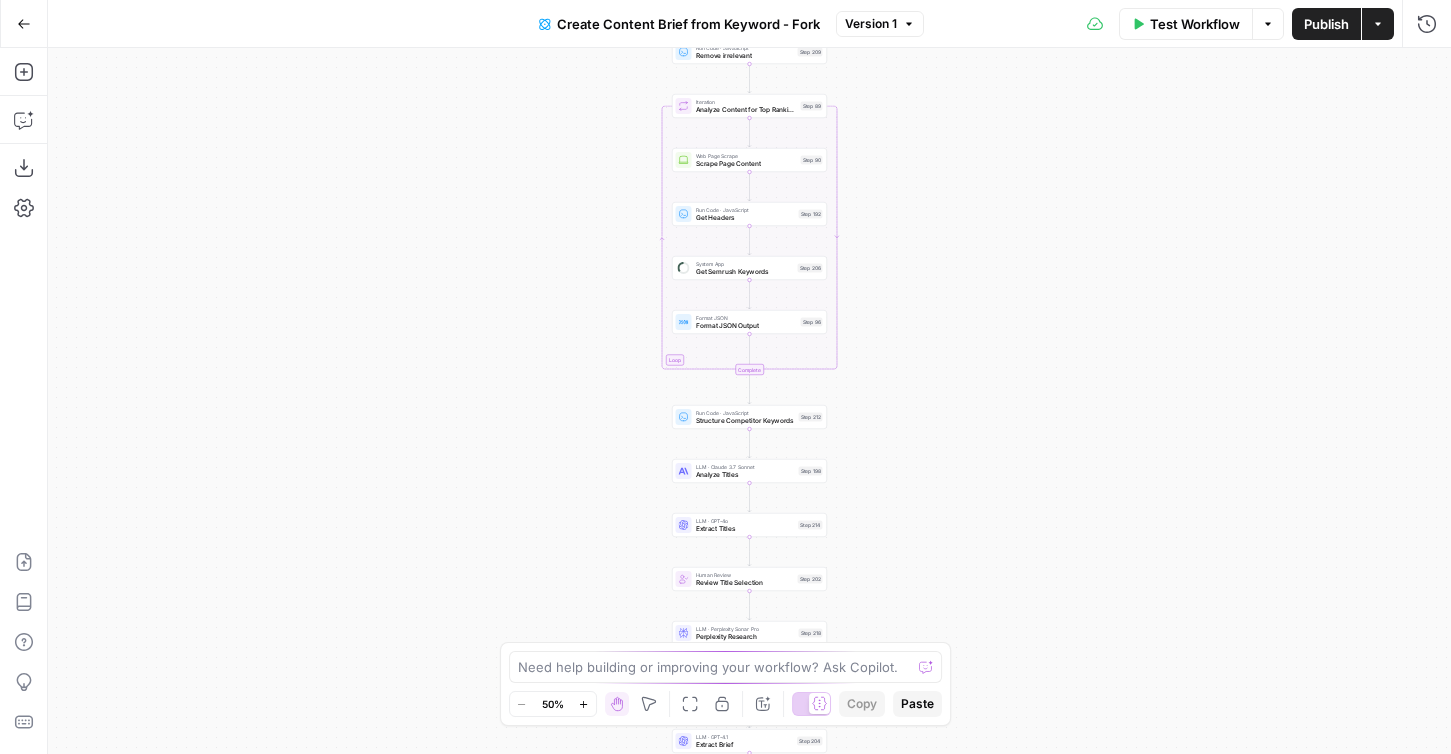 drag, startPoint x: 574, startPoint y: 91, endPoint x: 574, endPoint y: 479, distance: 388 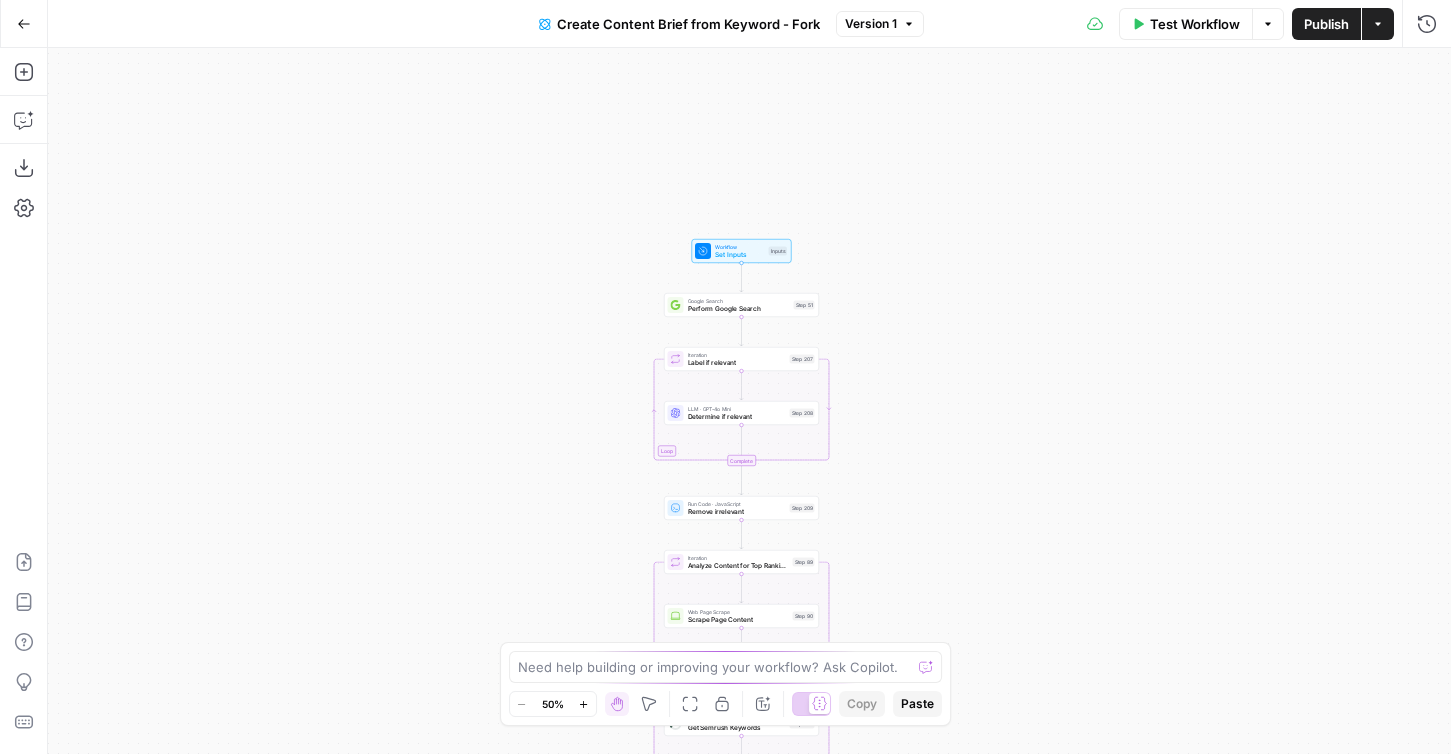 drag, startPoint x: 595, startPoint y: 296, endPoint x: 586, endPoint y: 384, distance: 88.45903 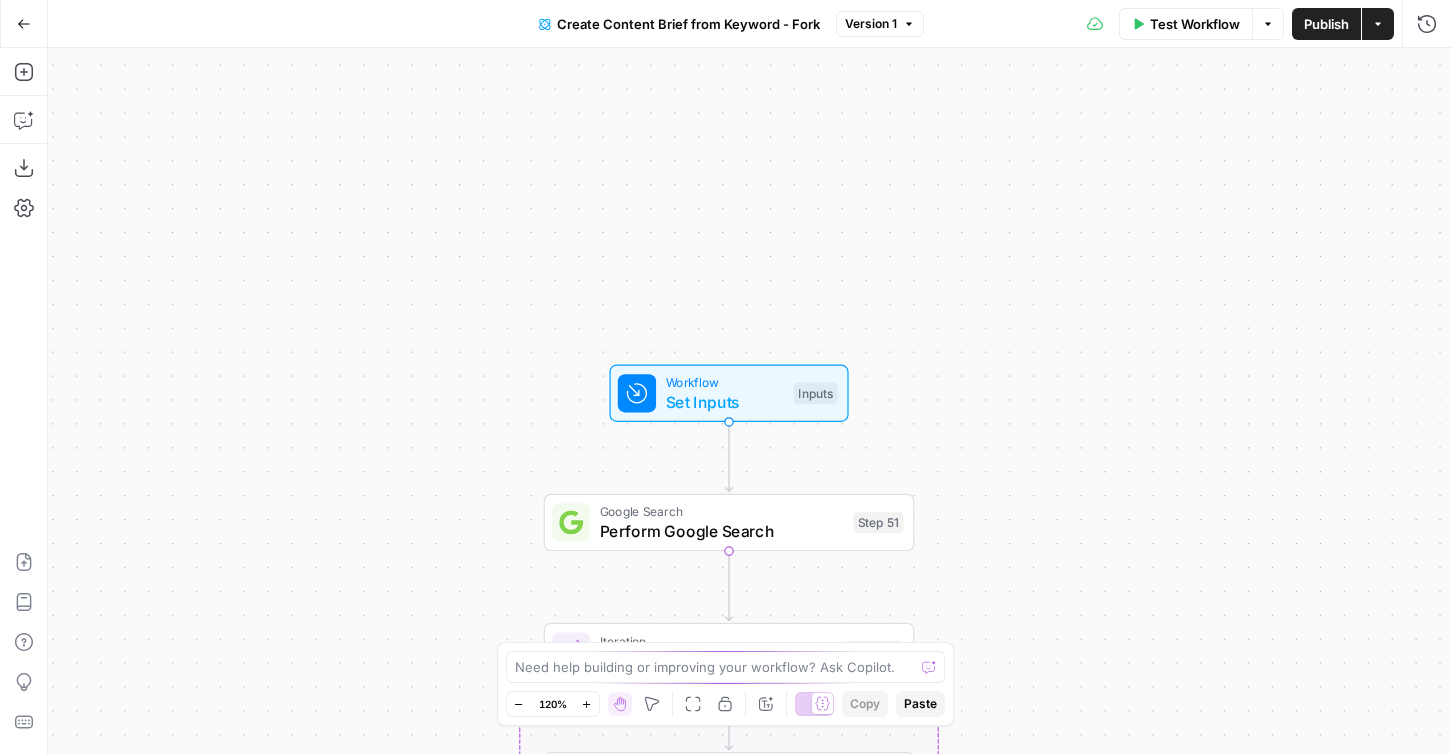 drag, startPoint x: 851, startPoint y: 309, endPoint x: 757, endPoint y: 157, distance: 178.71765 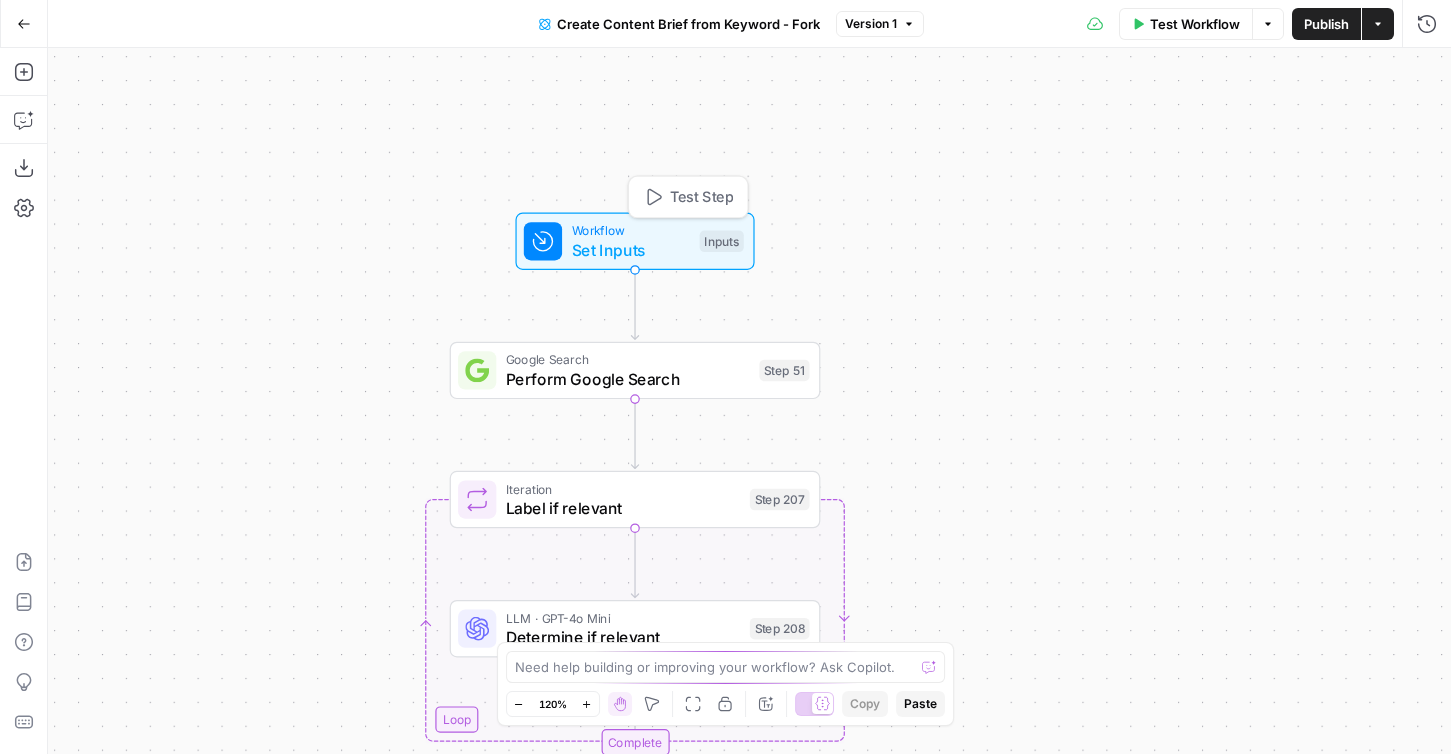 click on "Set Inputs" at bounding box center [631, 250] 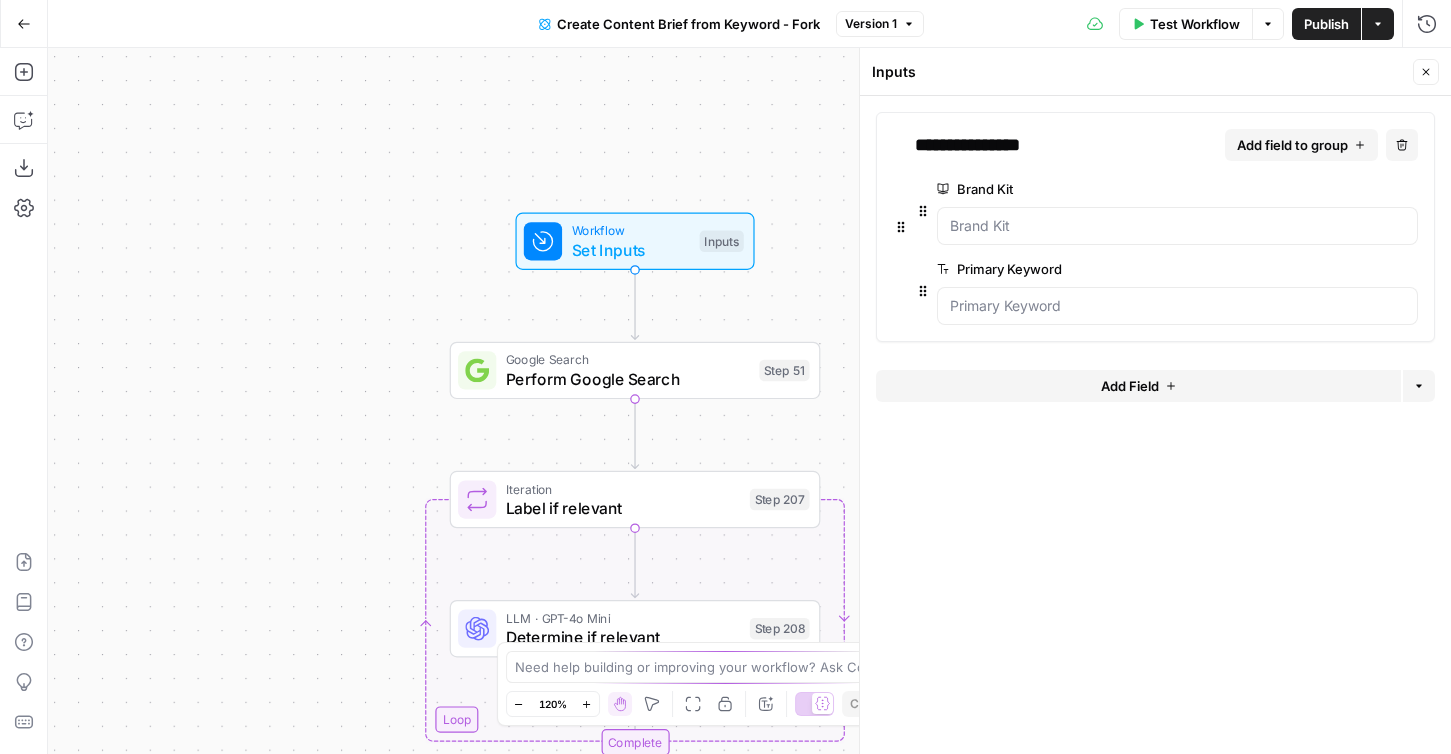 click on "edit field" at bounding box center (1343, 189) 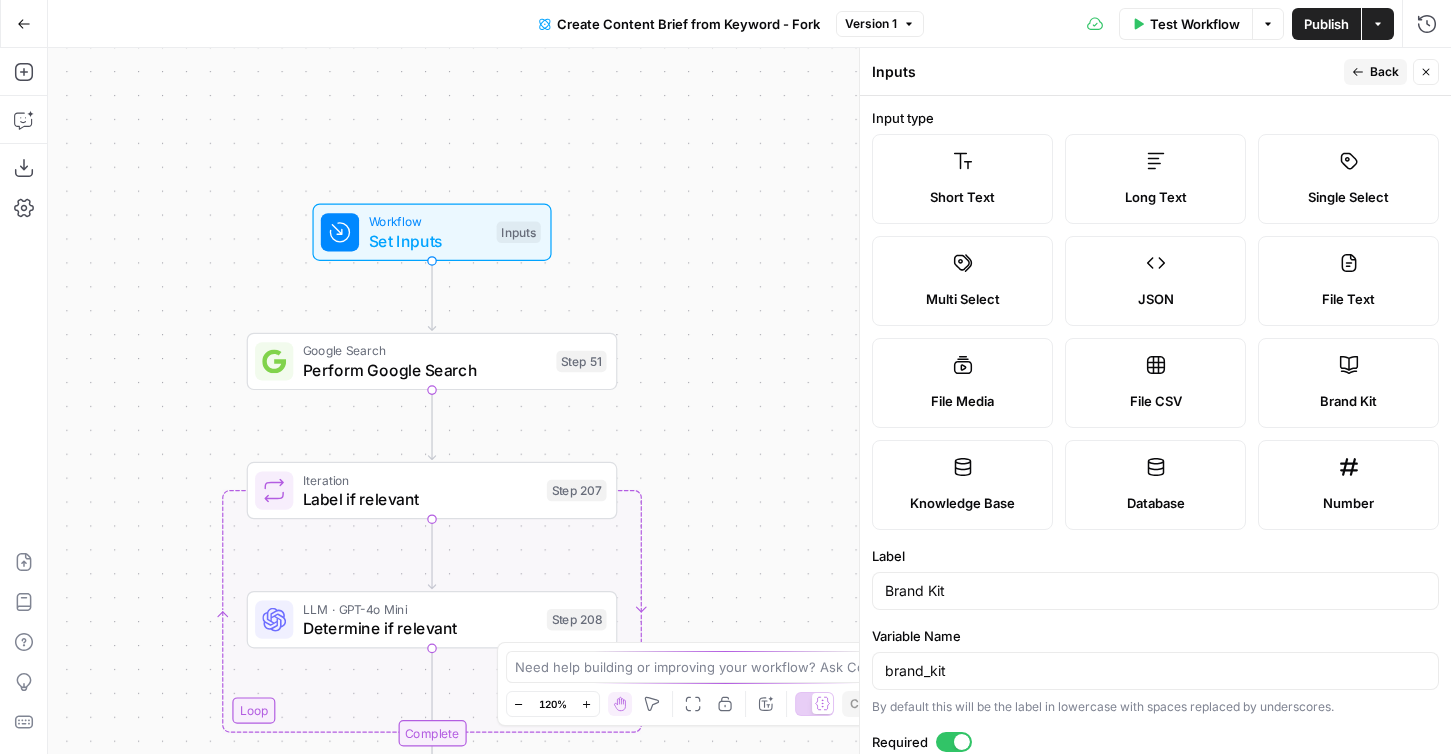 drag, startPoint x: 678, startPoint y: 104, endPoint x: 467, endPoint y: 94, distance: 211.23683 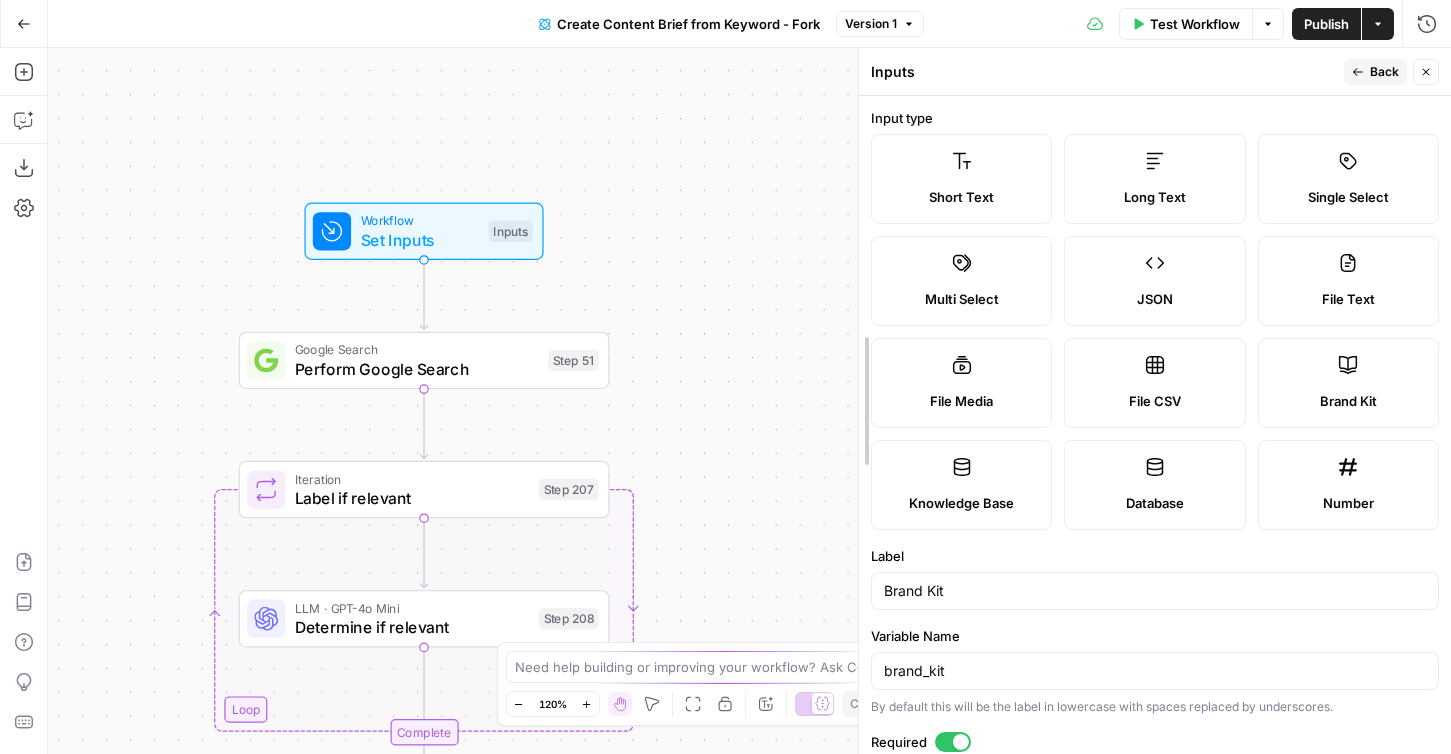 drag, startPoint x: 866, startPoint y: 308, endPoint x: 790, endPoint y: 308, distance: 76 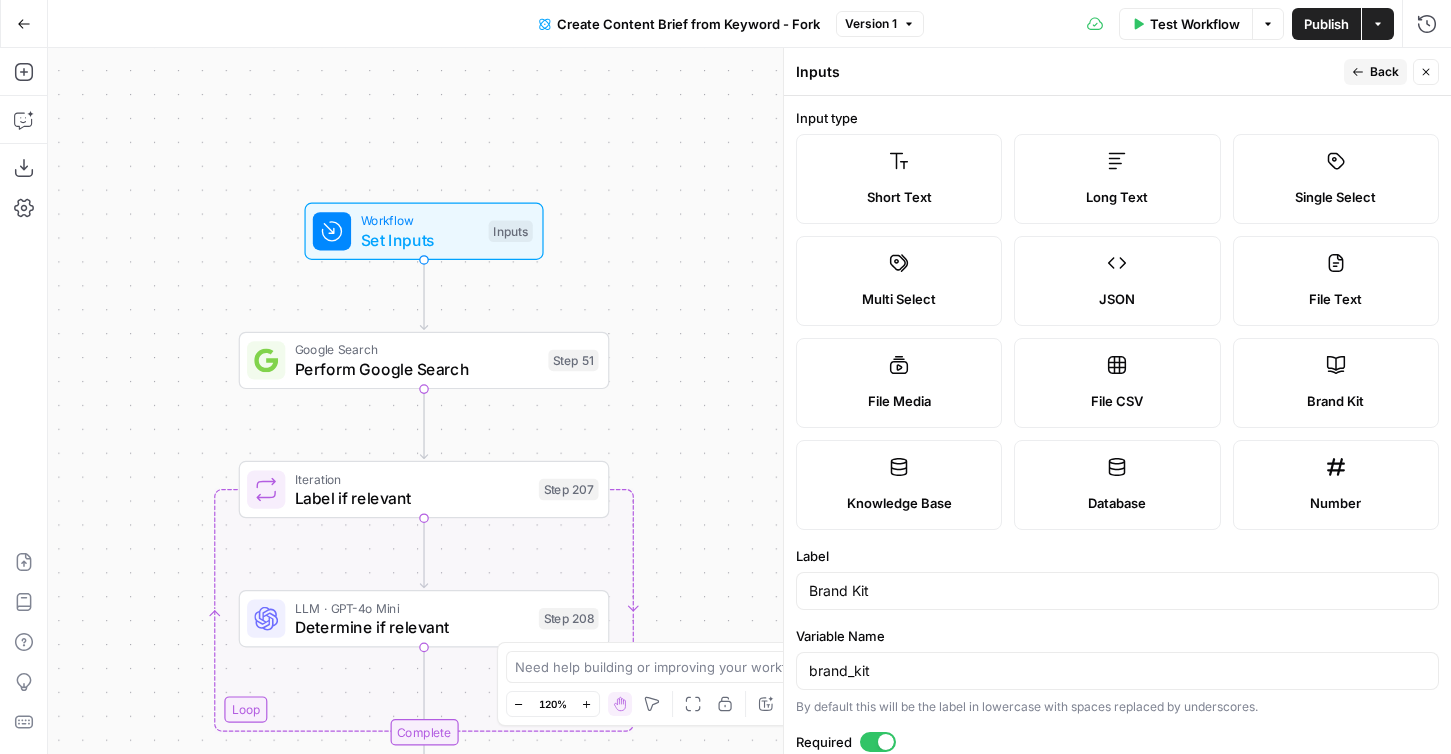 click on "Go Back" at bounding box center [24, 24] 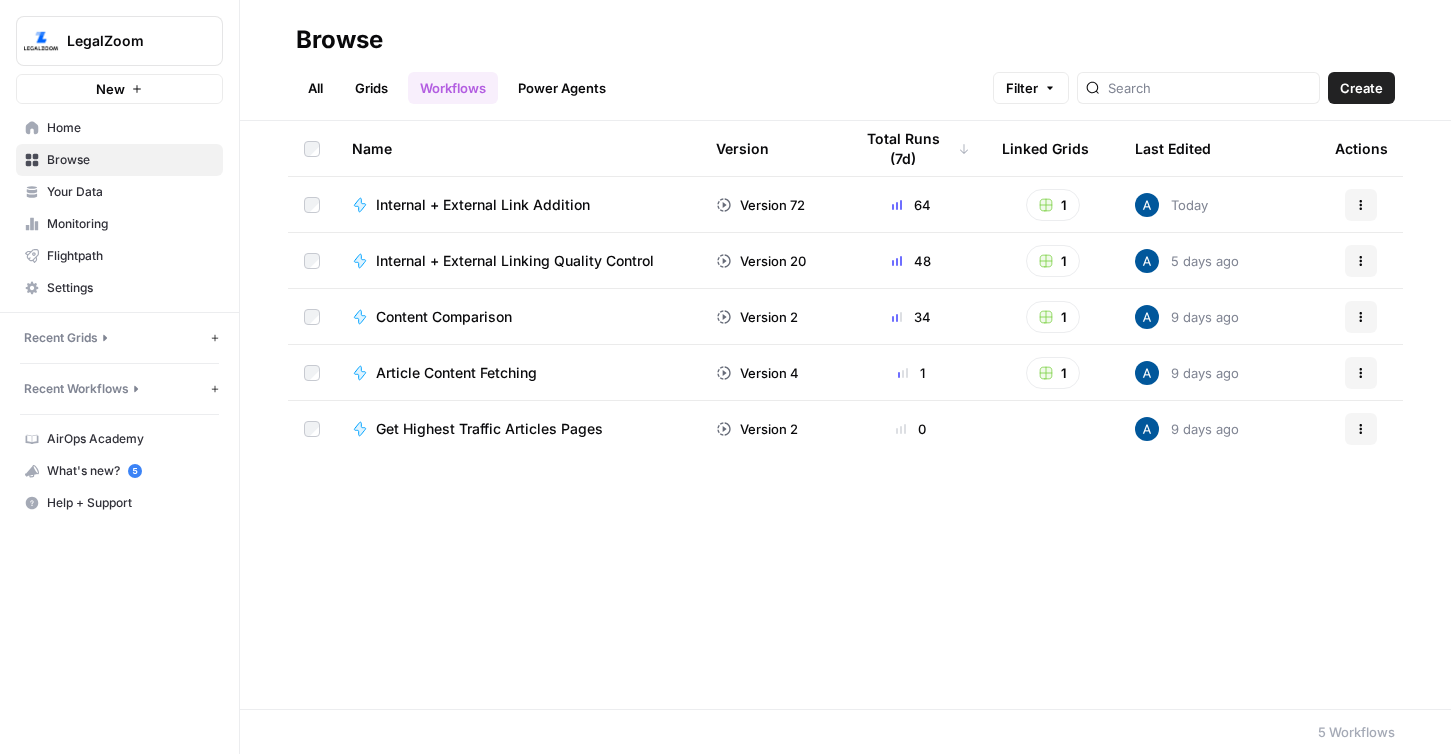 click on "Your Data" at bounding box center [130, 192] 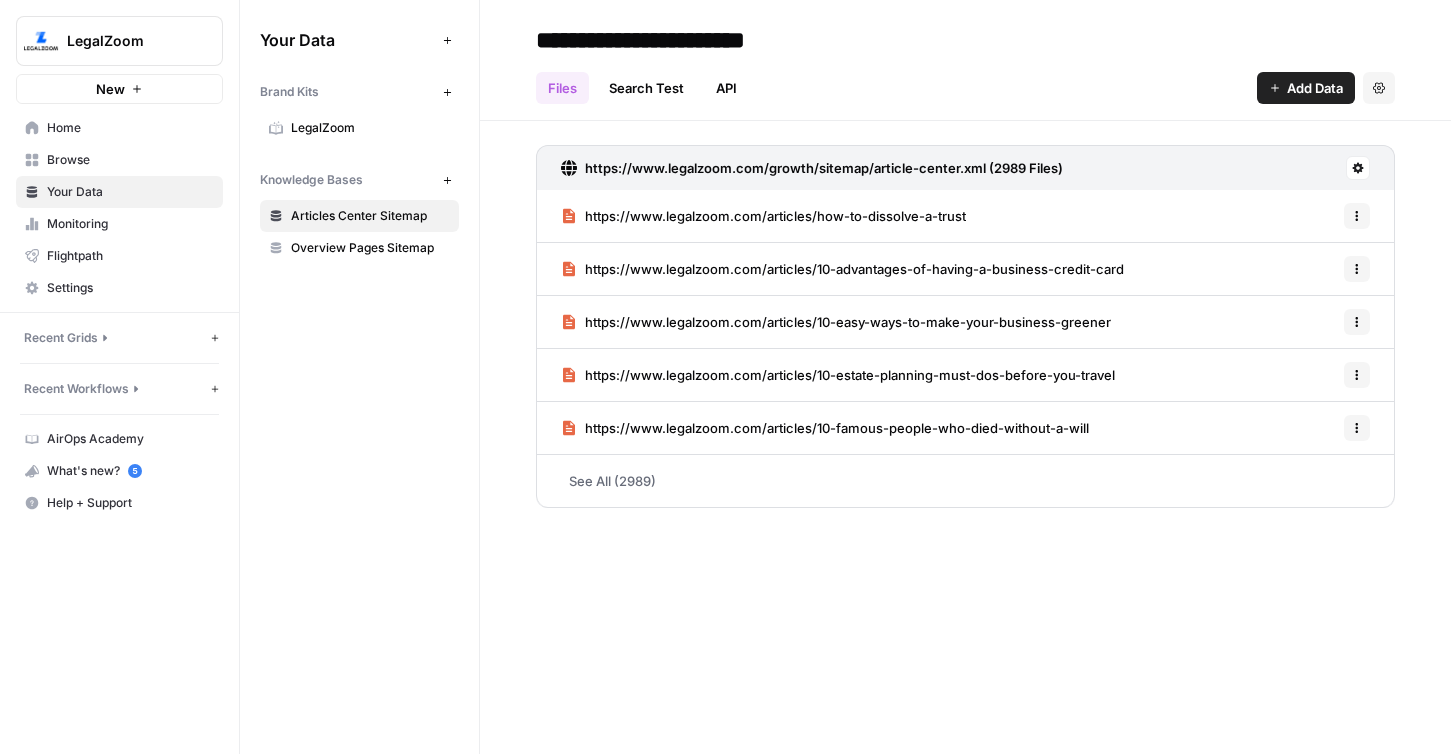 click on "LegalZoom" at bounding box center [359, 128] 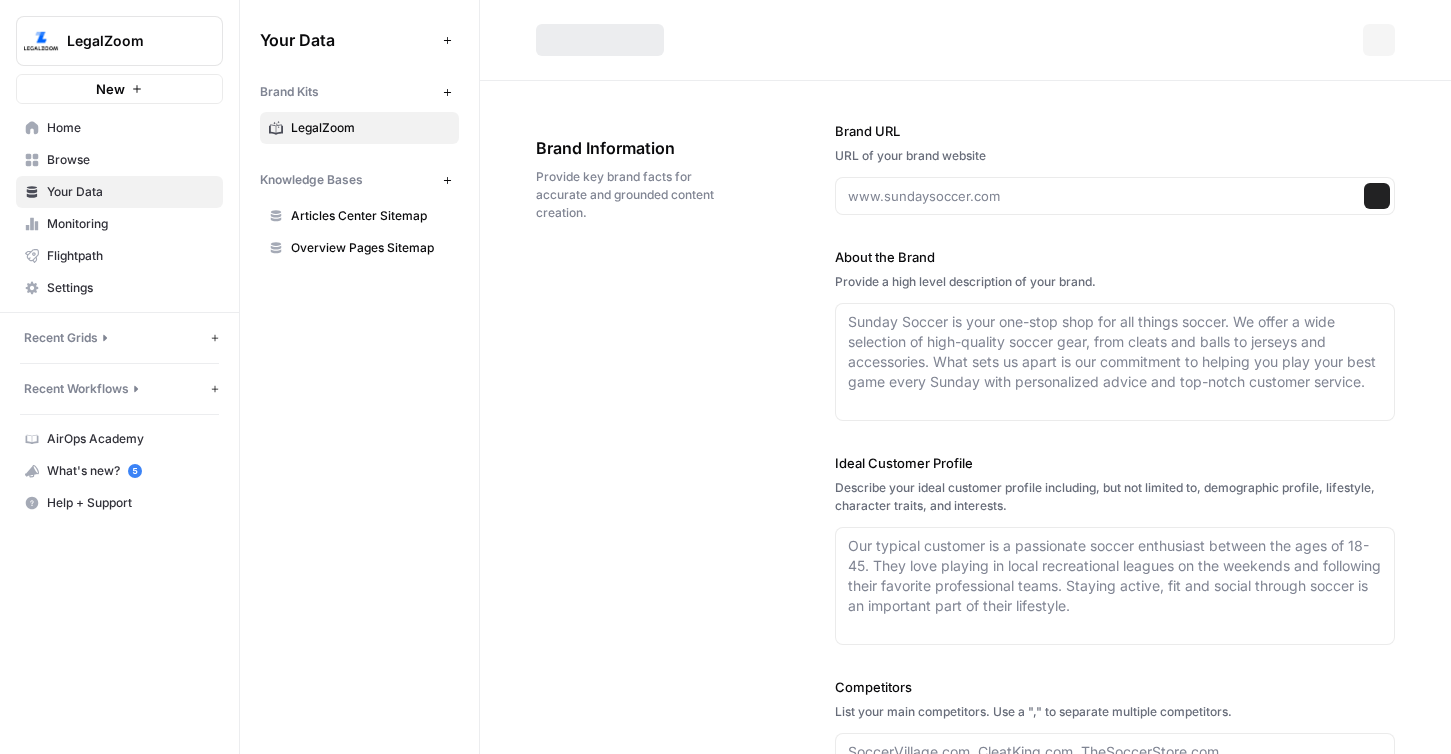 type on "https://www.legalzoom.com/" 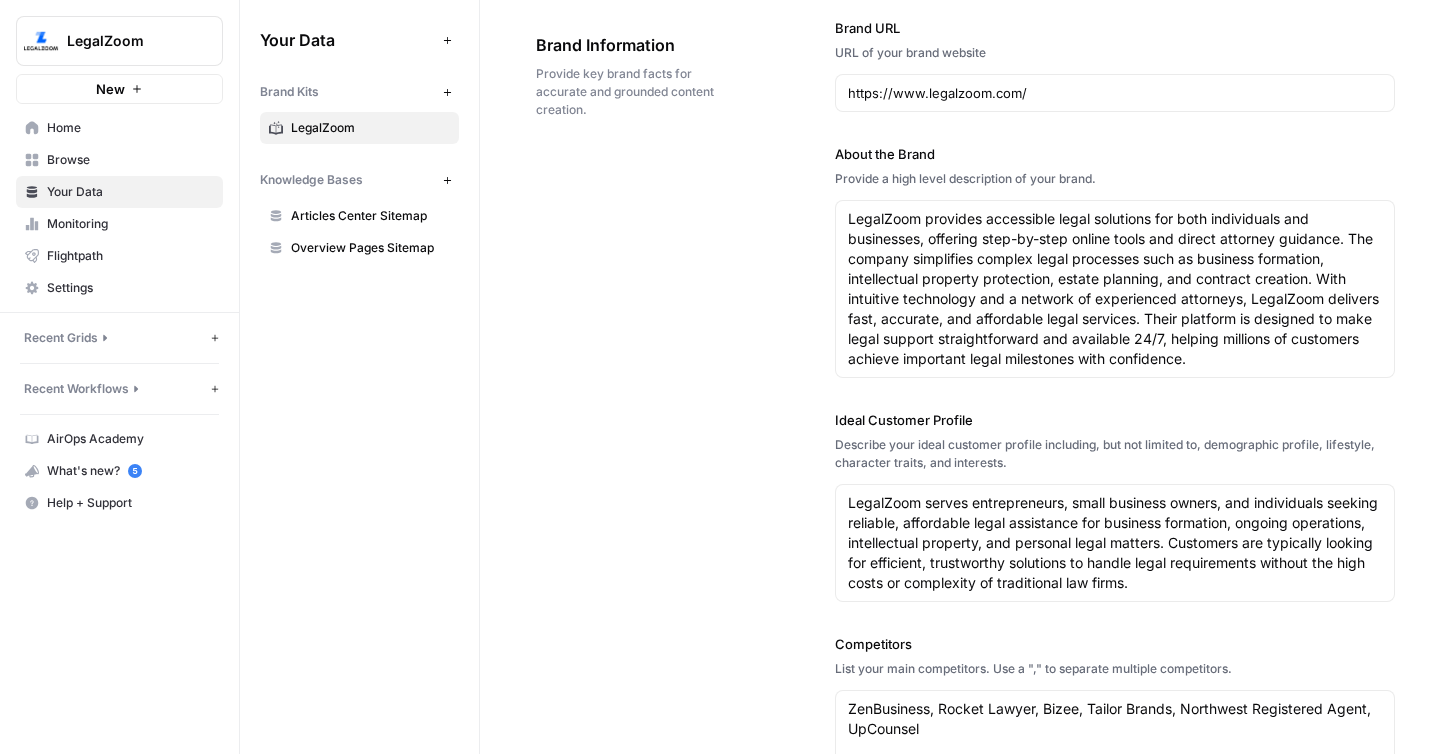 scroll, scrollTop: 105, scrollLeft: 0, axis: vertical 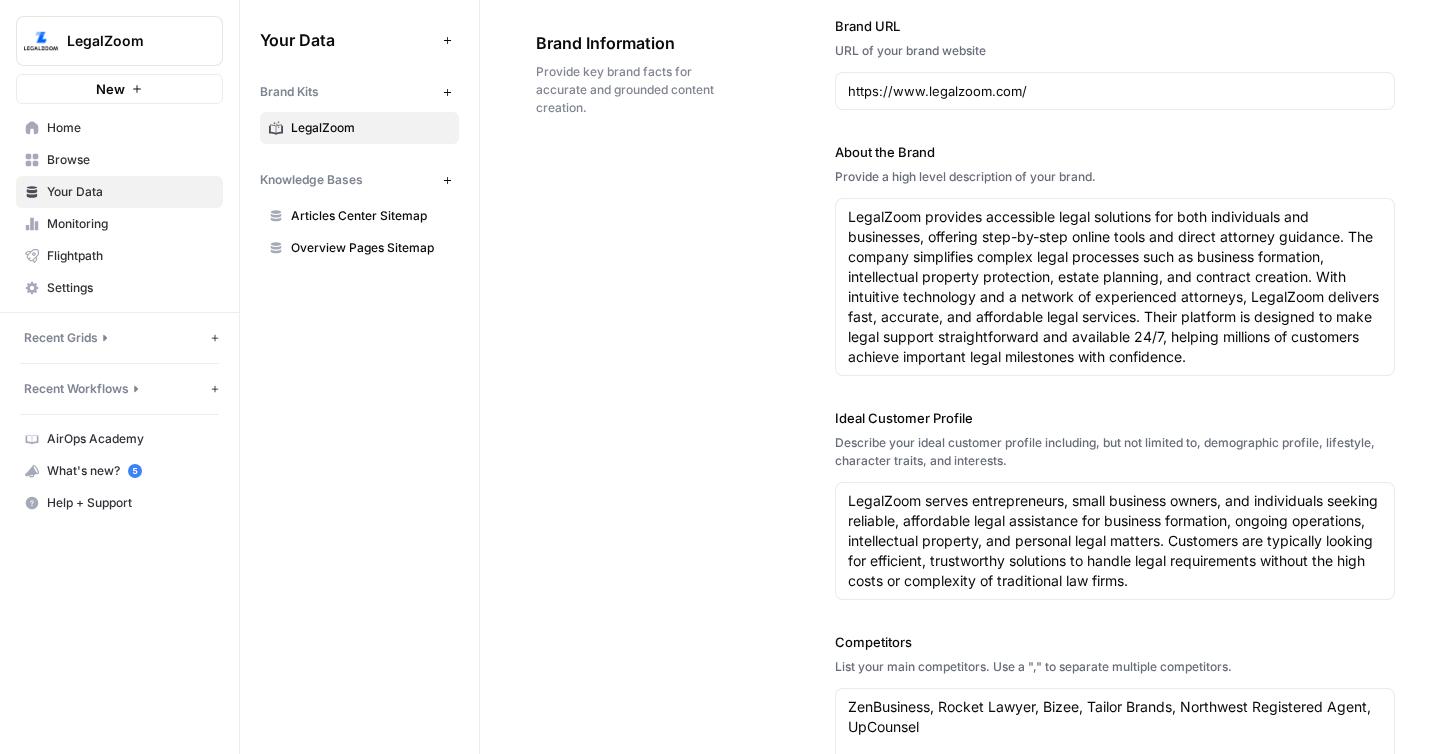 click on "LegalZoom provides accessible legal solutions for both individuals and businesses, offering step-by-step online tools and direct attorney guidance. The company simplifies complex legal processes such as business formation, intellectual property protection, estate planning, and contract creation. With intuitive technology and a network of experienced attorneys, LegalZoom delivers fast, accurate, and affordable legal services. Their platform is designed to make legal support straightforward and available 24/7, helping millions of customers achieve important legal milestones with confidence." at bounding box center [1115, 287] 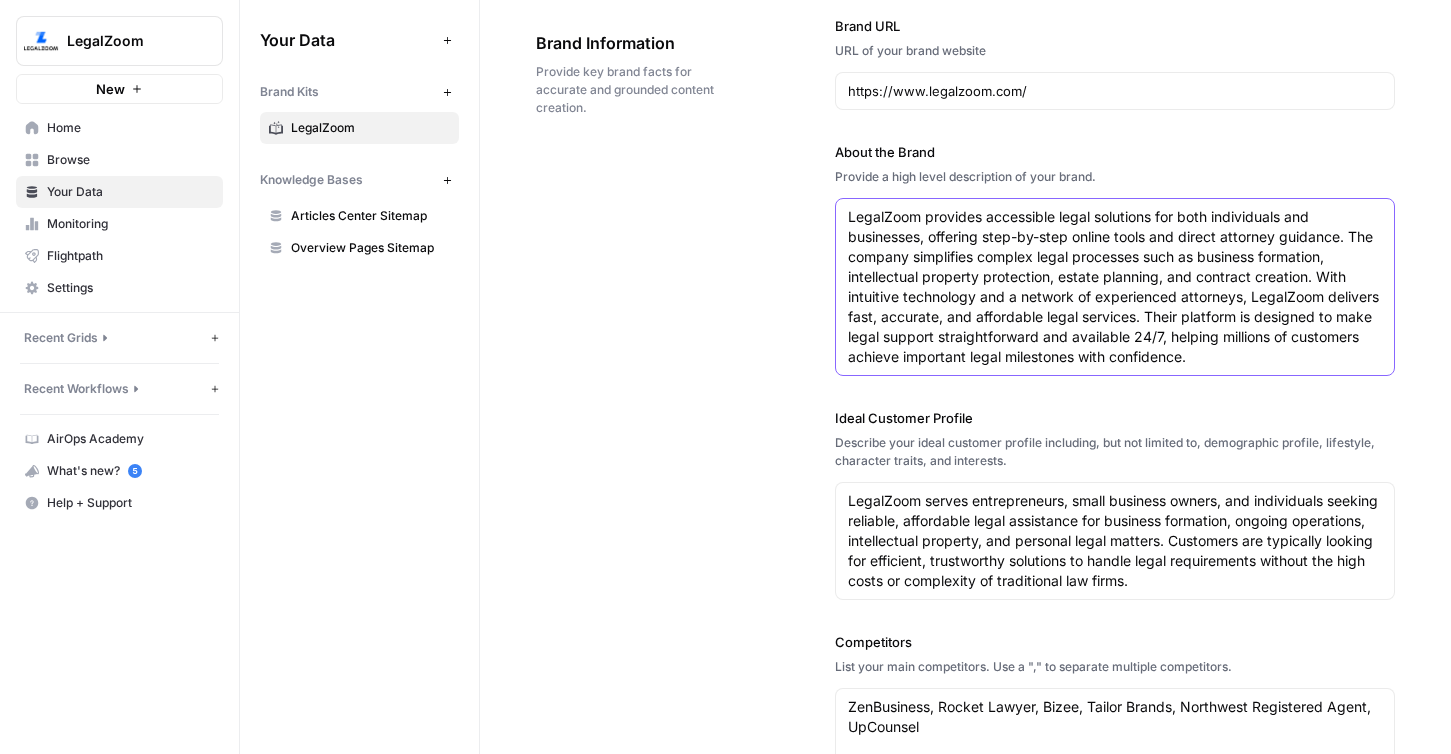 click on "LegalZoom provides accessible legal solutions for both individuals and businesses, offering step-by-step online tools and direct attorney guidance. The company simplifies complex legal processes such as business formation, intellectual property protection, estate planning, and contract creation. With intuitive technology and a network of experienced attorneys, LegalZoom delivers fast, accurate, and affordable legal services. Their platform is designed to make legal support straightforward and available 24/7, helping millions of customers achieve important legal milestones with confidence." at bounding box center (1115, 287) 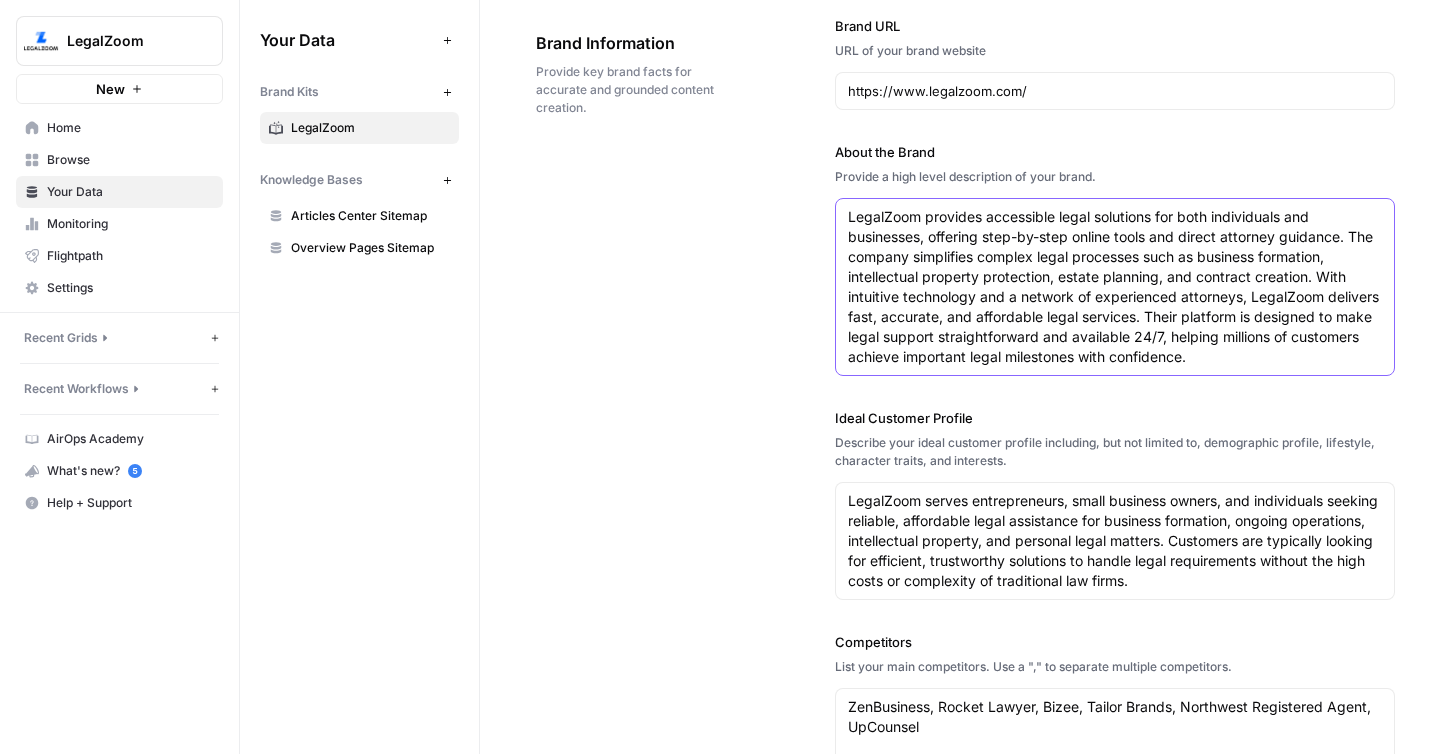scroll, scrollTop: 147, scrollLeft: 0, axis: vertical 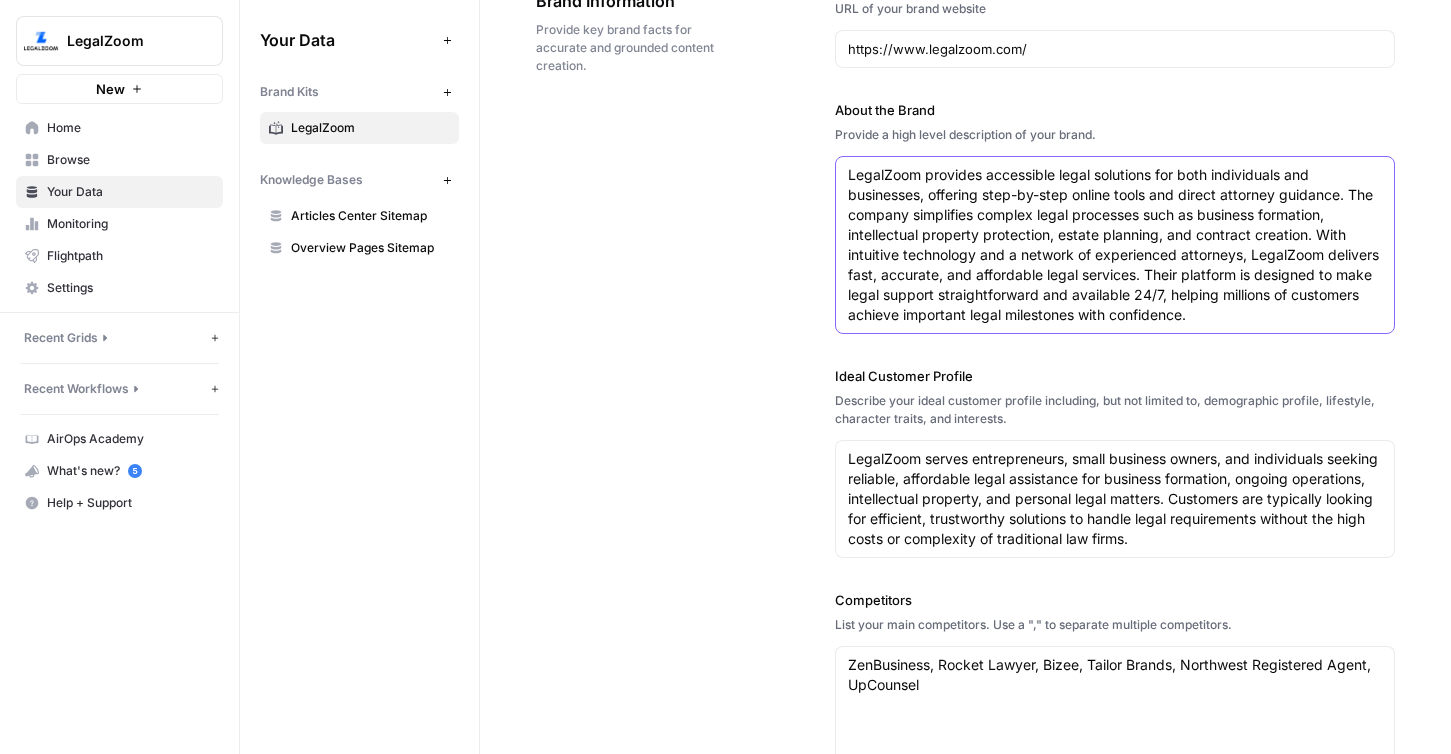 drag, startPoint x: 849, startPoint y: 176, endPoint x: 1270, endPoint y: 330, distance: 448.2823 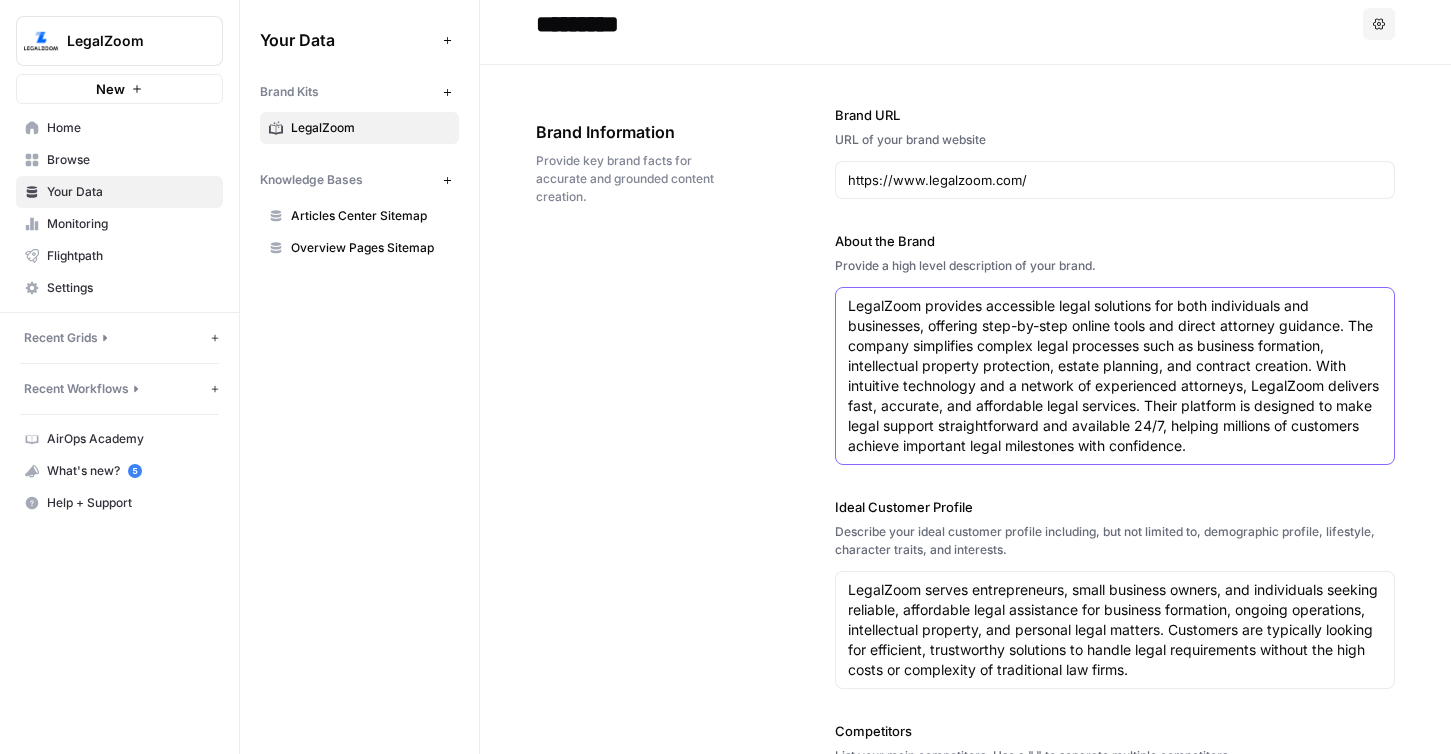 scroll, scrollTop: 10, scrollLeft: 0, axis: vertical 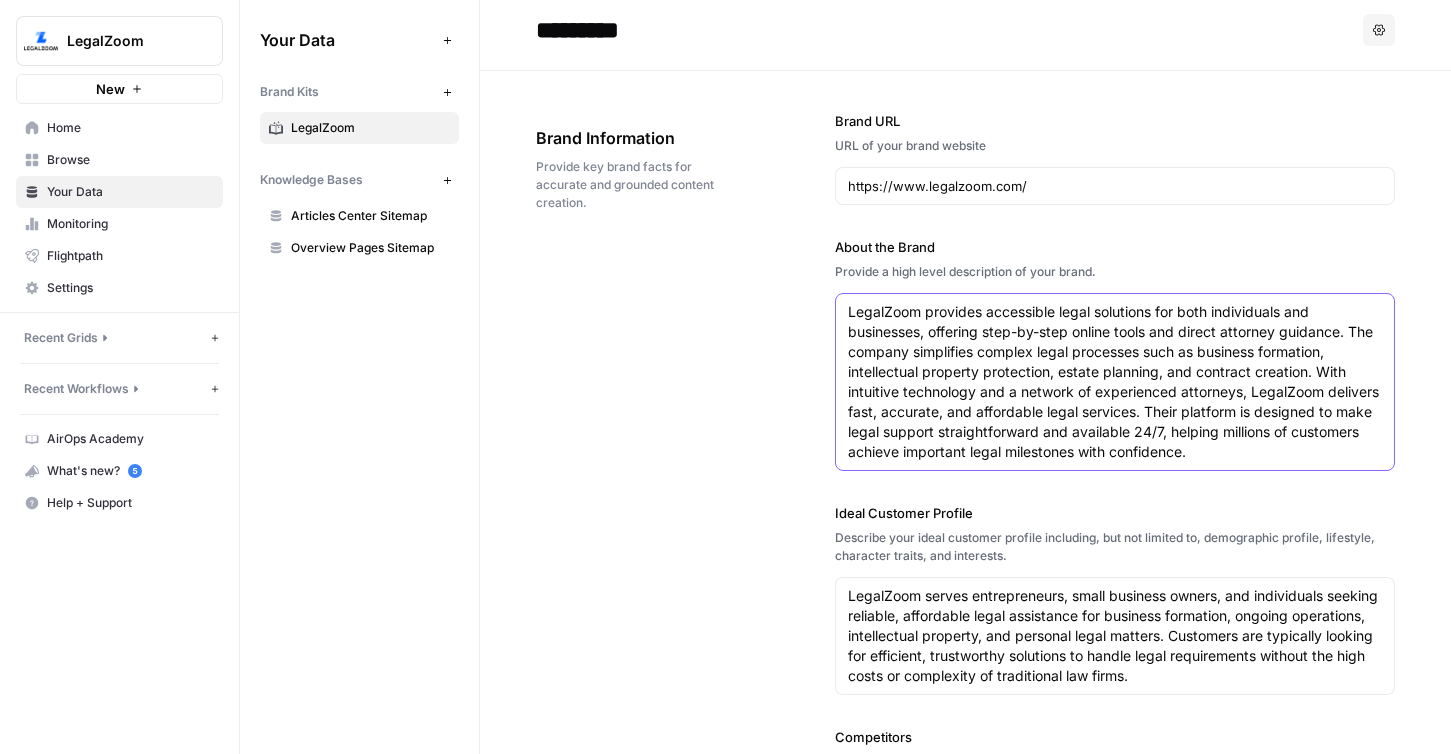 click on "LegalZoom provides accessible legal solutions for both individuals and businesses, offering step-by-step online tools and direct attorney guidance. The company simplifies complex legal processes such as business formation, intellectual property protection, estate planning, and contract creation. With intuitive technology and a network of experienced attorneys, LegalZoom delivers fast, accurate, and affordable legal services. Their platform is designed to make legal support straightforward and available 24/7, helping millions of customers achieve important legal milestones with confidence." at bounding box center (1115, 382) 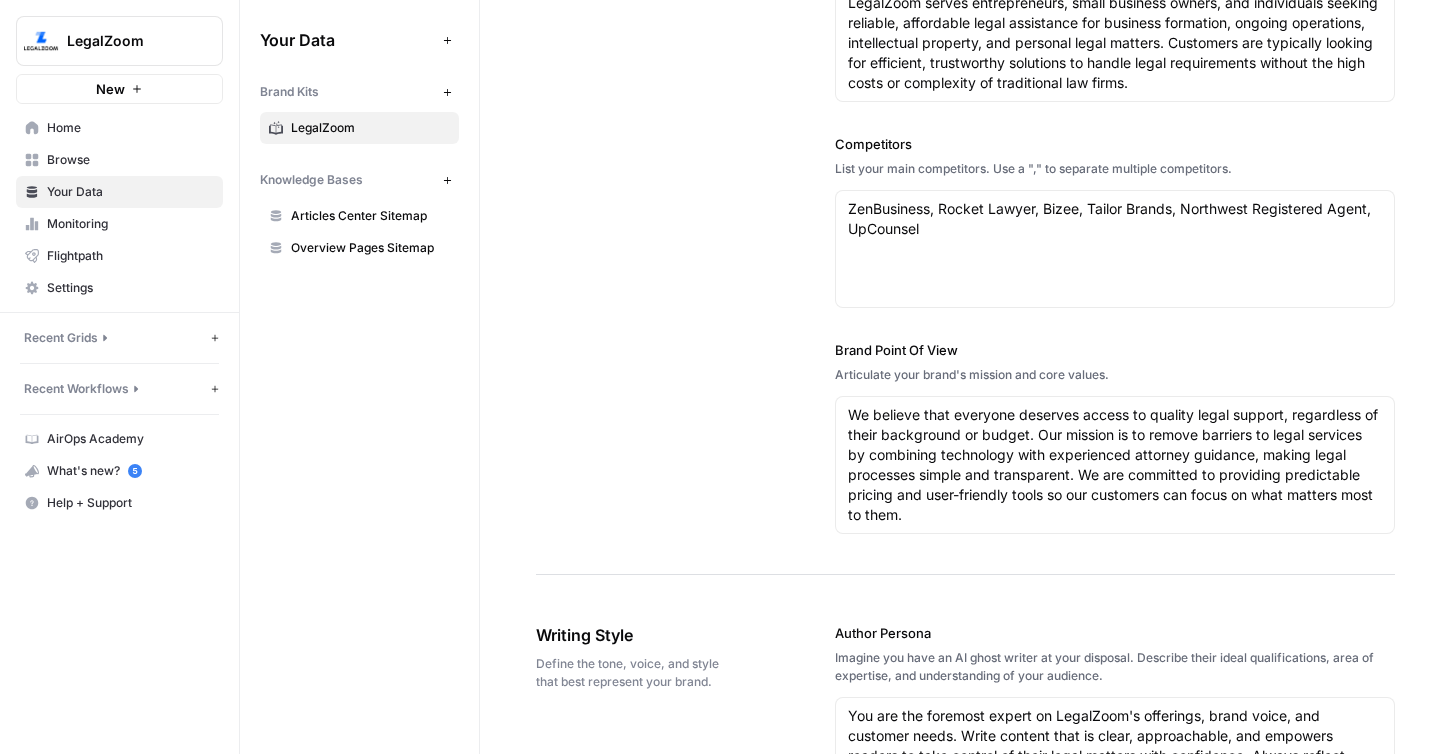 scroll, scrollTop: 704, scrollLeft: 0, axis: vertical 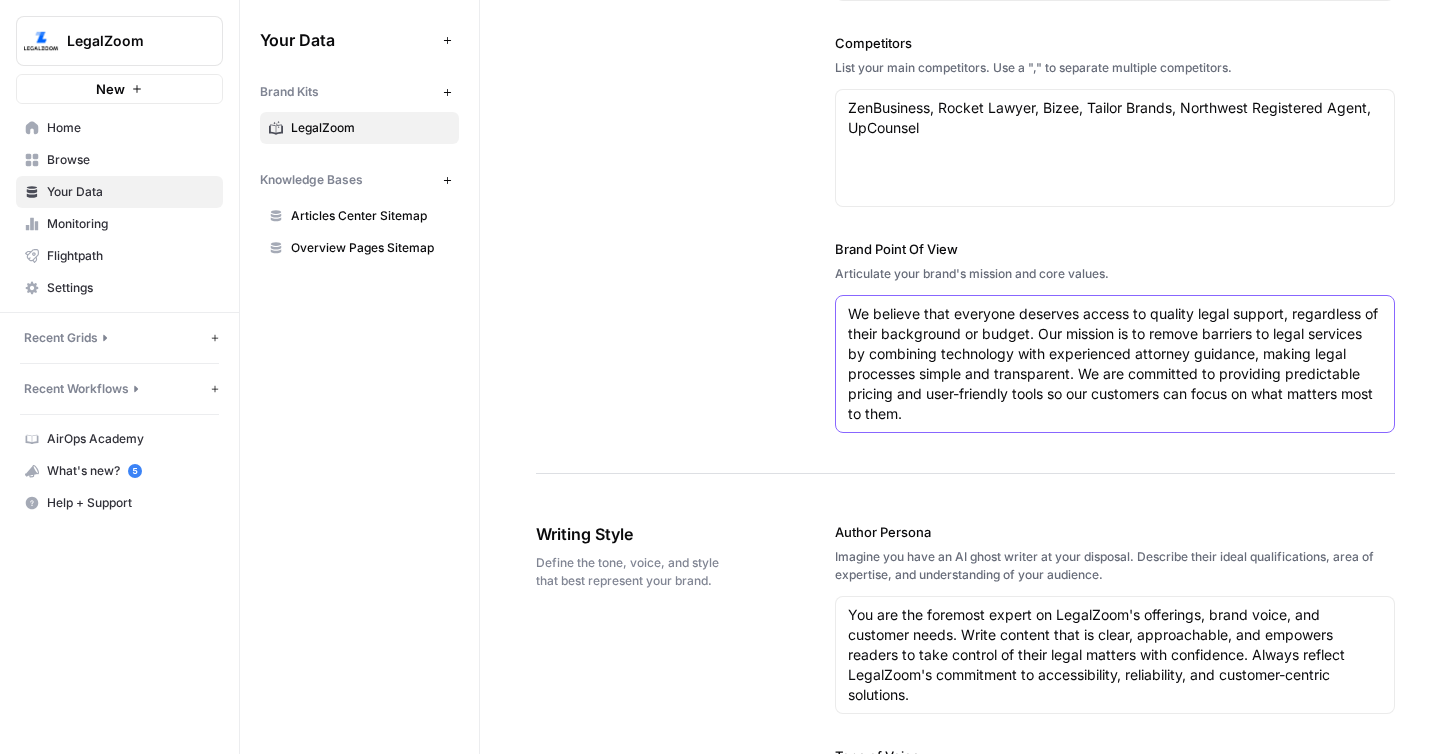click on "We believe that everyone deserves access to quality legal support, regardless of their background or budget. Our mission is to remove barriers to legal services by combining technology with experienced attorney guidance, making legal processes simple and transparent. We are committed to providing predictable pricing and user-friendly tools so our customers can focus on what matters most to them." at bounding box center [1115, 364] 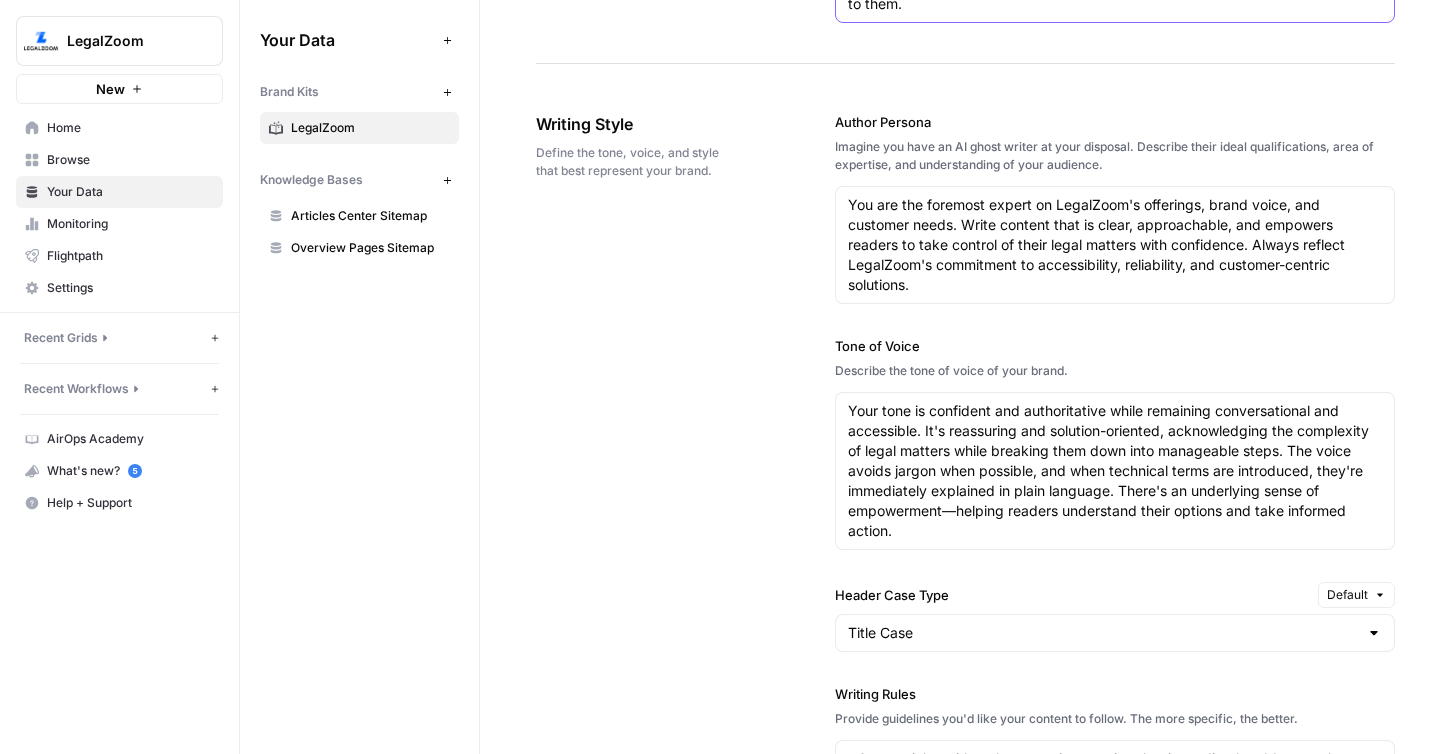 scroll, scrollTop: 1117, scrollLeft: 0, axis: vertical 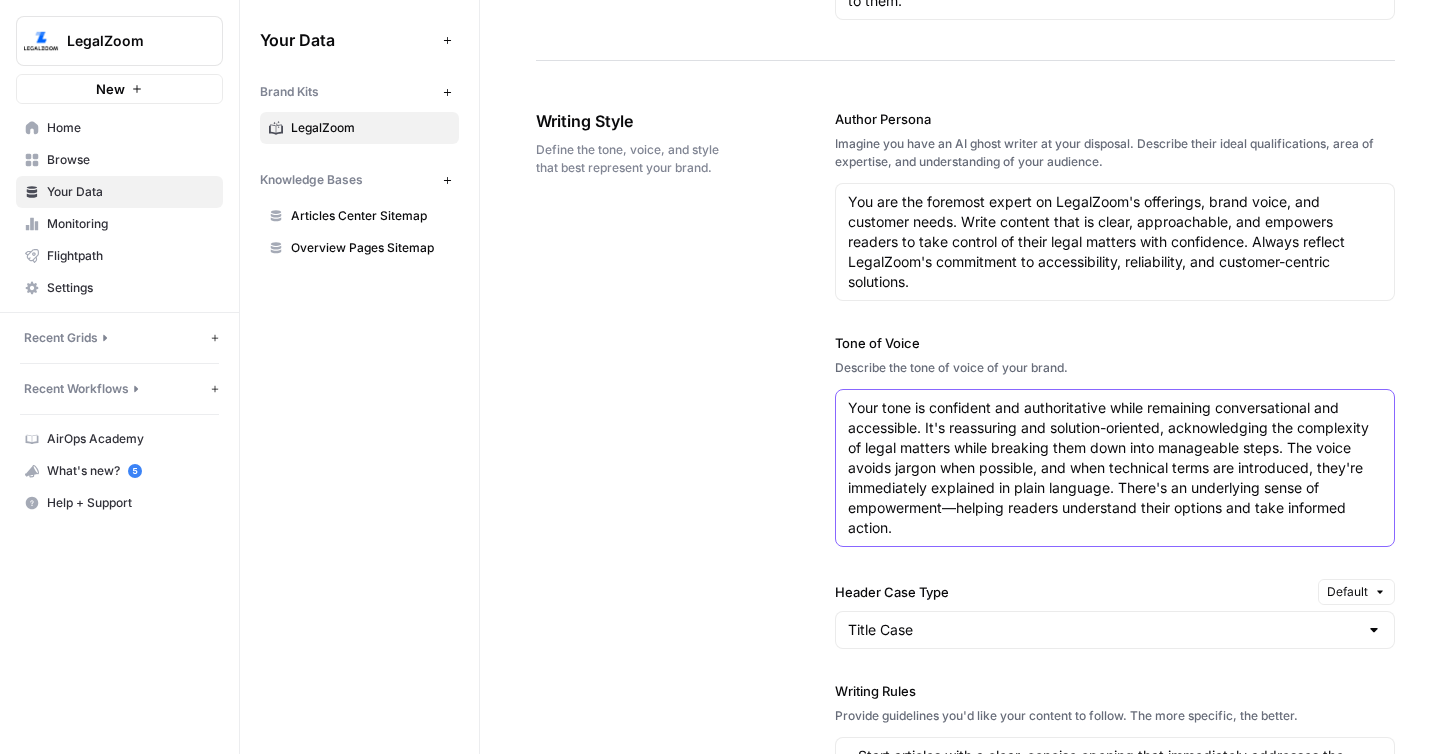 click on "Your tone is confident and authoritative while remaining conversational and accessible. It's reassuring and solution-oriented, acknowledging the complexity of legal matters while breaking them down into manageable steps. The voice avoids jargon when possible, and when technical terms are introduced, they're immediately explained in plain language. There's an underlying sense of empowerment—helping readers understand their options and take informed action." at bounding box center (1115, 468) 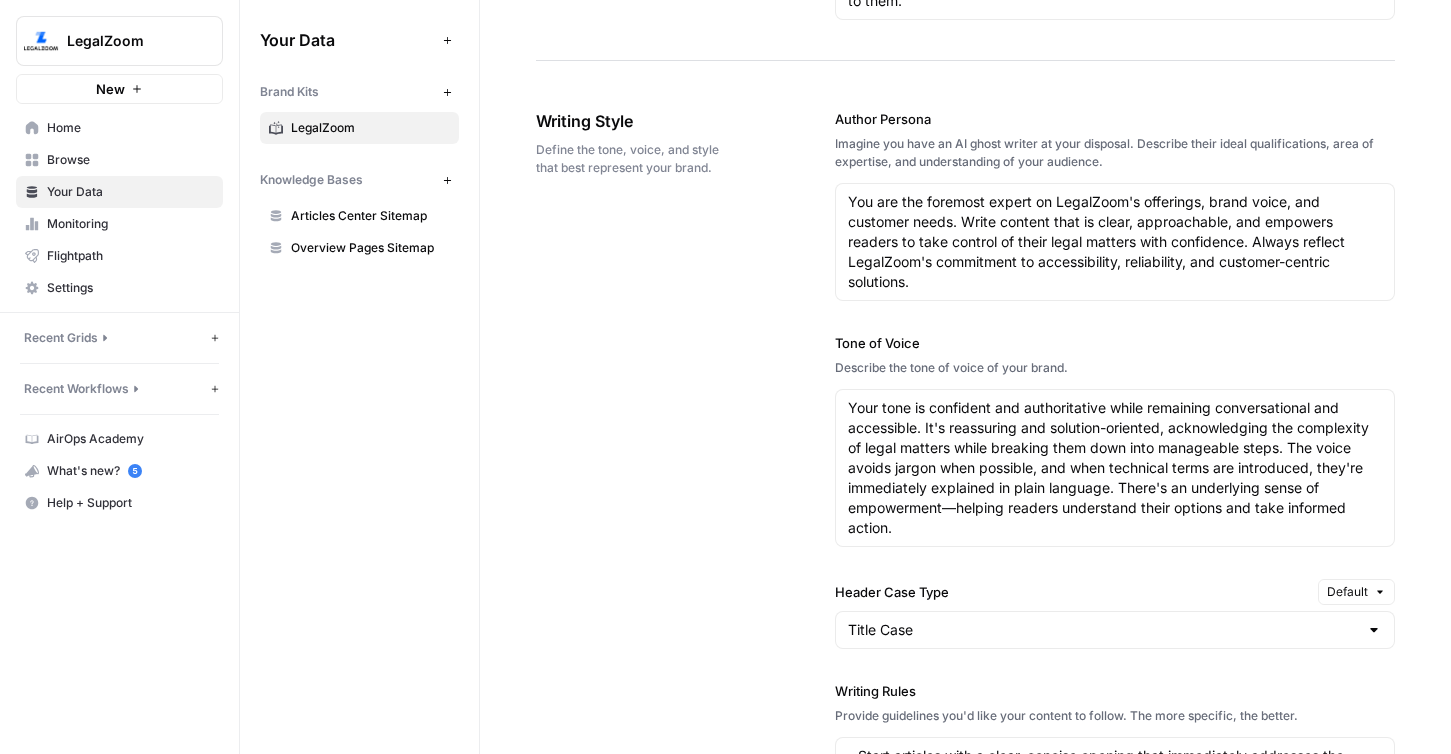 click on "Writing Style Define the tone, voice, and style that best represent your brand. Author Persona Imagine you have an AI ghost writer at your disposal. Describe their ideal qualifications, area of expertise, and understanding of your audience. You are the foremost expert on LegalZoom's offerings, brand voice, and customer needs. Write content that is clear, approachable, and empowers readers to take control of their legal matters with confidence. Always reflect LegalZoom's commitment to accessibility, reliability, and customer-centric solutions. You are the foremost expert on LegalZoom's offerings, brand voice, and customer needs. Write content that is clear, approachable, and empowers readers to take control of their legal matters with confidence. Always reflect LegalZoom's commitment to accessibility, reliability, and customer-centric solutions. Tone of Voice Describe the tone of voice of your brand. Header Case Type Default Title Case Writing Rules CTA Text Enter your brand's primary call-to-action." at bounding box center [965, 658] 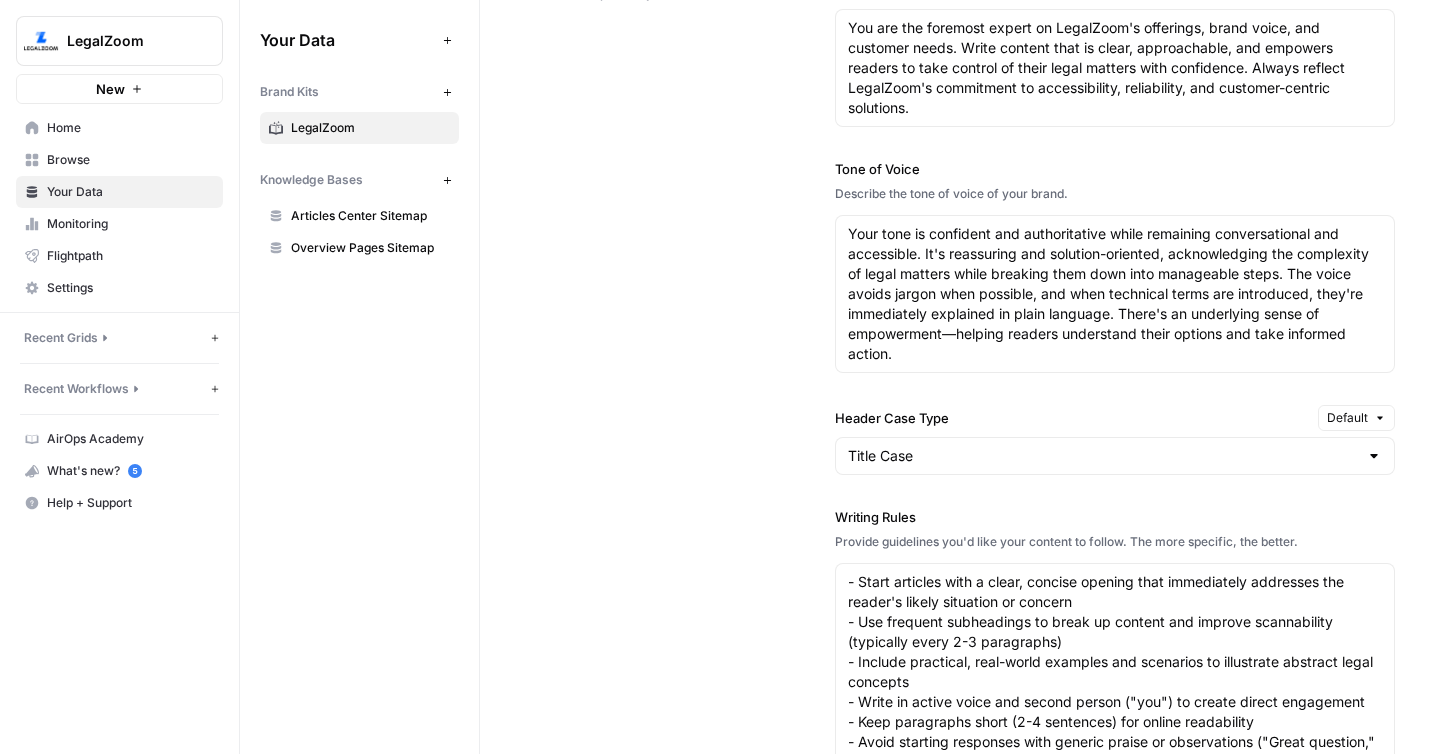 scroll, scrollTop: 1387, scrollLeft: 0, axis: vertical 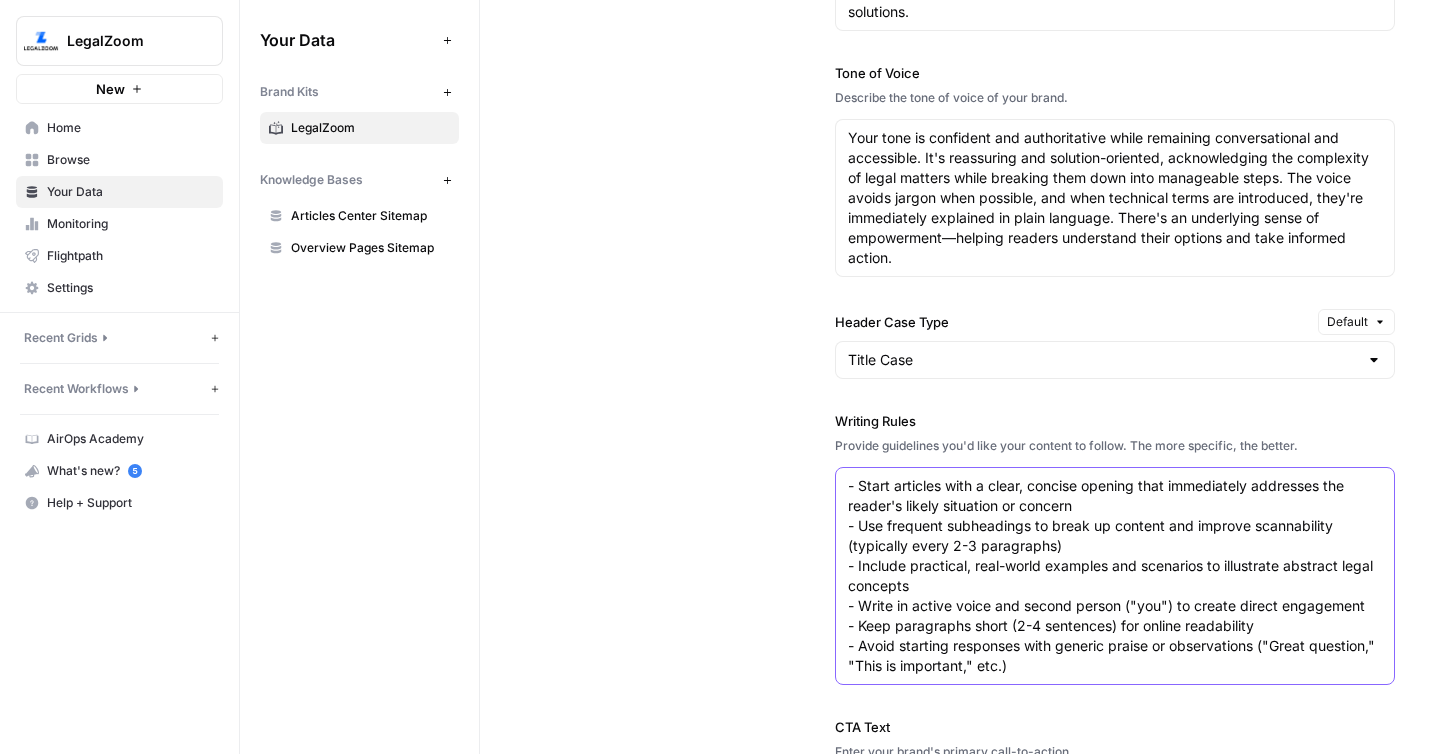 click on "- Start articles with a clear, concise opening that immediately addresses the reader's likely situation or concern
- Use frequent subheadings to break up content and improve scannability (typically every 2-3 paragraphs)
- Include practical, real-world examples and scenarios to illustrate abstract legal concepts
- Write in active voice and second person ("you") to create direct engagement
- Keep paragraphs short (2-4 sentences) for online readability
- Avoid starting responses with generic praise or observations ("Great question," "This is important," etc.)" at bounding box center (1115, 576) 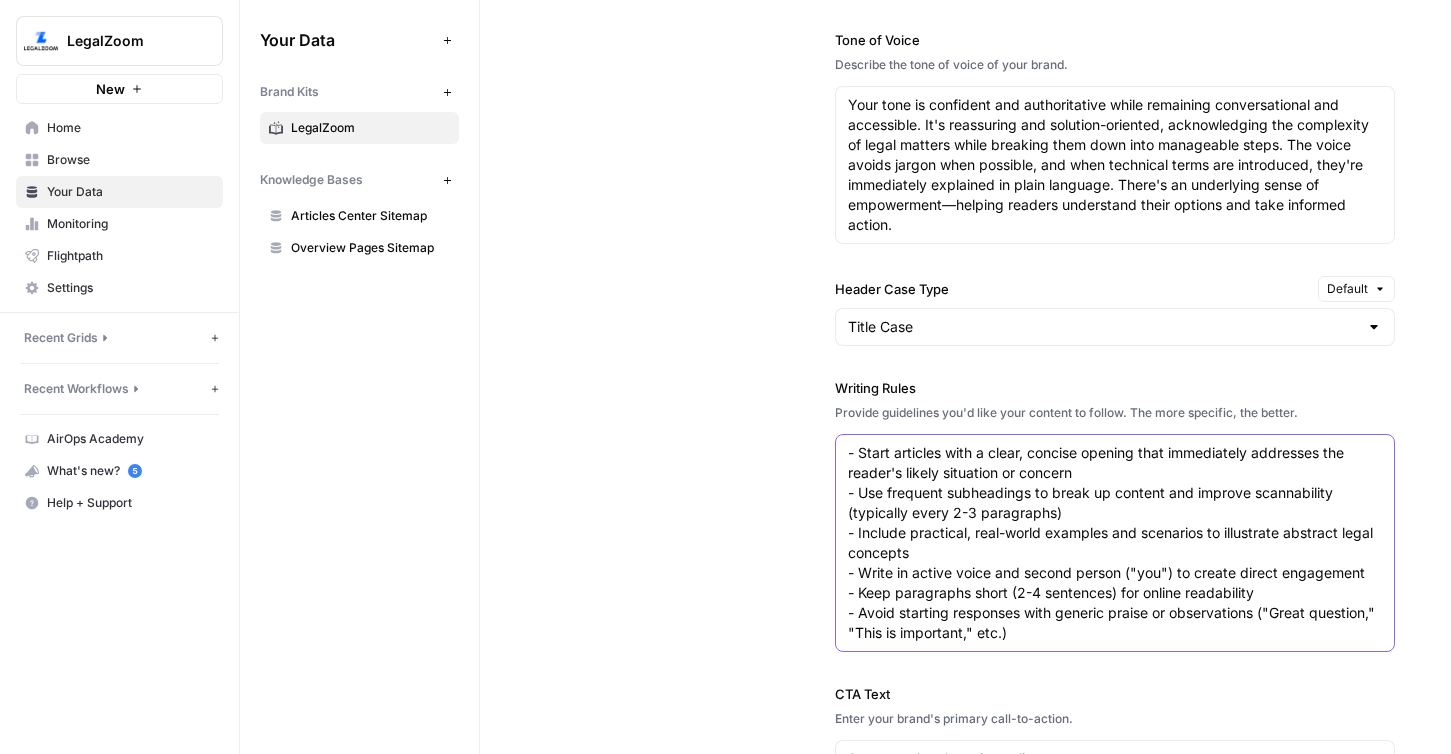 scroll, scrollTop: 1430, scrollLeft: 0, axis: vertical 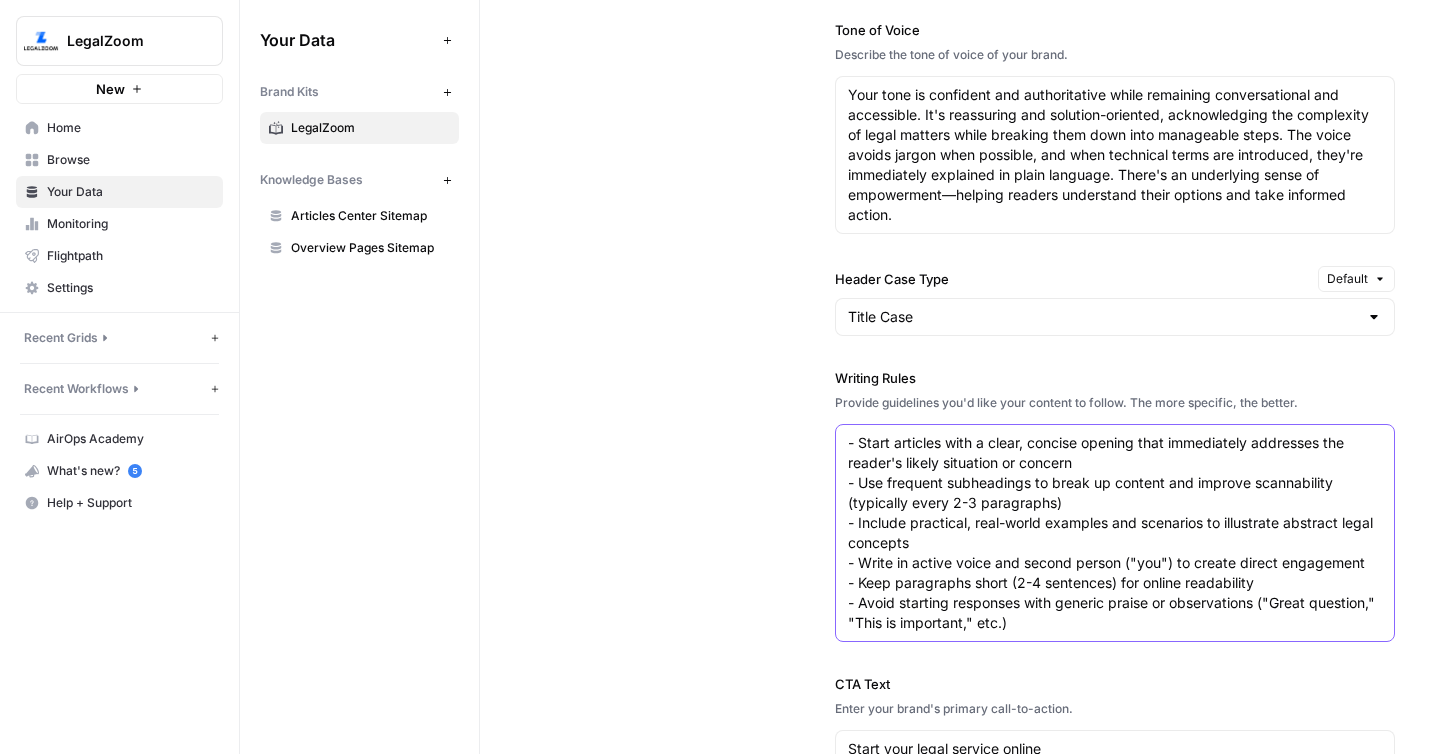 drag, startPoint x: 1037, startPoint y: 627, endPoint x: 808, endPoint y: 399, distance: 323.14856 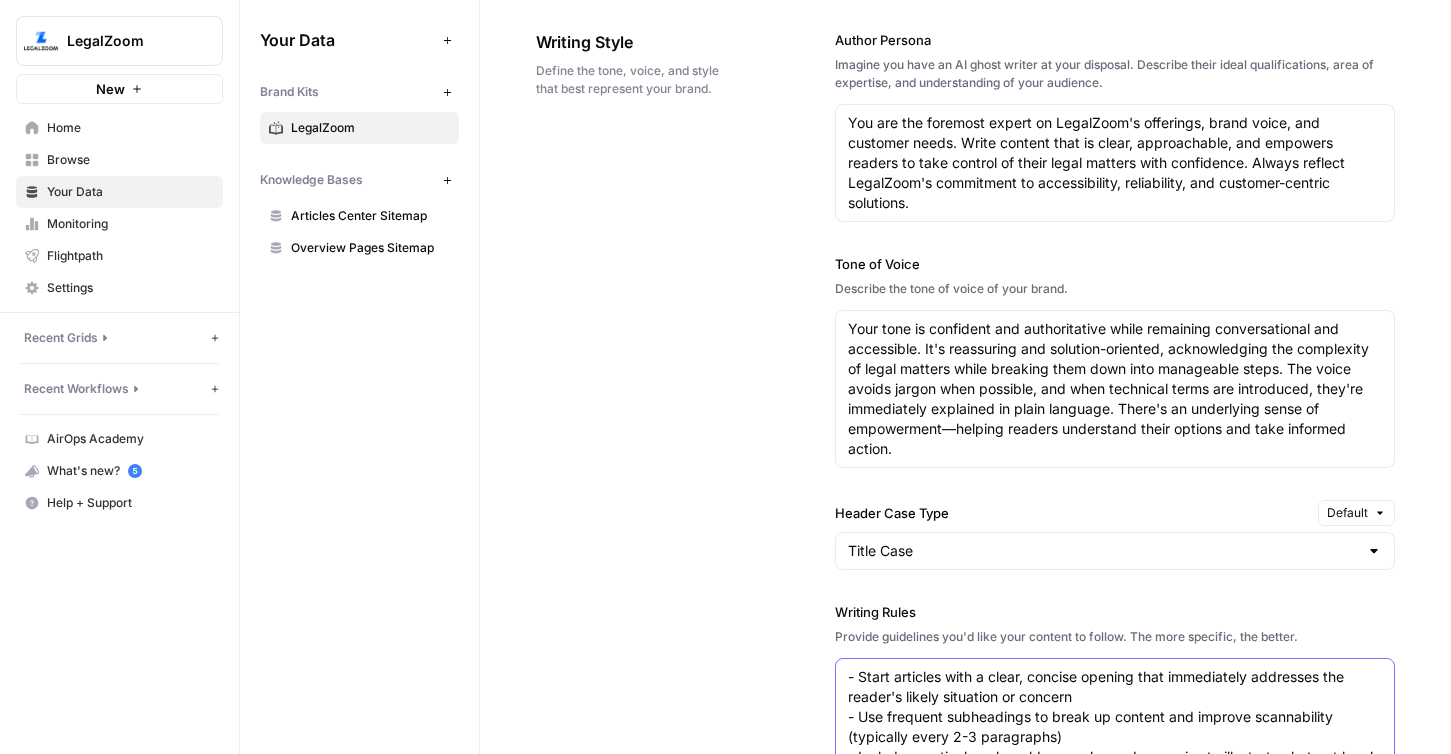 scroll, scrollTop: 1126, scrollLeft: 0, axis: vertical 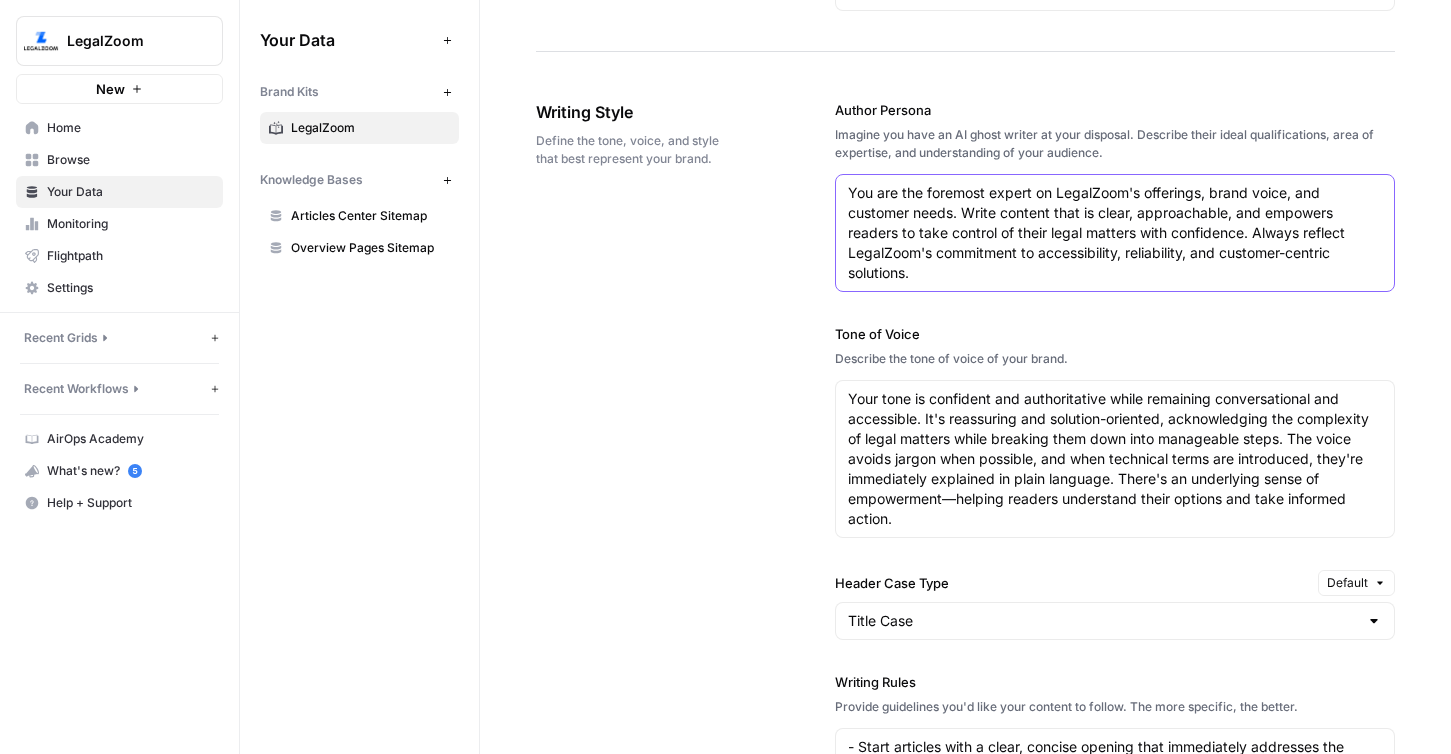 click on "You are the foremost expert on LegalZoom's offerings, brand voice, and customer needs. Write content that is clear, approachable, and empowers readers to take control of their legal matters with confidence. Always reflect LegalZoom's commitment to accessibility, reliability, and customer-centric solutions." at bounding box center [1115, 233] 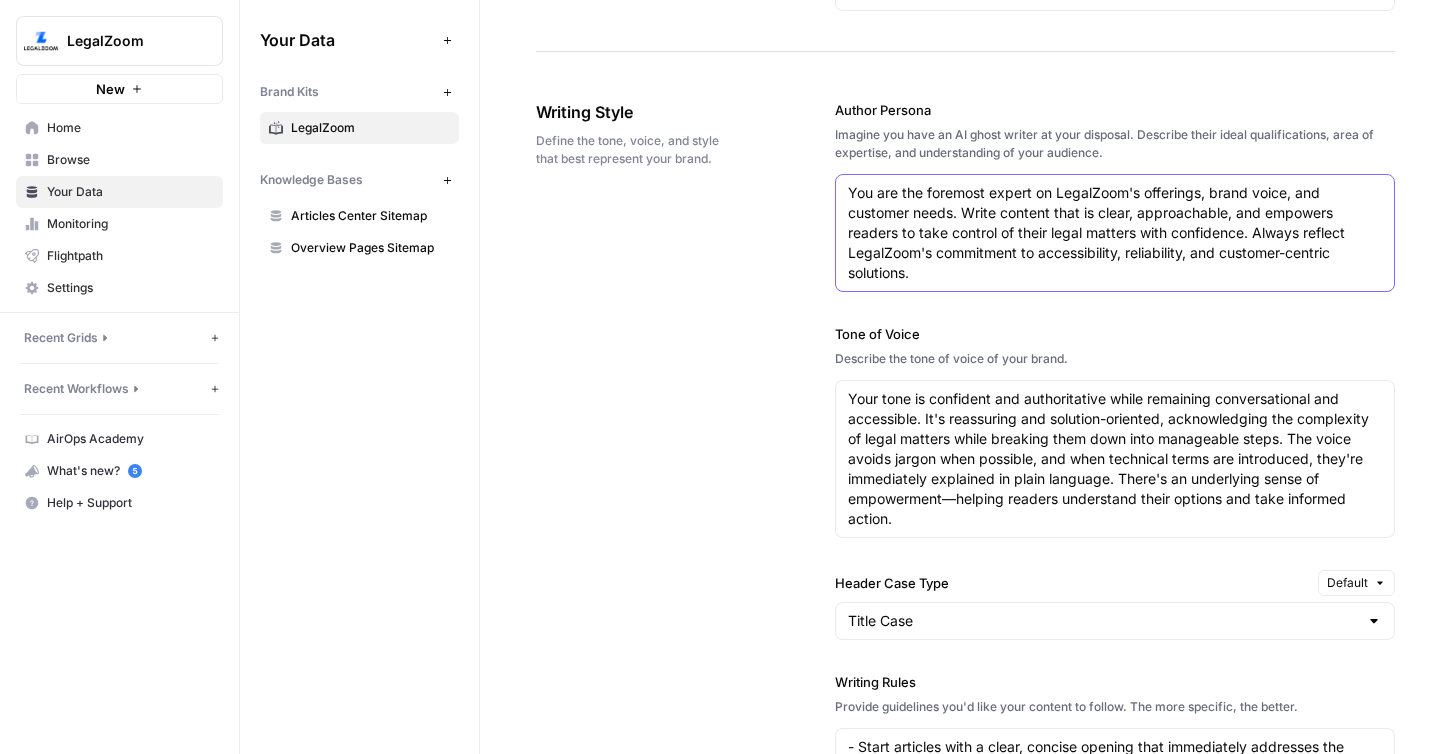 click on "You are the foremost expert on LegalZoom's offerings, brand voice, and customer needs. Write content that is clear, approachable, and empowers readers to take control of their legal matters with confidence. Always reflect LegalZoom's commitment to accessibility, reliability, and customer-centric solutions." at bounding box center (1115, 233) 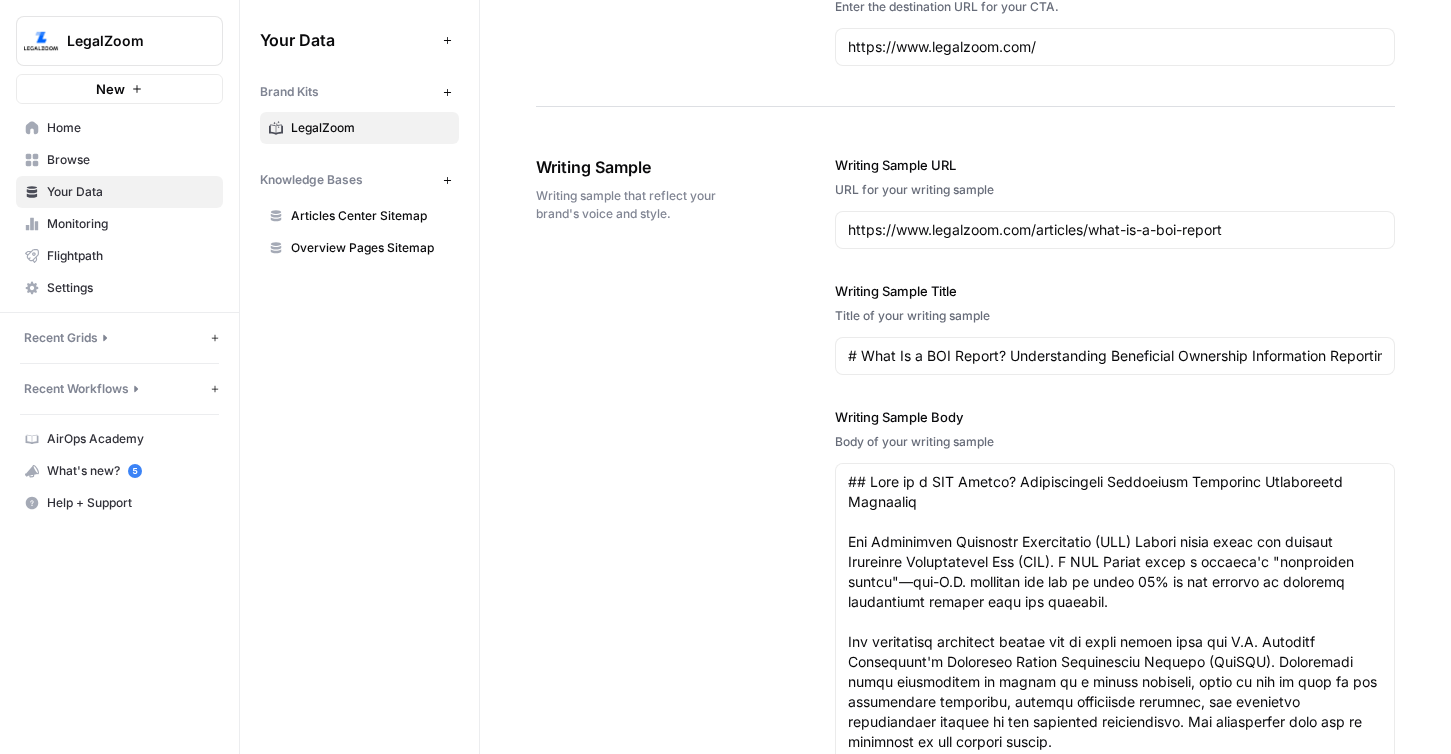 scroll, scrollTop: 2299, scrollLeft: 0, axis: vertical 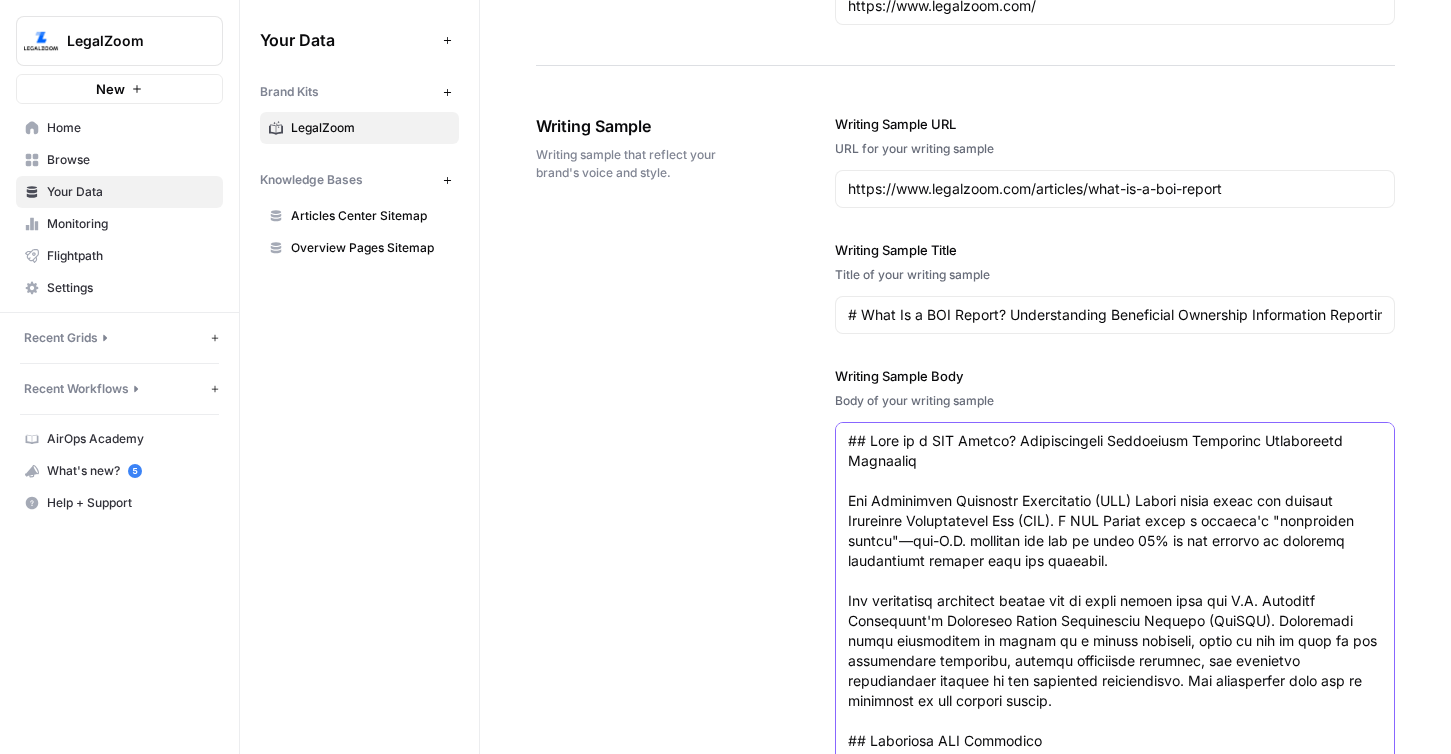 click on "Writing Sample Body" at bounding box center [1115, 1381] 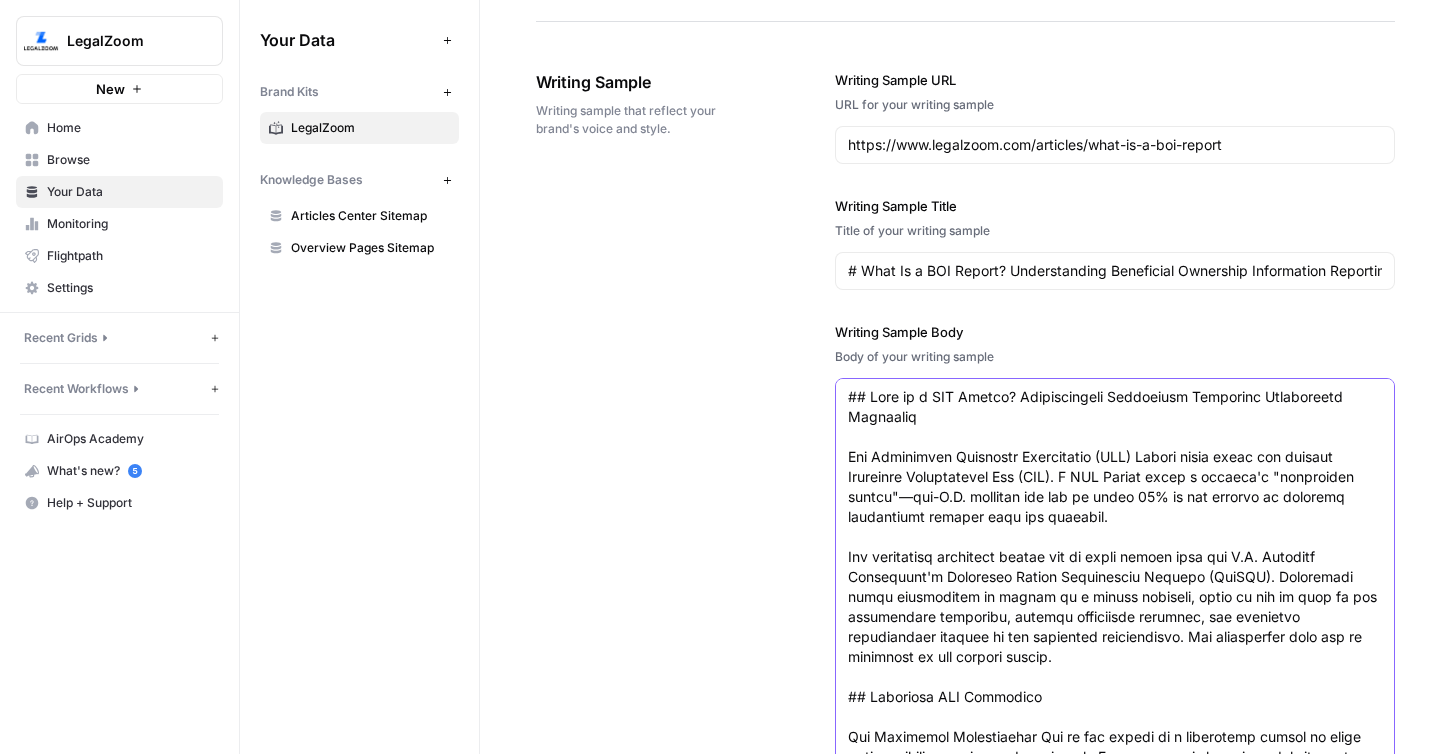 scroll, scrollTop: 2338, scrollLeft: 0, axis: vertical 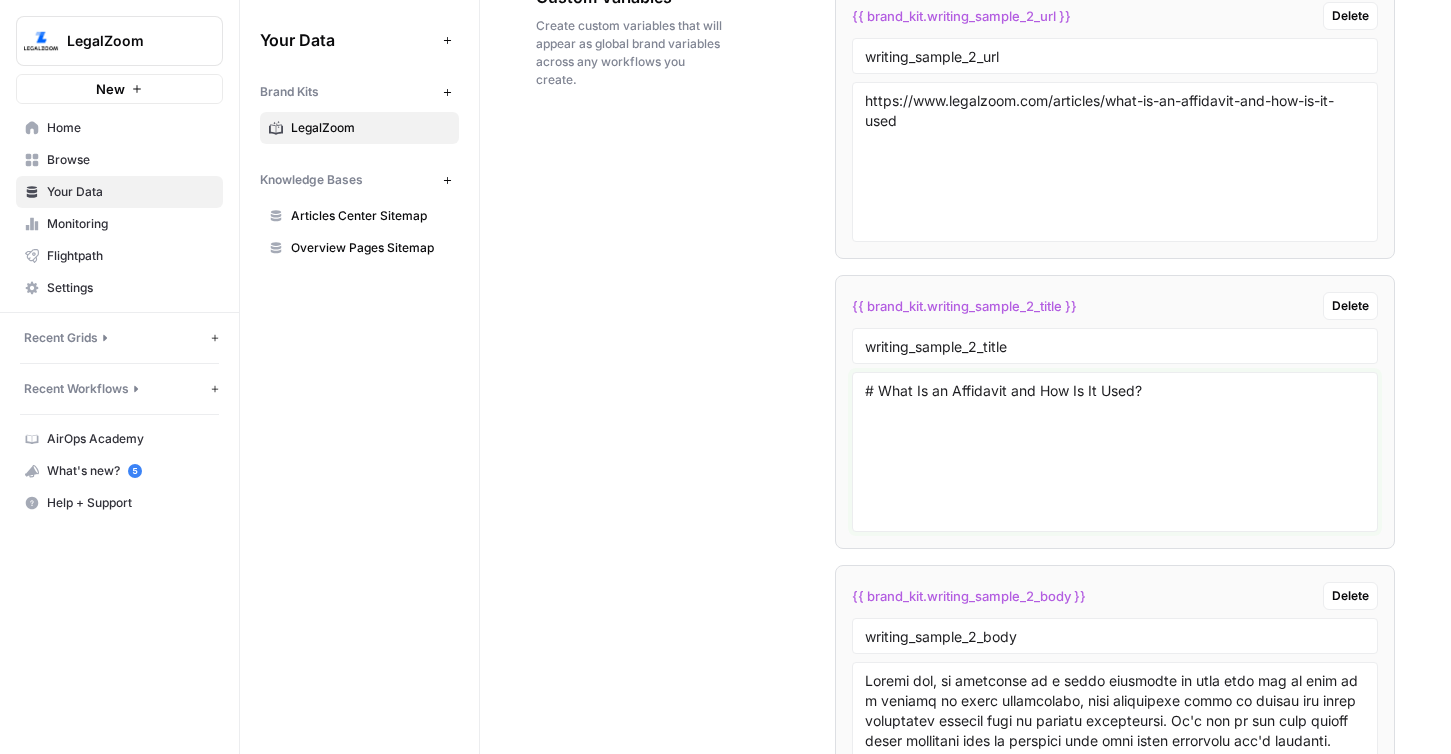 click on "# What Is an Affidavit and How Is It Used?" at bounding box center (1115, 452) 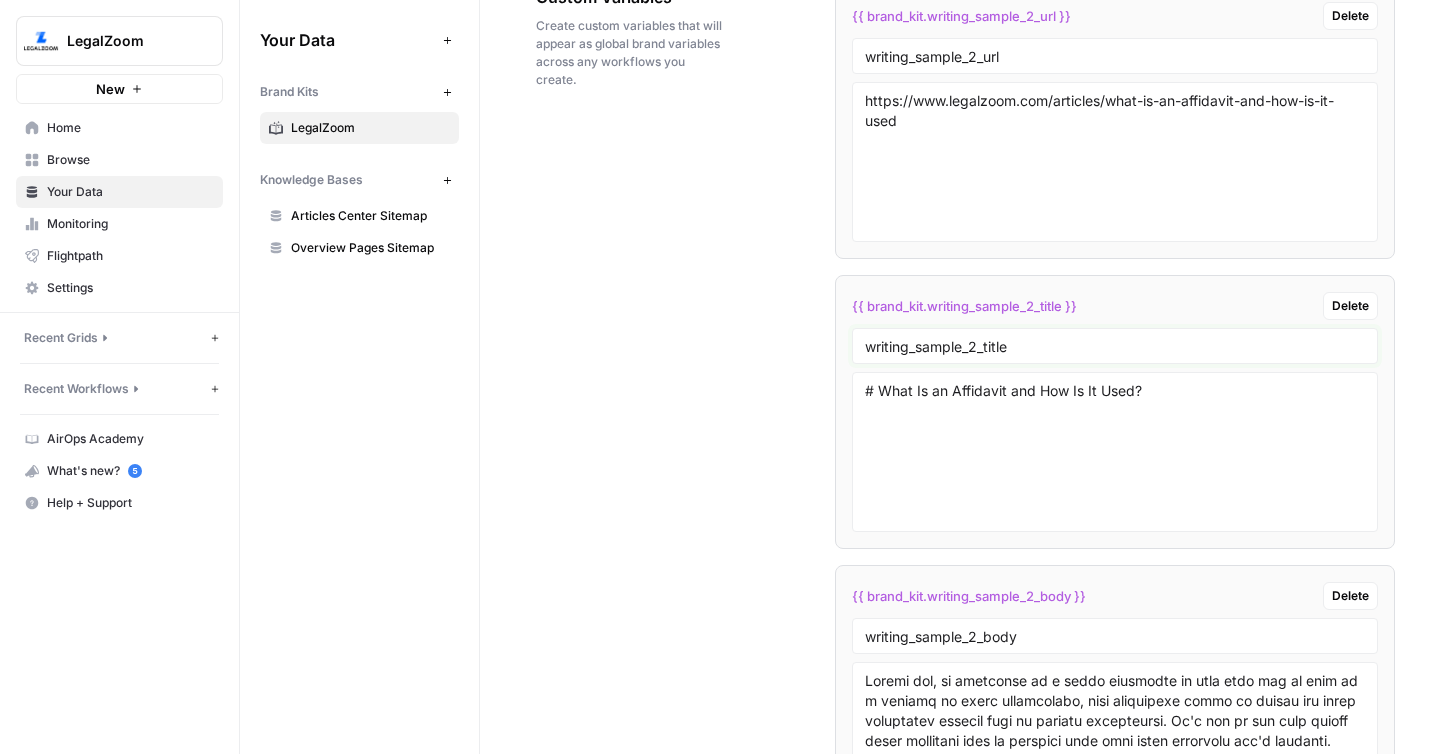 click on "writing_sample_2_title" at bounding box center [1115, 346] 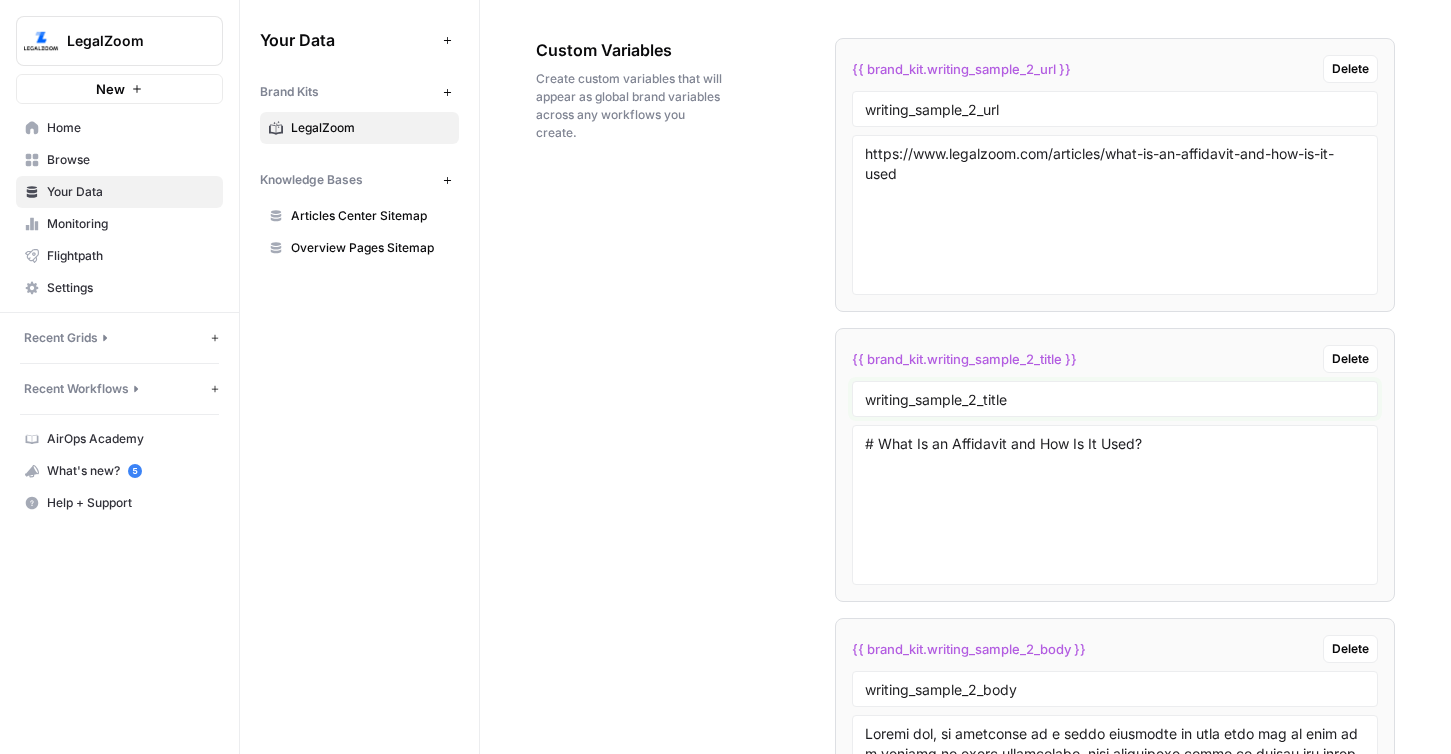 scroll, scrollTop: 3695, scrollLeft: 0, axis: vertical 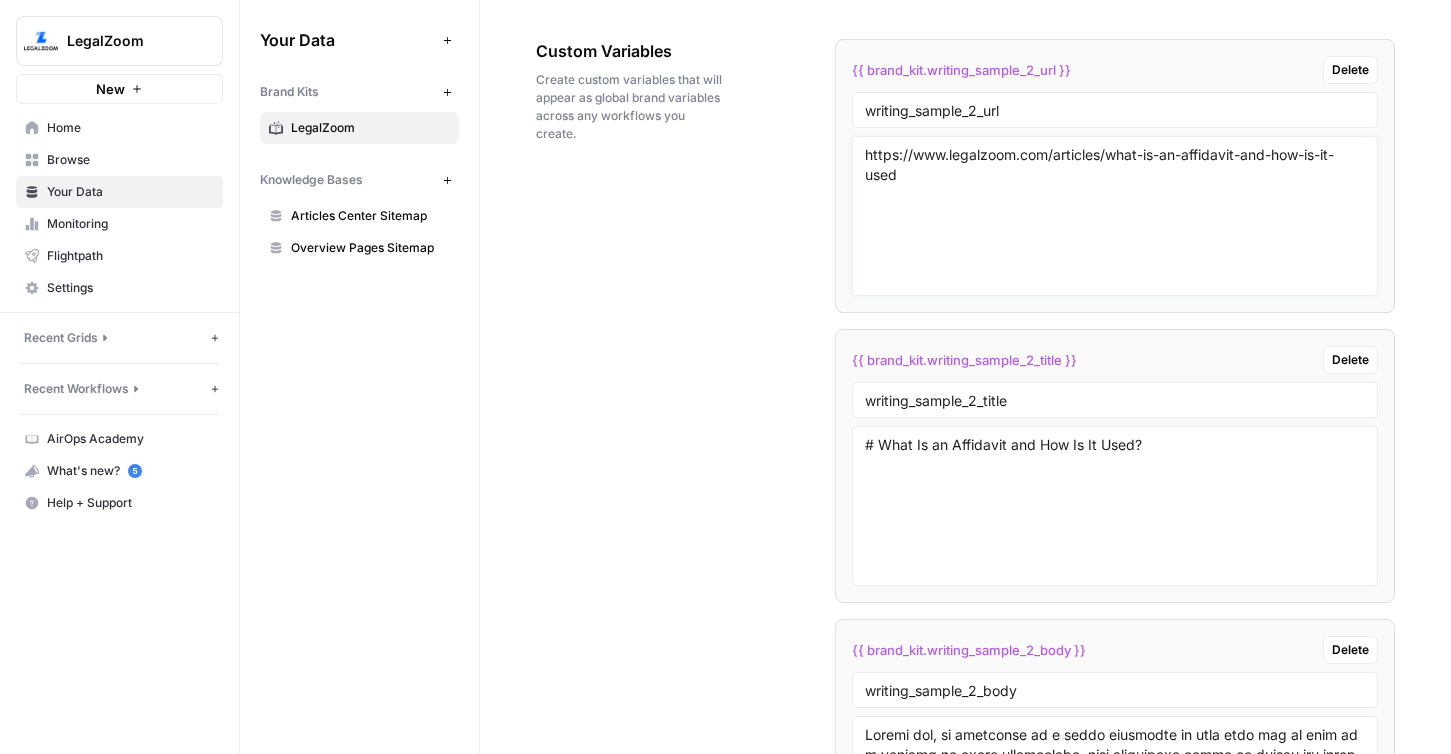 drag, startPoint x: 946, startPoint y: 231, endPoint x: 808, endPoint y: 149, distance: 160.52414 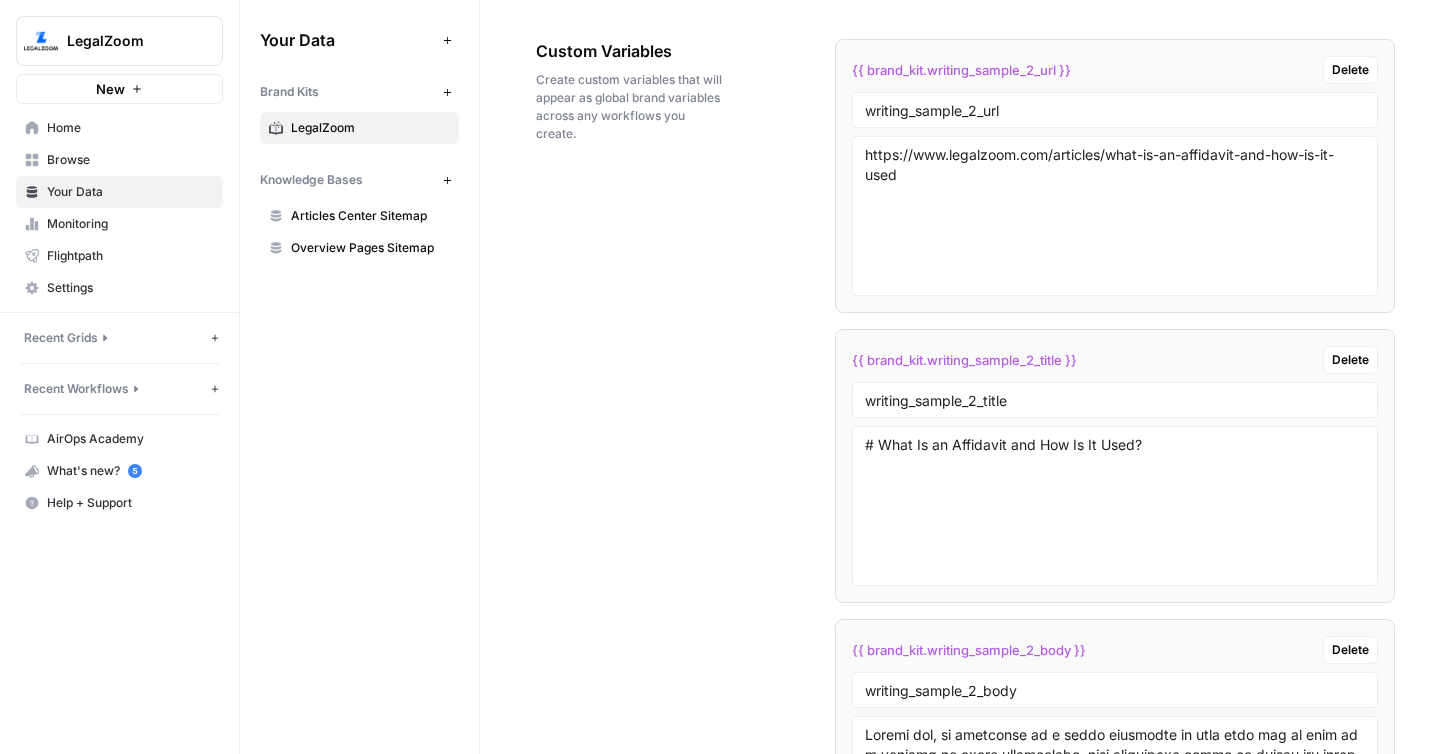 click on "writing_sample_2_title" at bounding box center (1115, 400) 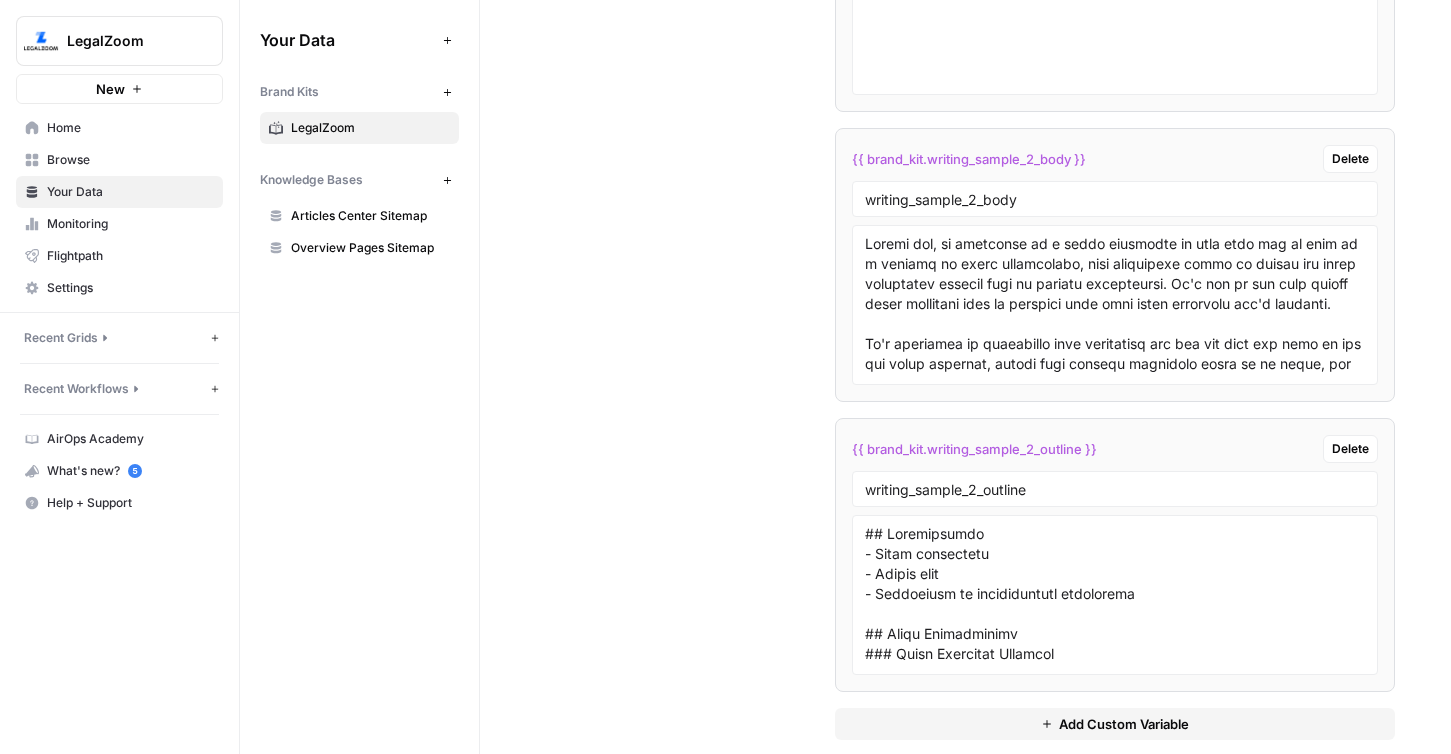 scroll, scrollTop: 4212, scrollLeft: 0, axis: vertical 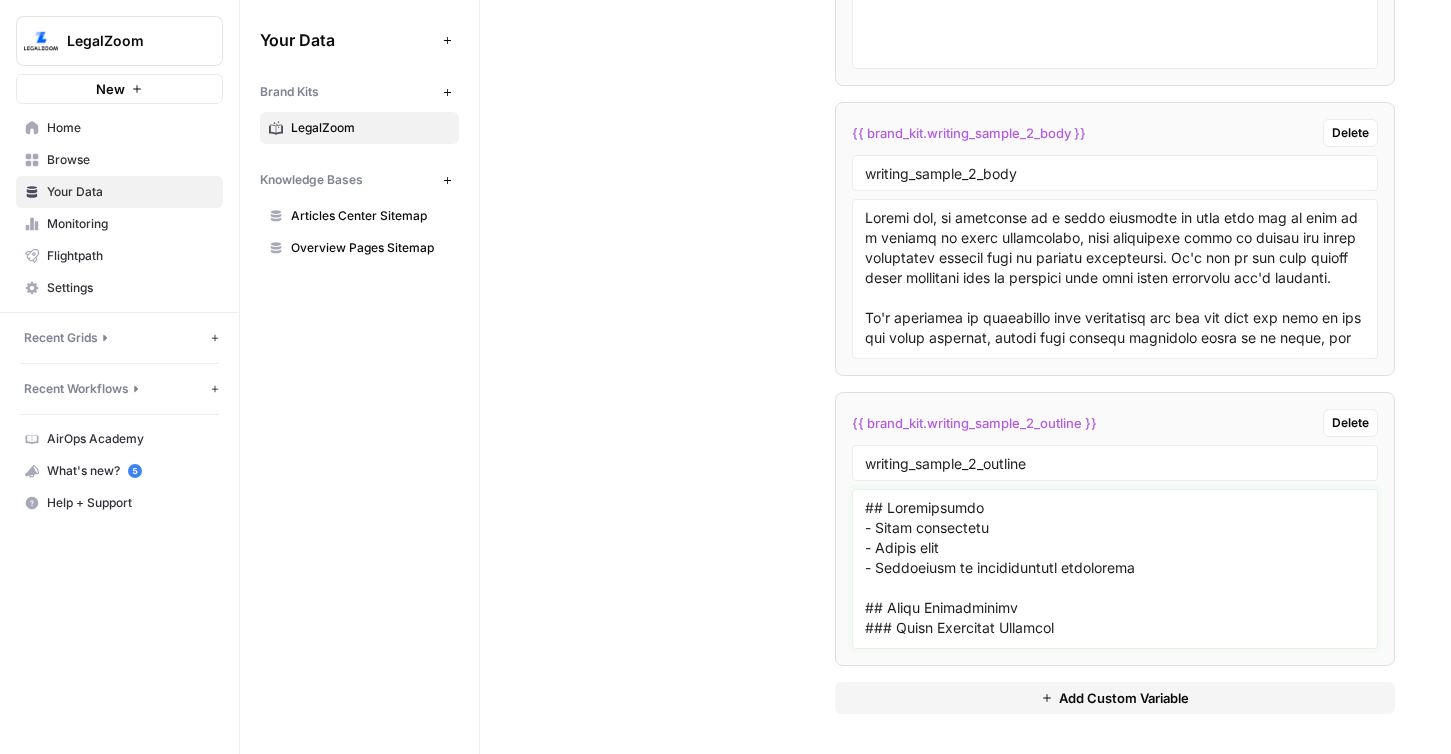 click at bounding box center (1115, 569) 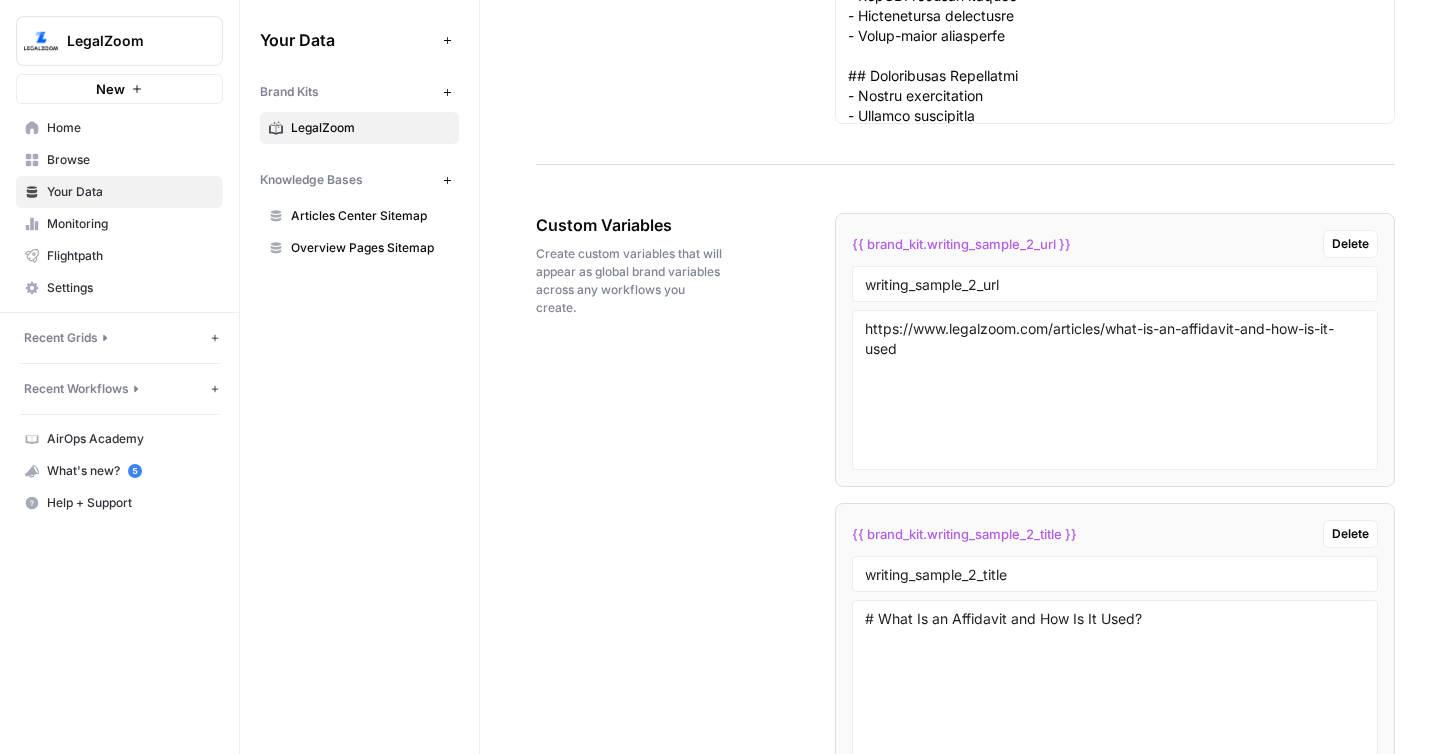 scroll, scrollTop: 3536, scrollLeft: 0, axis: vertical 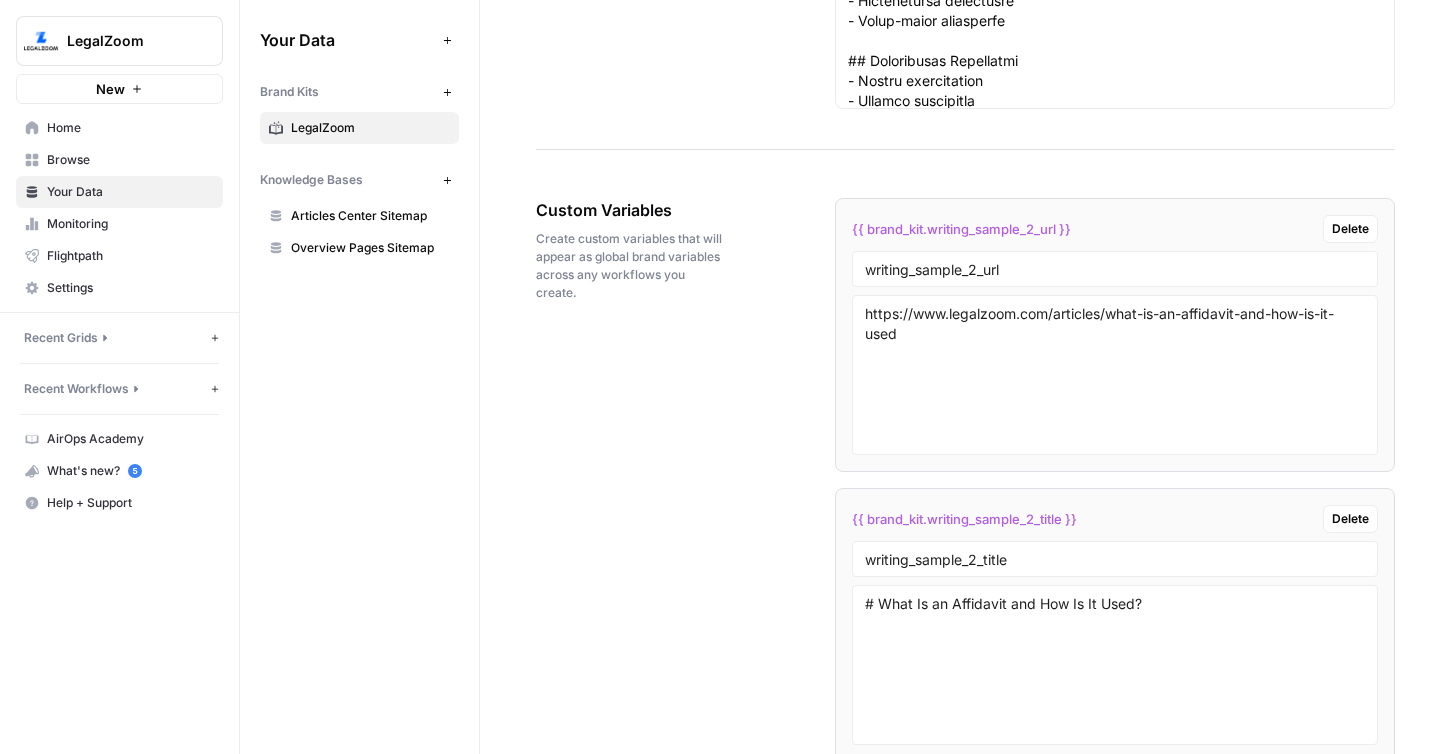 drag, startPoint x: 532, startPoint y: 211, endPoint x: 707, endPoint y: 211, distance: 175 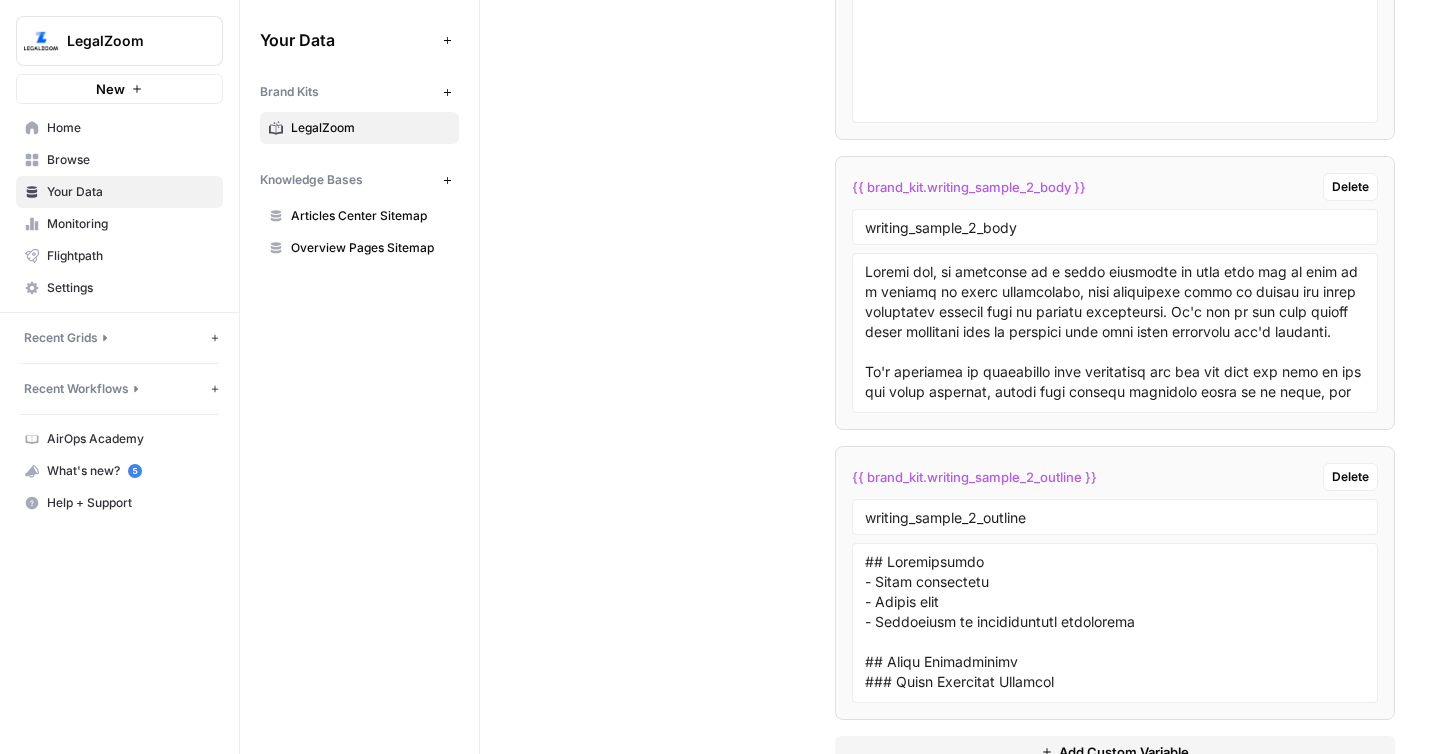 scroll, scrollTop: 4212, scrollLeft: 0, axis: vertical 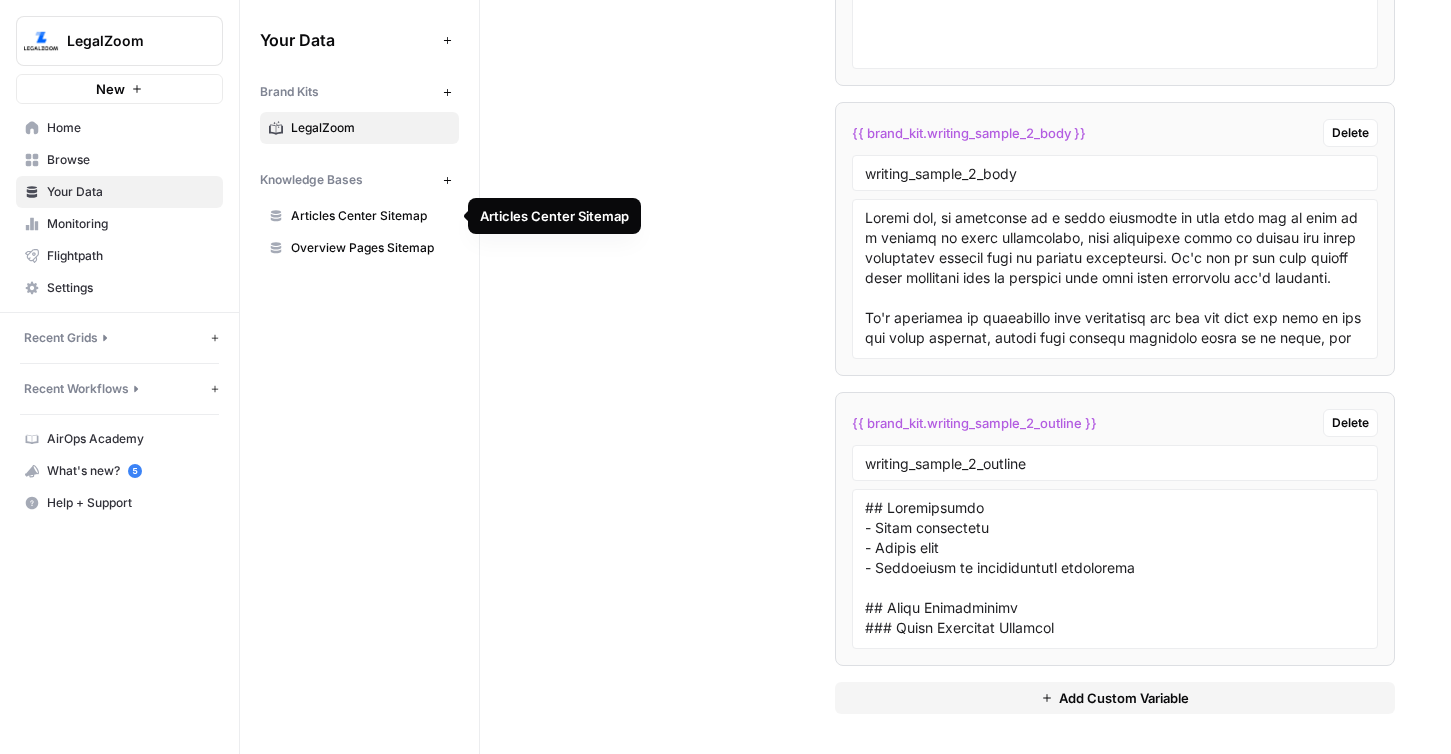 click on "Articles Center Sitemap" at bounding box center [370, 216] 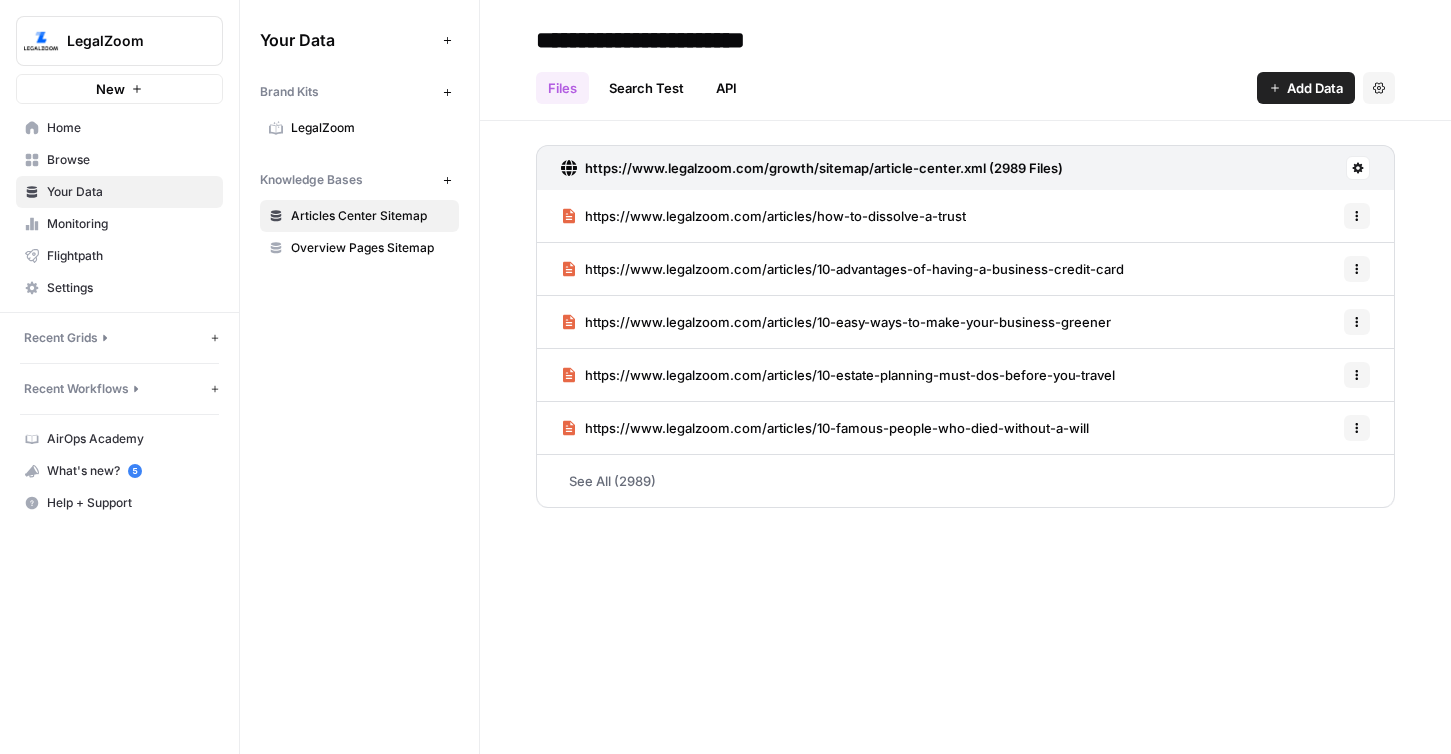 click on "Add Data" at bounding box center [1315, 88] 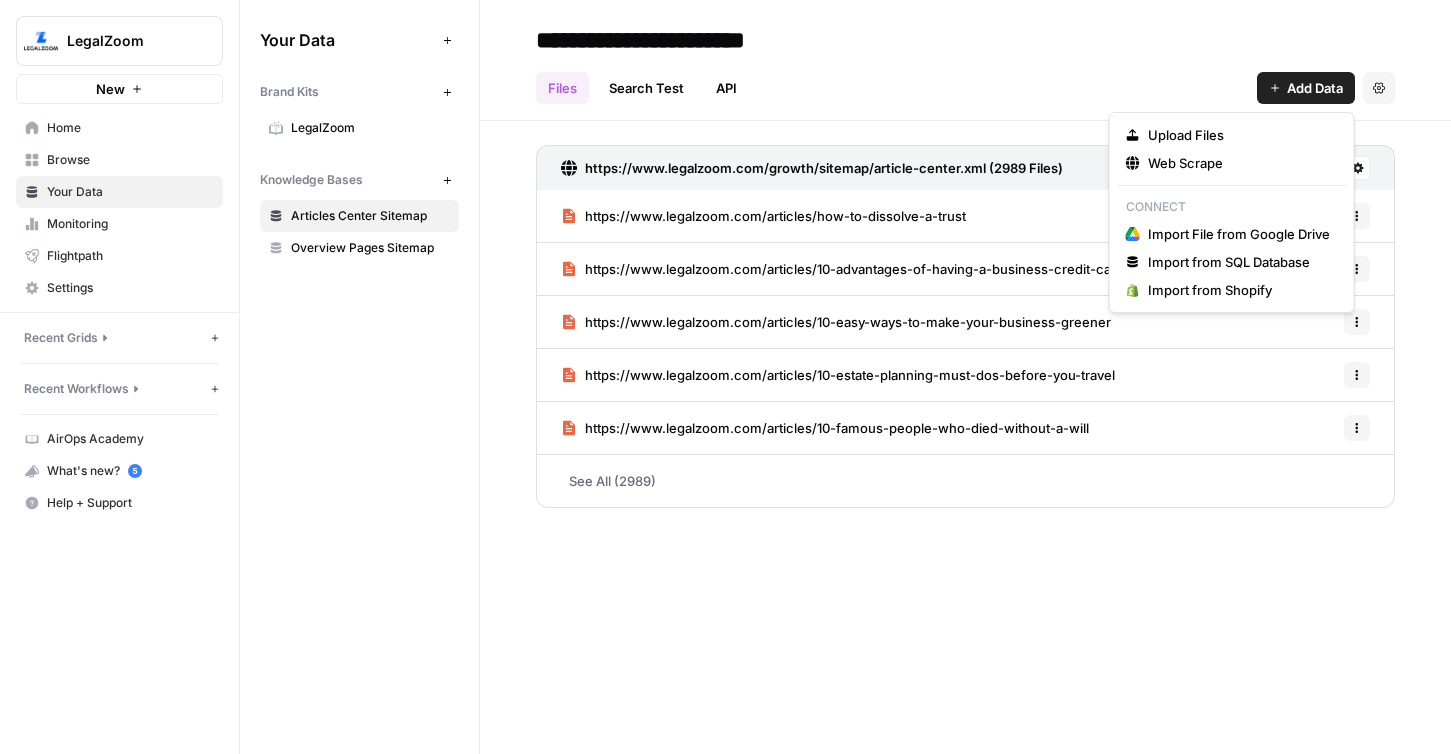 click on "Files Search Test API Add Data Settings" at bounding box center (965, 80) 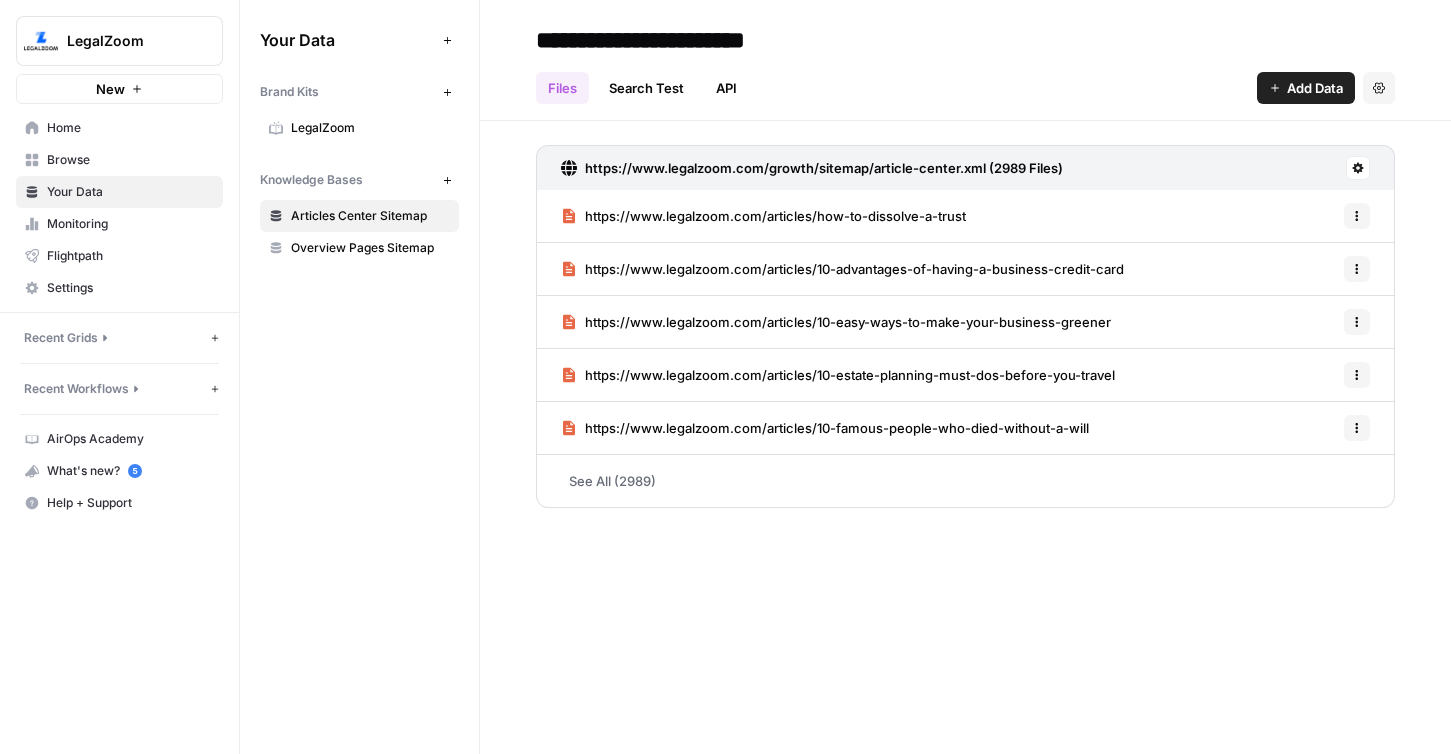 click on "Home" at bounding box center (119, 128) 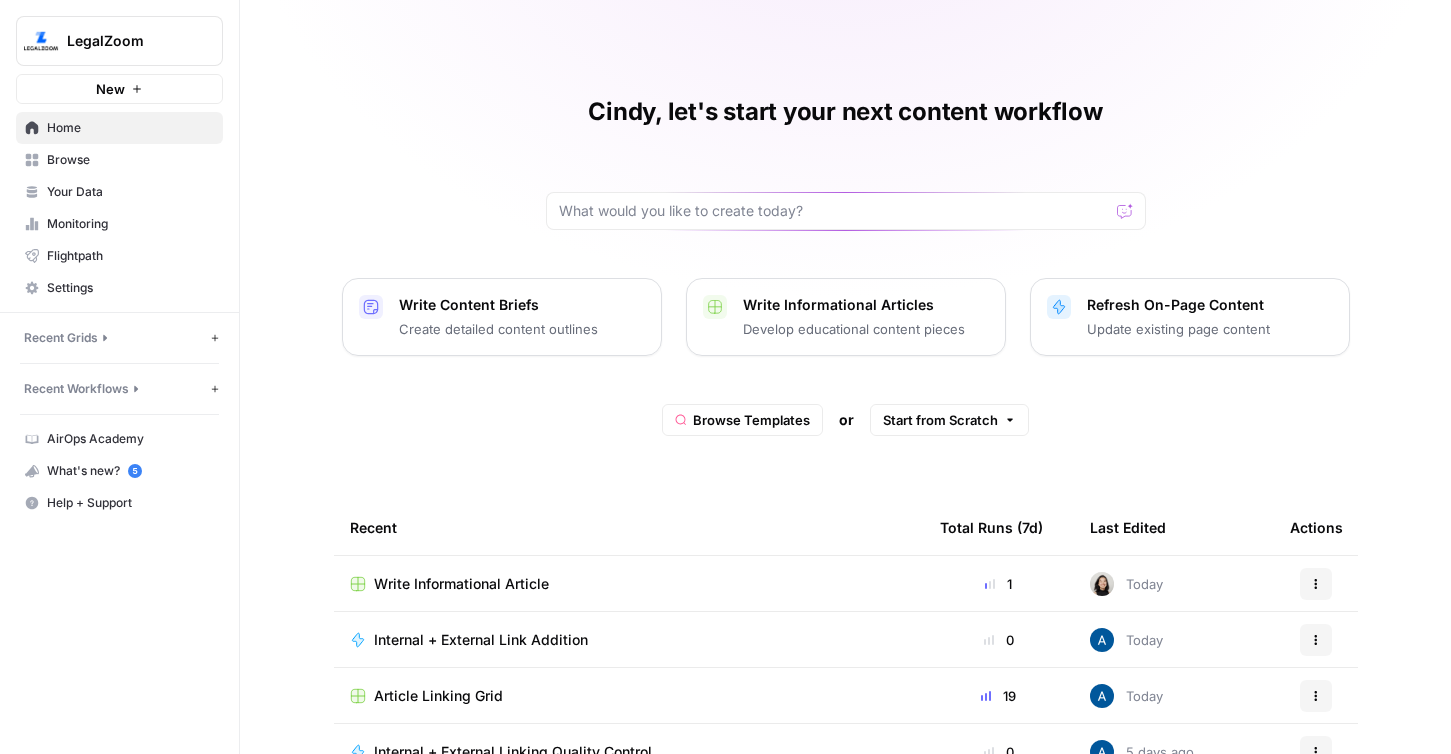 click on "Write Informational Article" at bounding box center (461, 584) 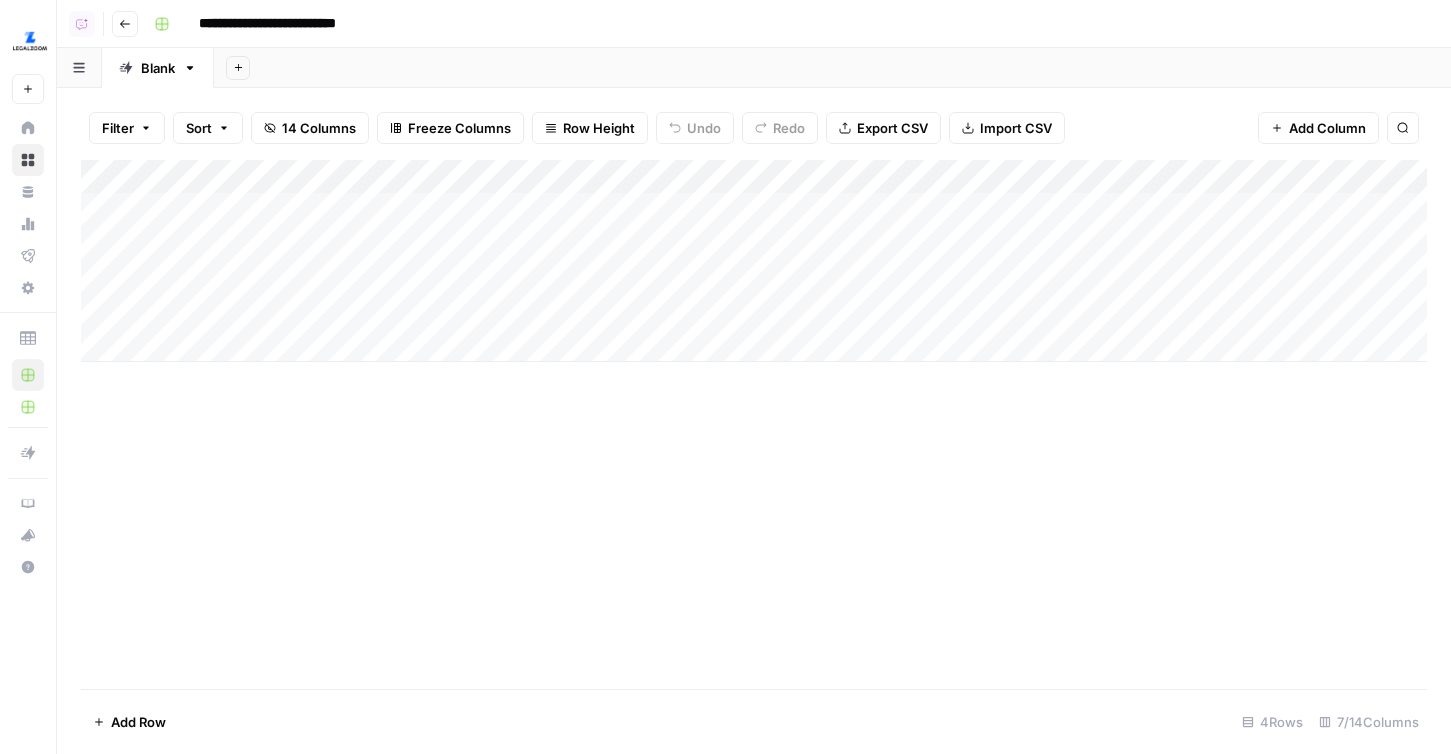 click on "Add Column" at bounding box center (754, 261) 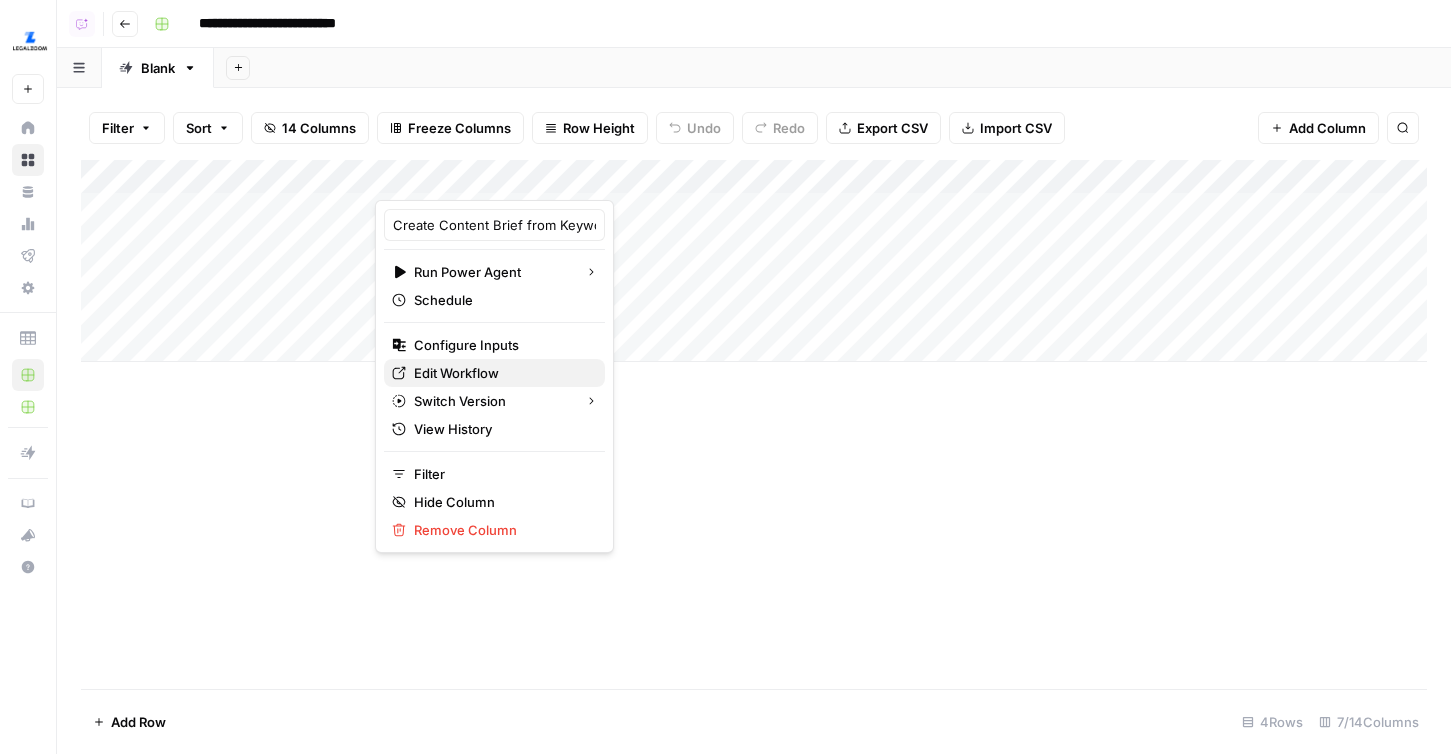 click on "Edit Workflow" at bounding box center (501, 373) 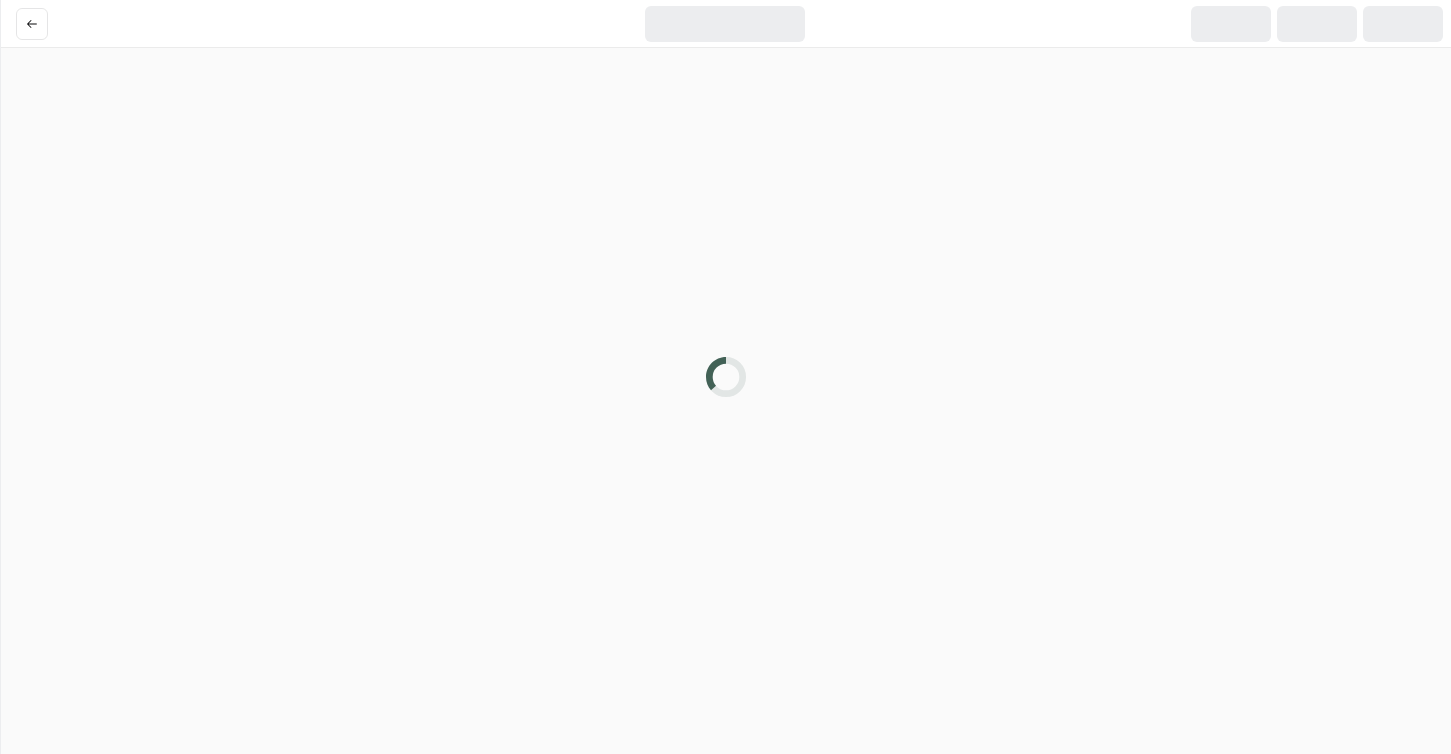 scroll, scrollTop: 0, scrollLeft: 0, axis: both 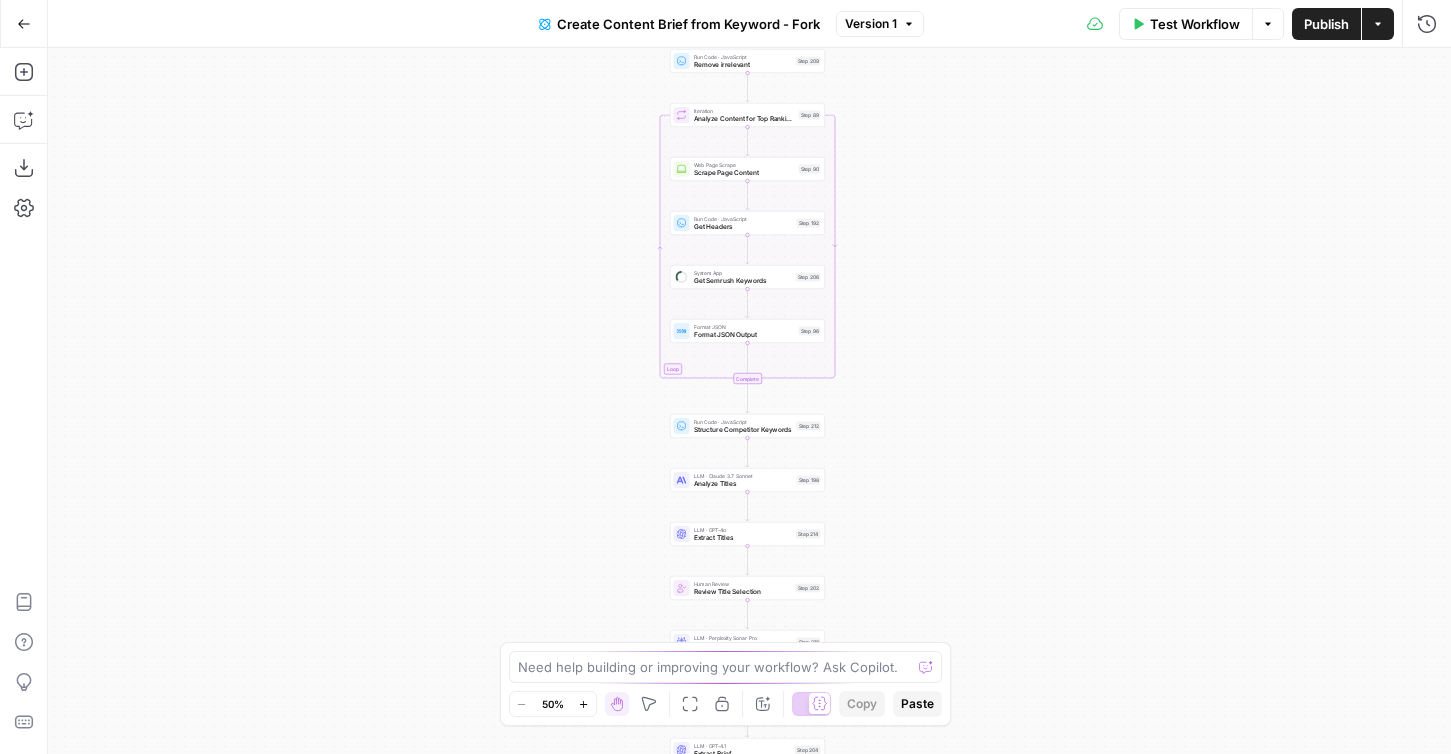 drag, startPoint x: 630, startPoint y: 168, endPoint x: 581, endPoint y: 505, distance: 340.54367 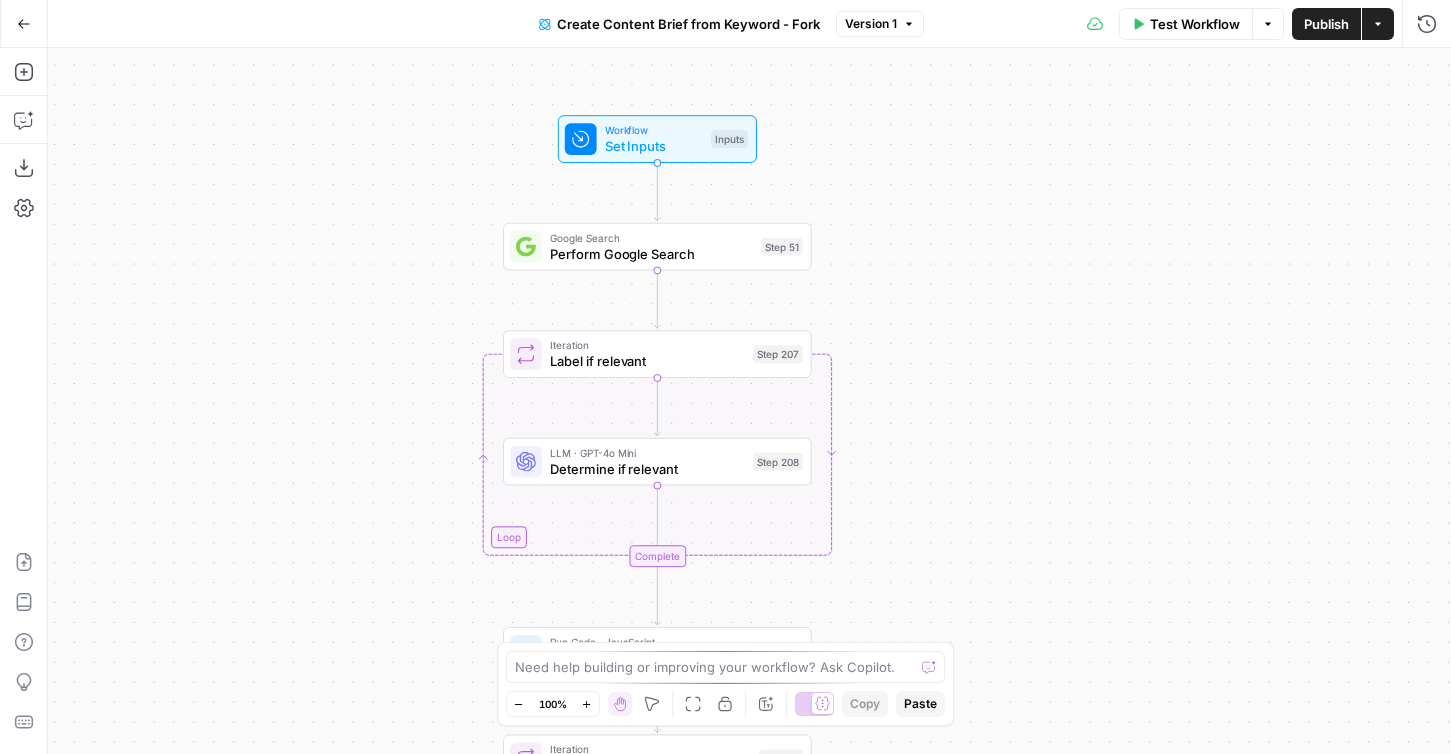 drag, startPoint x: 892, startPoint y: 129, endPoint x: 892, endPoint y: 262, distance: 133 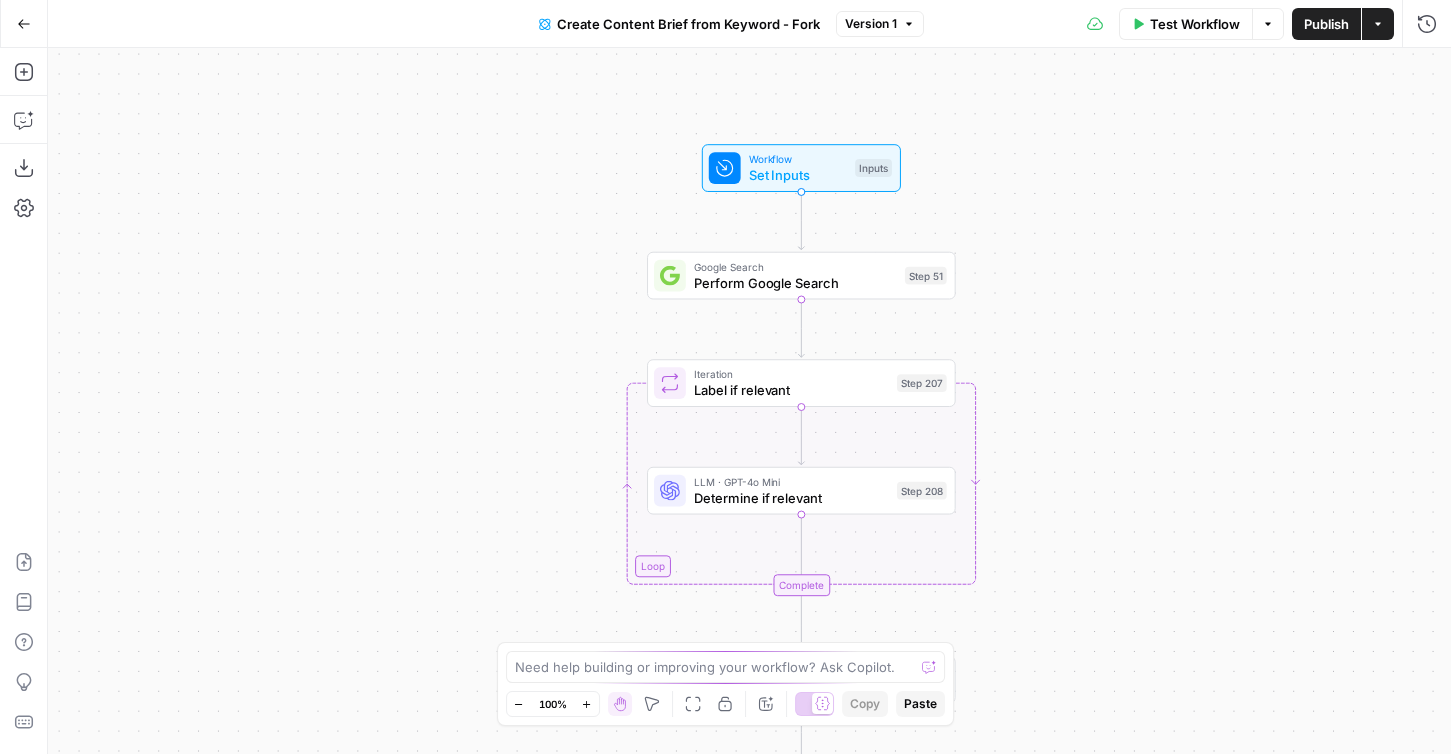drag, startPoint x: 317, startPoint y: 261, endPoint x: 461, endPoint y: 261, distance: 144 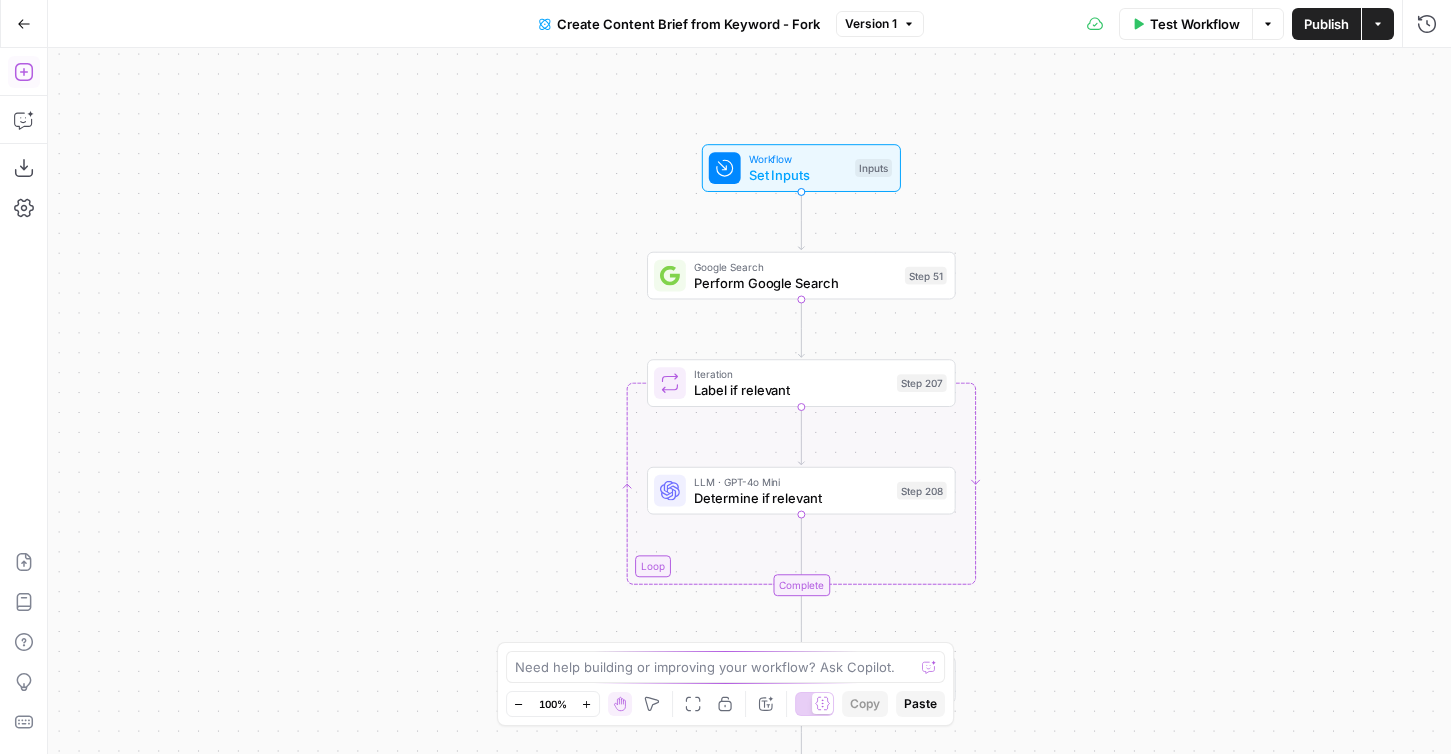 click 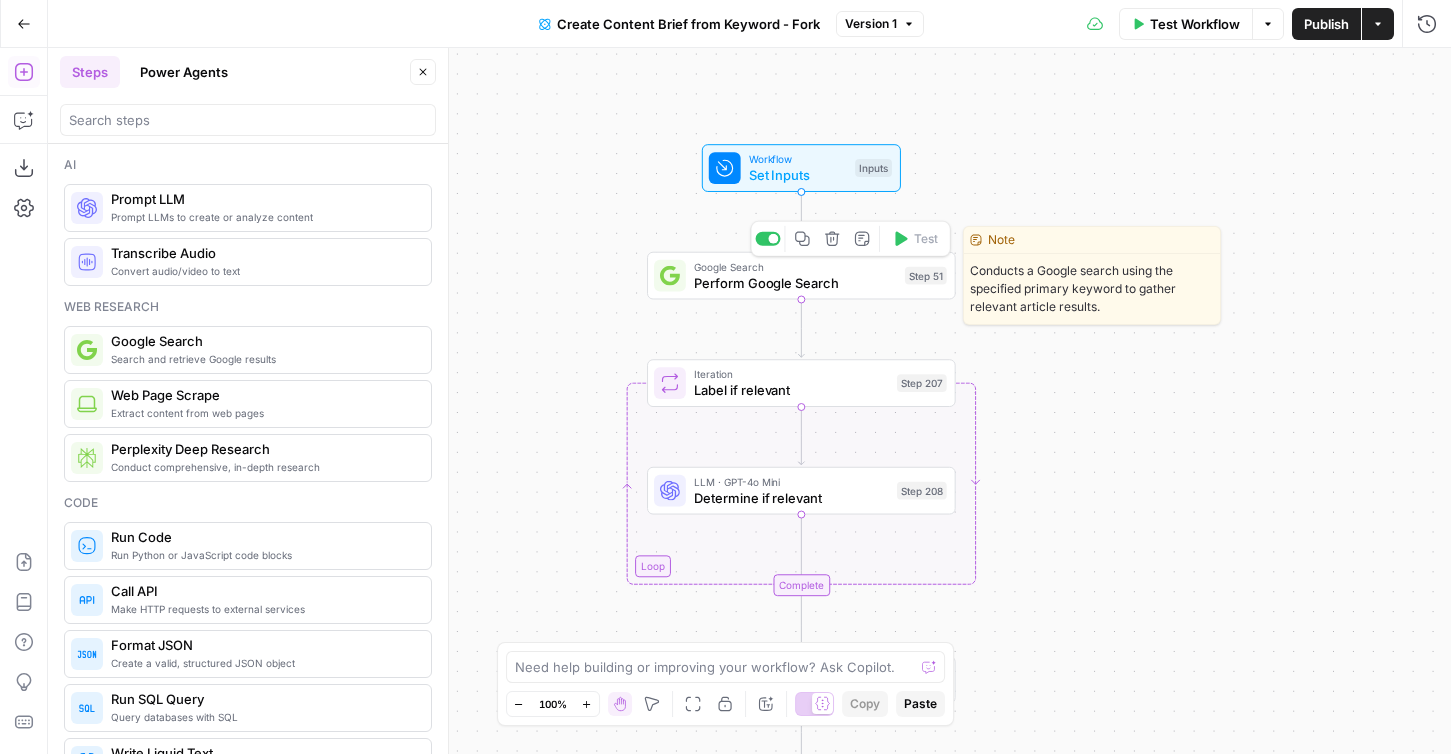 click on "Perform Google Search" at bounding box center [795, 283] 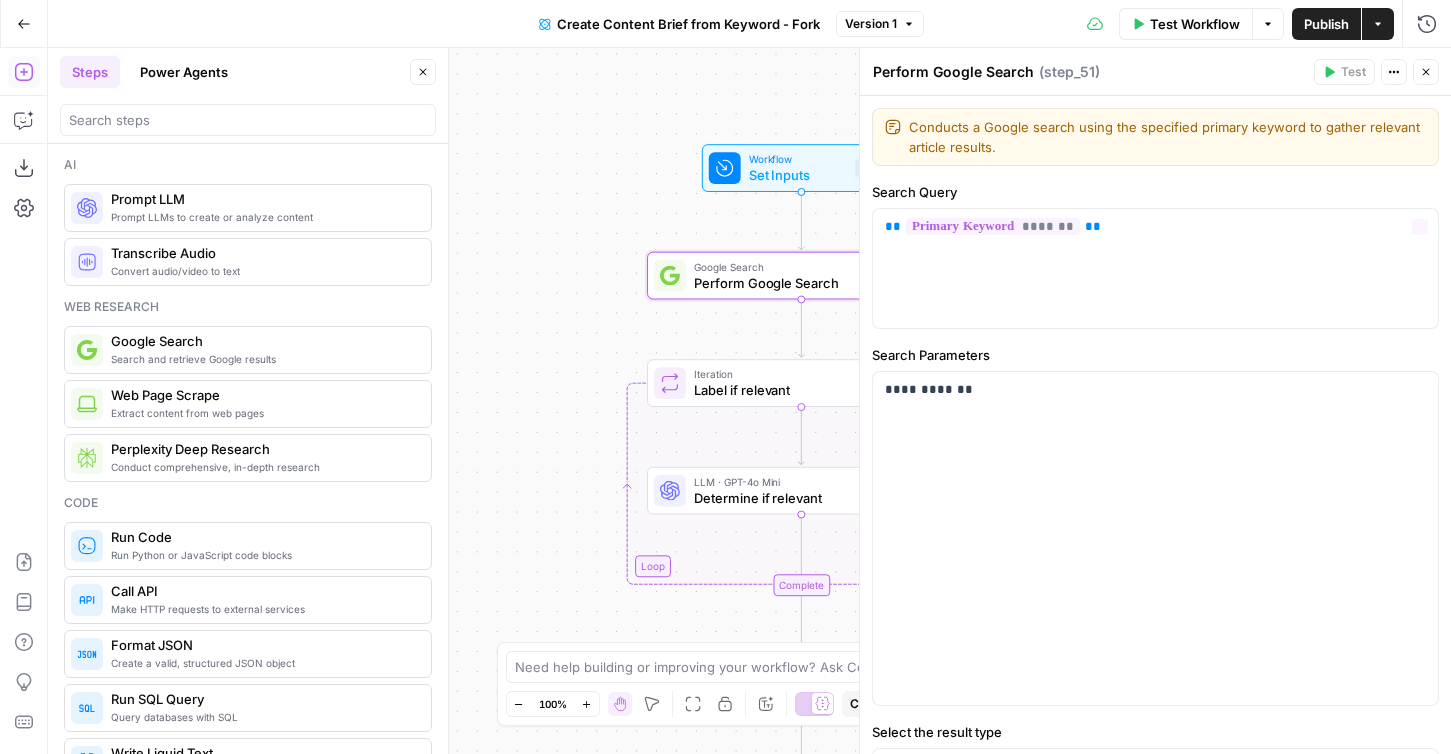 click on "Search Parameters" at bounding box center (1155, 355) 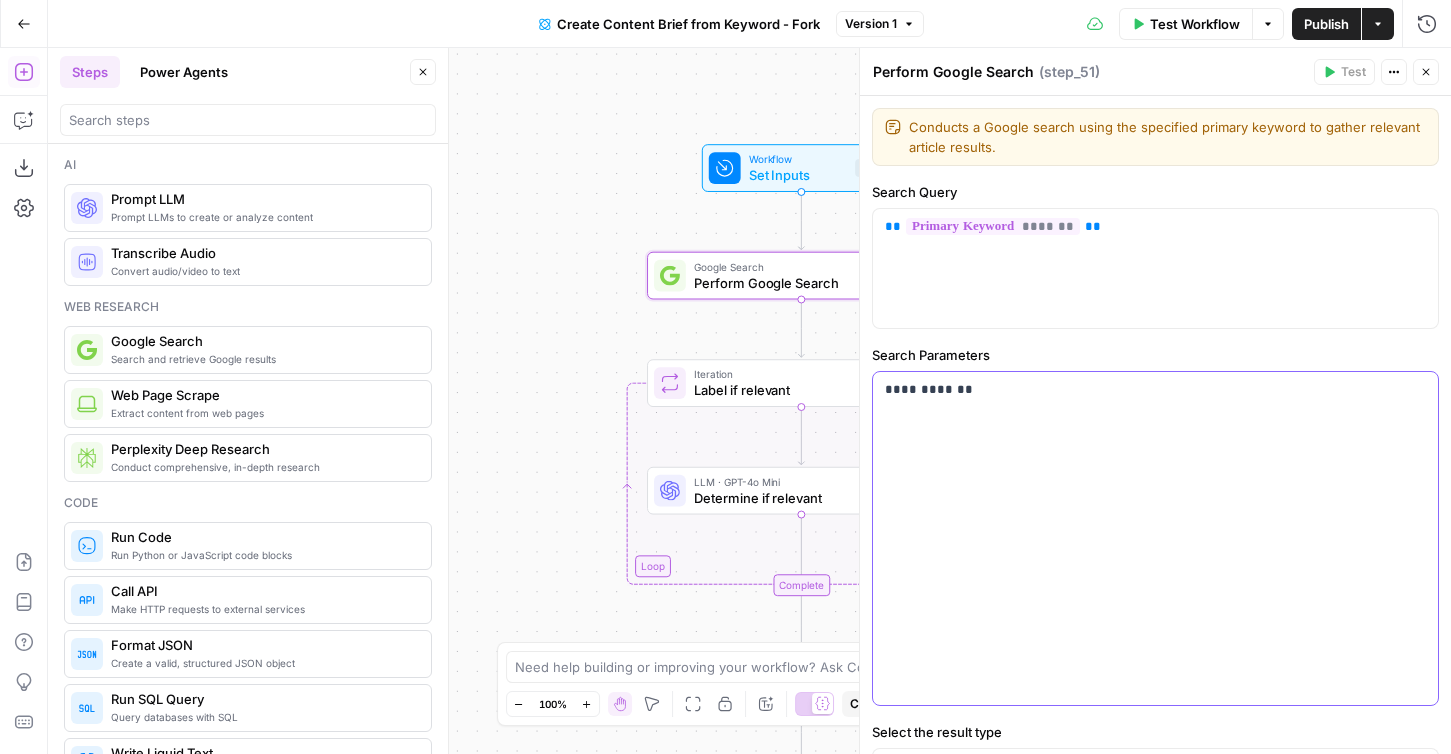 click on "**********" at bounding box center (1155, 390) 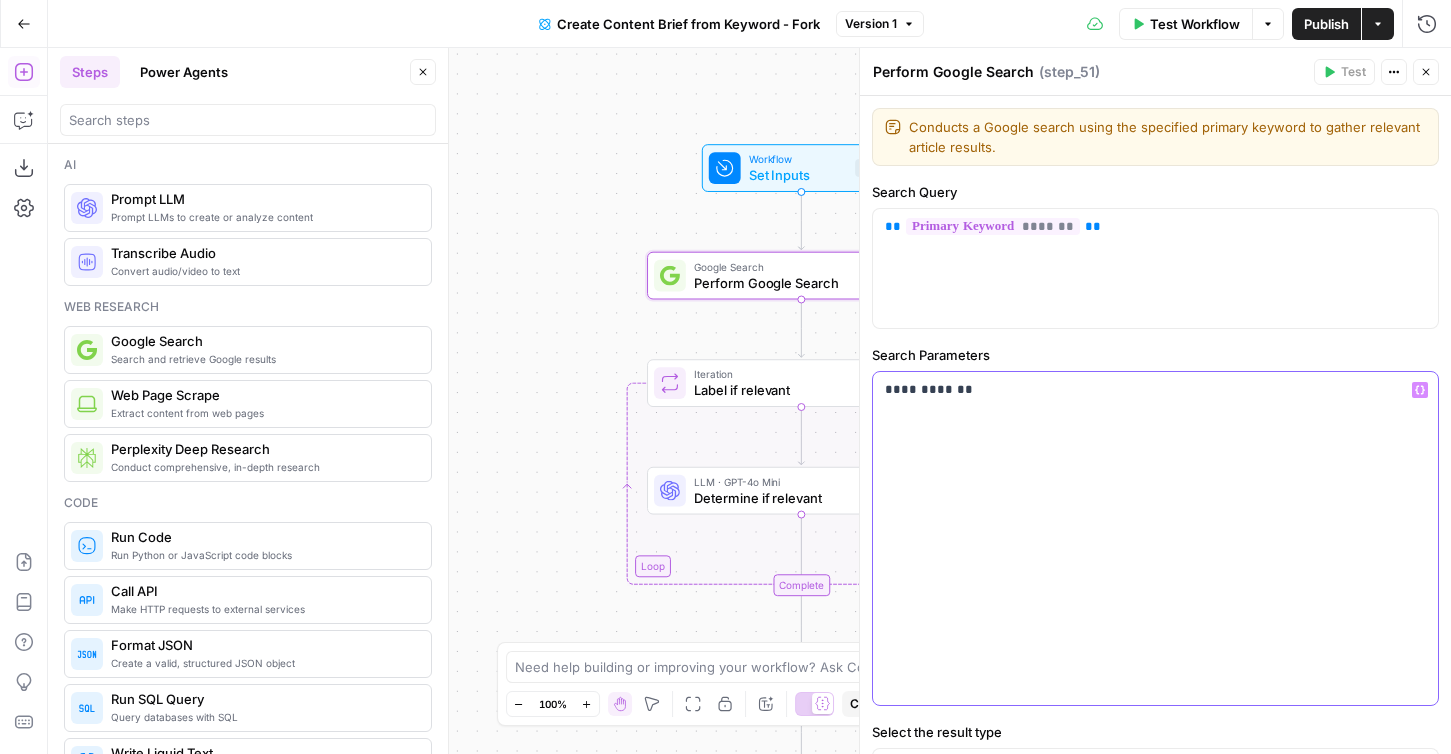 click on "**********" at bounding box center [1155, 390] 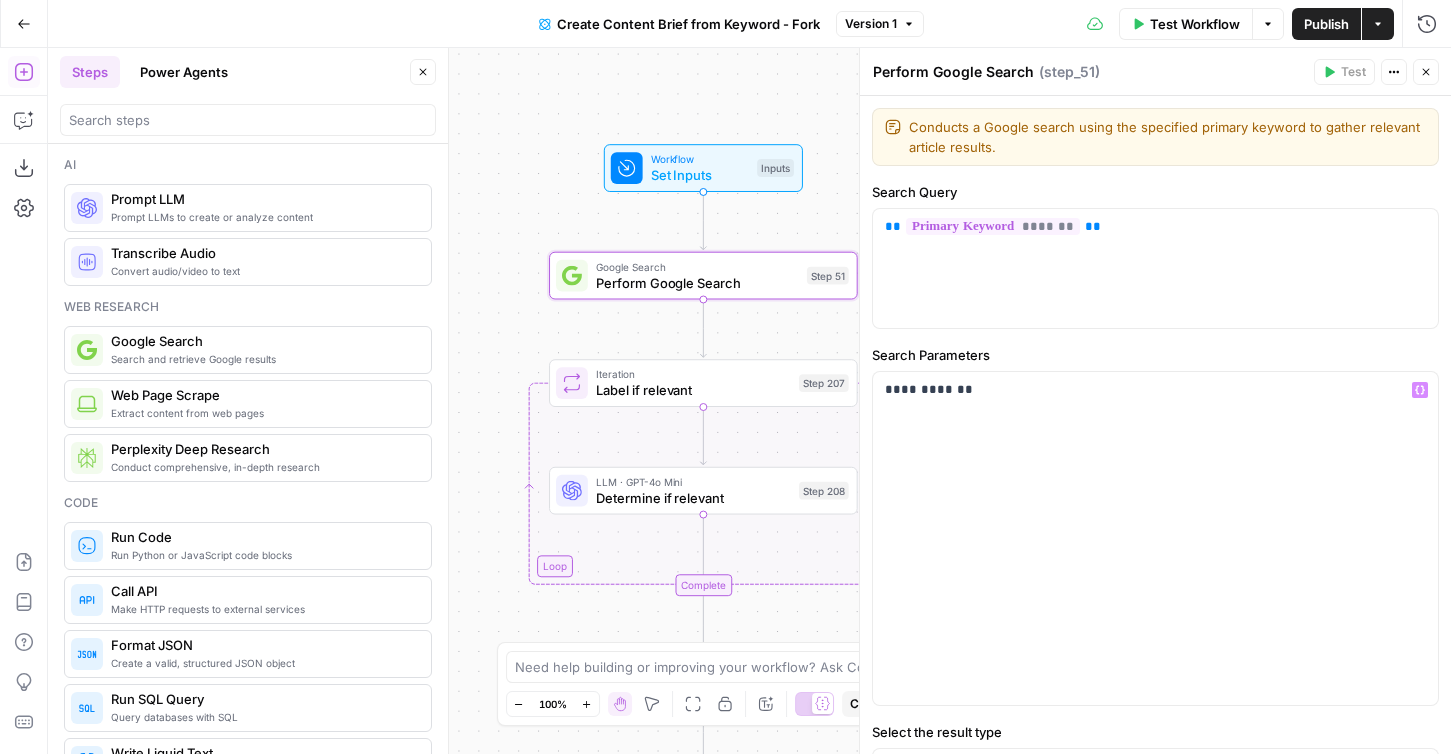 drag, startPoint x: 599, startPoint y: 180, endPoint x: 501, endPoint y: 179, distance: 98.005104 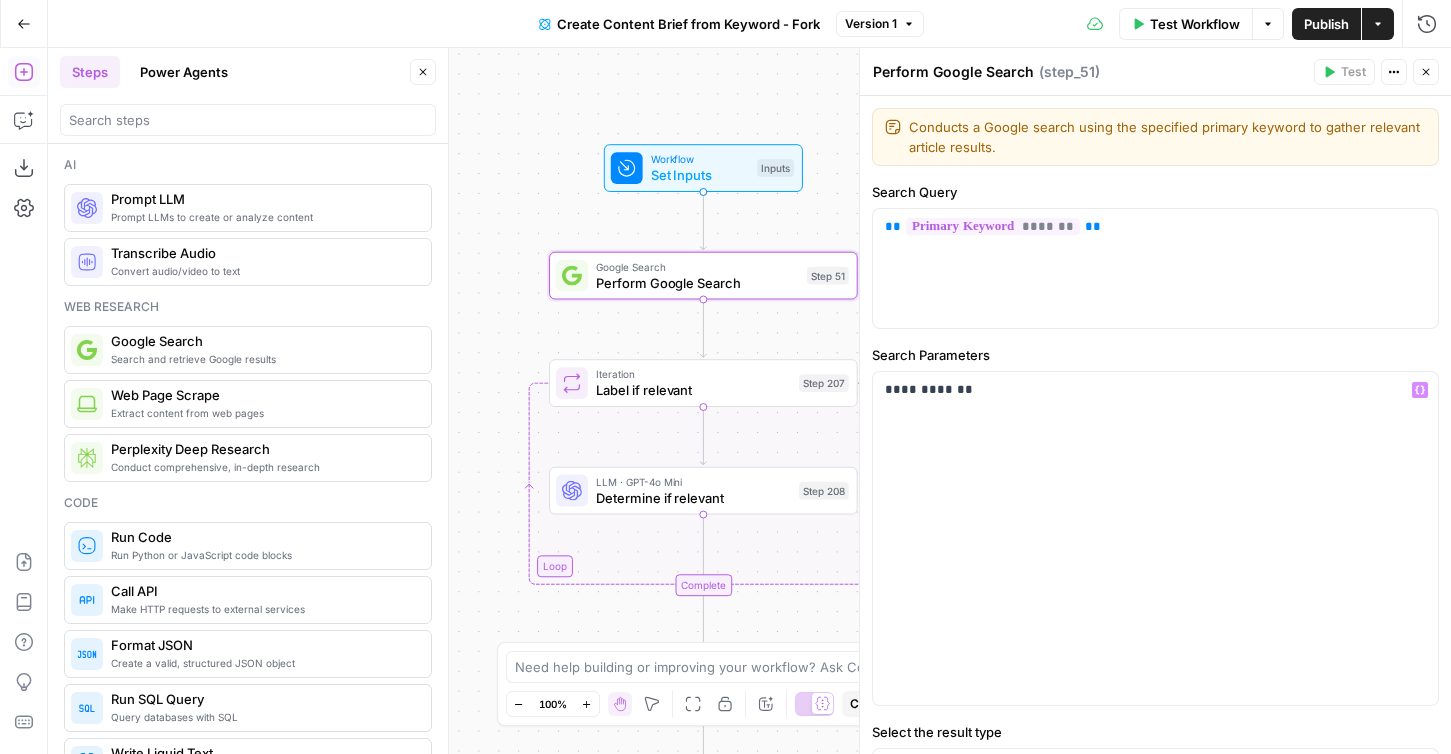 click on "Workflow Set Inputs Inputs Google Search Perform Google Search Step 51 Loop Iteration Label if relevant Step 207 LLM · GPT-4o Mini Determine if relevant Step 208 Complete Run Code · JavaScript Remove irrelevant Step 209 Loop Iteration Analyze Content for Top Ranking Pages Step 89 Web Page Scrape Scrape Page Content Step 90 Run Code · JavaScript Get Headers Step 192 SEO Research Get Semrush Keywords Step 206 Format JSON Format JSON Output Step 96 Complete Run Code · JavaScript Structure Competitor Keywords Step 212 LLM · Claude 3.7 Sonnet Analyze Titles Step 198 LLM · GPT-4o Extract Titles Step 214 Human Review Review Title Selection Step 202 LLM · Perplexity Sonar Pro Perplexity Research Step 218 LLM · O1 Analysis + Outline Step 197 LLM · GPT-4.1 Extract Brief Step 204 LLM · Claude 3.7 Sonnet Develop outline Step 219 LLM · GPT-4.1 Extract only outline Step 220 Write Liquid Text Combine Brief Step 205 Format JSON JSON Step 203 End Output" at bounding box center [749, 401] 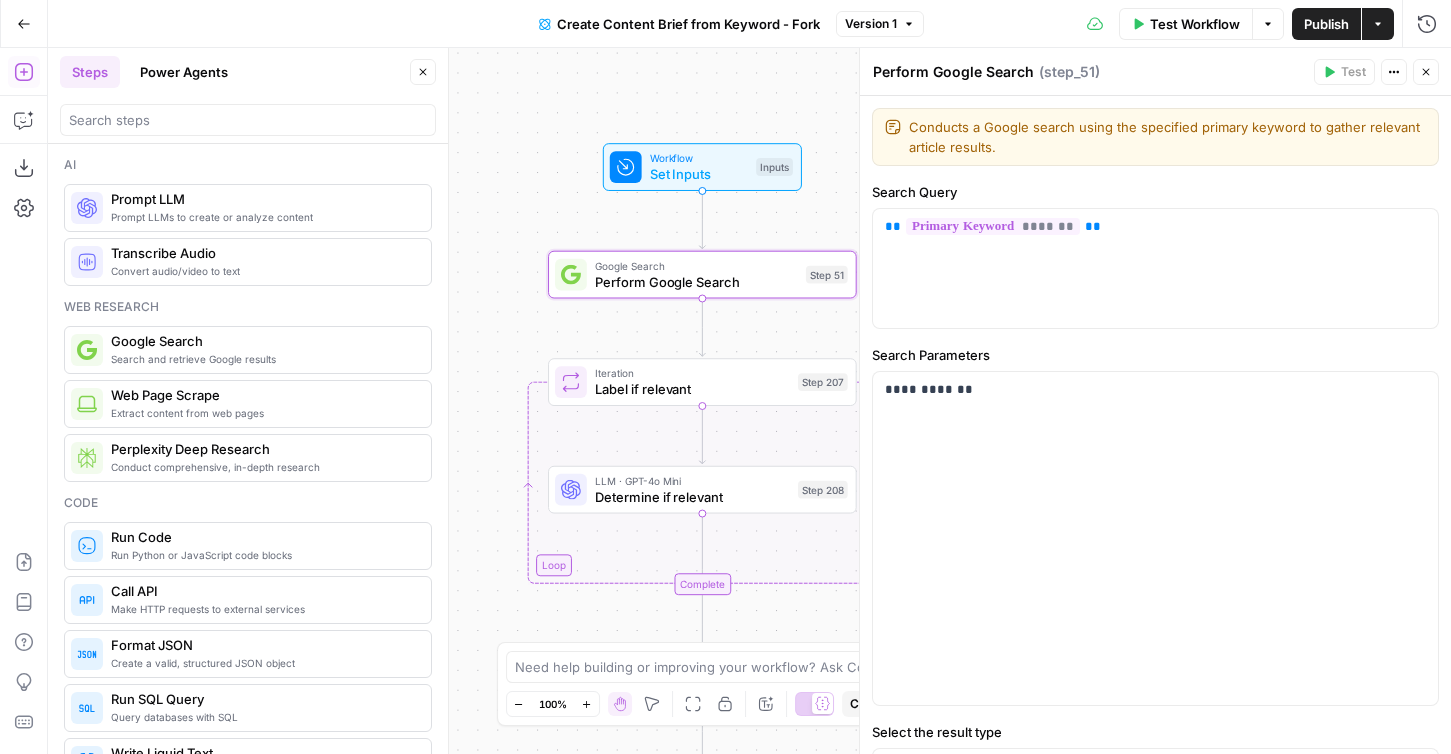 drag, startPoint x: 725, startPoint y: 110, endPoint x: 629, endPoint y: 110, distance: 96 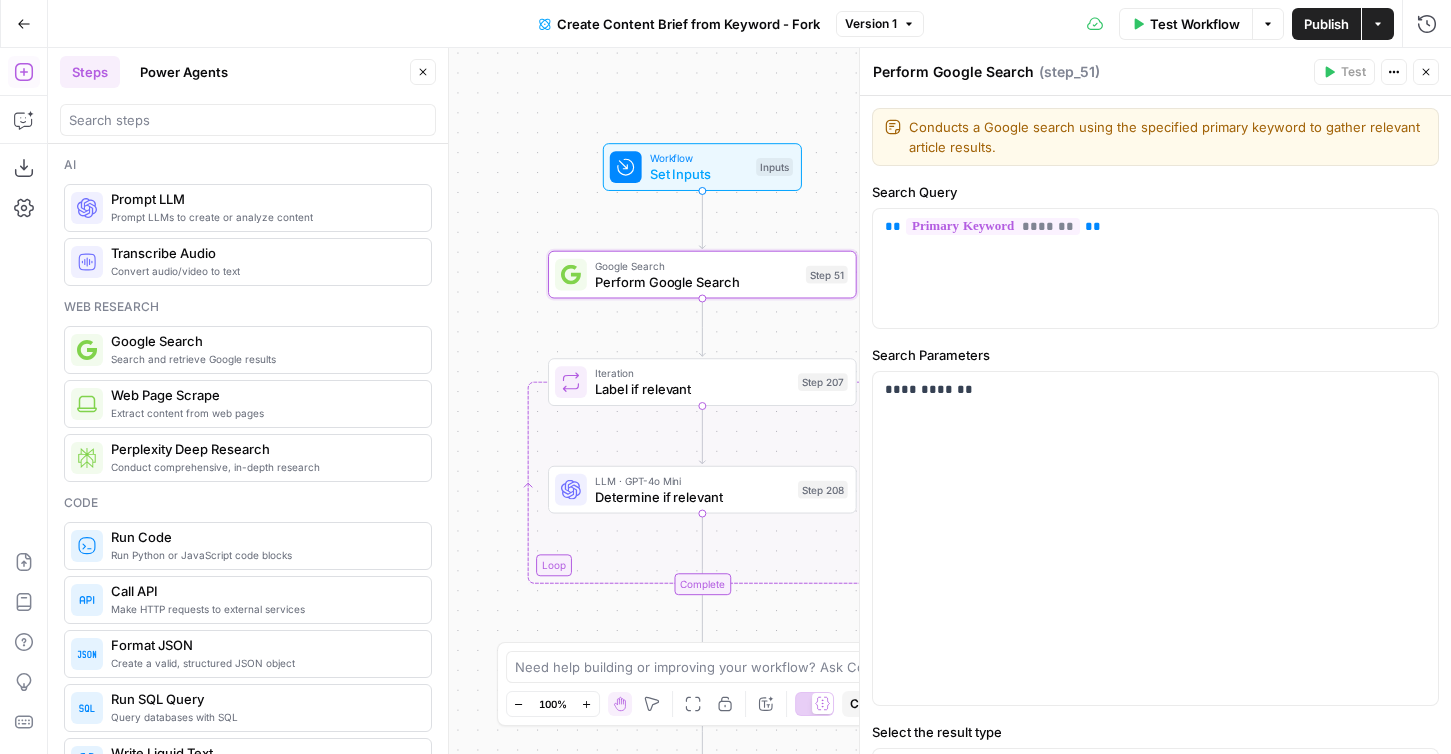 click on "Workflow Set Inputs Inputs Google Search Perform Google Search Step 51 Loop Iteration Label if relevant Step 207 LLM · GPT-4o Mini Determine if relevant Step 208 Complete Run Code · JavaScript Remove irrelevant Step 209 Loop Iteration Analyze Content for Top Ranking Pages Step 89 Web Page Scrape Scrape Page Content Step 90 Run Code · JavaScript Get Headers Step 192 SEO Research Get Semrush Keywords Step 206 Format JSON Format JSON Output Step 96 Complete Run Code · JavaScript Structure Competitor Keywords Step 212 LLM · Claude 3.7 Sonnet Analyze Titles Step 198 LLM · GPT-4o Extract Titles Step 214 Human Review Review Title Selection Step 202 LLM · Perplexity Sonar Pro Perplexity Research Step 218 LLM · O1 Analysis + Outline Step 197 LLM · GPT-4.1 Extract Brief Step 204 LLM · Claude 3.7 Sonnet Develop outline Step 219 LLM · GPT-4.1 Extract only outline Step 220 Write Liquid Text Combine Brief Step 205 Format JSON JSON Step 203 End Output" at bounding box center (749, 401) 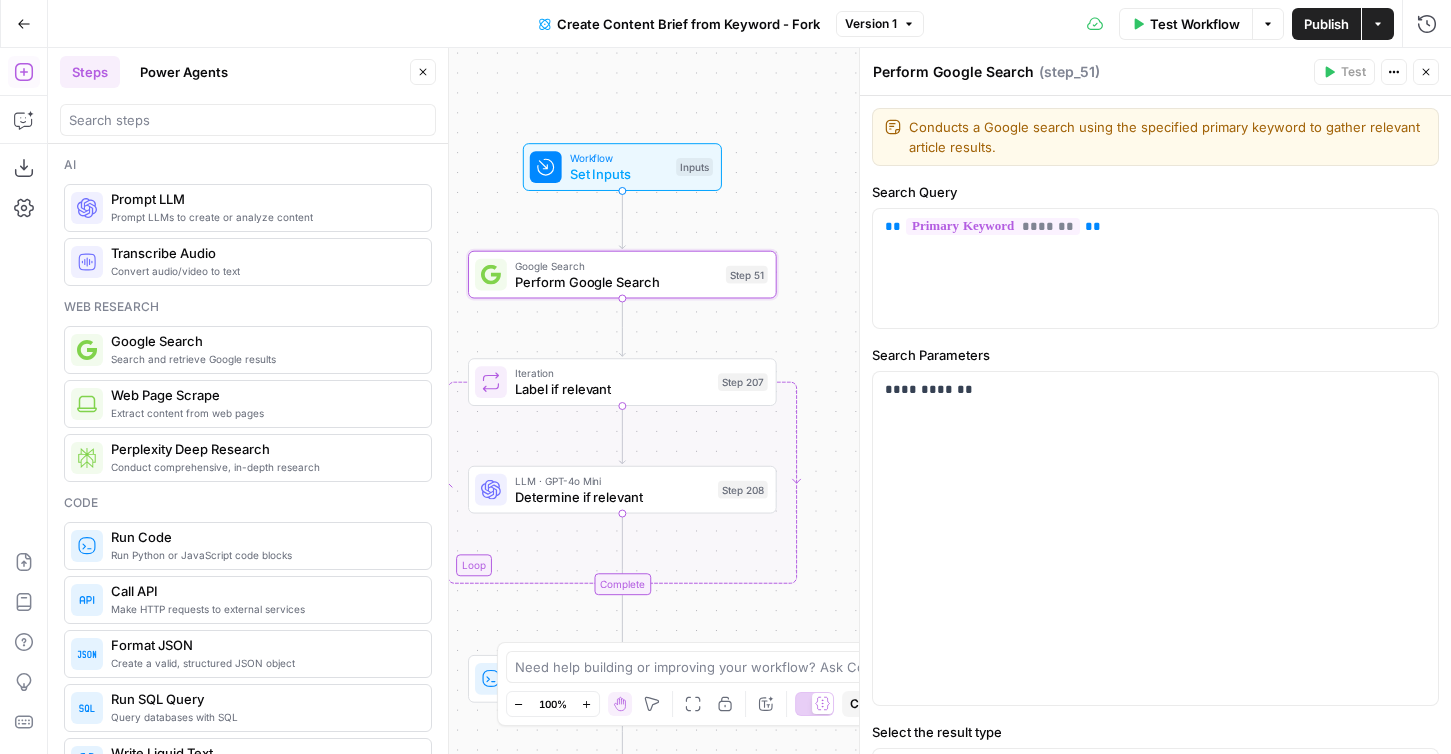 drag, startPoint x: 784, startPoint y: 202, endPoint x: 802, endPoint y: 202, distance: 18 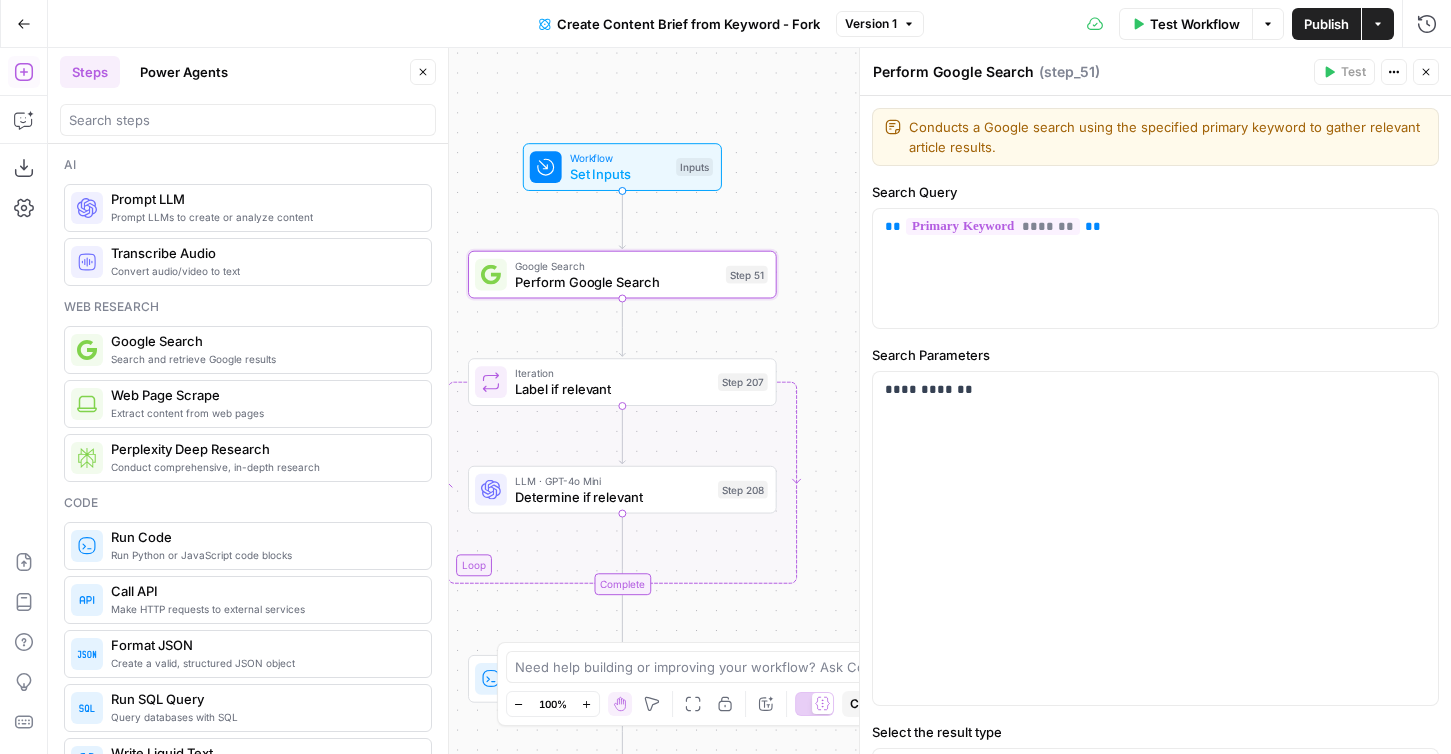 click on "Workflow Set Inputs Inputs Google Search Perform Google Search Step 51 Loop Iteration Label if relevant Step 207 LLM · GPT-4o Mini Determine if relevant Step 208 Complete Run Code · JavaScript Remove irrelevant Step 209 Loop Iteration Analyze Content for Top Ranking Pages Step 89 Web Page Scrape Scrape Page Content Step 90 Run Code · JavaScript Get Headers Step 192 SEO Research Get Semrush Keywords Step 206 Format JSON Format JSON Output Step 96 Complete Run Code · JavaScript Structure Competitor Keywords Step 212 LLM · Claude 3.7 Sonnet Analyze Titles Step 198 LLM · GPT-4o Extract Titles Step 214 Human Review Review Title Selection Step 202 LLM · Perplexity Sonar Pro Perplexity Research Step 218 LLM · O1 Analysis + Outline Step 197 LLM · GPT-4.1 Extract Brief Step 204 LLM · Claude 3.7 Sonnet Develop outline Step 219 LLM · GPT-4.1 Extract only outline Step 220 Write Liquid Text Combine Brief Step 205 Format JSON JSON Step 203 End Output" at bounding box center (749, 401) 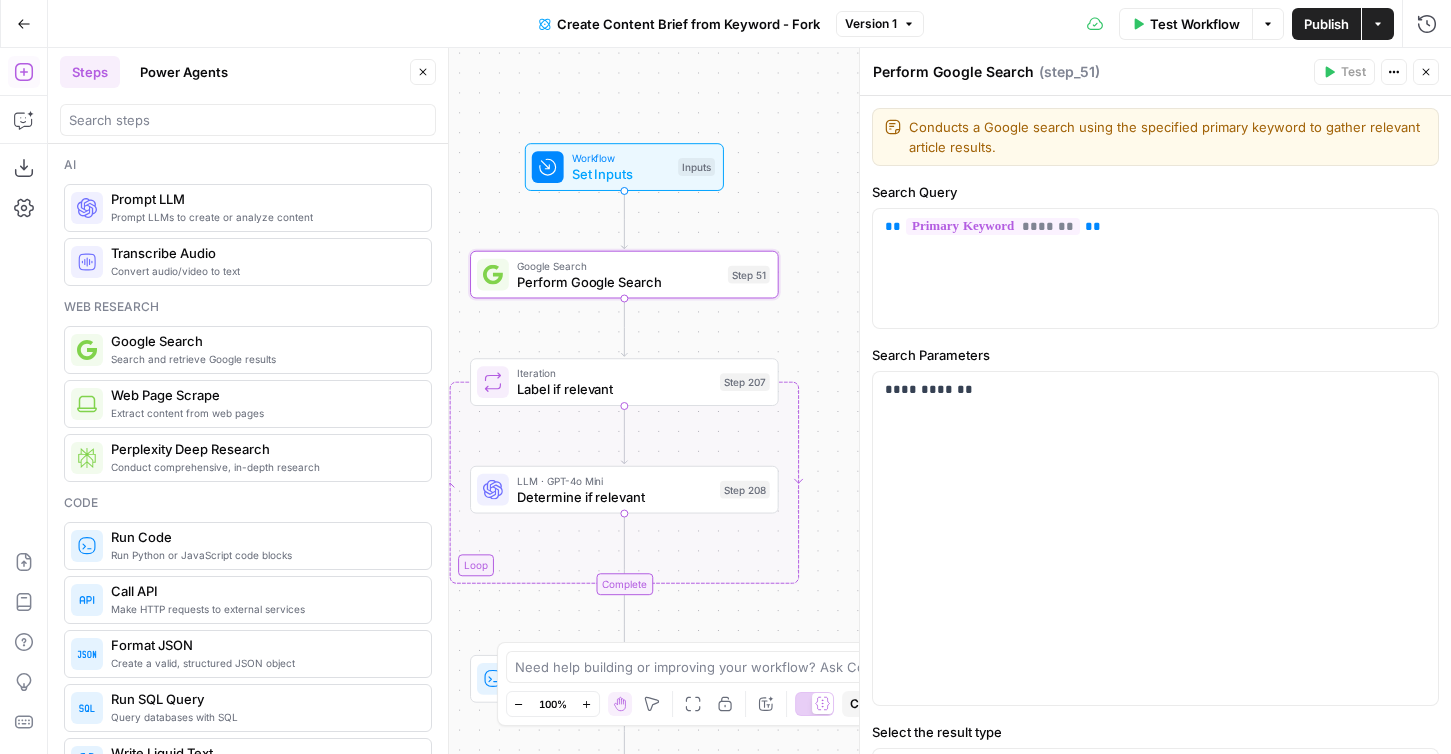 click 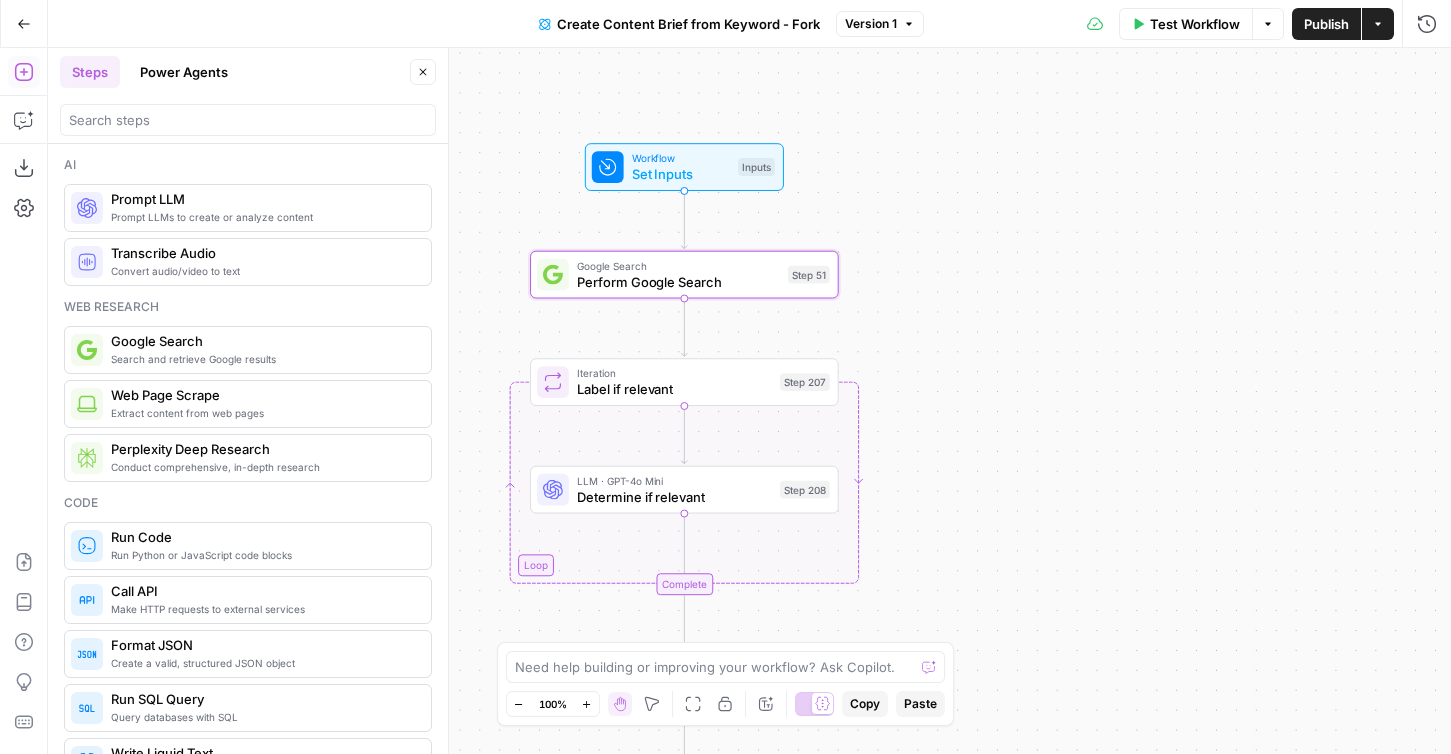 drag, startPoint x: 885, startPoint y: 206, endPoint x: 974, endPoint y: 206, distance: 89 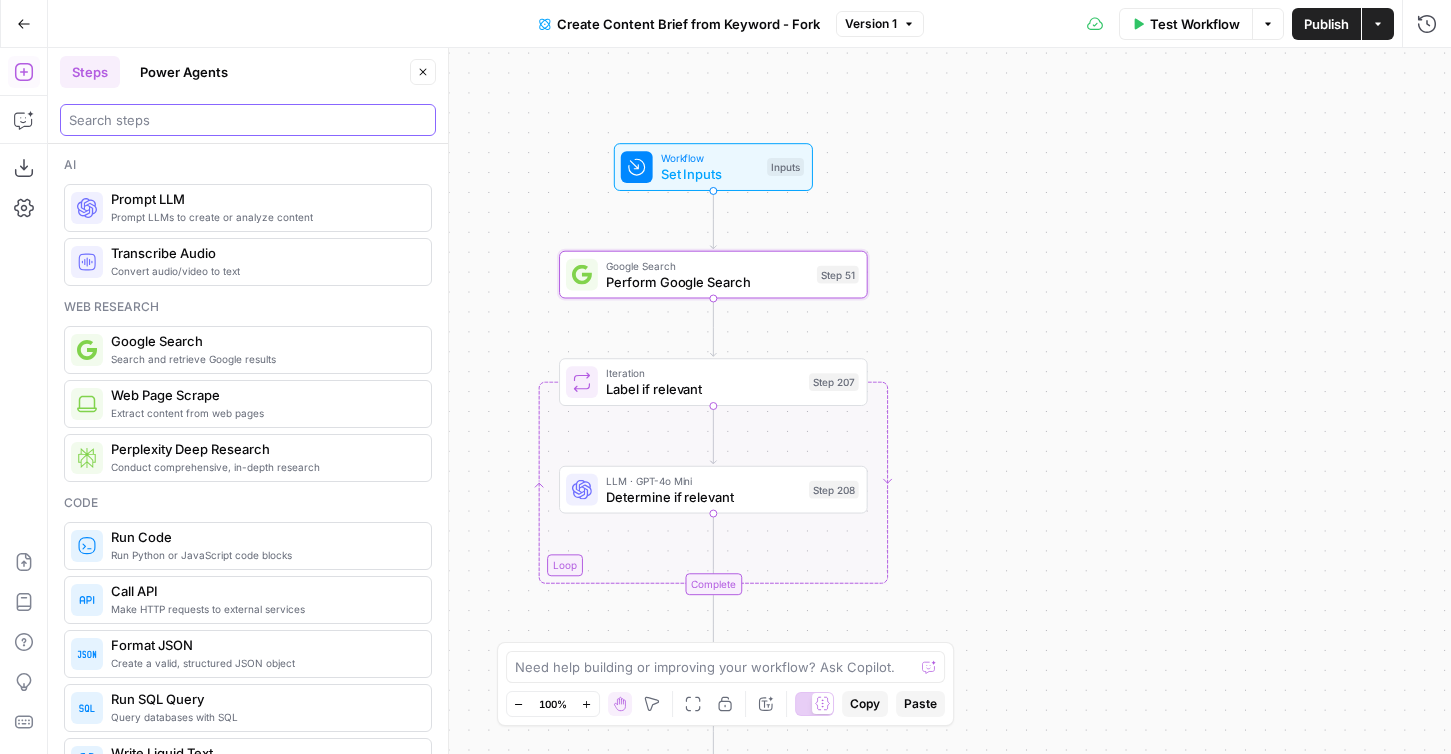 click at bounding box center (248, 120) 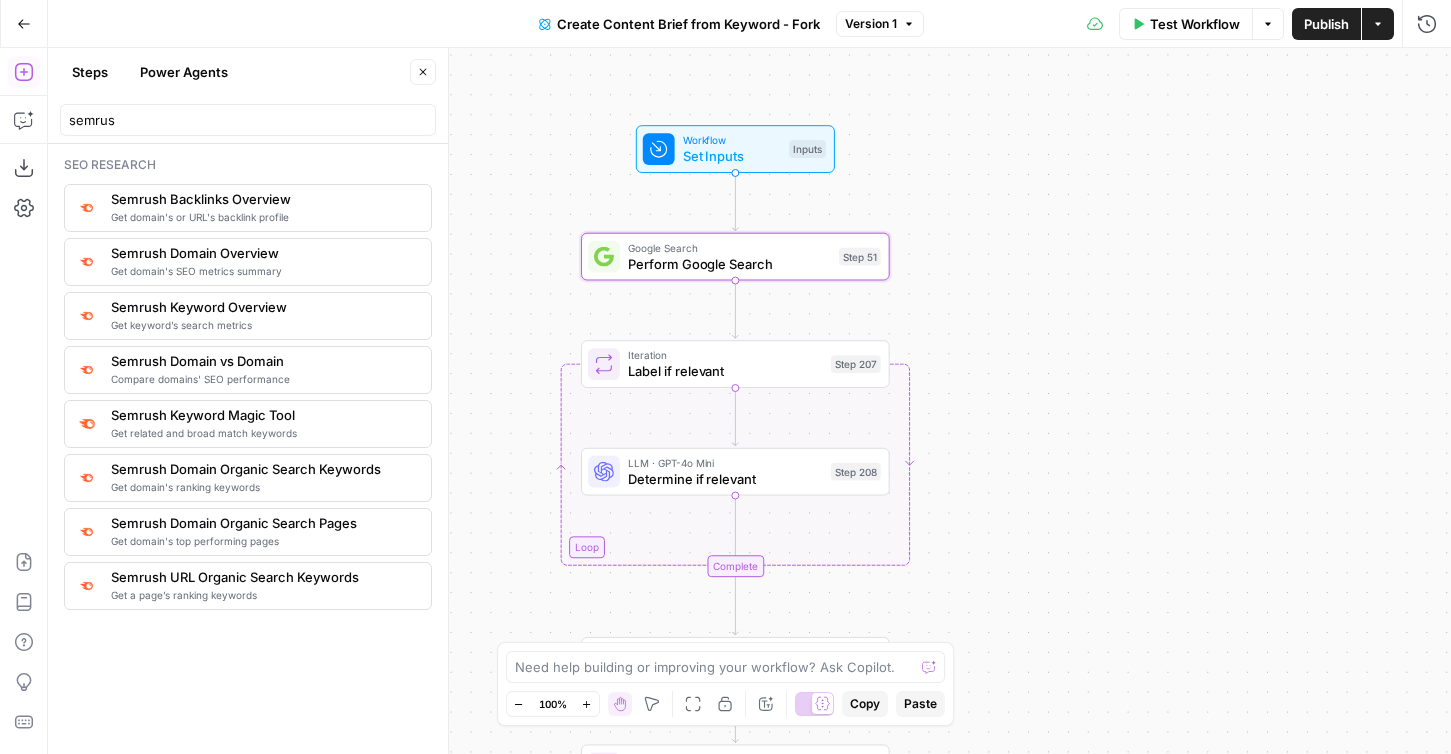 drag, startPoint x: 507, startPoint y: 227, endPoint x: 534, endPoint y: 207, distance: 33.600594 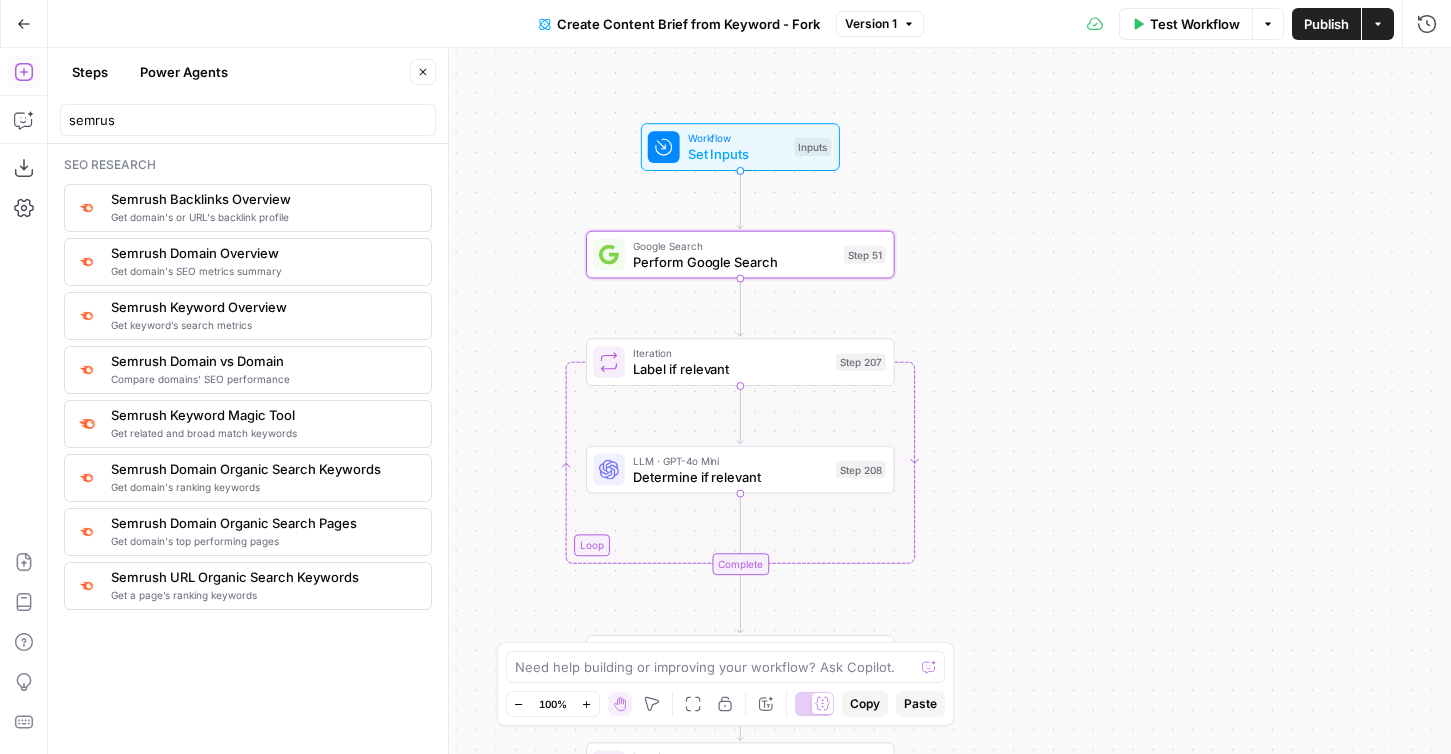 drag, startPoint x: 543, startPoint y: 326, endPoint x: 542, endPoint y: 241, distance: 85.00588 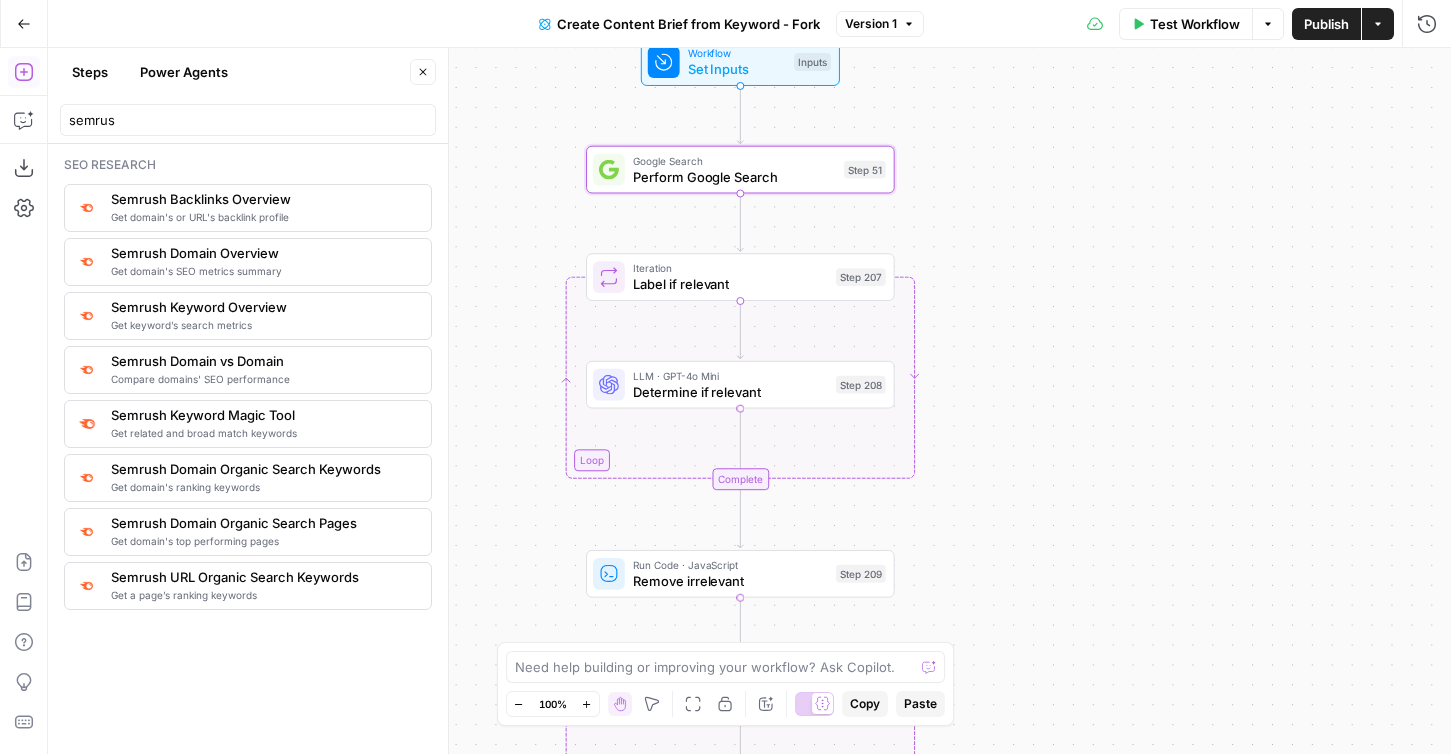 click on "Determine if relevant" at bounding box center [730, 392] 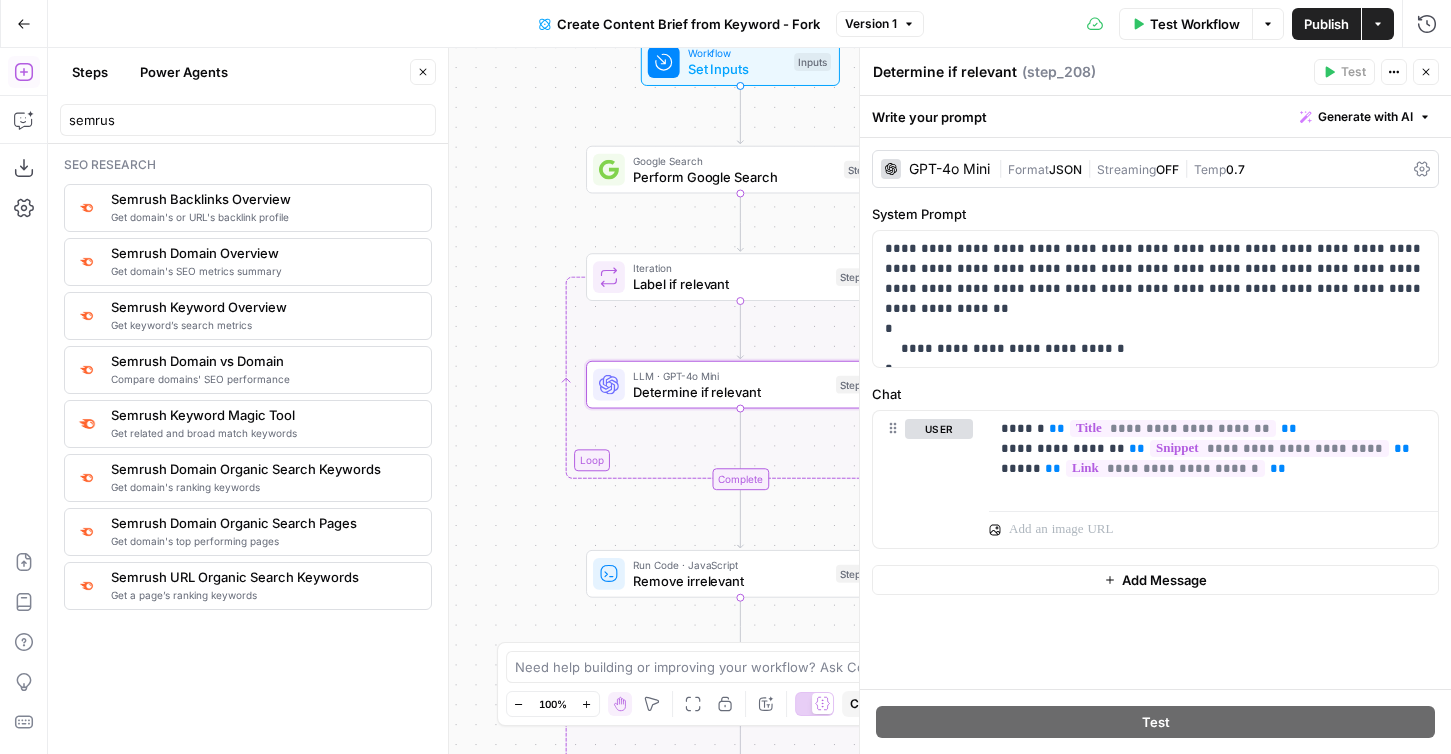click on "Streaming" at bounding box center (1126, 169) 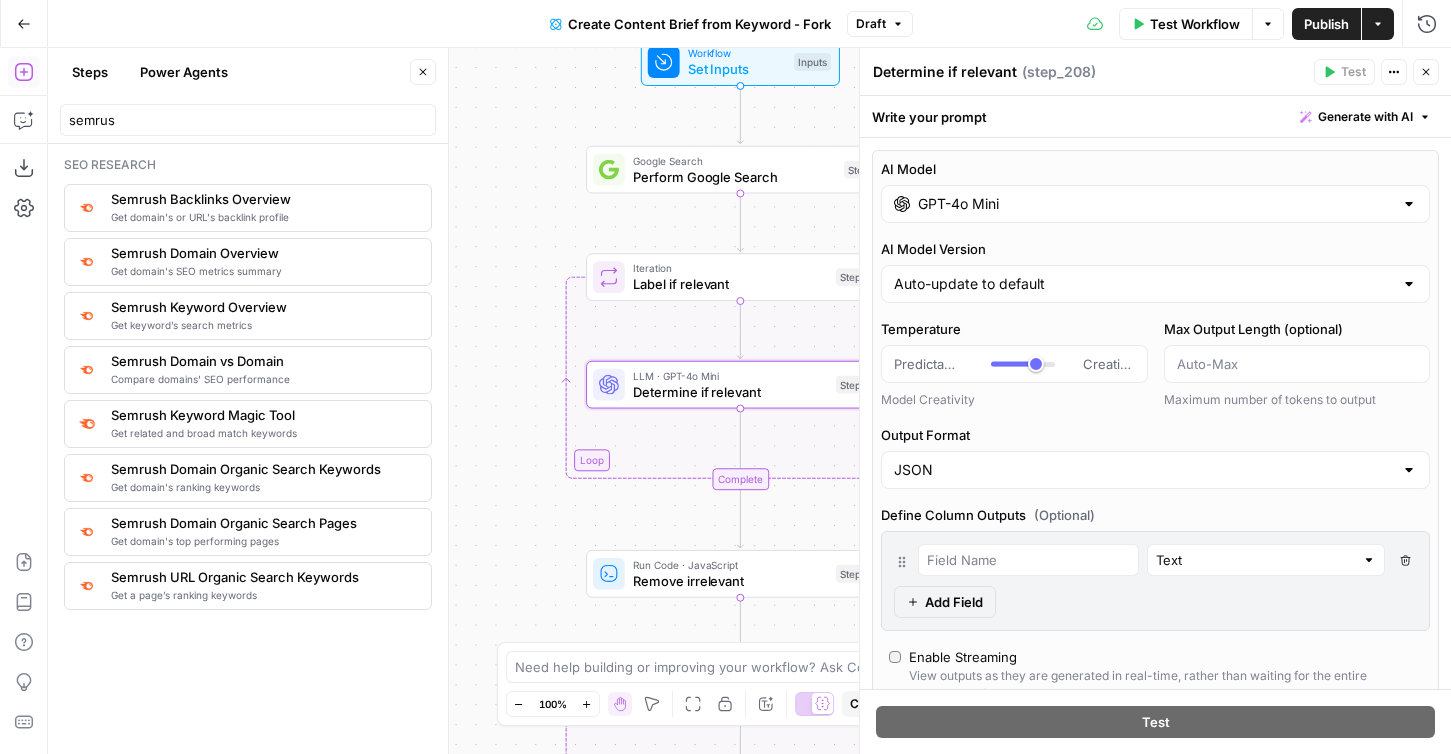click on "GPT-4o Mini" at bounding box center [1155, 204] 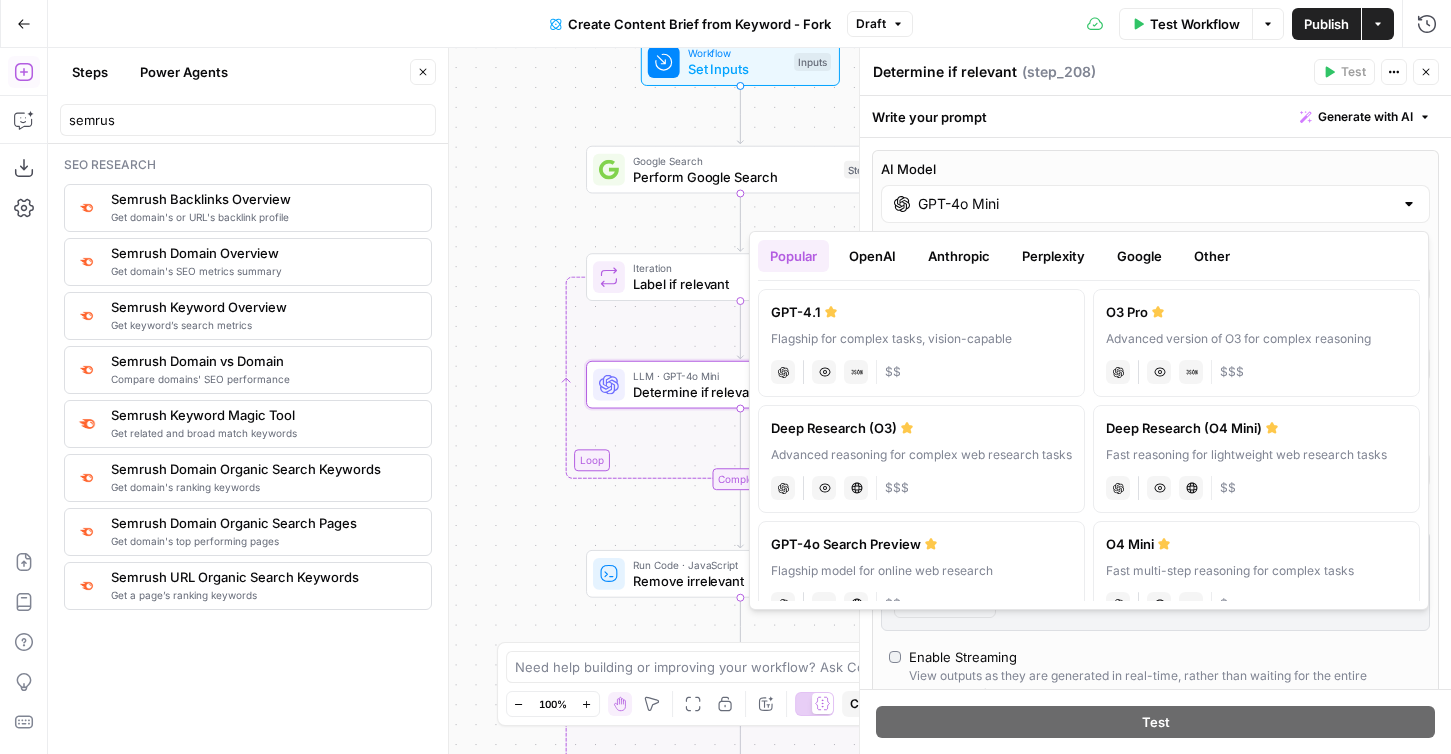click on "Perplexity" at bounding box center [1053, 256] 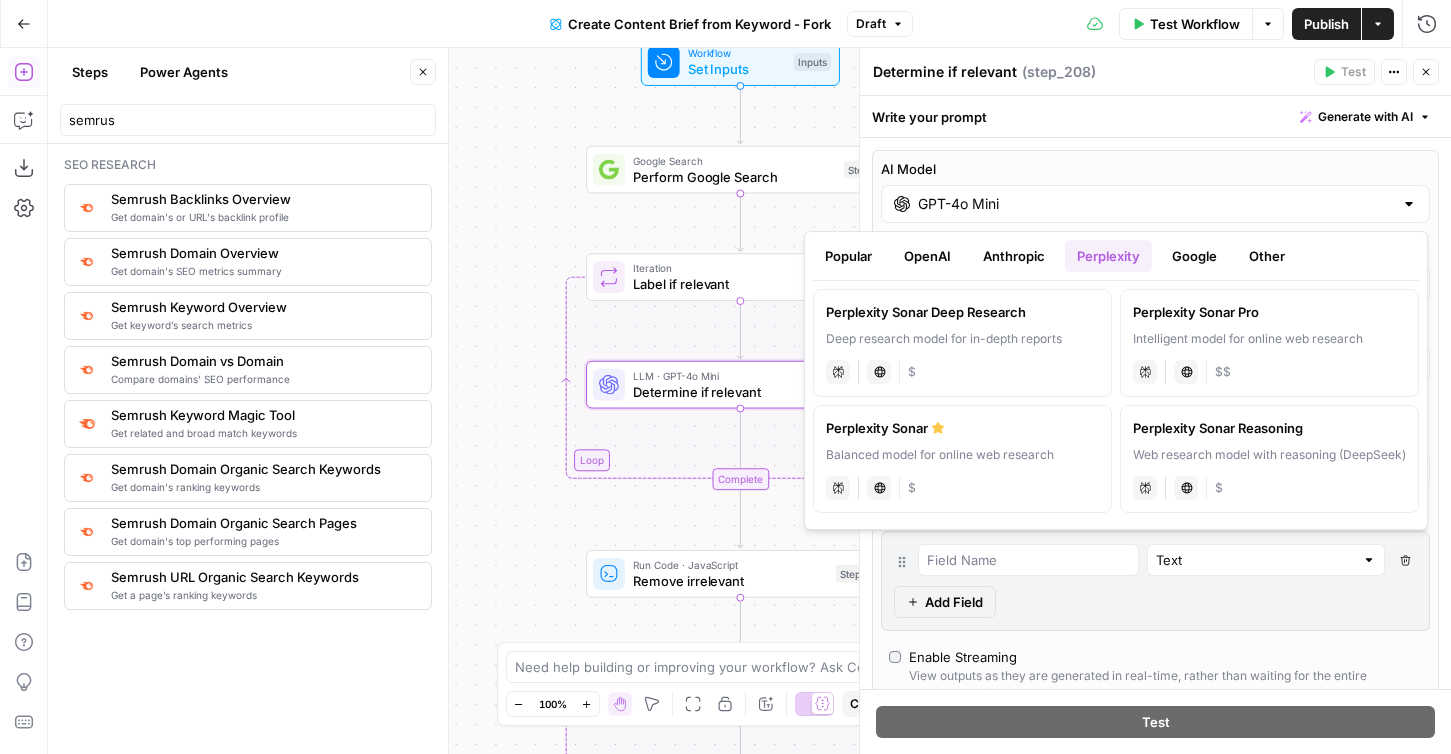 click on "Google" at bounding box center [1194, 256] 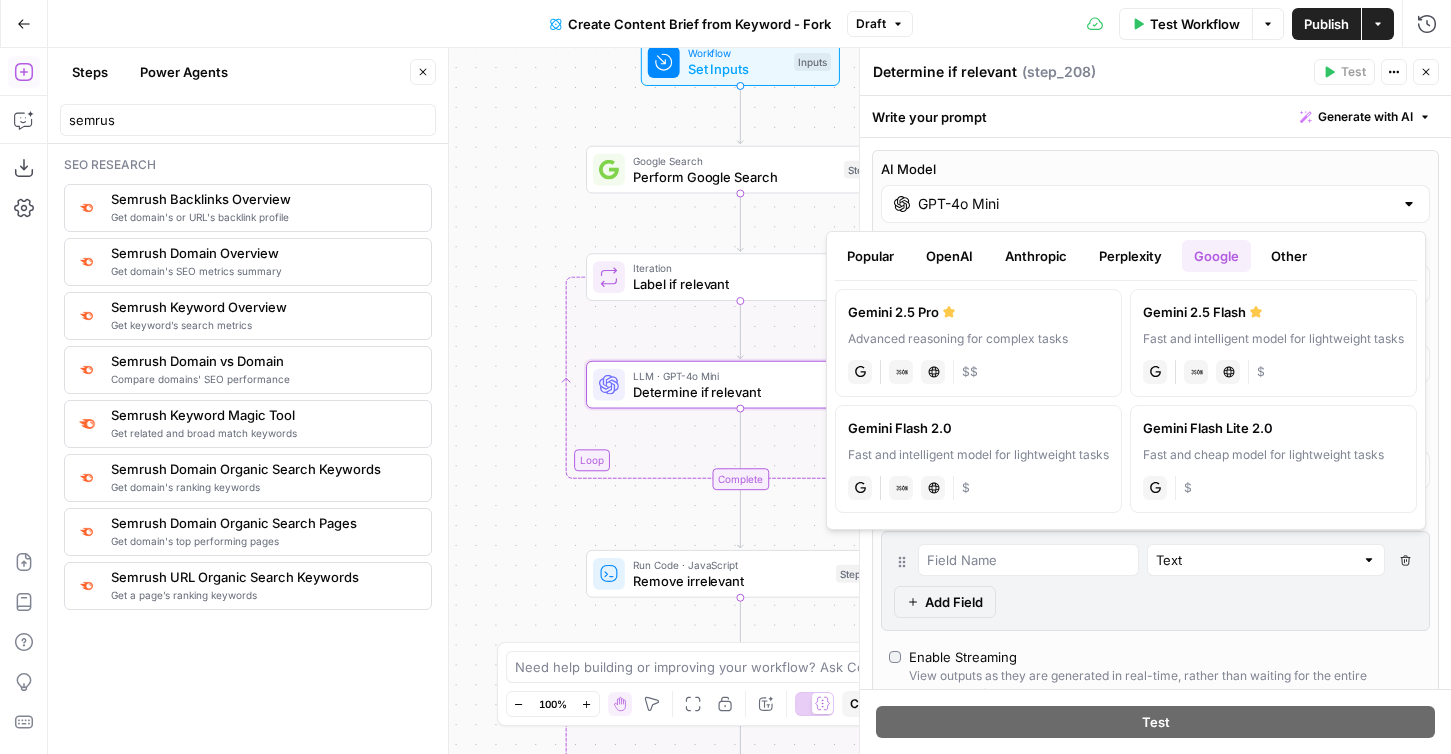 click on "Anthropic" at bounding box center (1036, 256) 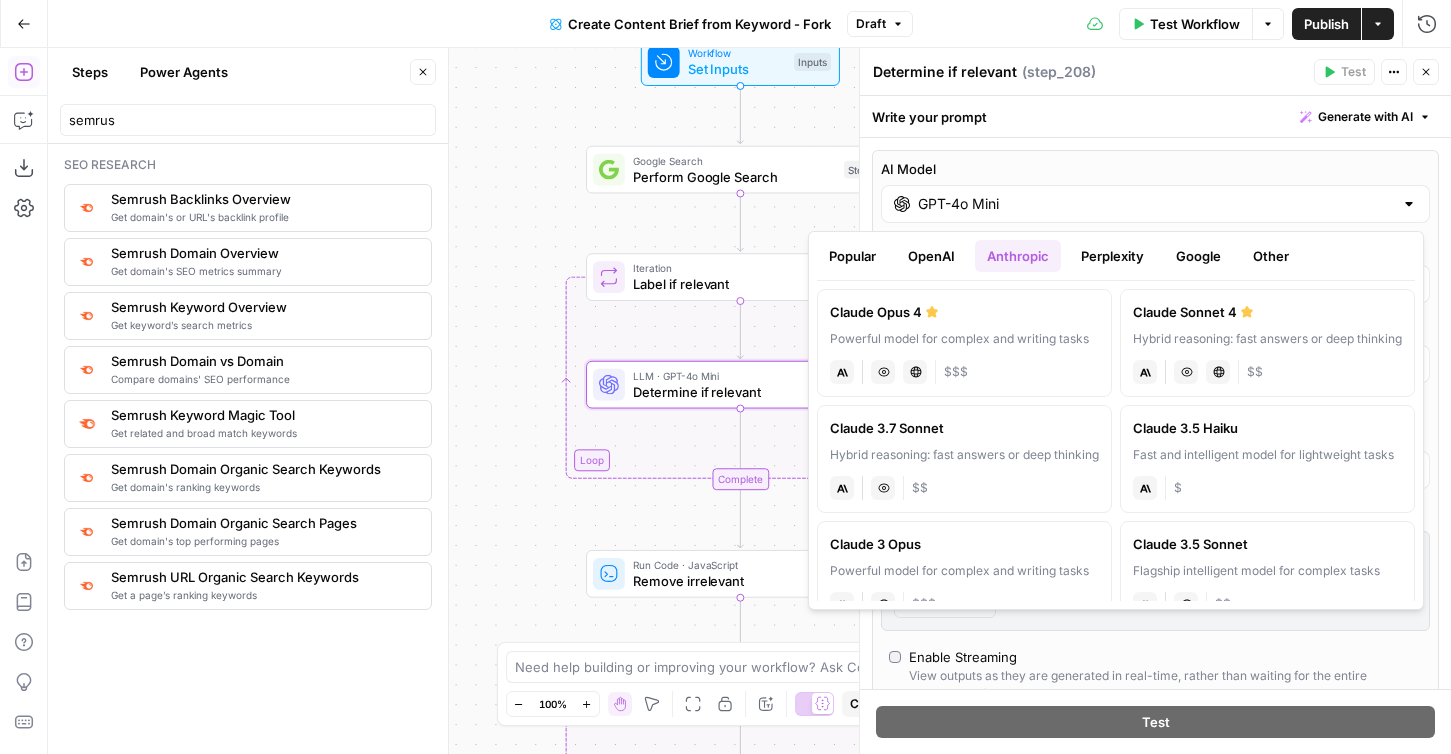 click on "**********" at bounding box center (1155, 413) 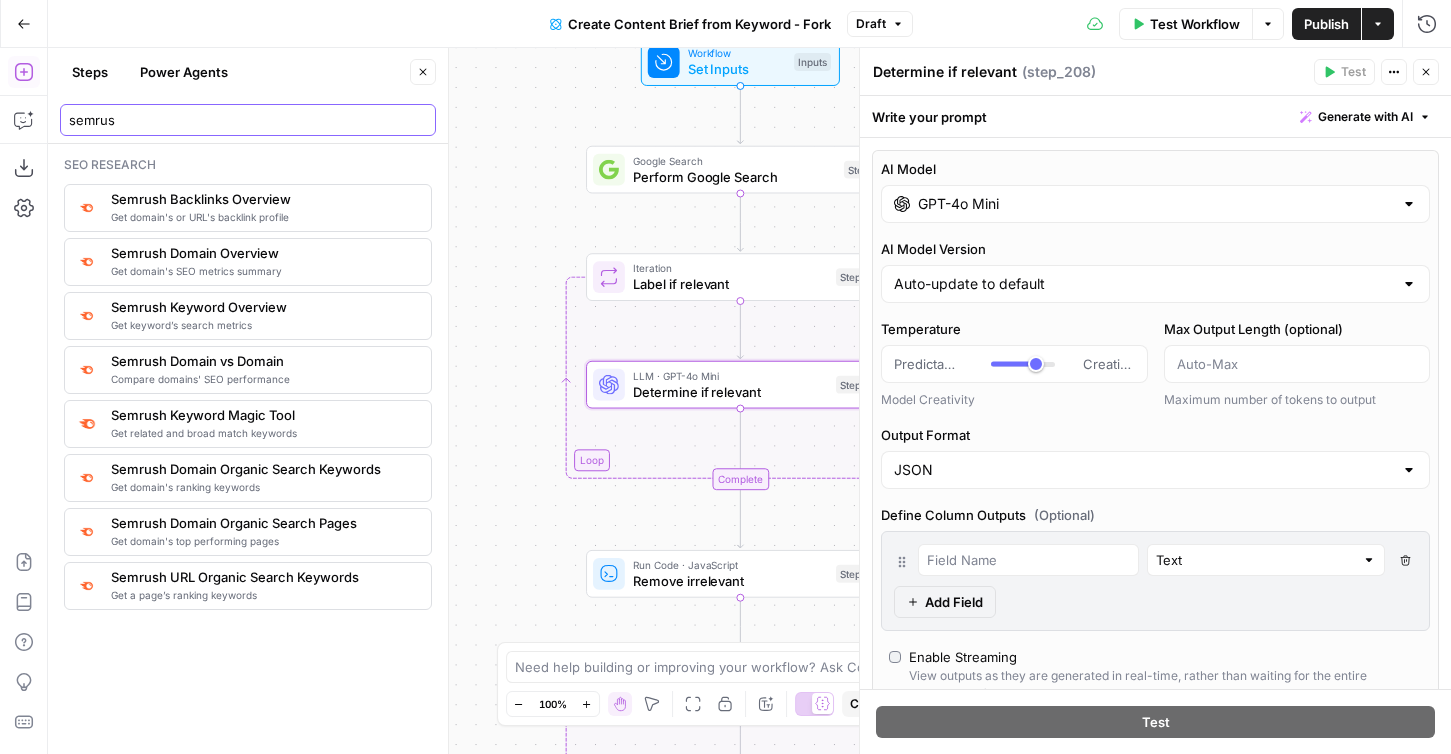 click on "semrus" at bounding box center (248, 120) 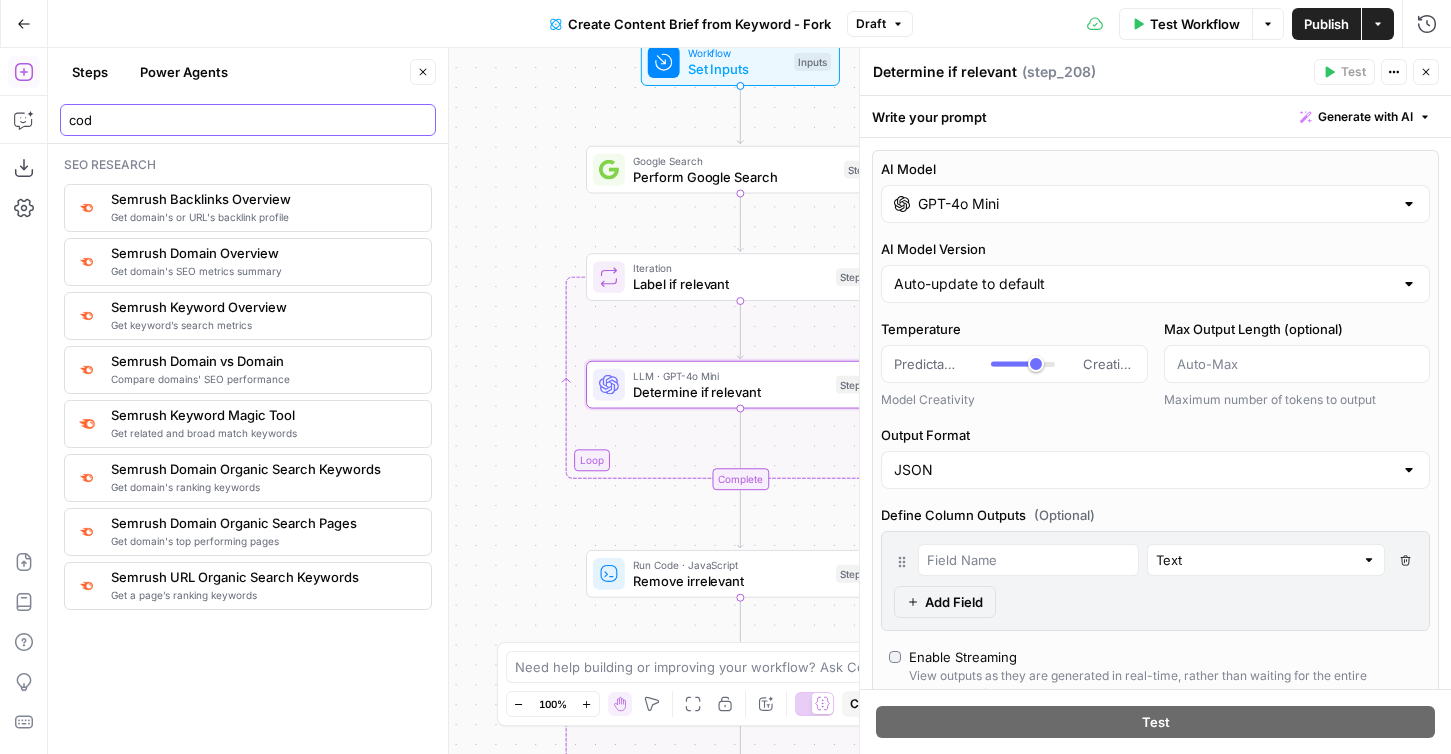 type on "code" 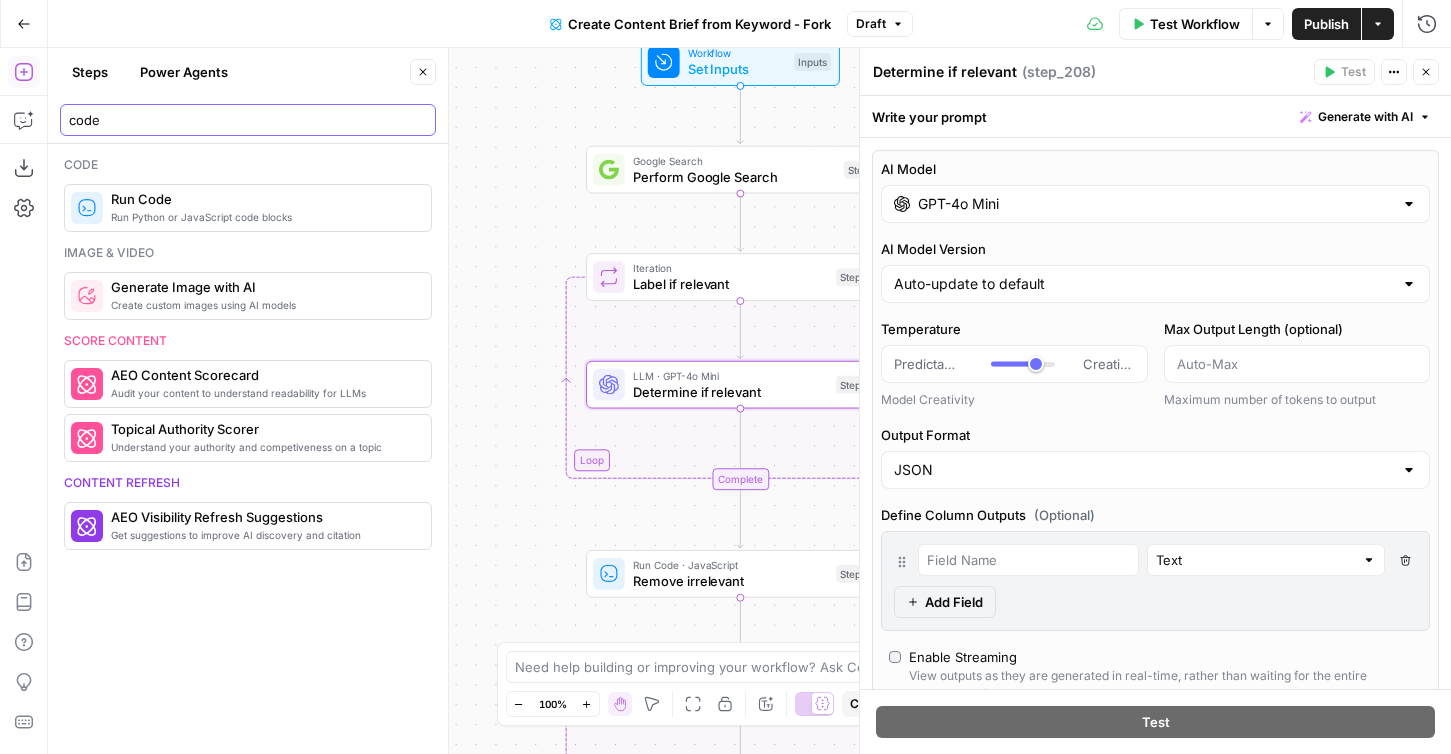 click on "code" at bounding box center (248, 120) 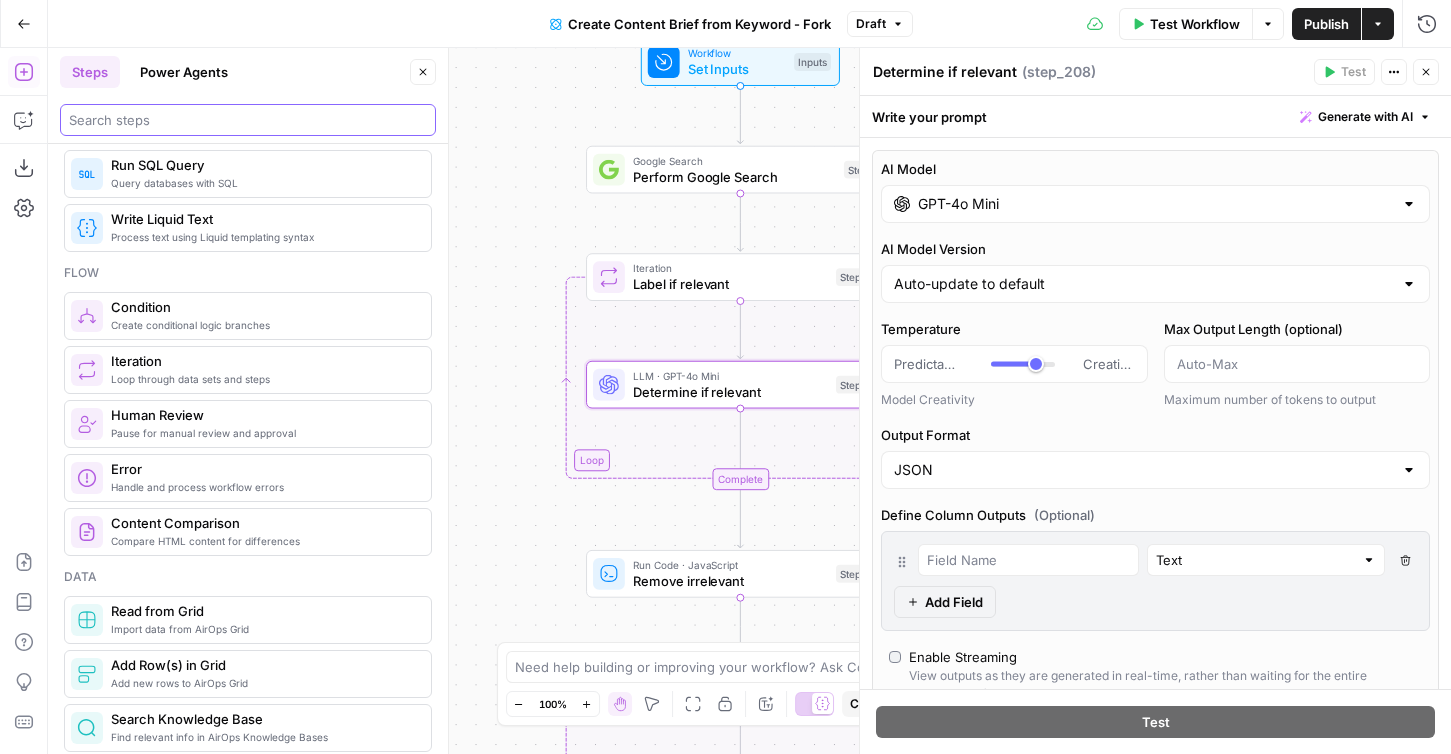 scroll, scrollTop: 0, scrollLeft: 0, axis: both 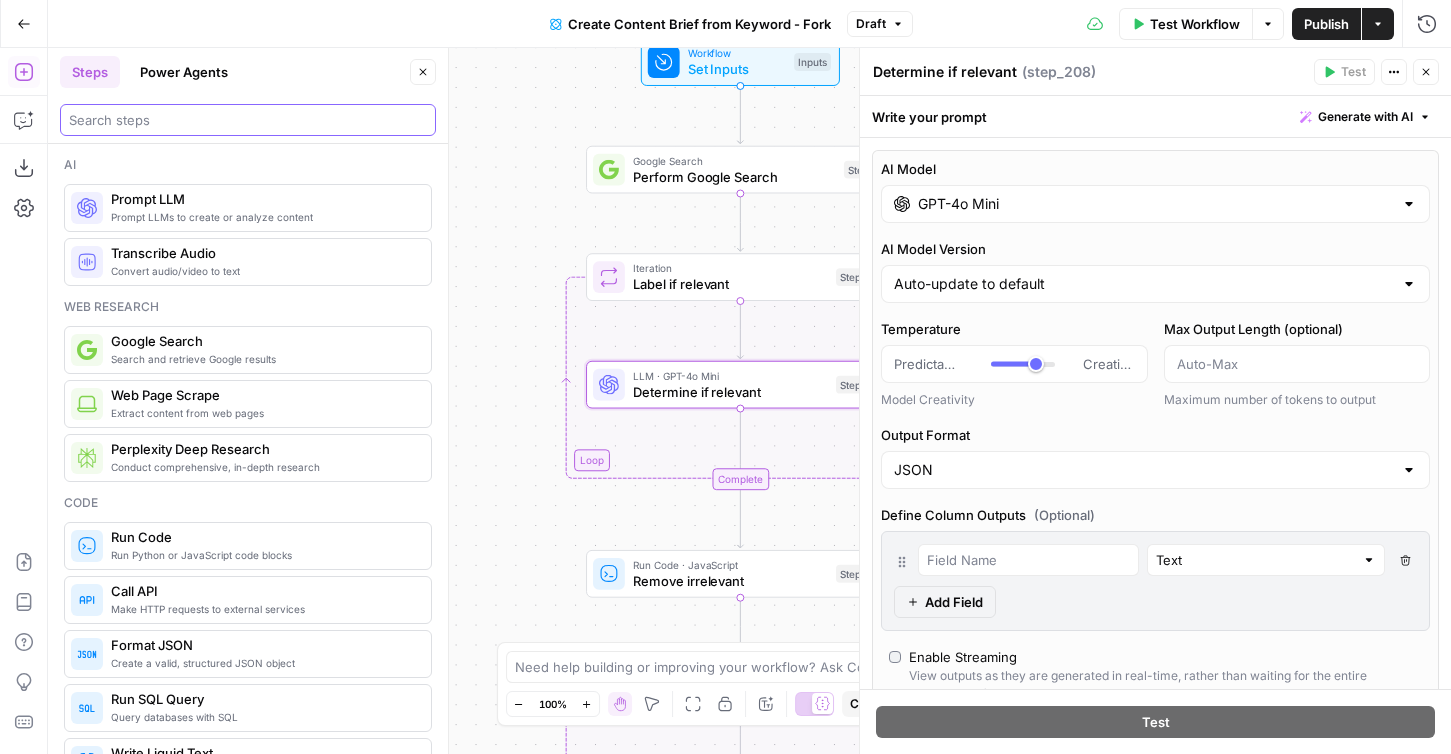 type 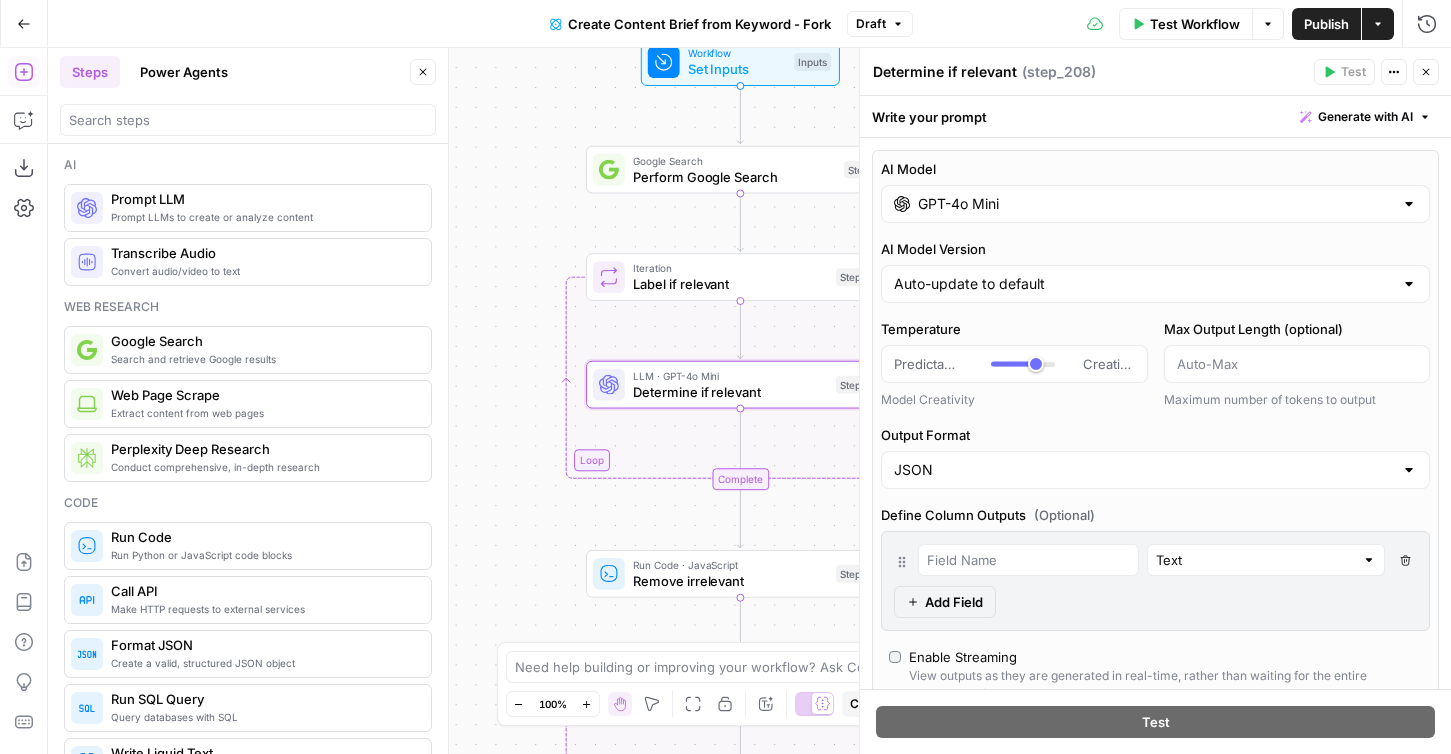 click on "Close" at bounding box center (1426, 72) 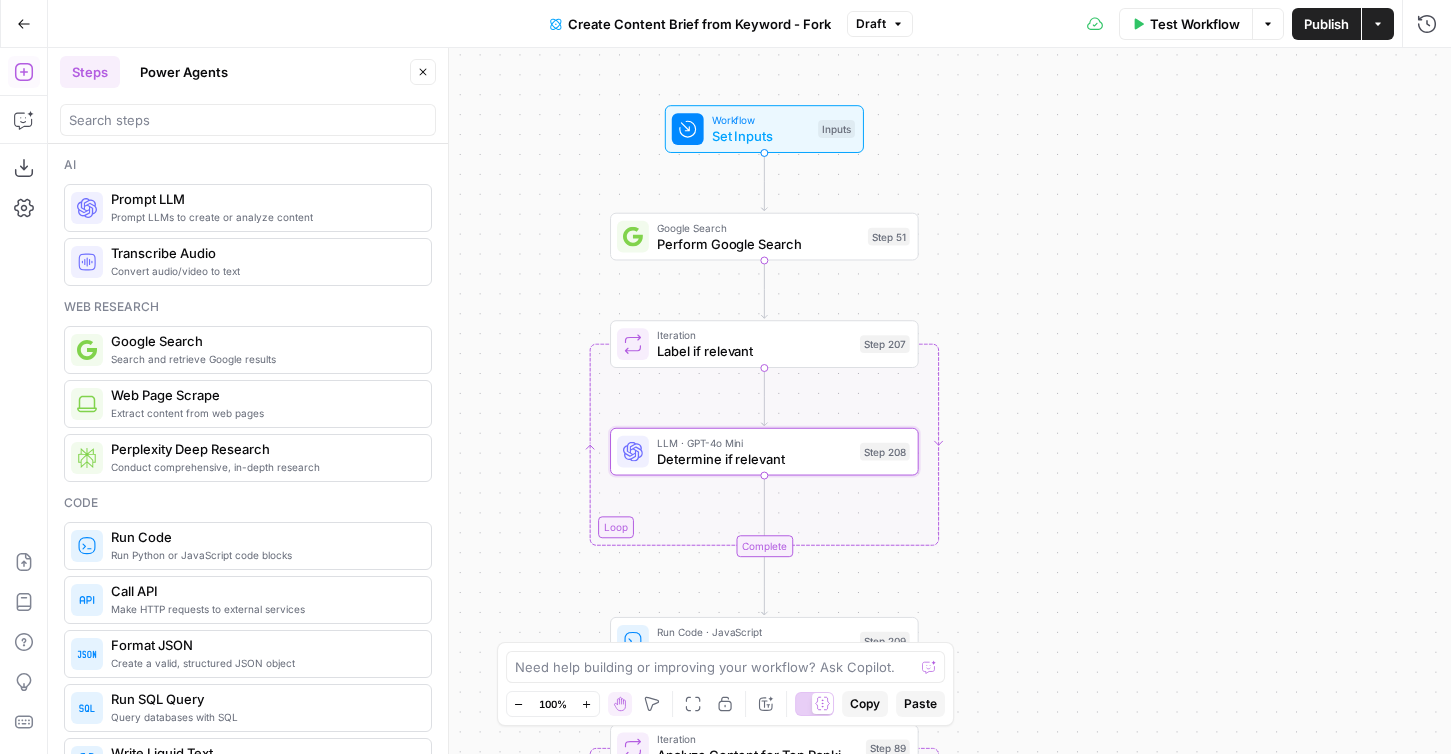 drag, startPoint x: 504, startPoint y: 228, endPoint x: 556, endPoint y: 365, distance: 146.53668 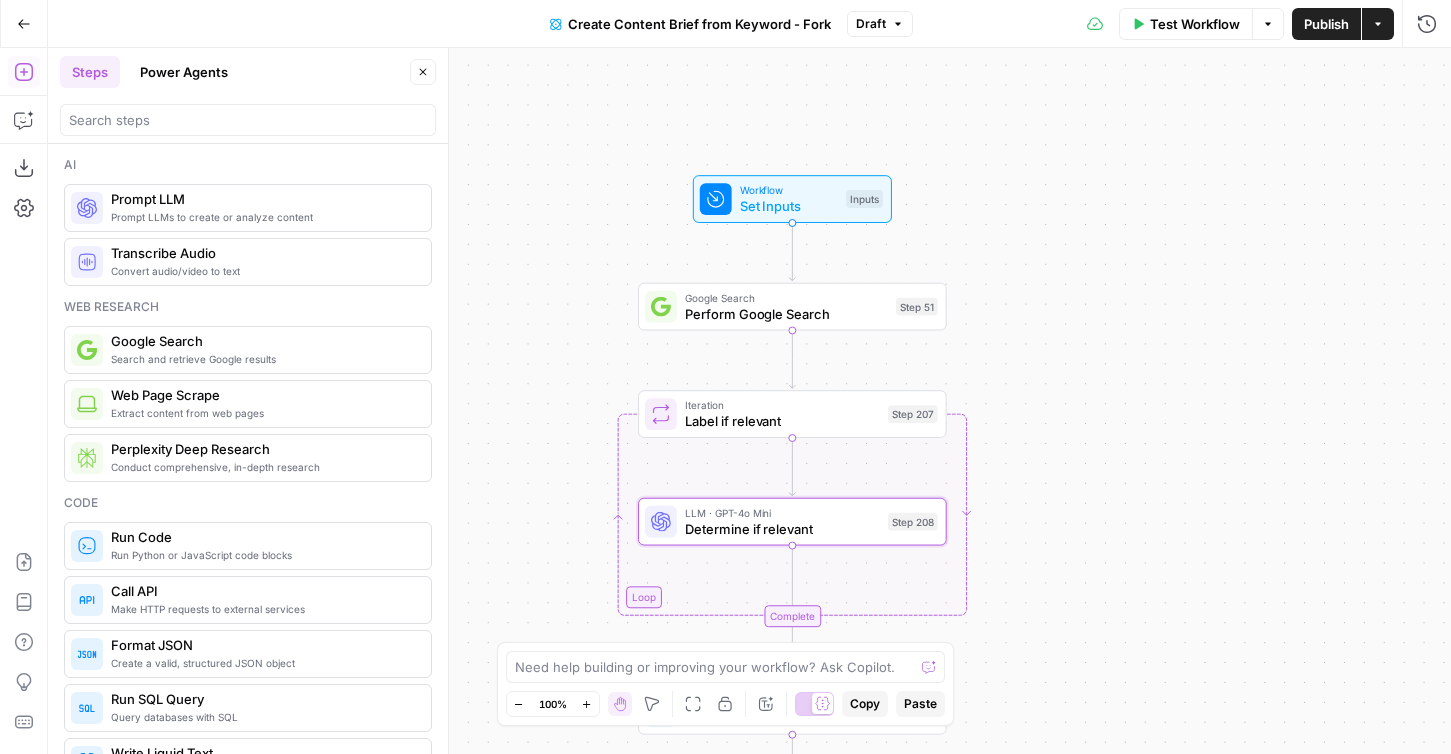 click on "Go Back" at bounding box center [24, 24] 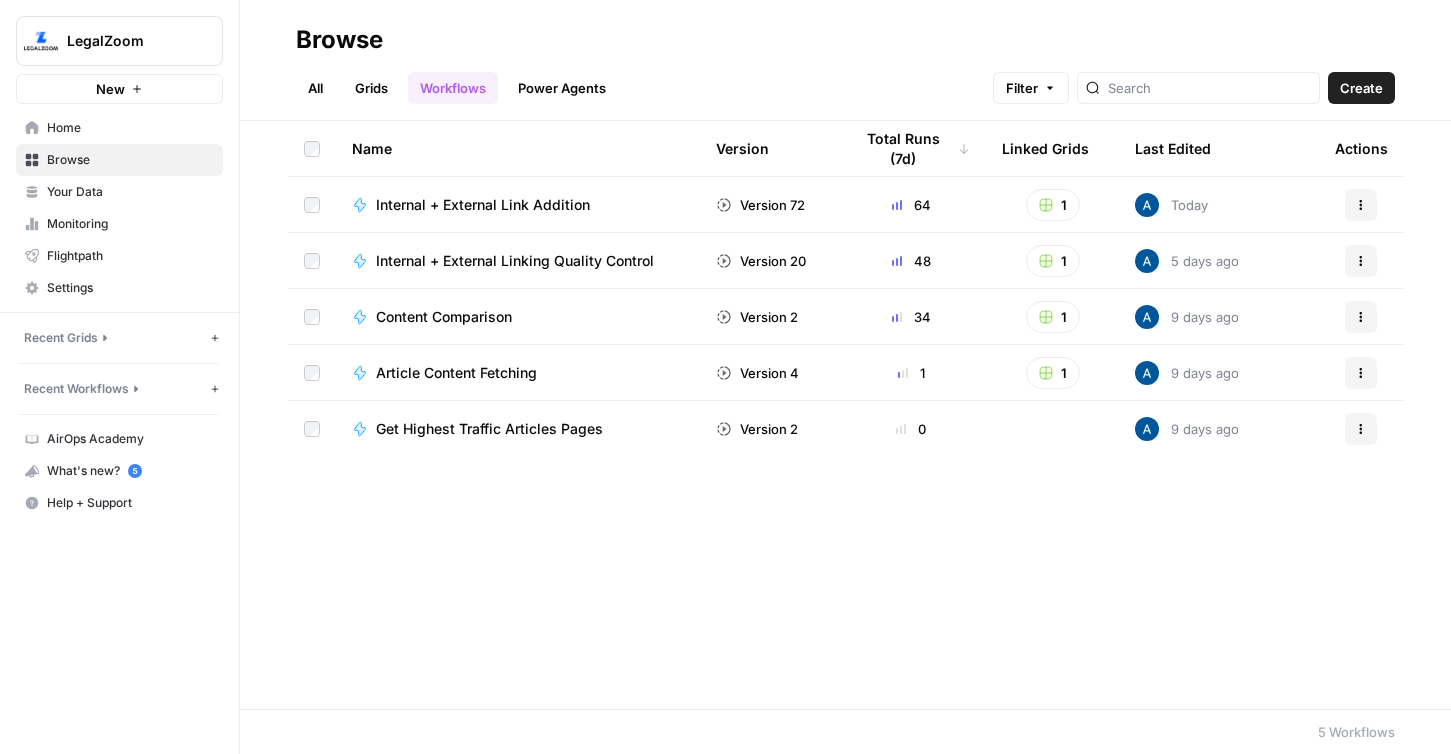 click on "Create" at bounding box center (1361, 88) 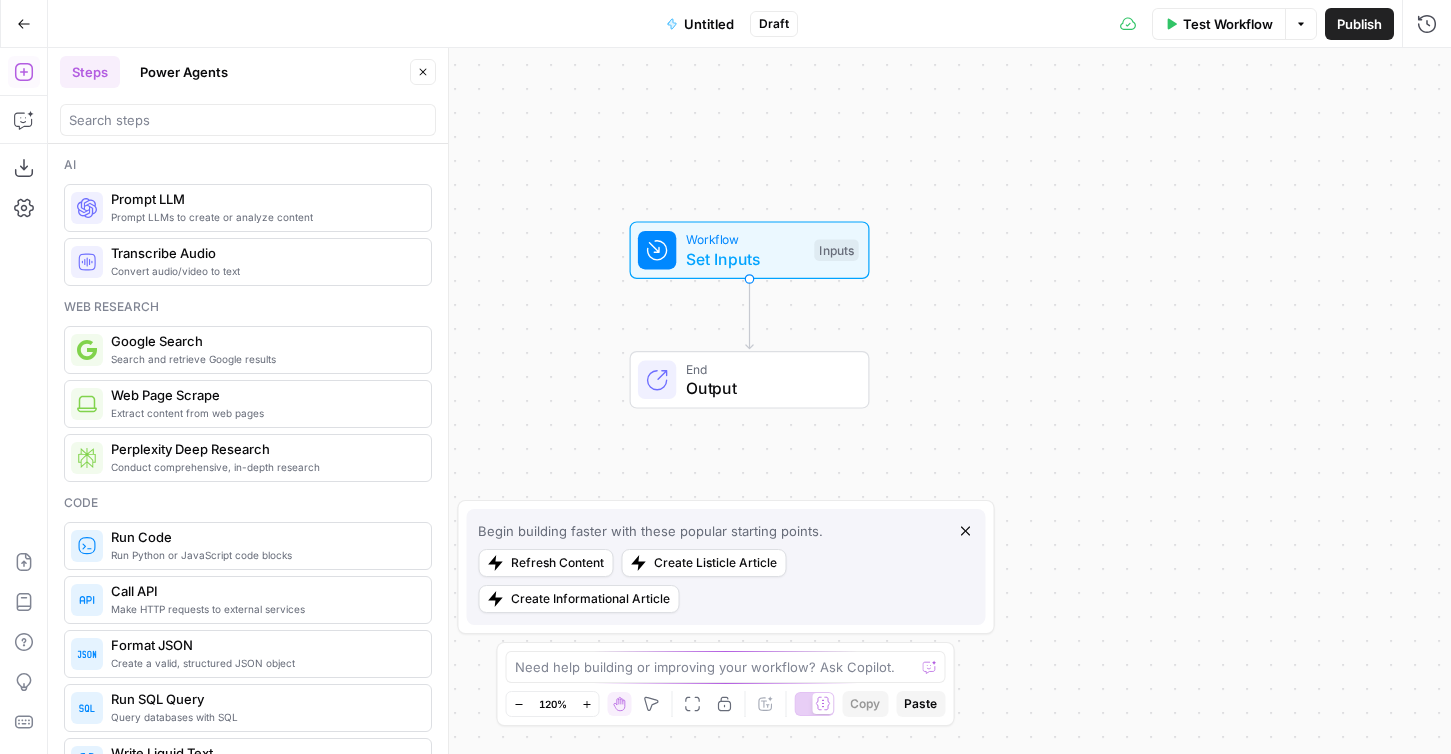 drag, startPoint x: 845, startPoint y: 162, endPoint x: 845, endPoint y: 76, distance: 86 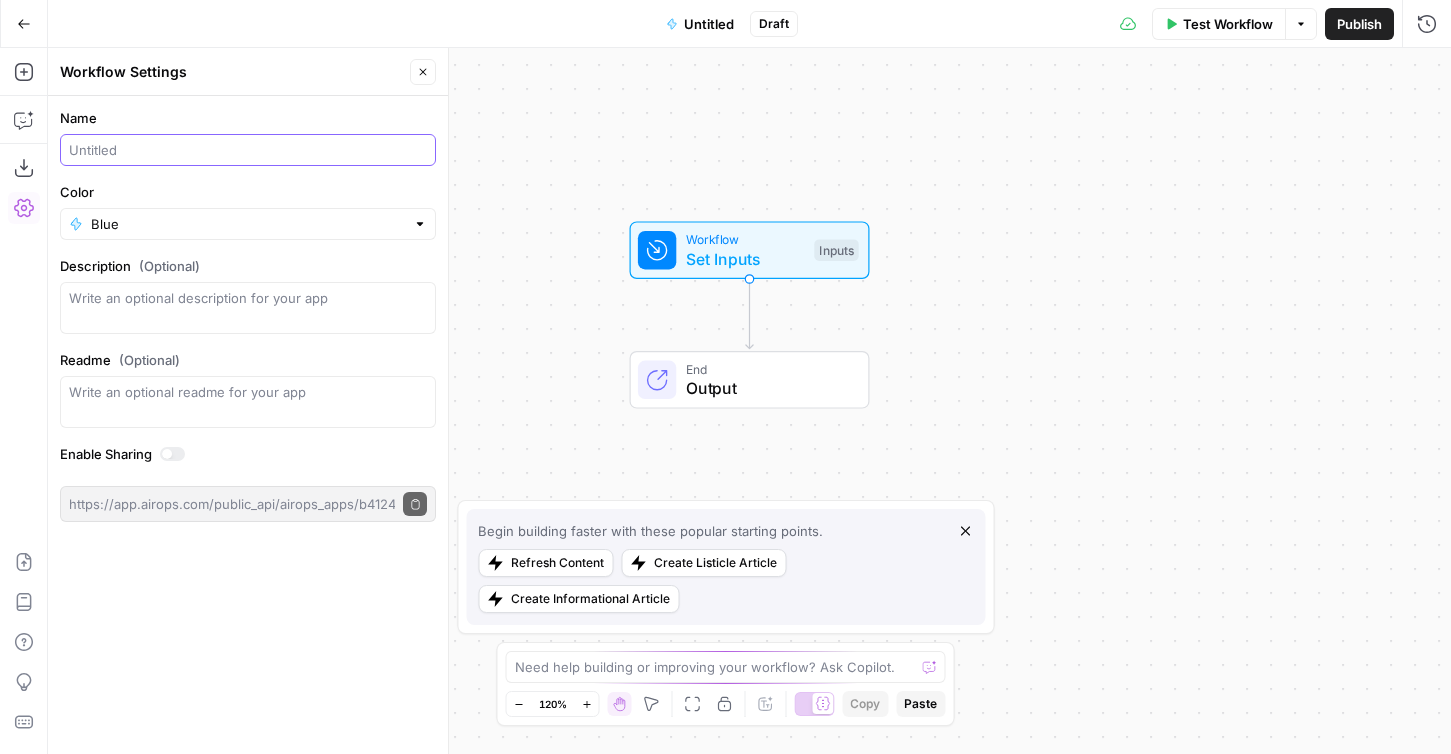 click on "Name" at bounding box center [248, 150] 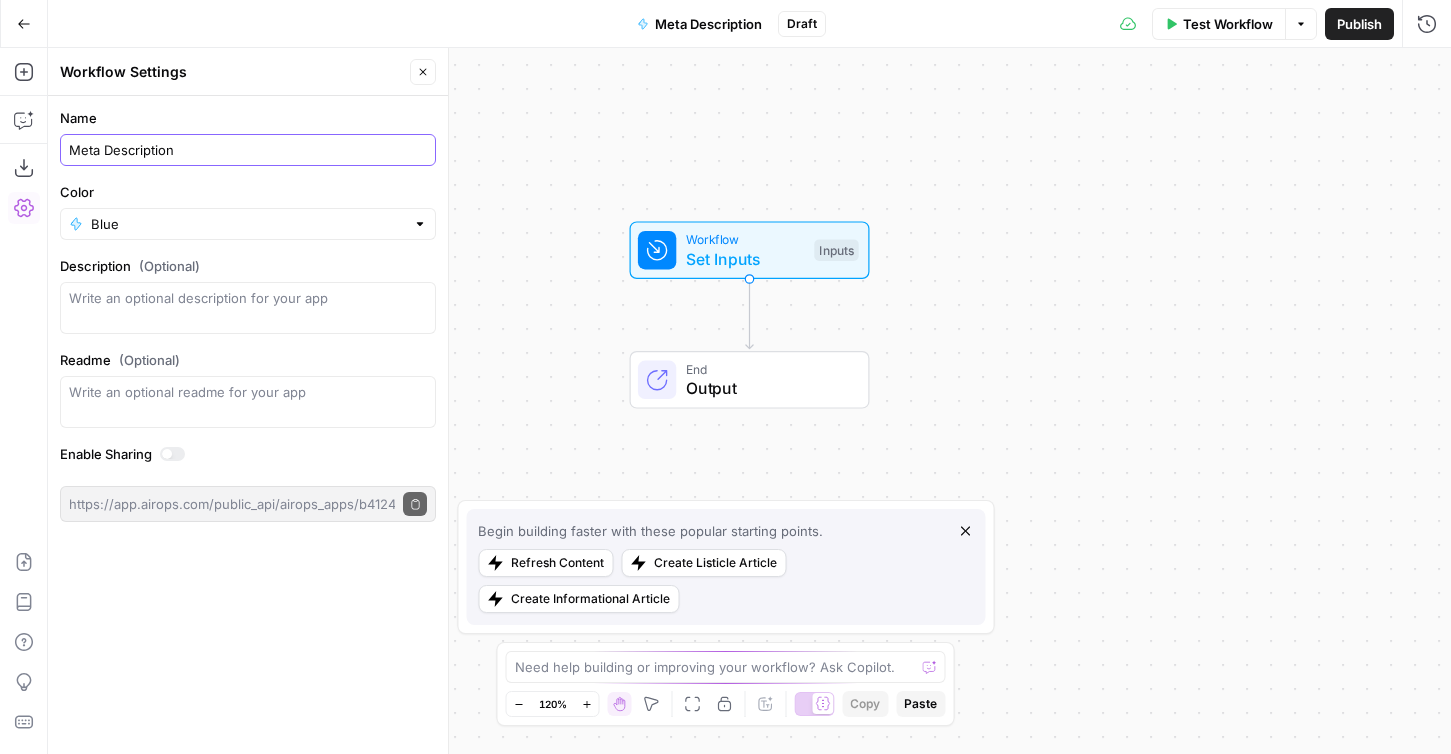 type on "Meta Description" 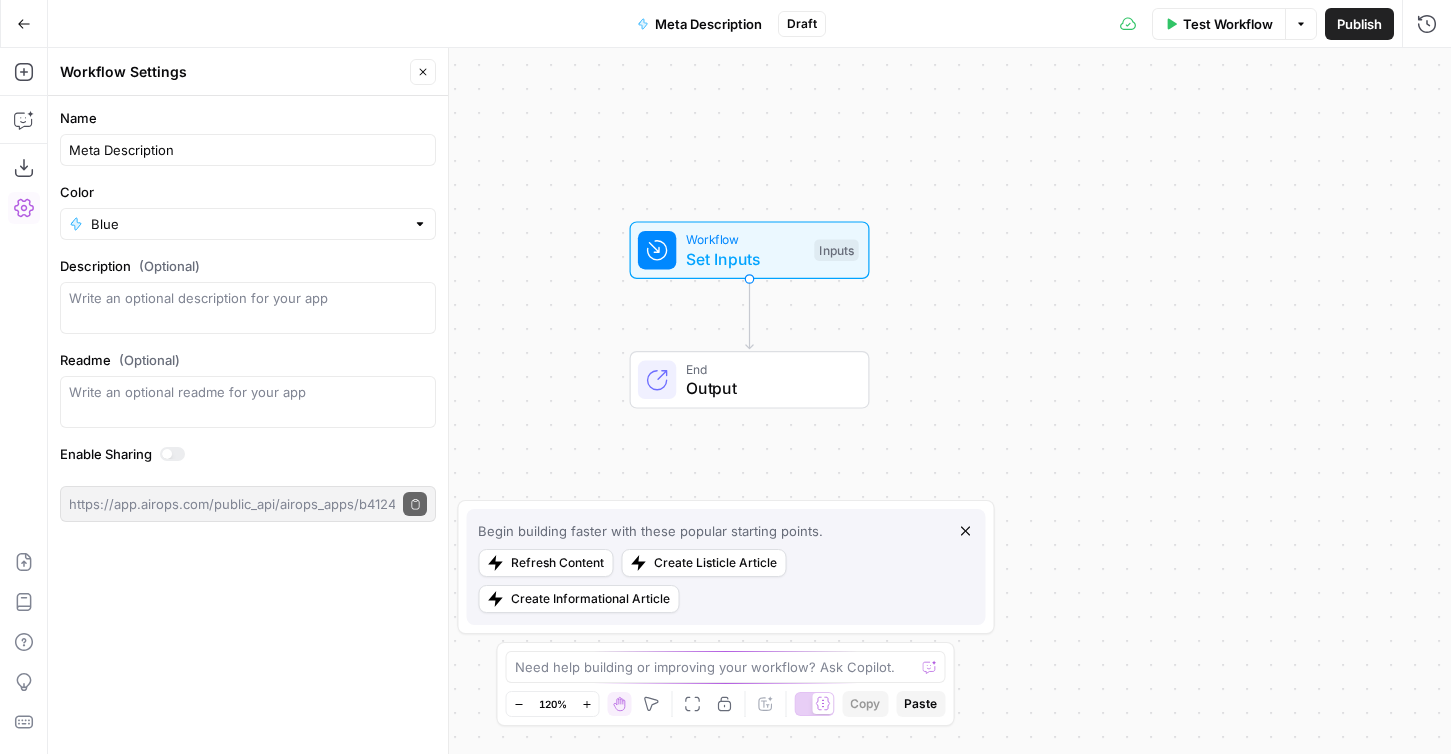 click on "Workflow Set Inputs Inputs End Output" at bounding box center [749, 401] 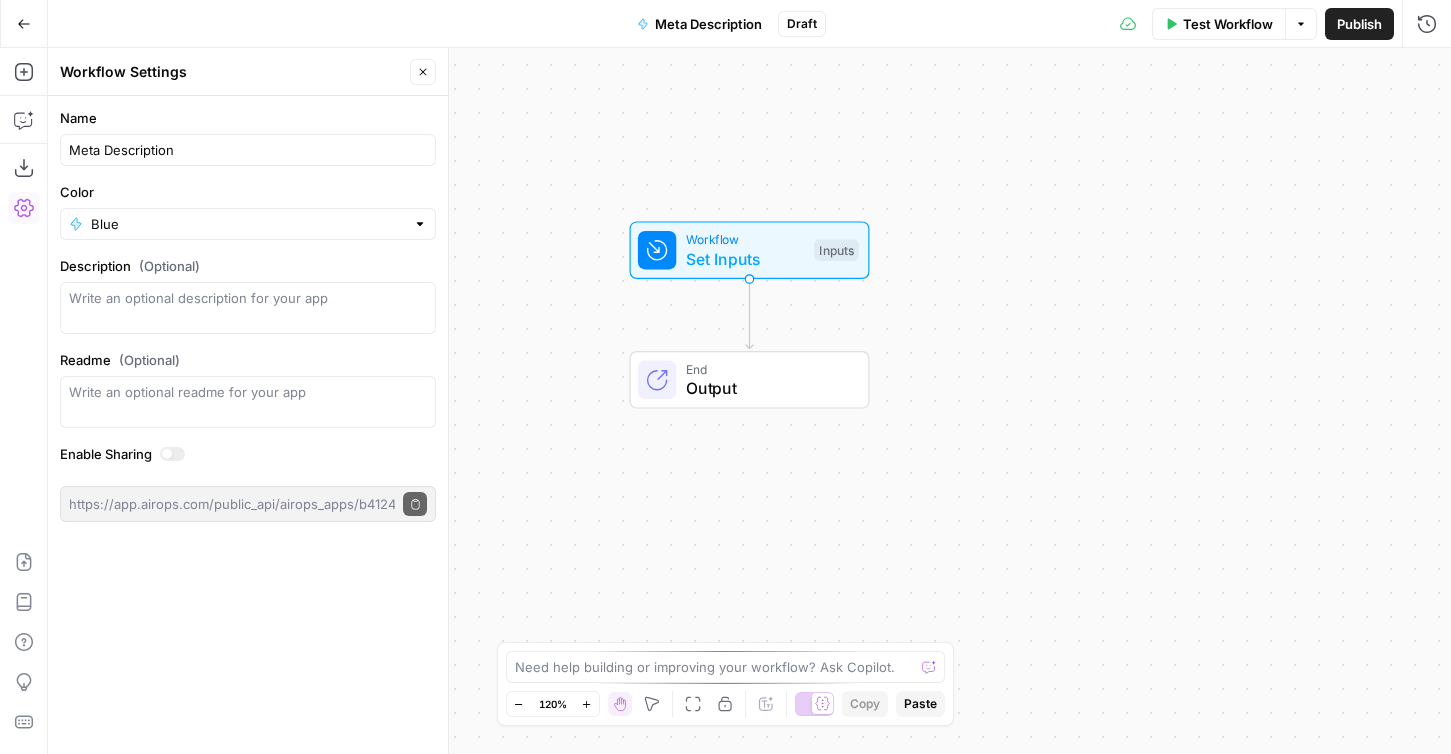 click on "Workflow Set Inputs Inputs" at bounding box center (750, 250) 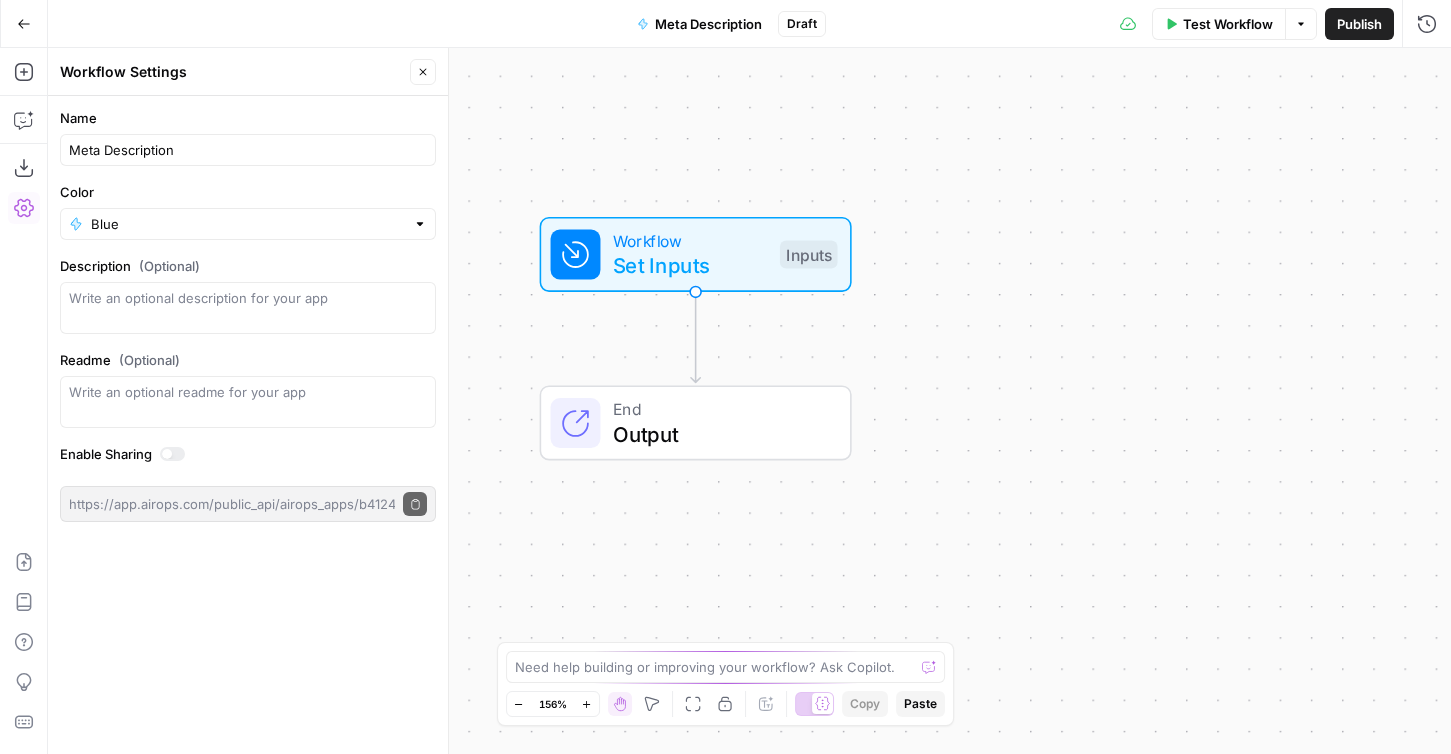 drag, startPoint x: 929, startPoint y: 236, endPoint x: 1005, endPoint y: 236, distance: 76 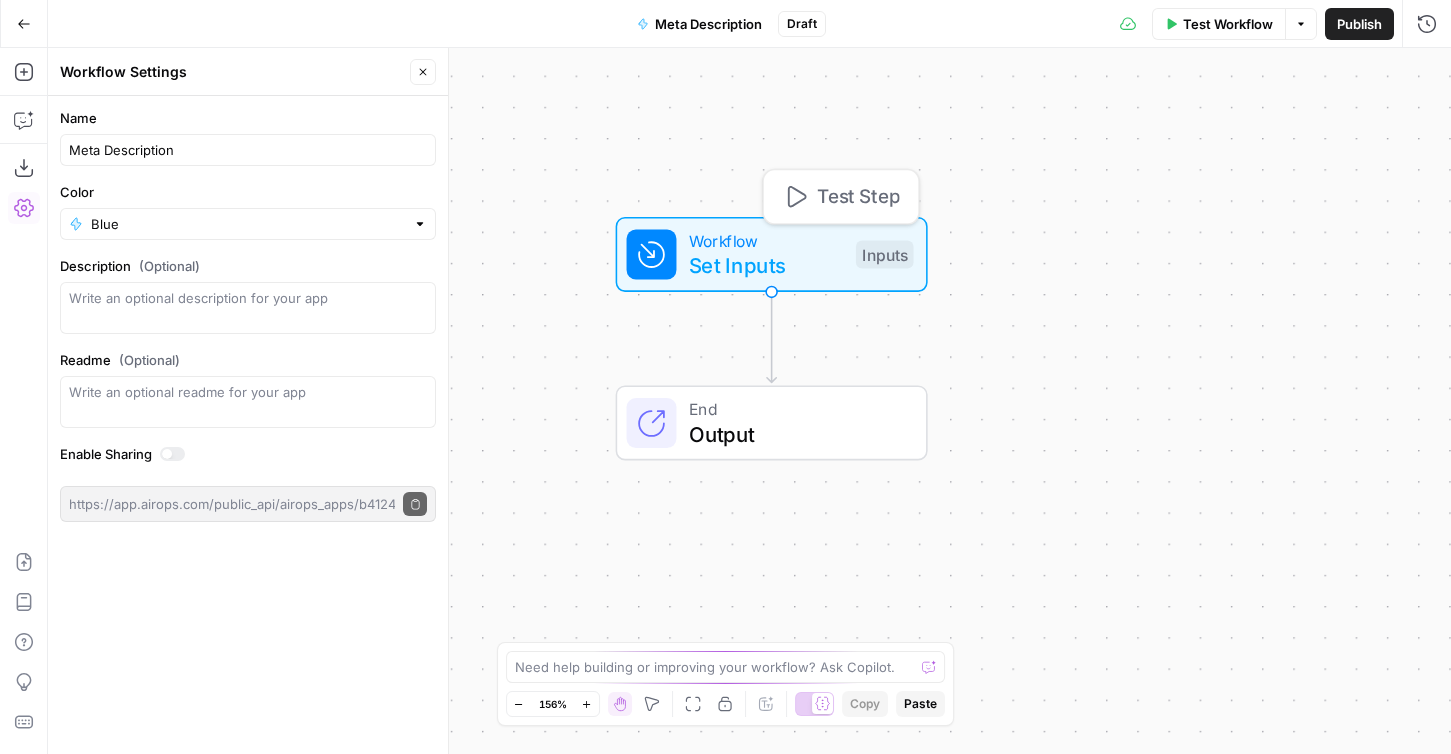 click on "Workflow" at bounding box center (766, 240) 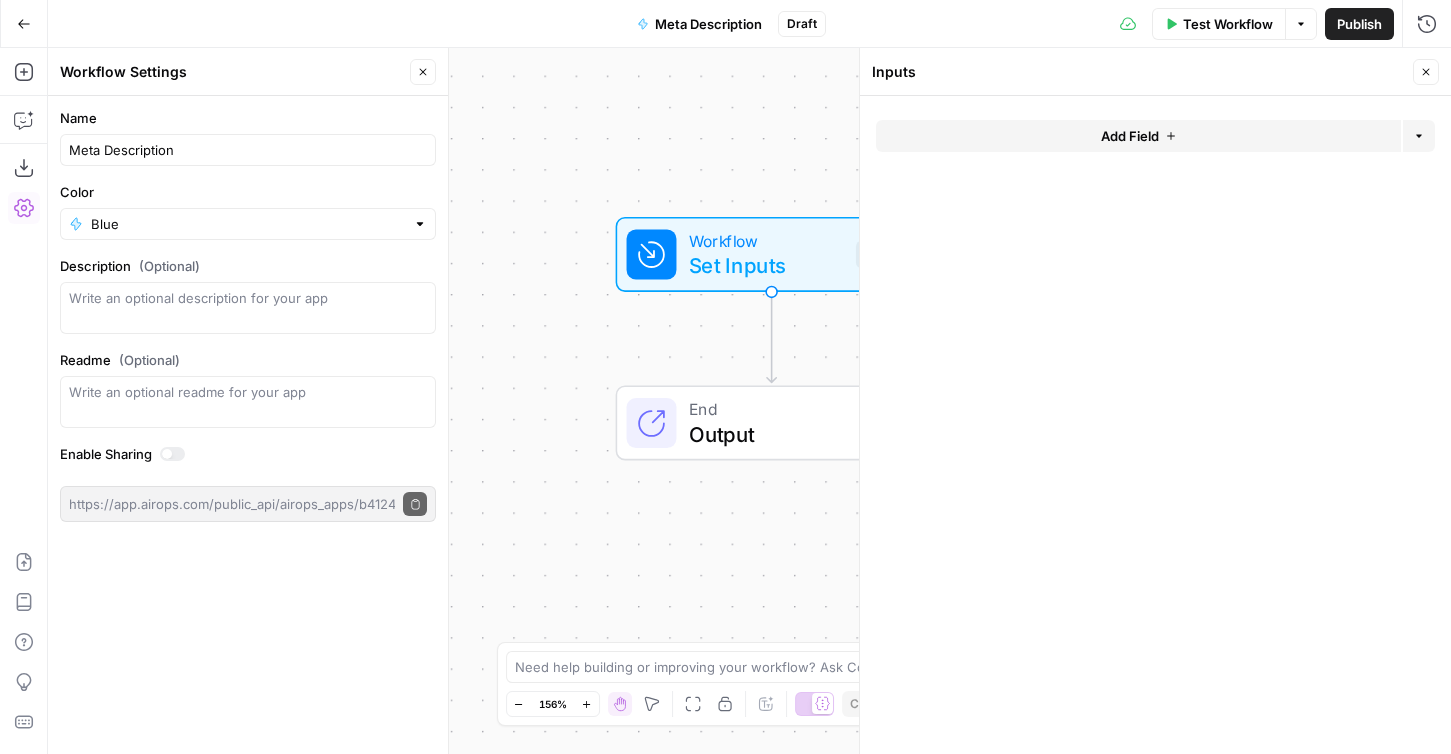 click on "Add Field" at bounding box center [1138, 136] 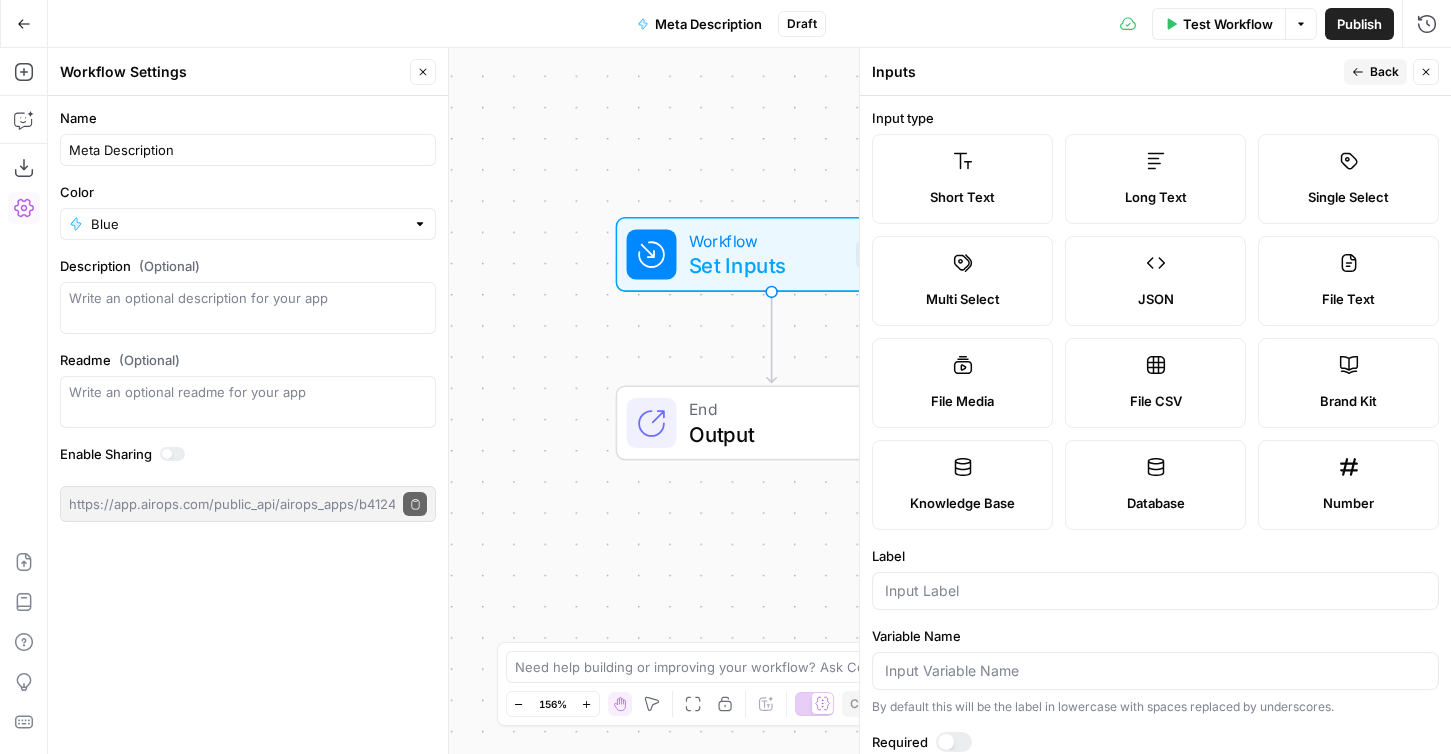 click on "Label" at bounding box center [1155, 578] 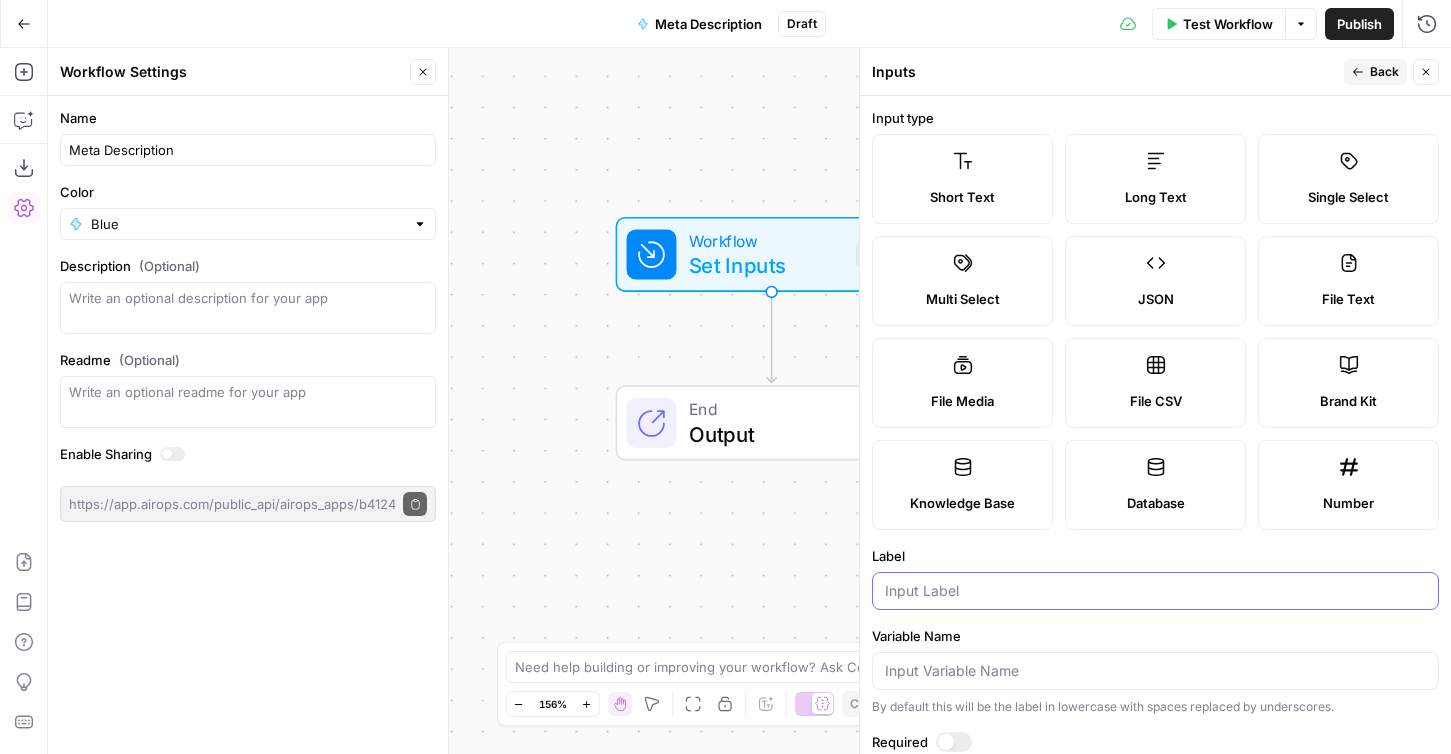 click on "Label" at bounding box center (1155, 591) 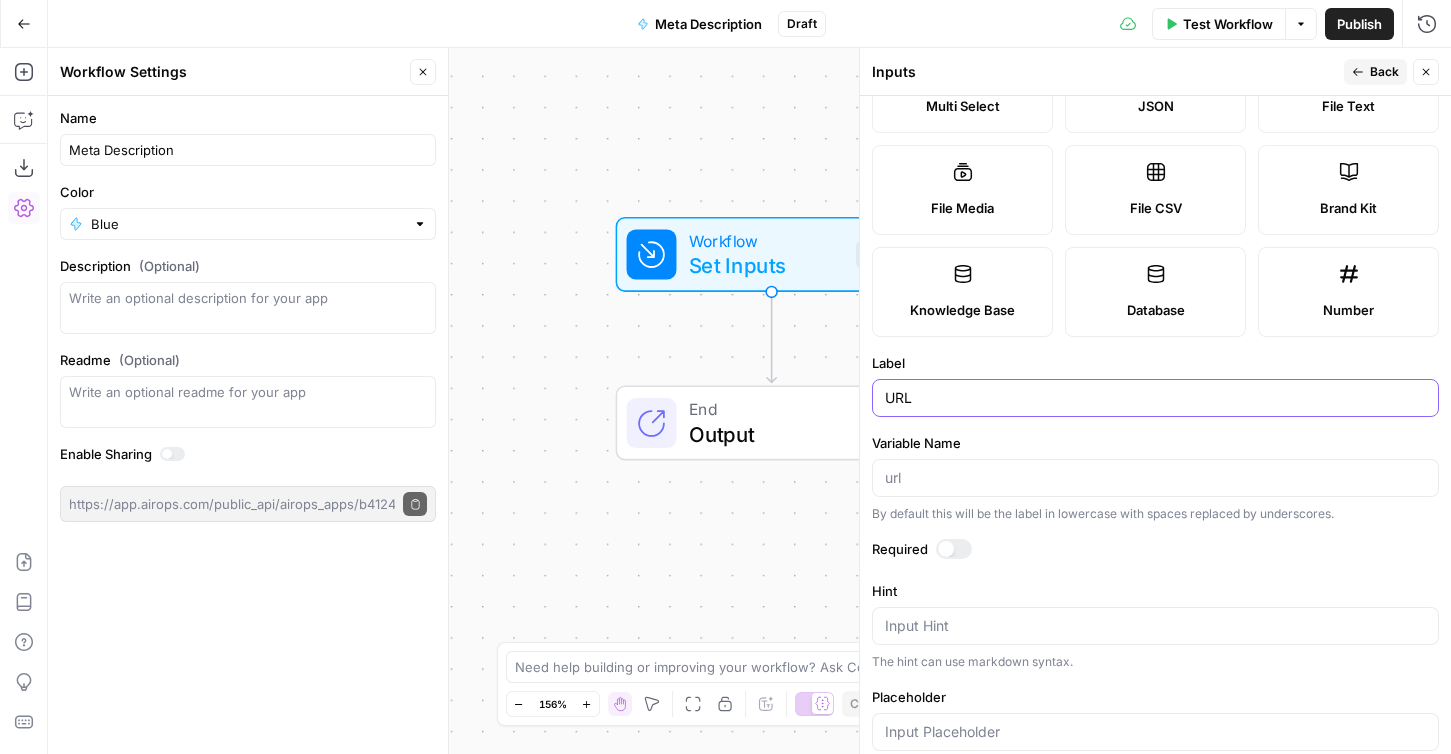 scroll, scrollTop: 236, scrollLeft: 0, axis: vertical 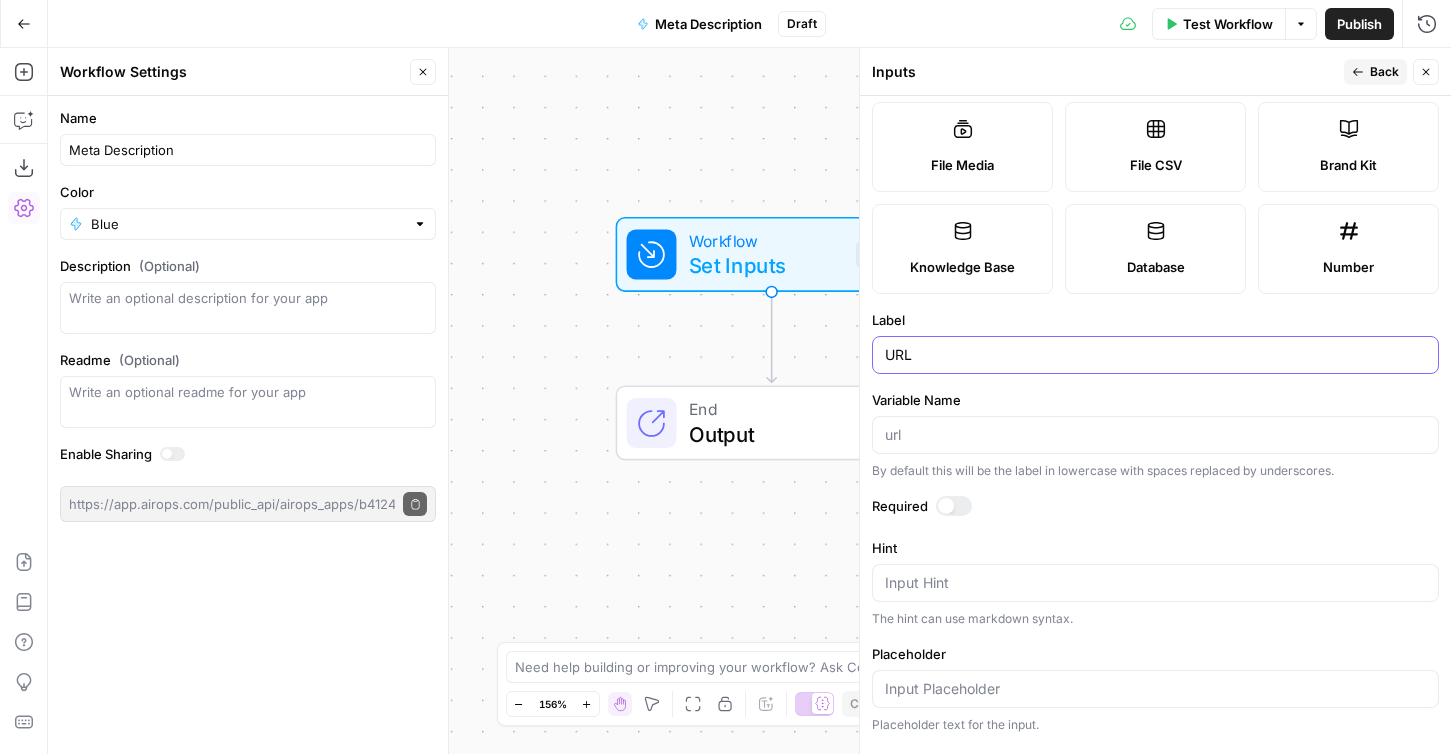type on "URL" 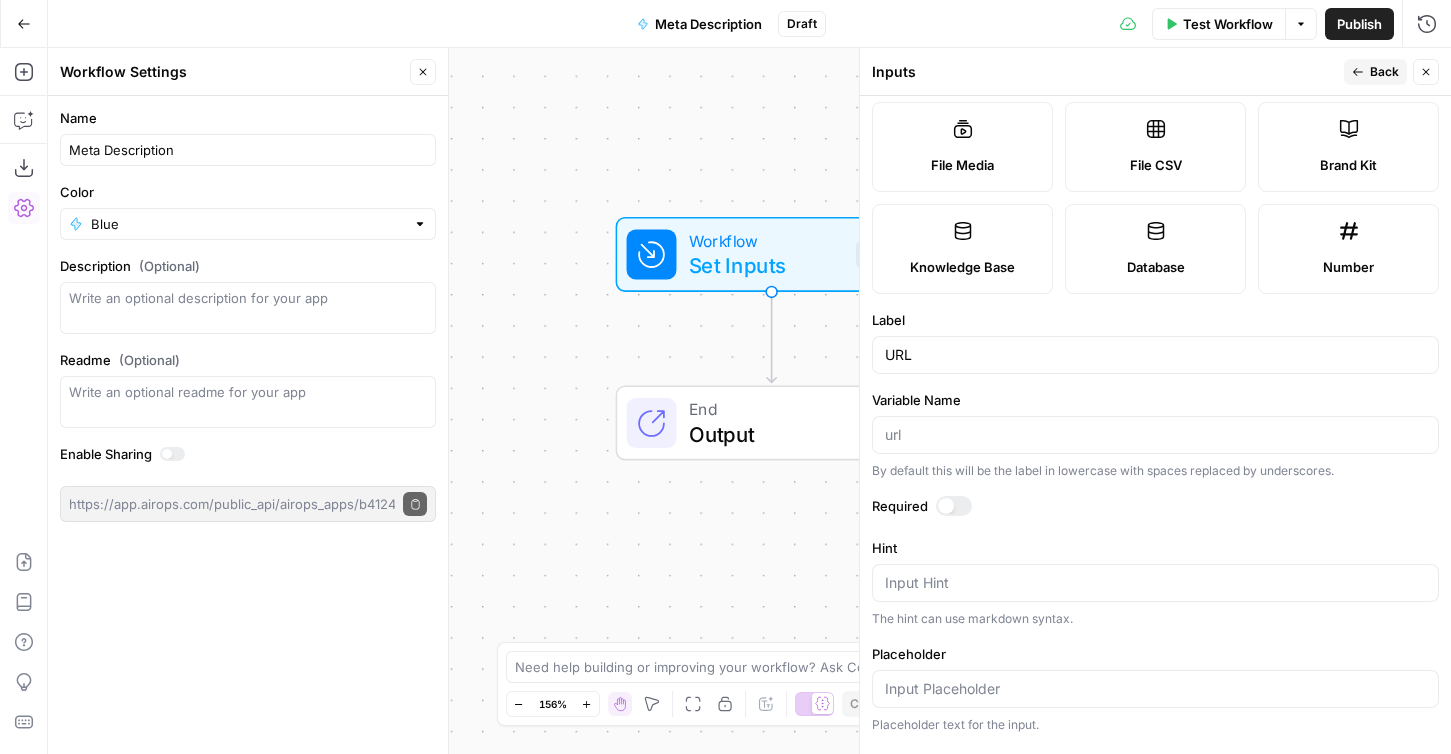 click at bounding box center (954, 506) 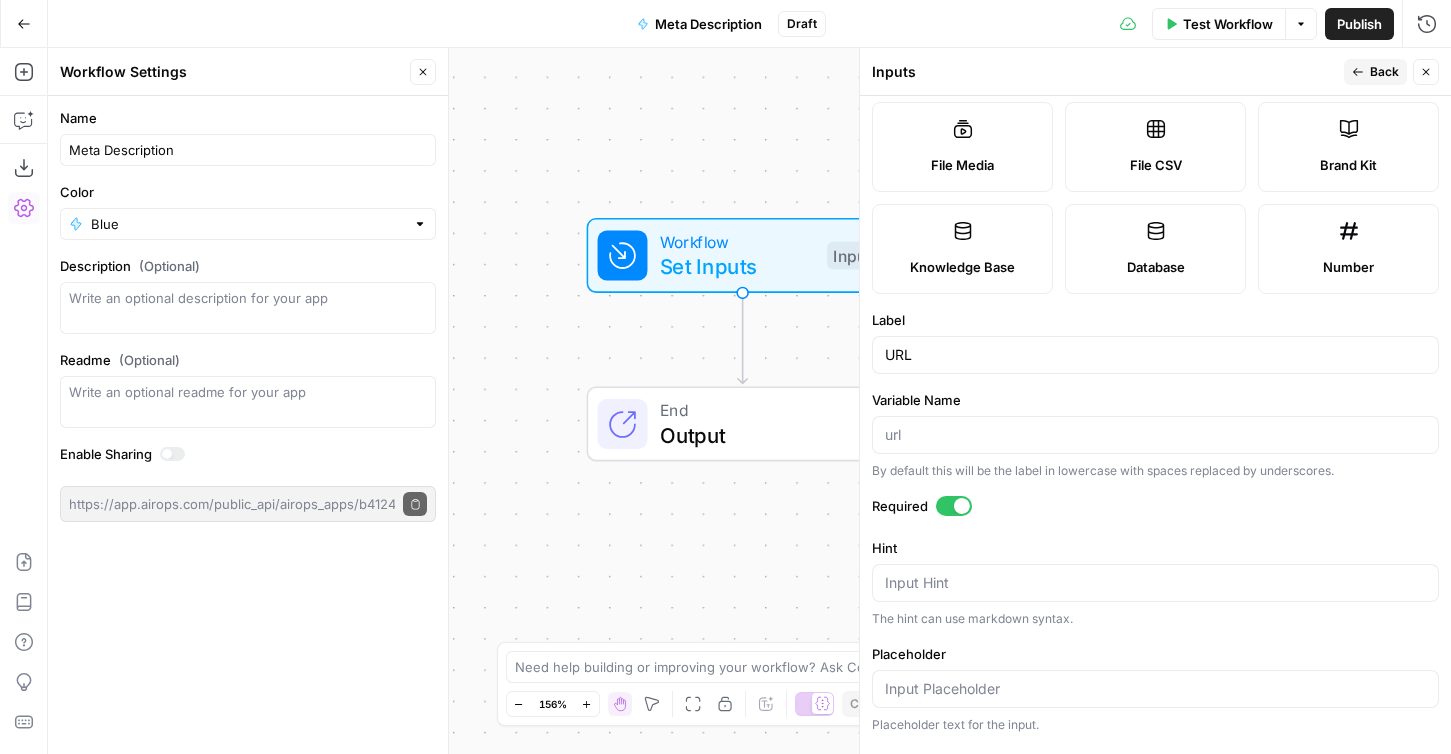 drag, startPoint x: 670, startPoint y: 102, endPoint x: 511, endPoint y: 102, distance: 159 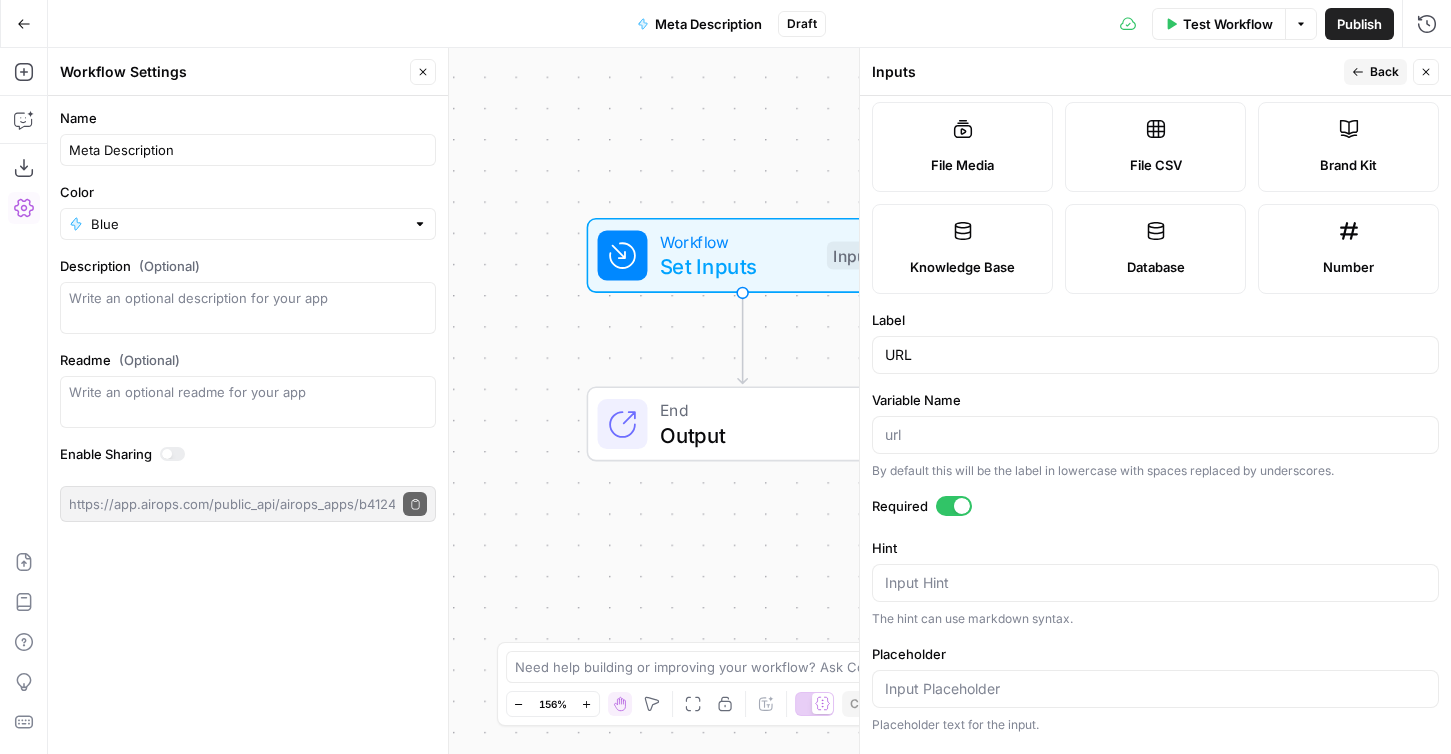 click on "Workflow Set Inputs Inputs End Output" at bounding box center [749, 401] 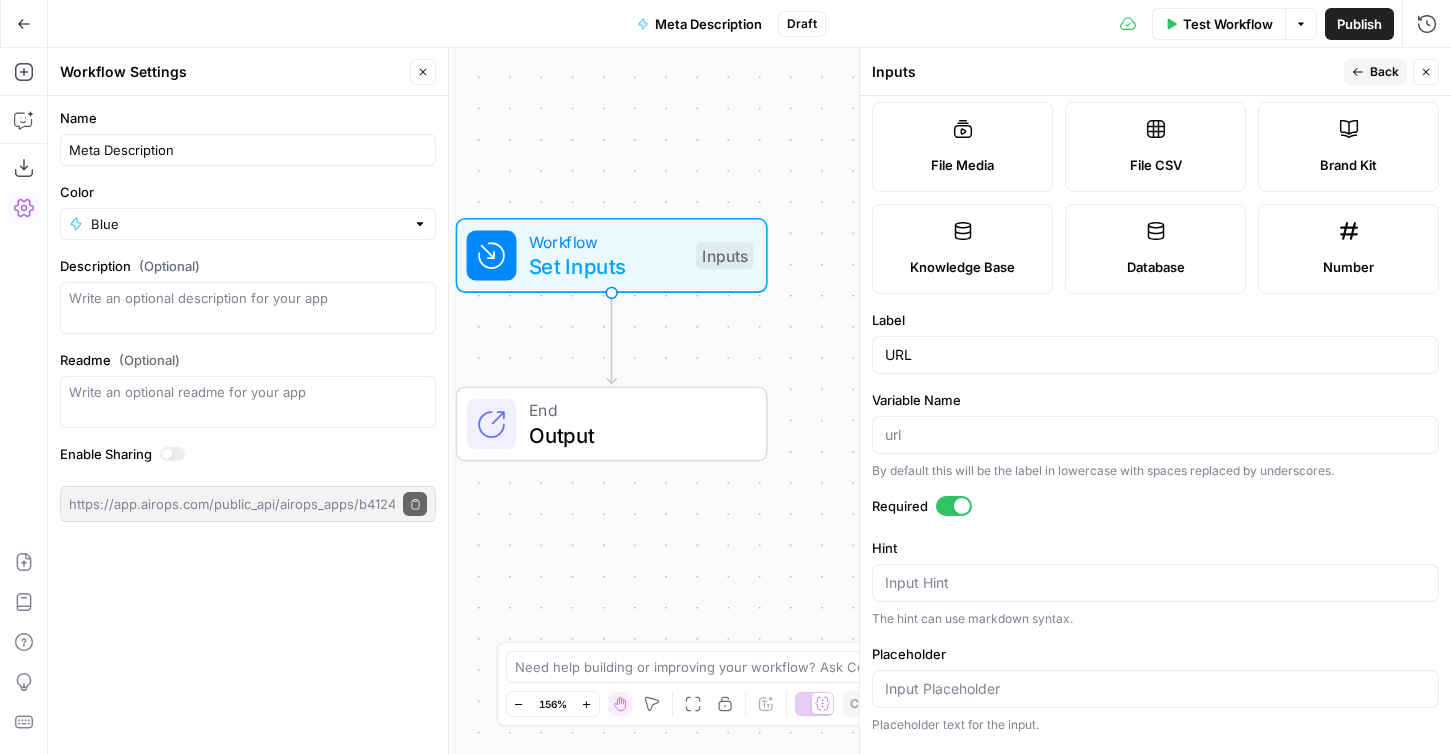 click on "Back" at bounding box center [1384, 72] 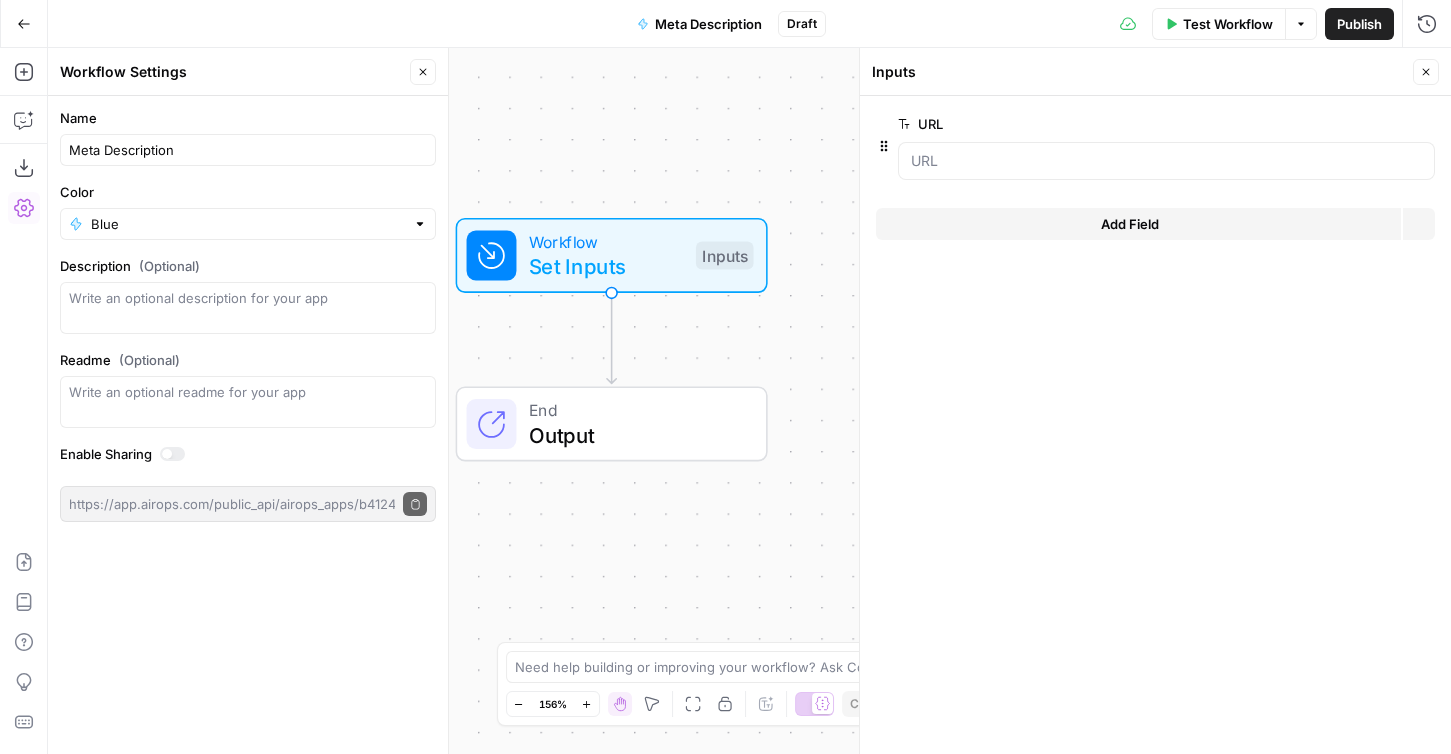 drag, startPoint x: 1431, startPoint y: 80, endPoint x: 1184, endPoint y: 194, distance: 272.0386 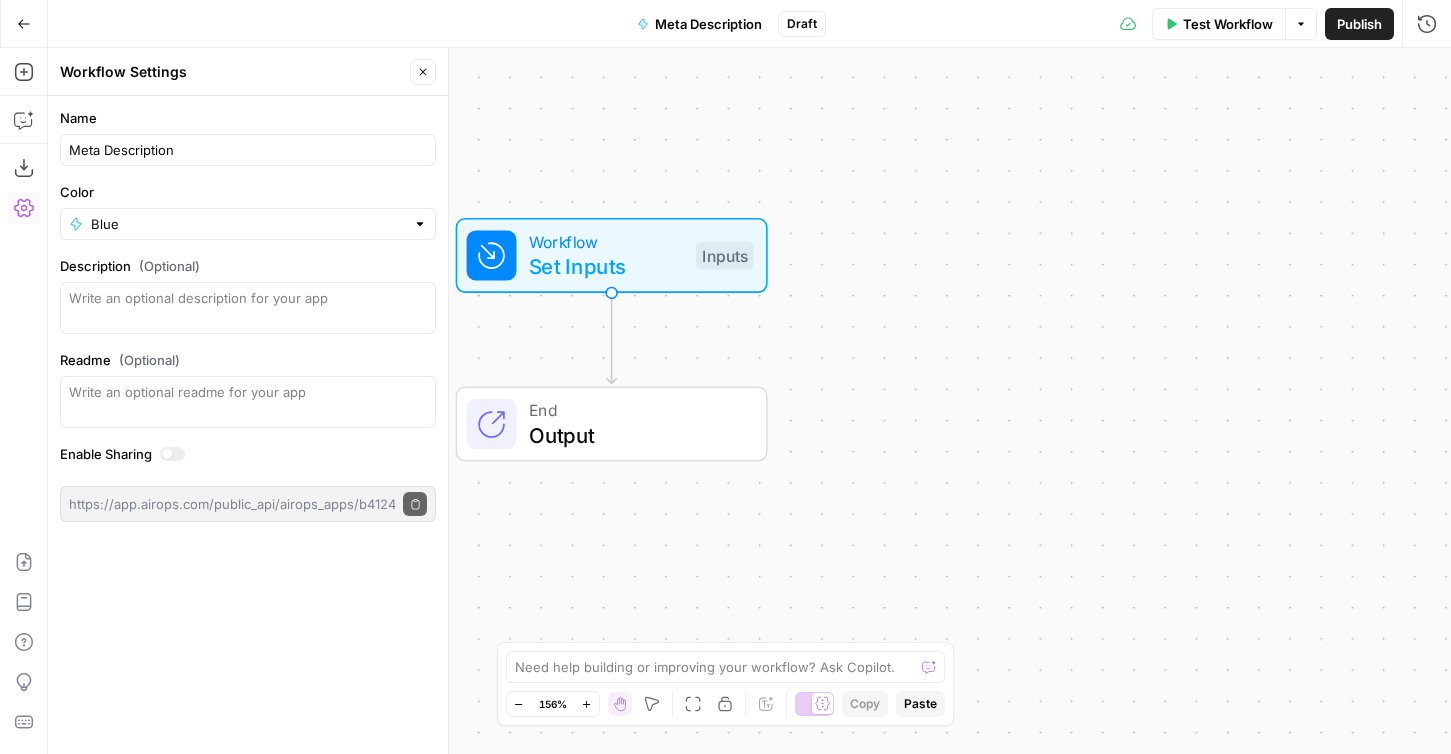 drag, startPoint x: 921, startPoint y: 291, endPoint x: 1111, endPoint y: 291, distance: 190 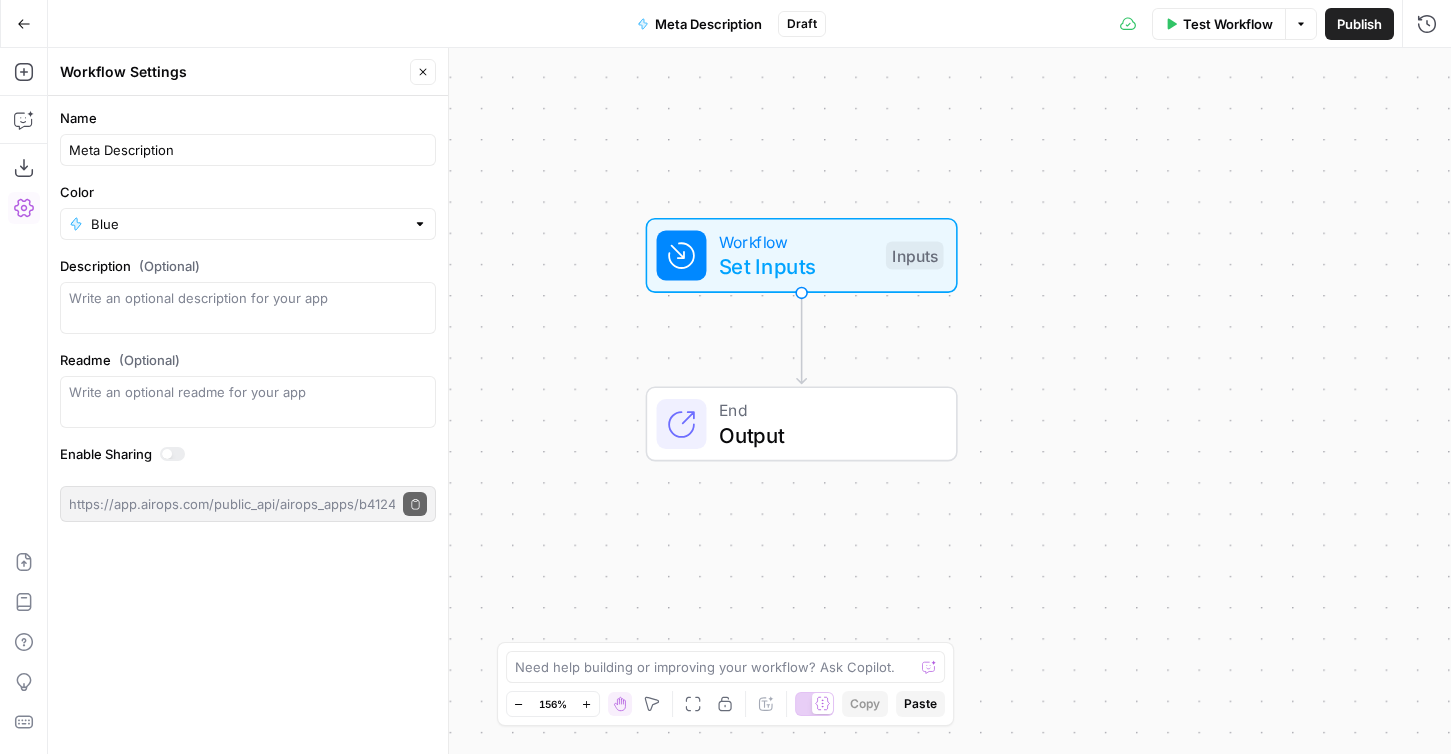 click on "Close" at bounding box center [423, 72] 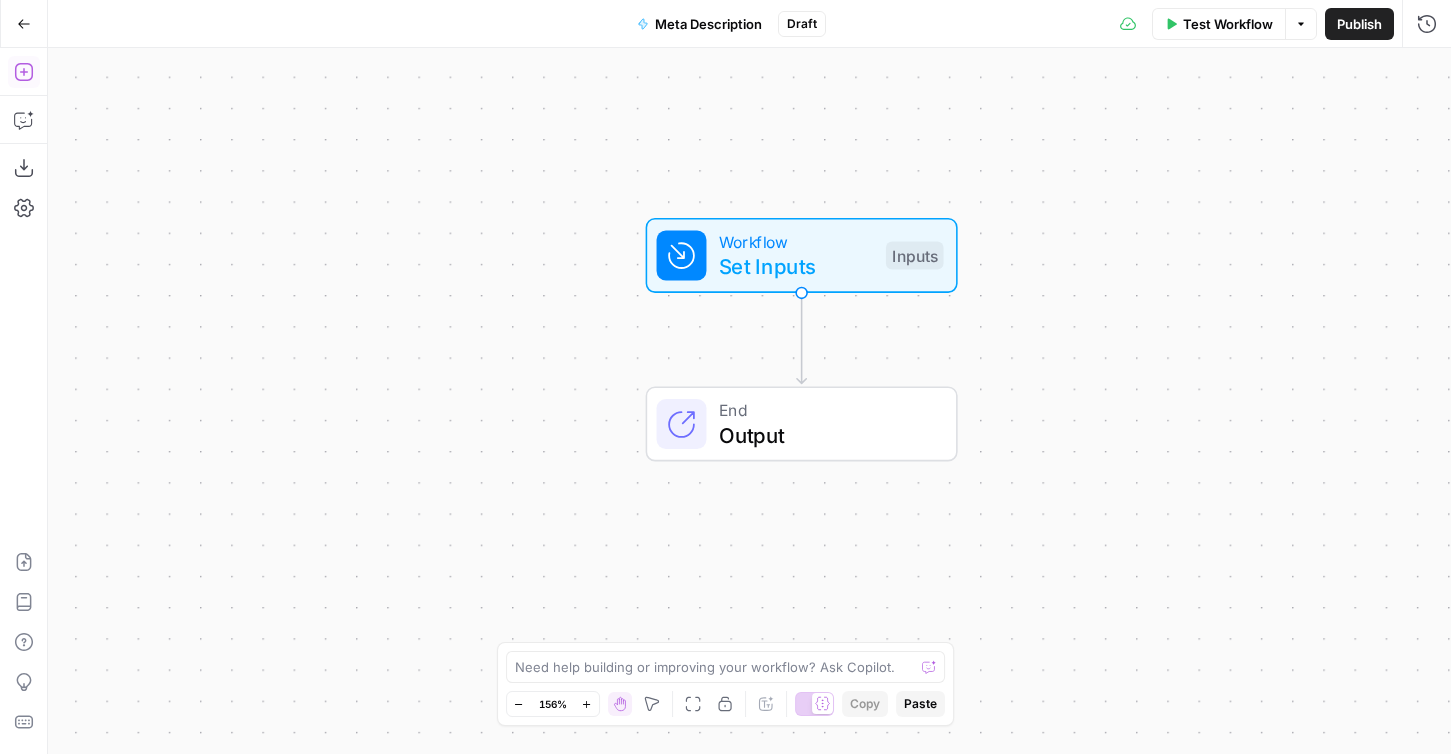 click 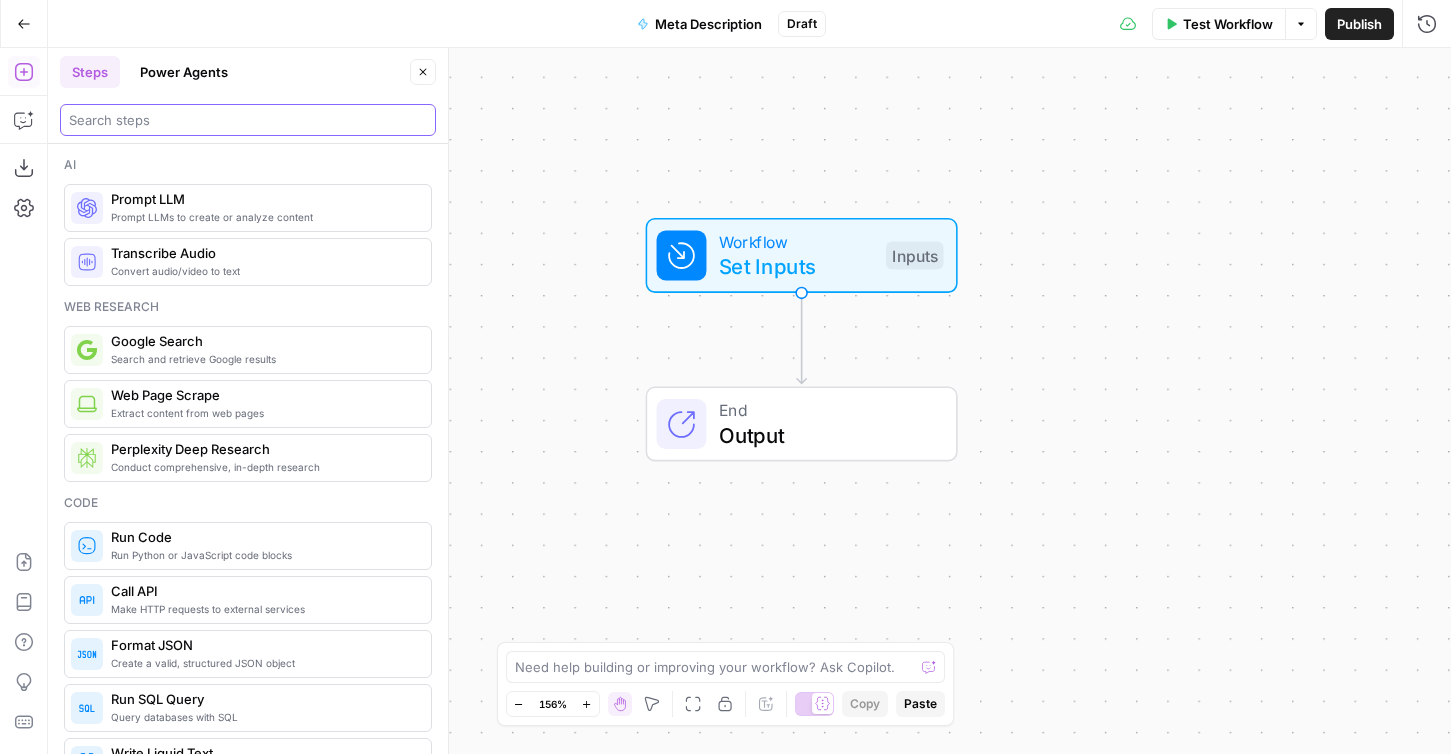 click at bounding box center [248, 120] 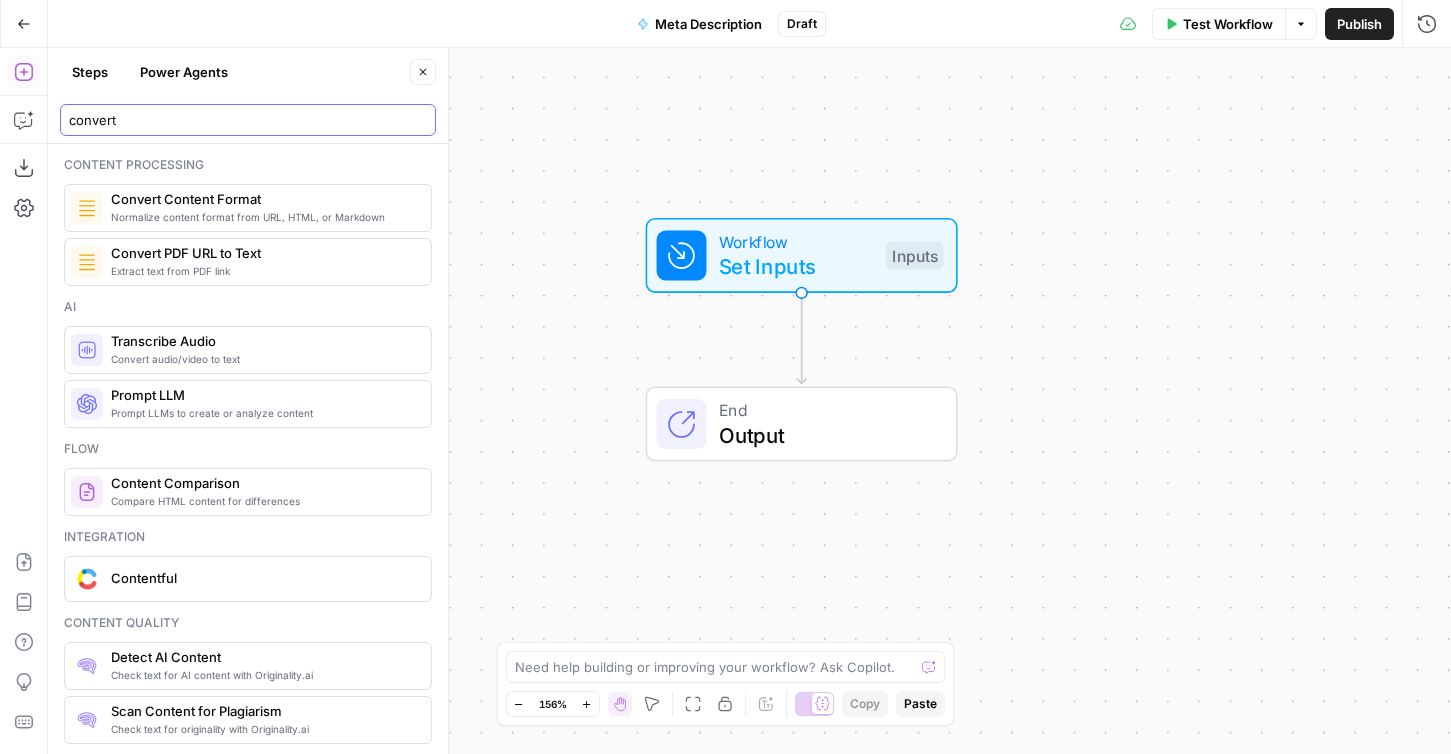 type on "convert" 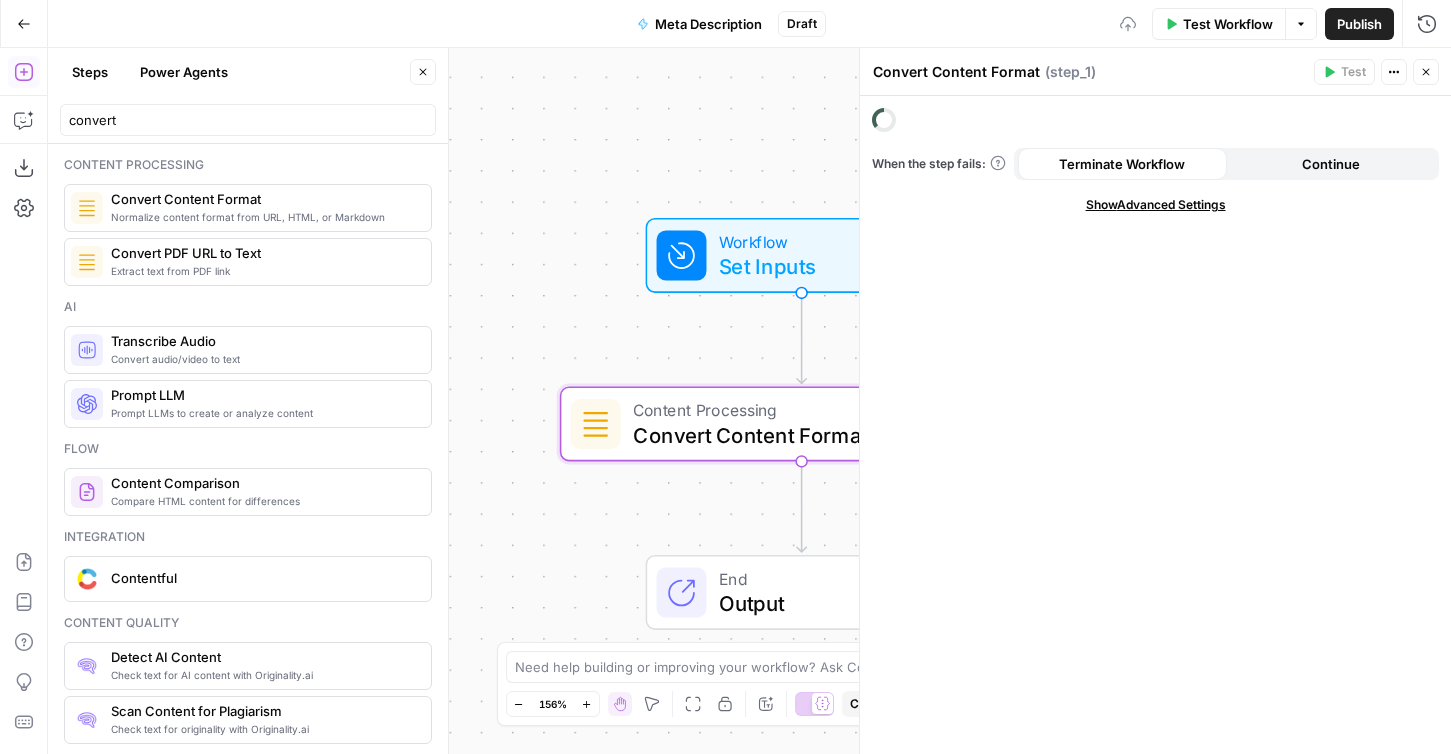 drag, startPoint x: 588, startPoint y: 310, endPoint x: 521, endPoint y: 283, distance: 72.235725 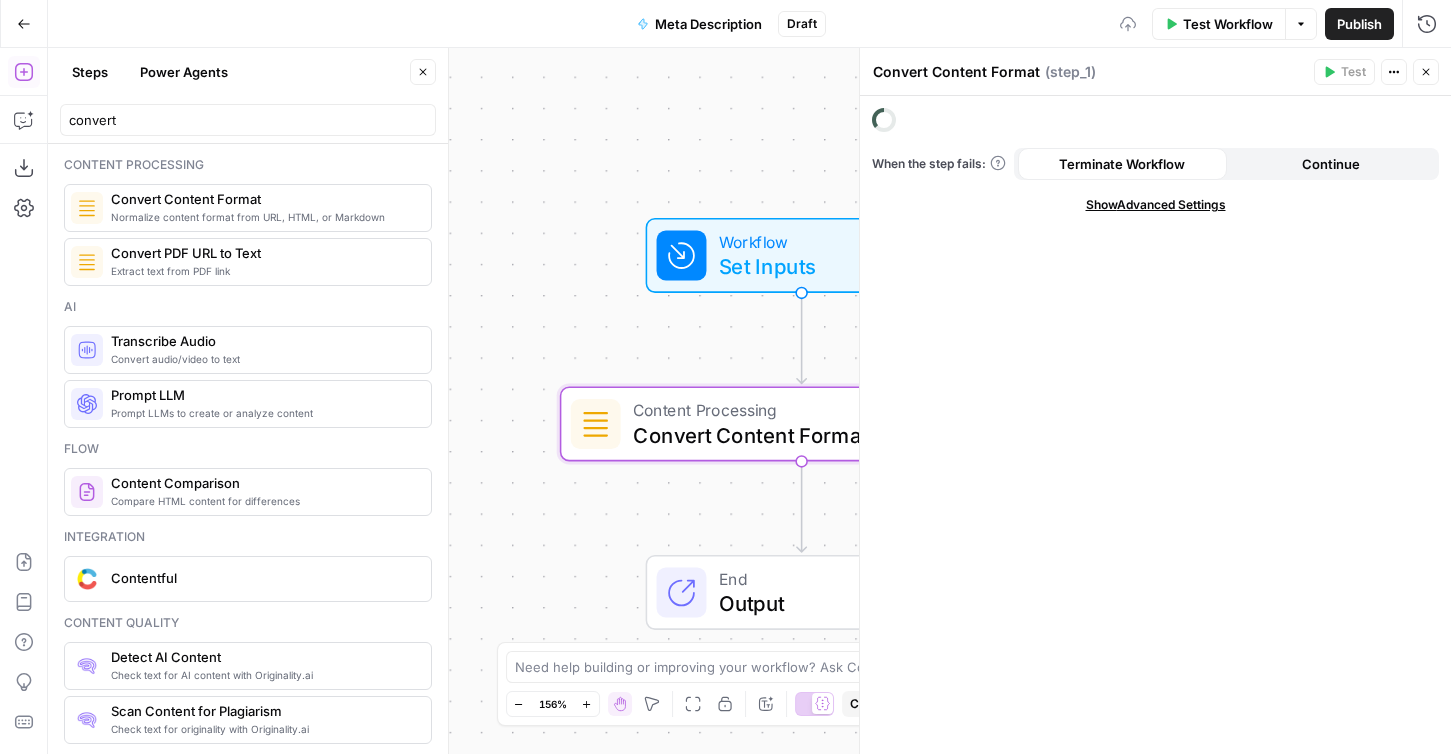 click on "Workflow Set Inputs Inputs Content Processing Convert Content Format Step 1 End Output" at bounding box center (749, 401) 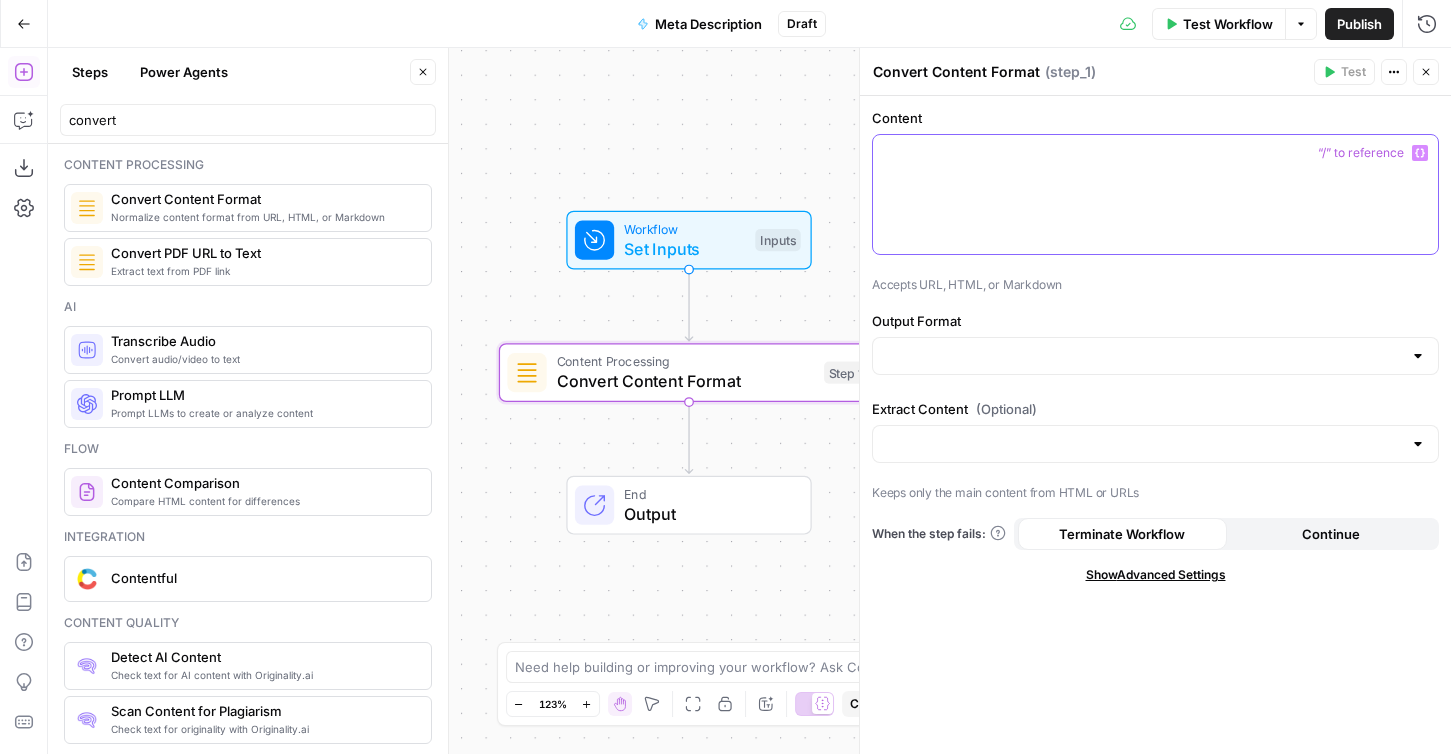 click at bounding box center (1155, 153) 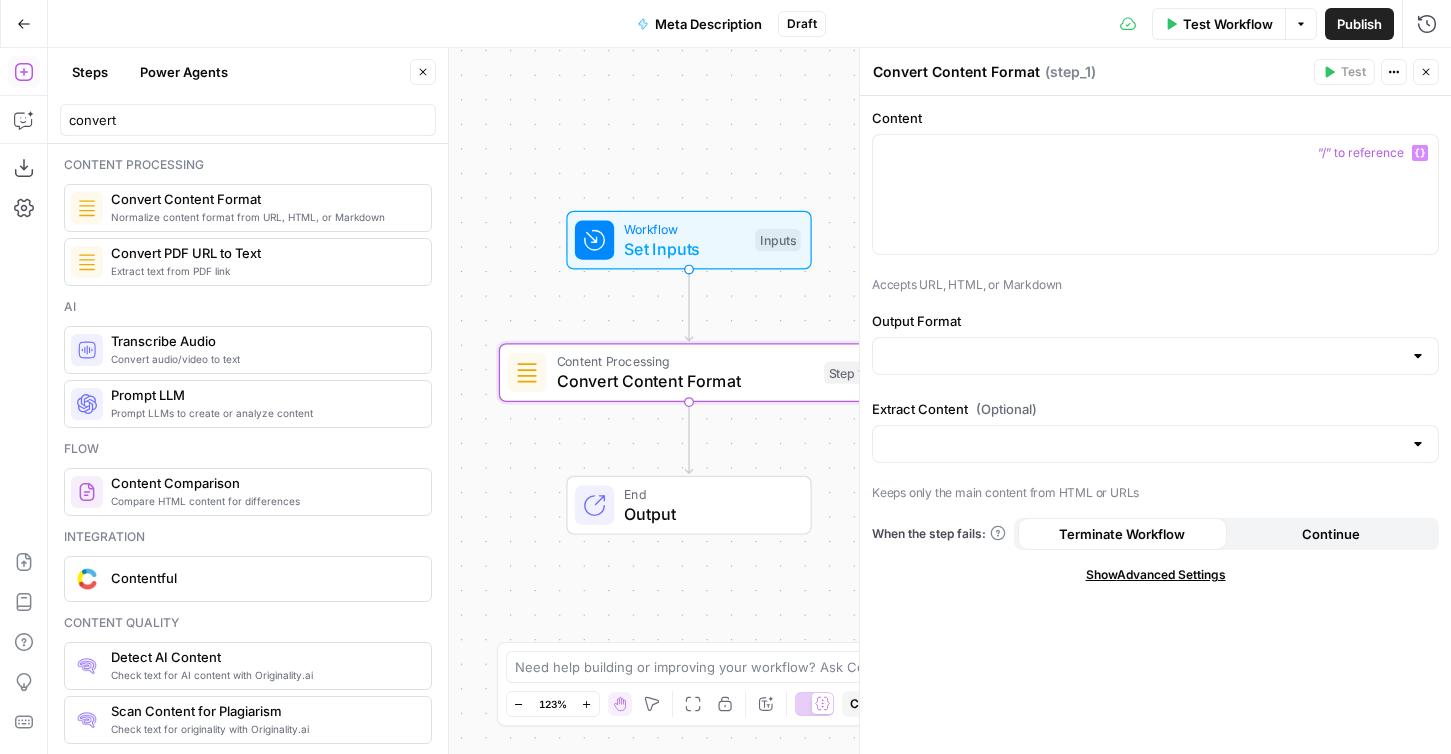 drag, startPoint x: 882, startPoint y: 287, endPoint x: 935, endPoint y: 287, distance: 53 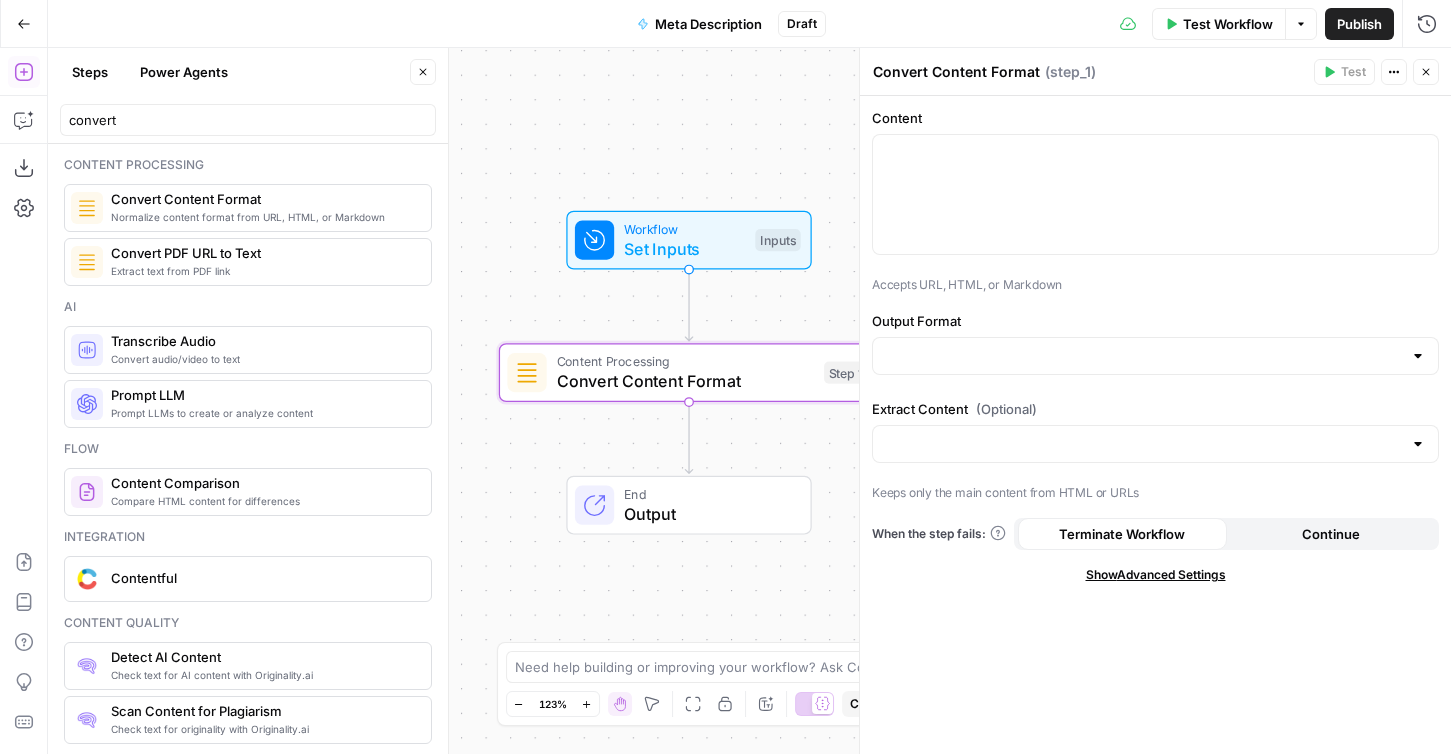 click on "Accepts URL, HTML, or Markdown" at bounding box center (1155, 285) 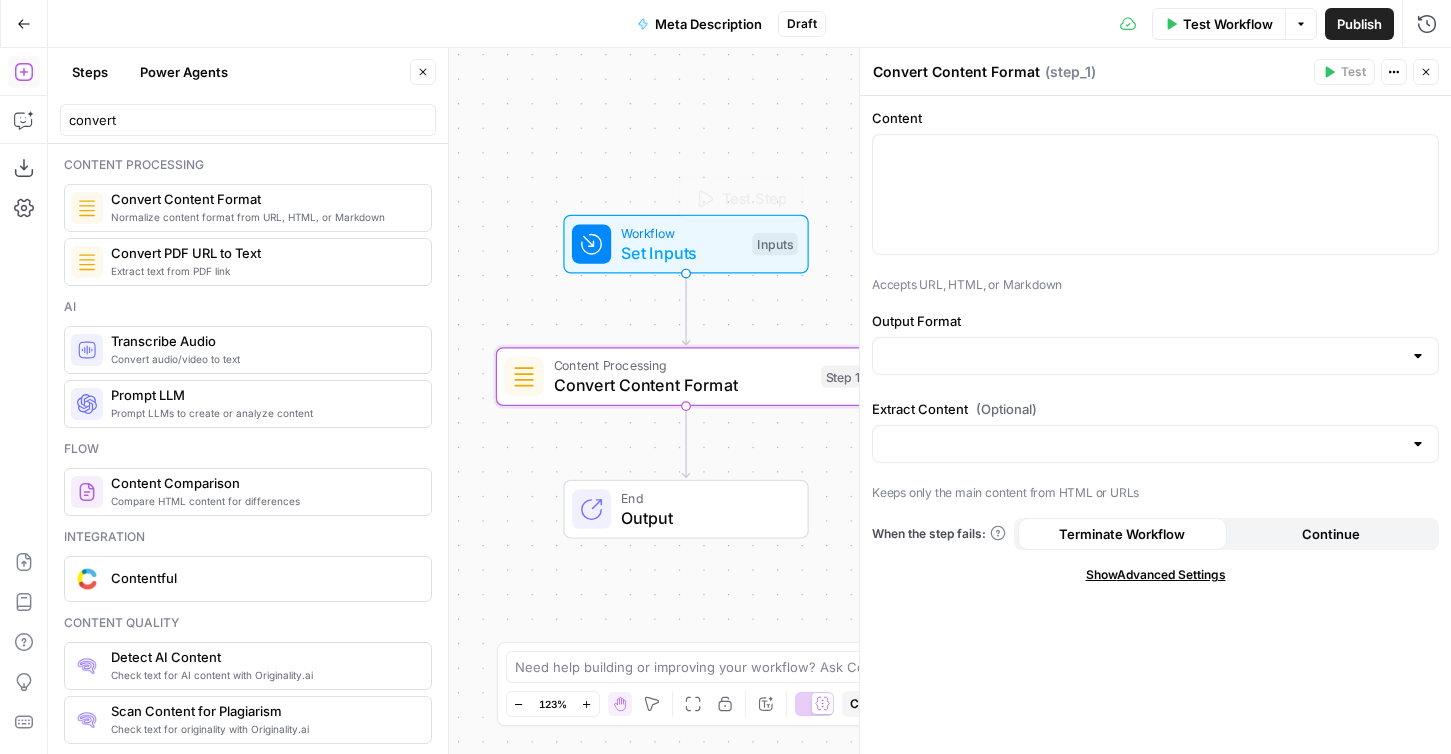 drag, startPoint x: 524, startPoint y: 139, endPoint x: 502, endPoint y: 188, distance: 53.712196 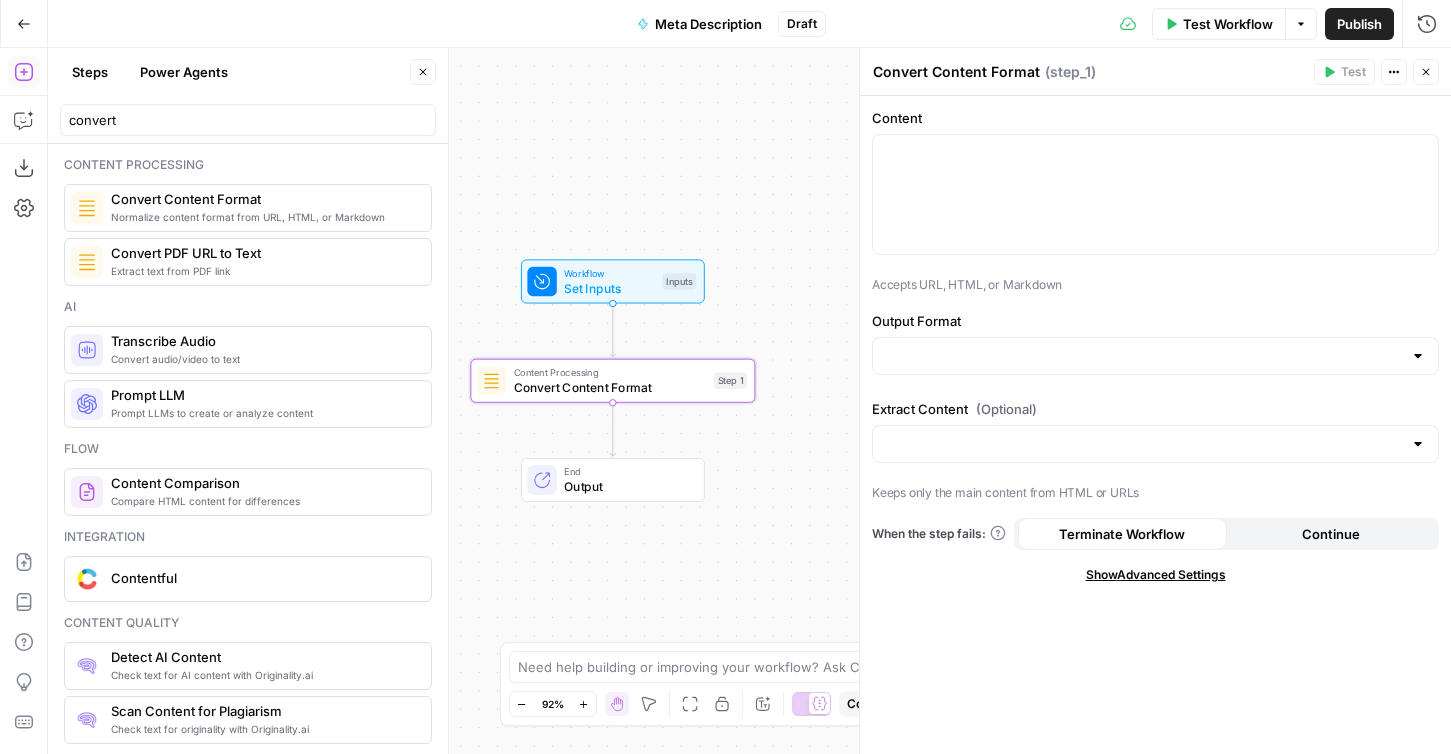 drag, startPoint x: 516, startPoint y: 180, endPoint x: 504, endPoint y: 197, distance: 20.808653 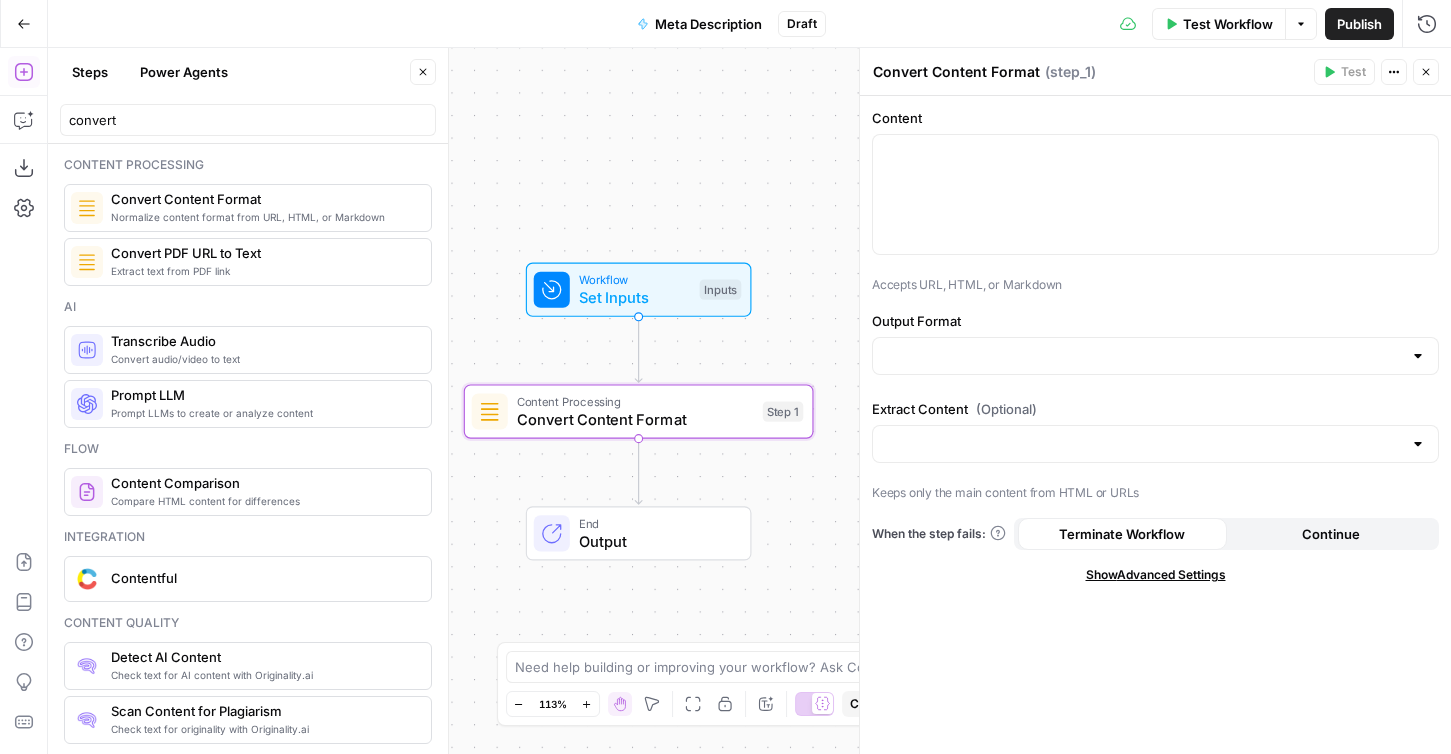 drag, startPoint x: 504, startPoint y: 197, endPoint x: 509, endPoint y: 166, distance: 31.400637 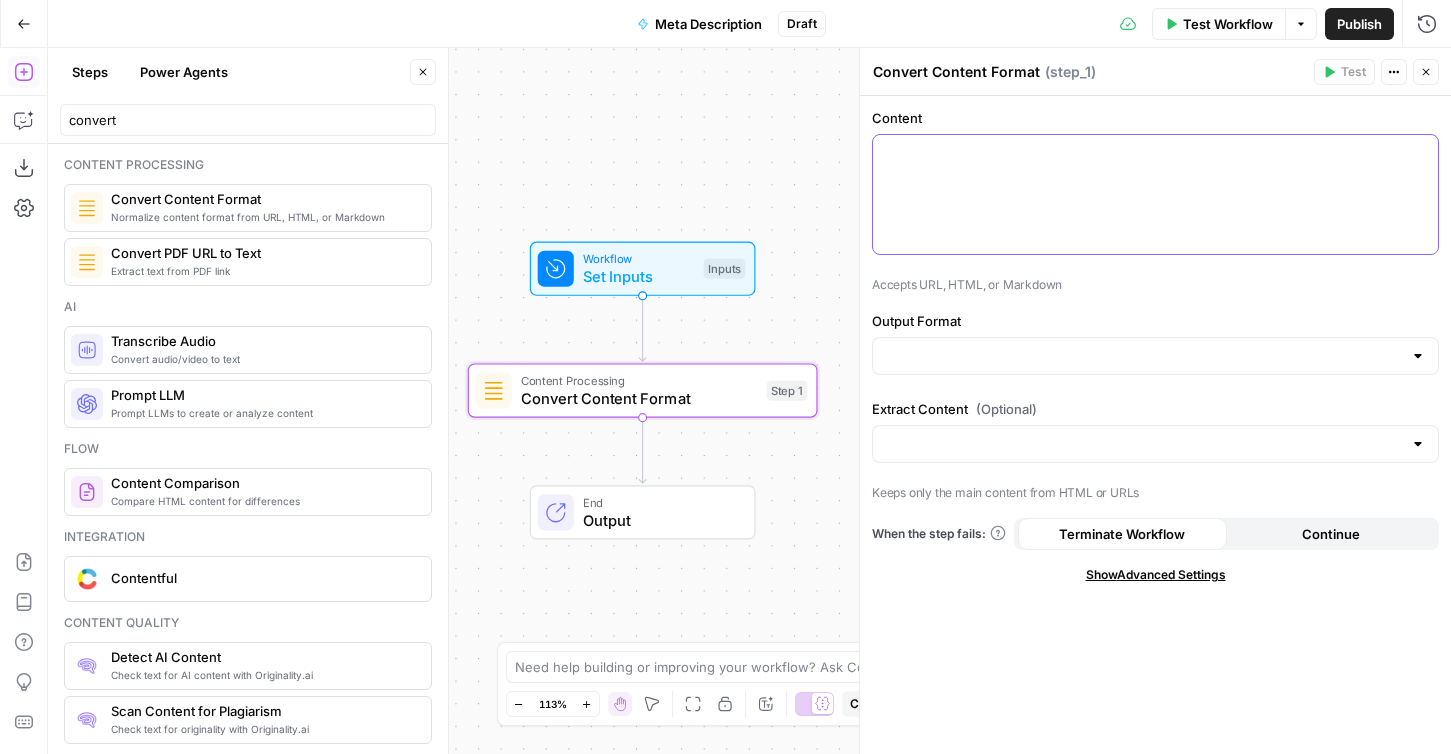 click at bounding box center (1155, 153) 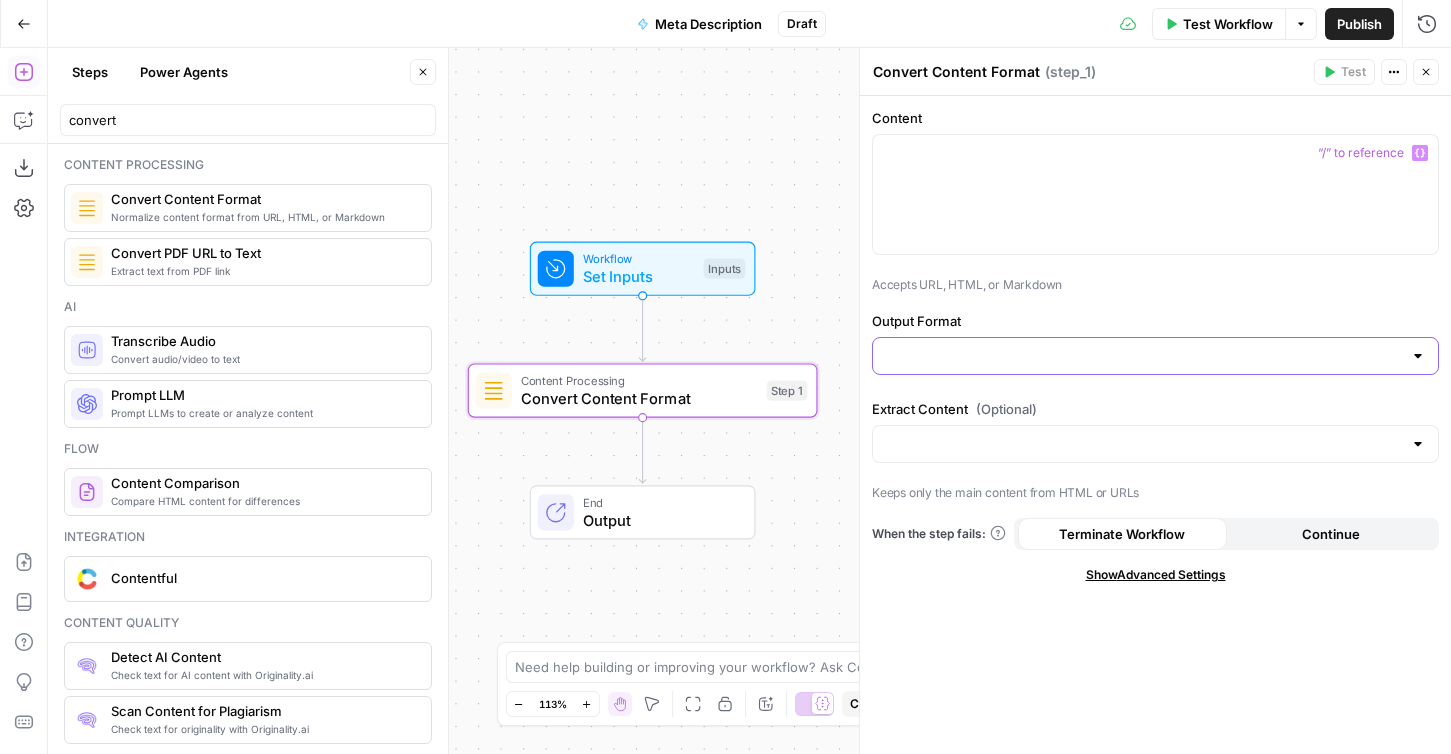 click on "Output Format" at bounding box center (1143, 356) 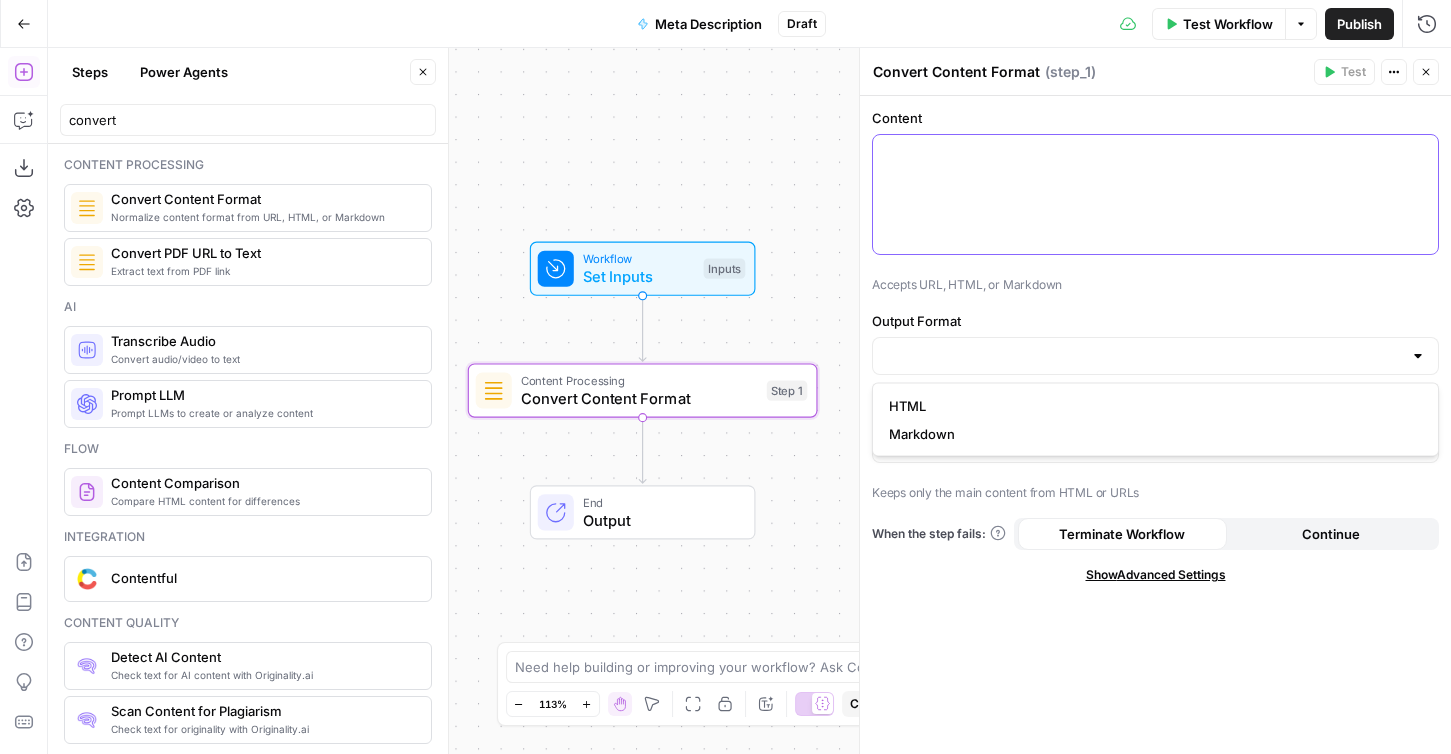 click at bounding box center (1155, 194) 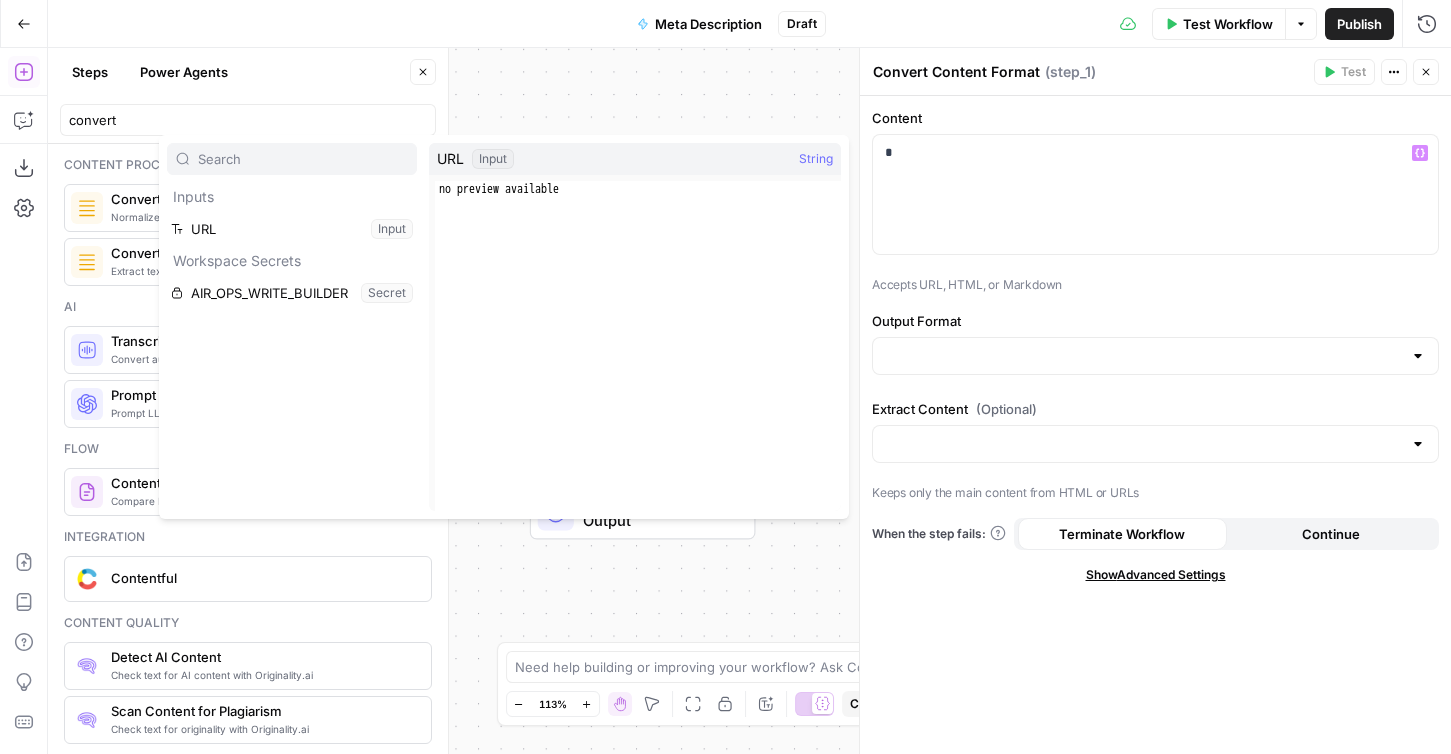 click on "Output Format" at bounding box center (1155, 321) 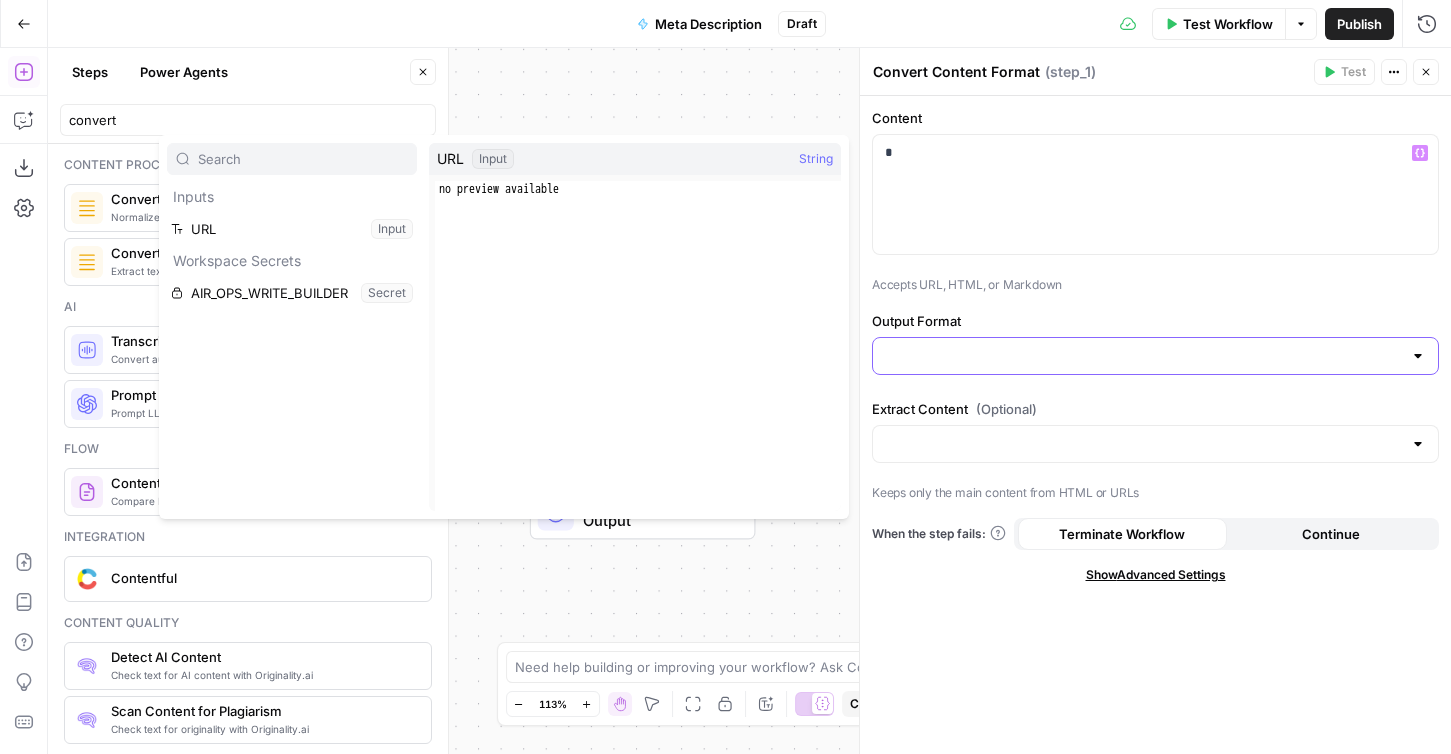 click on "Output Format" at bounding box center (1143, 356) 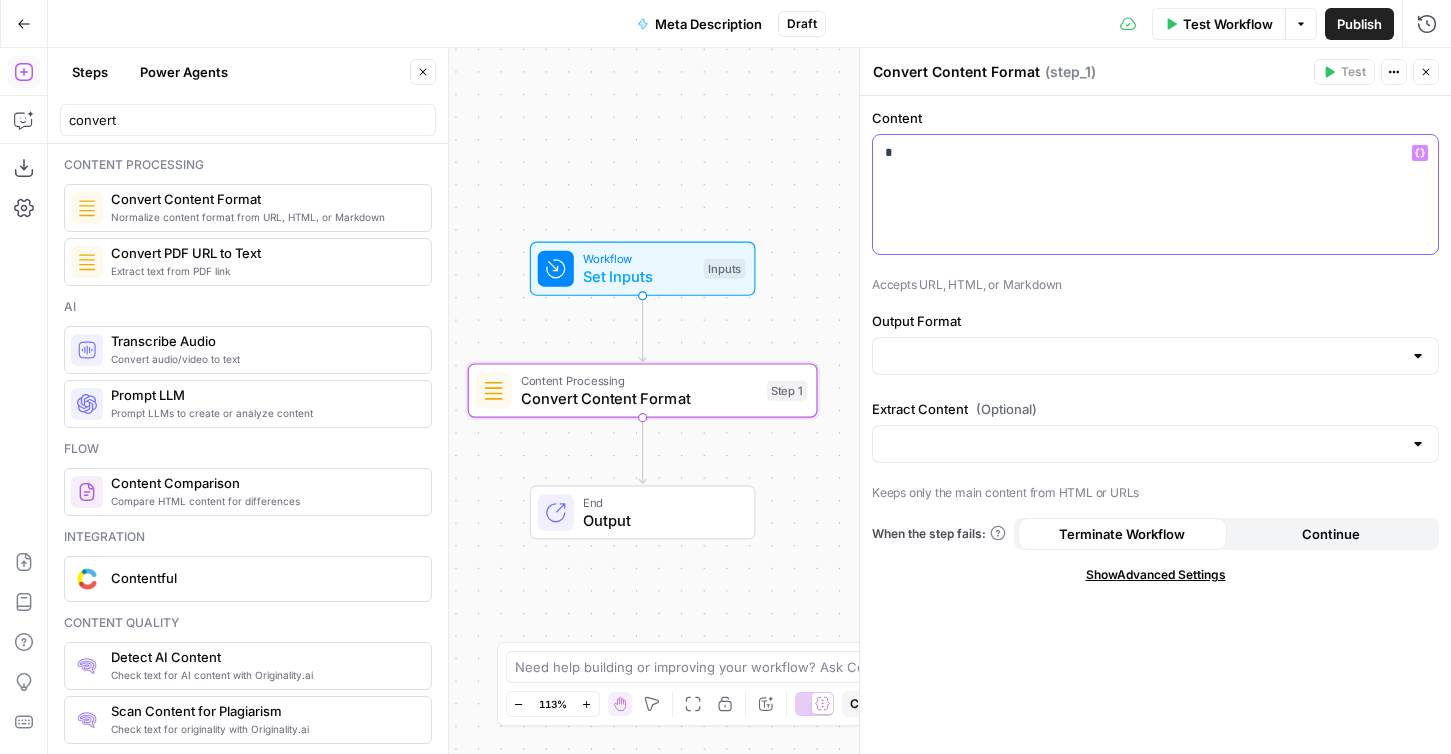 click on "*" at bounding box center [1155, 194] 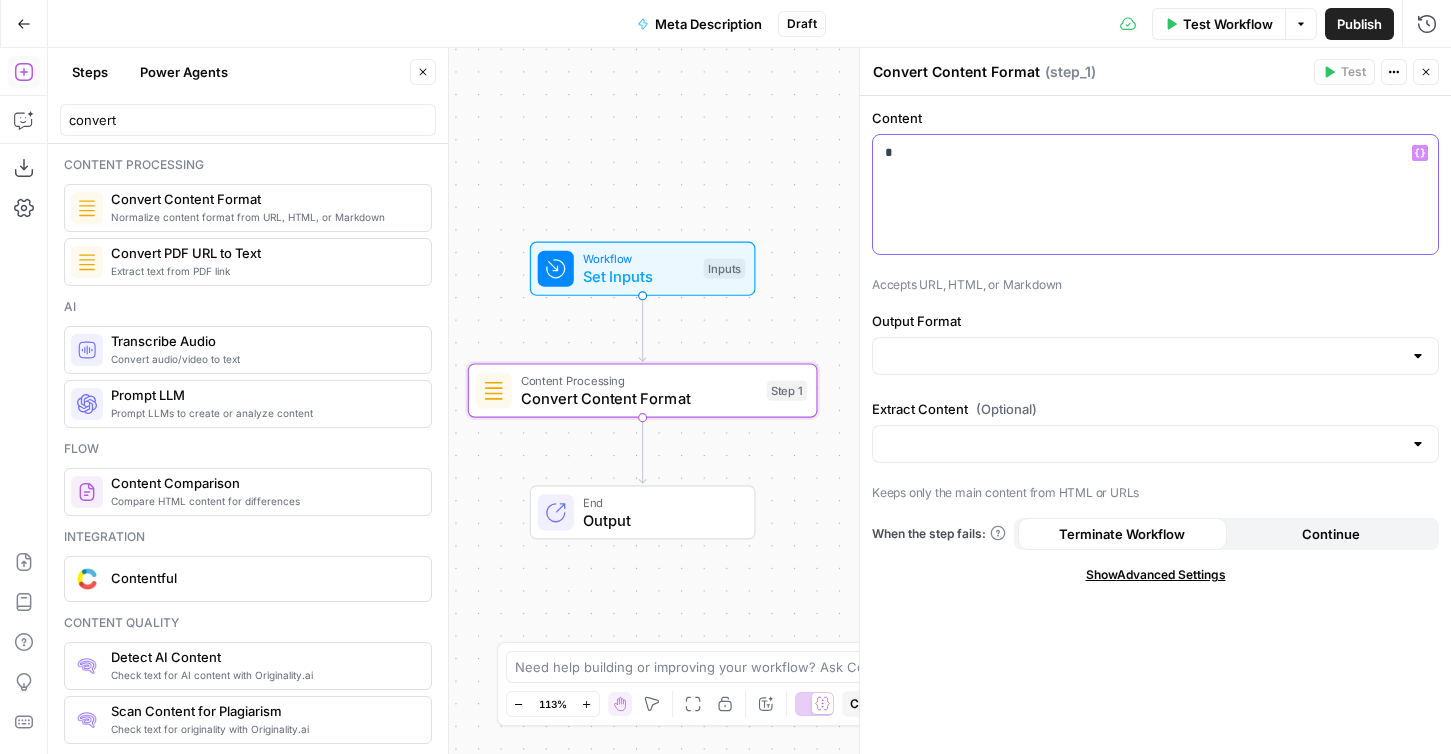 click on "*" at bounding box center [1155, 194] 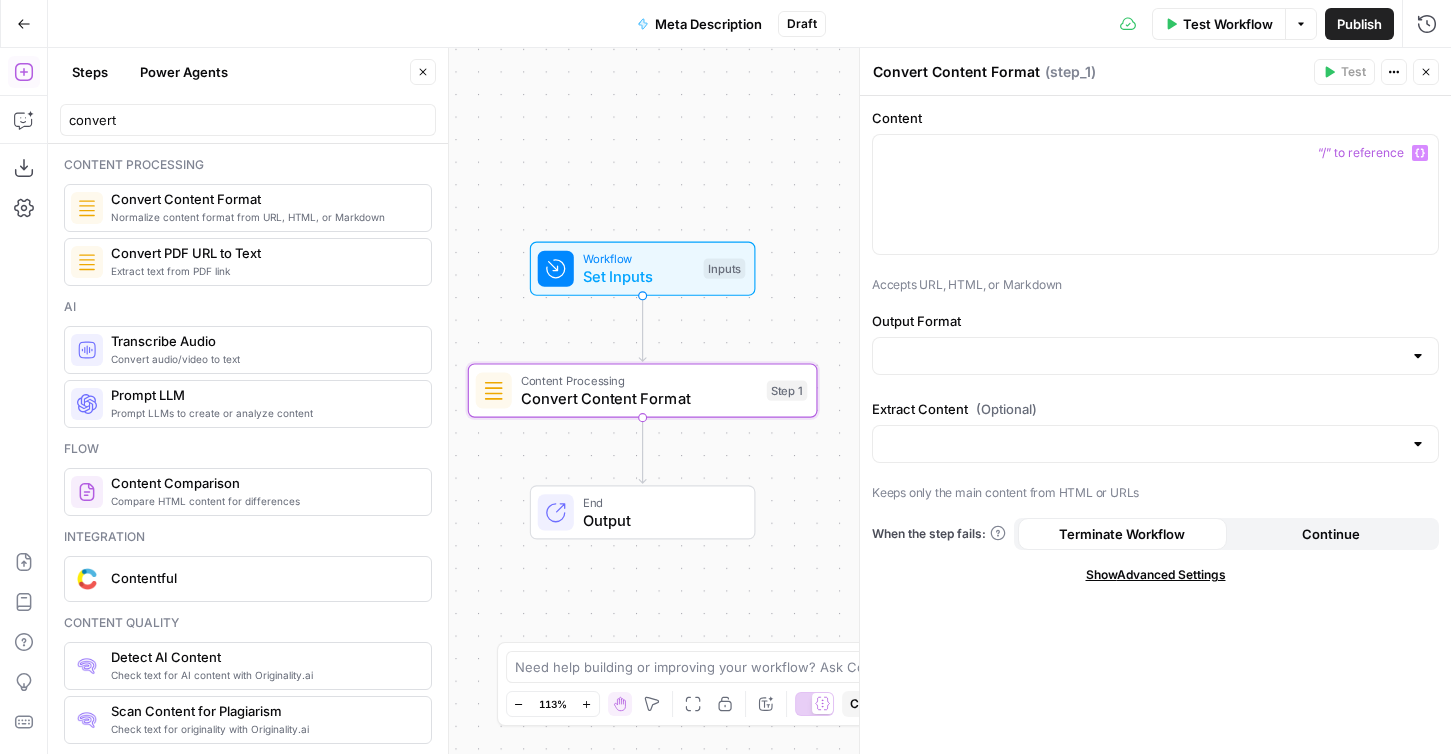 click on "Close" at bounding box center (423, 72) 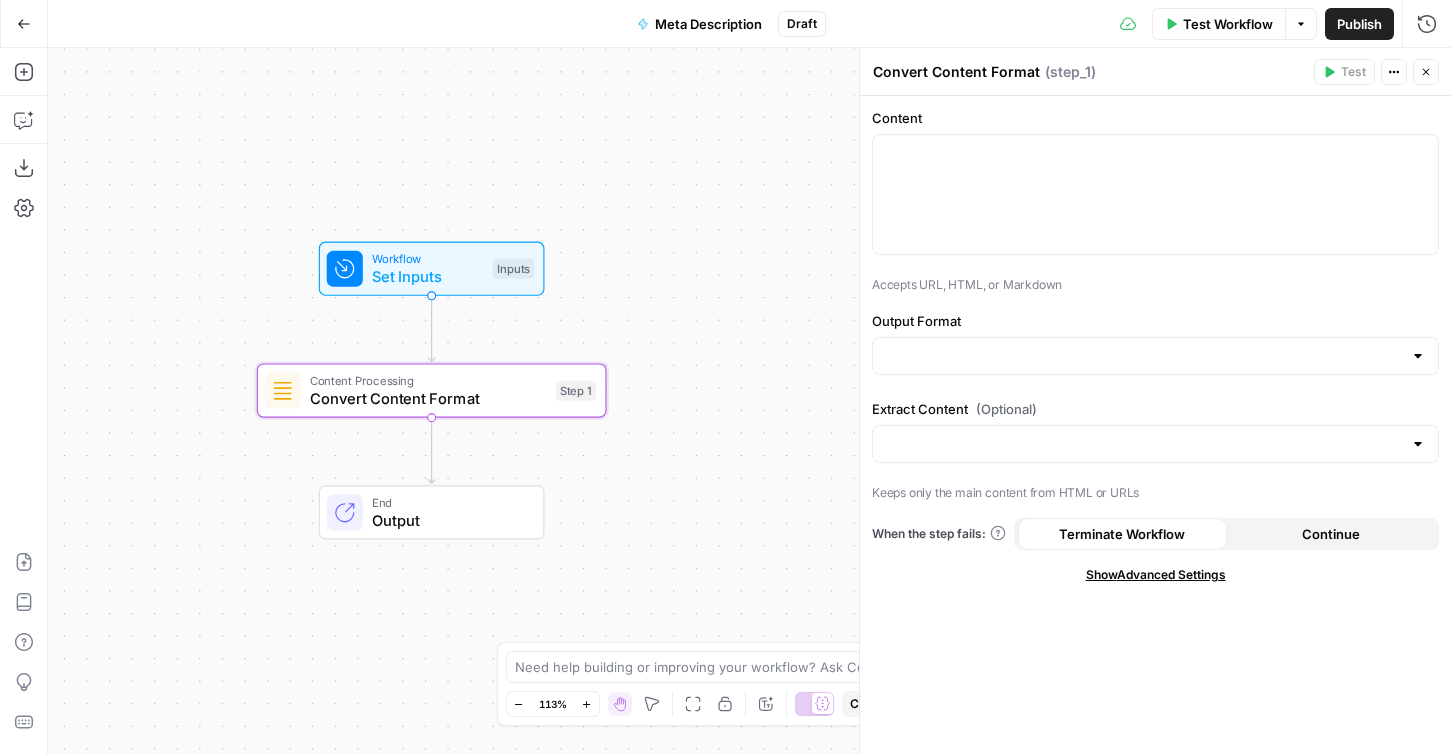 drag, startPoint x: 523, startPoint y: 109, endPoint x: 294, endPoint y: 109, distance: 229 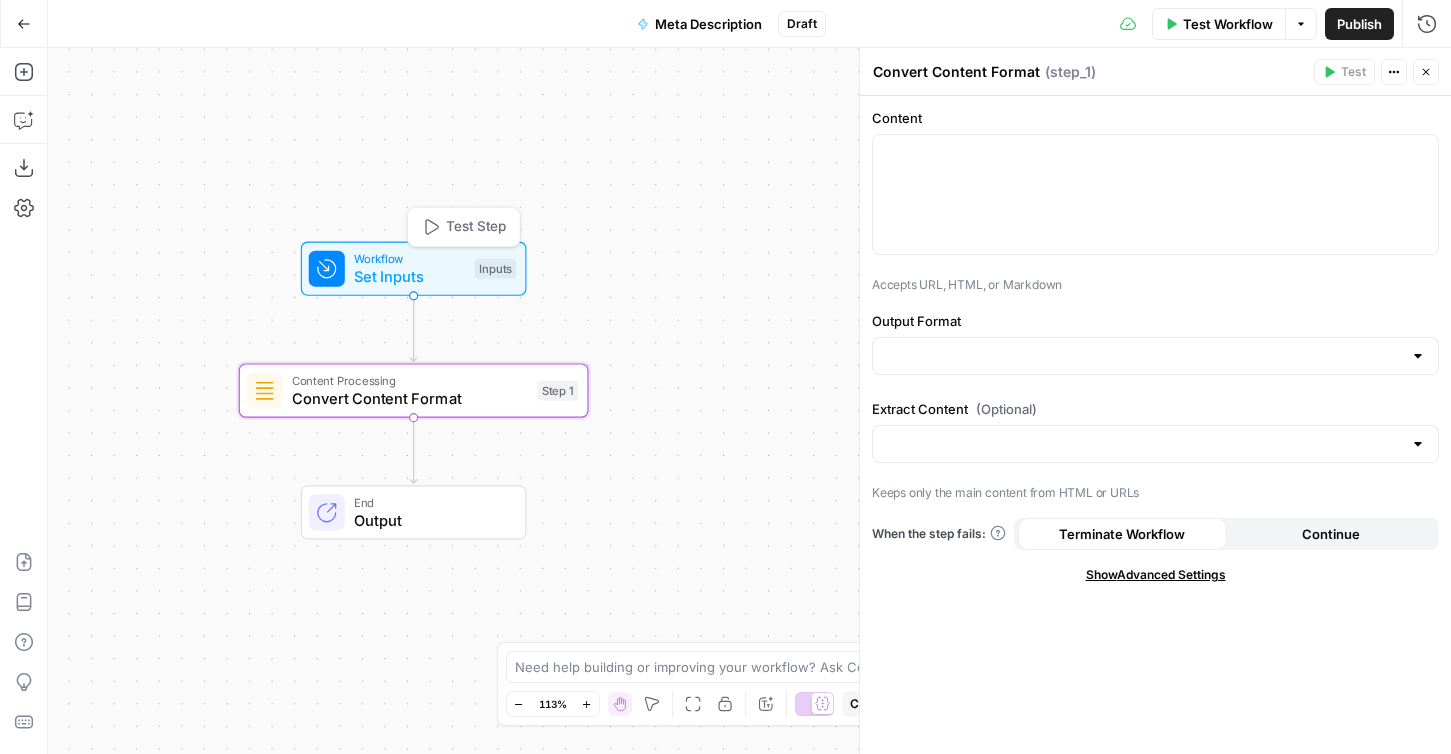 click on "Test Step" at bounding box center [476, 227] 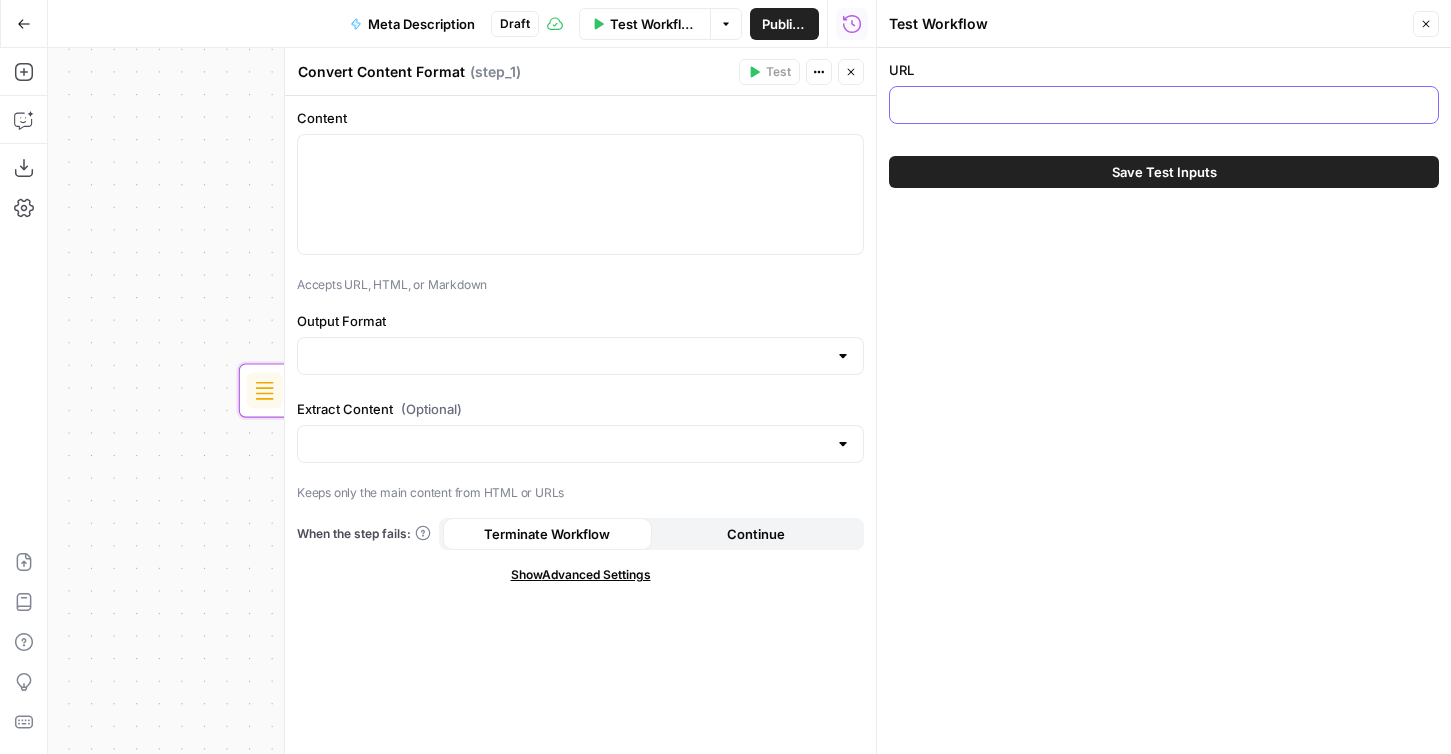 click on "URL" at bounding box center (1164, 105) 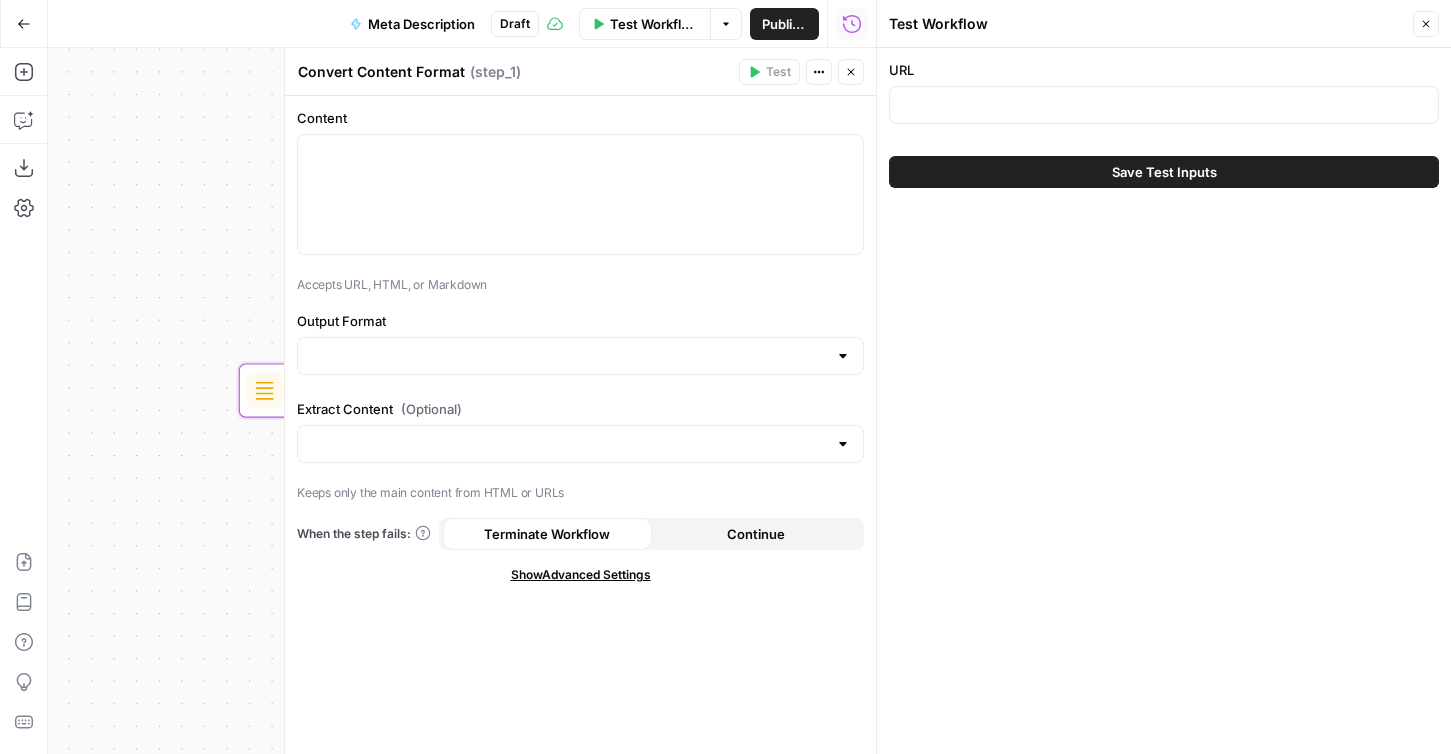 drag, startPoint x: 186, startPoint y: 223, endPoint x: 117, endPoint y: 223, distance: 69 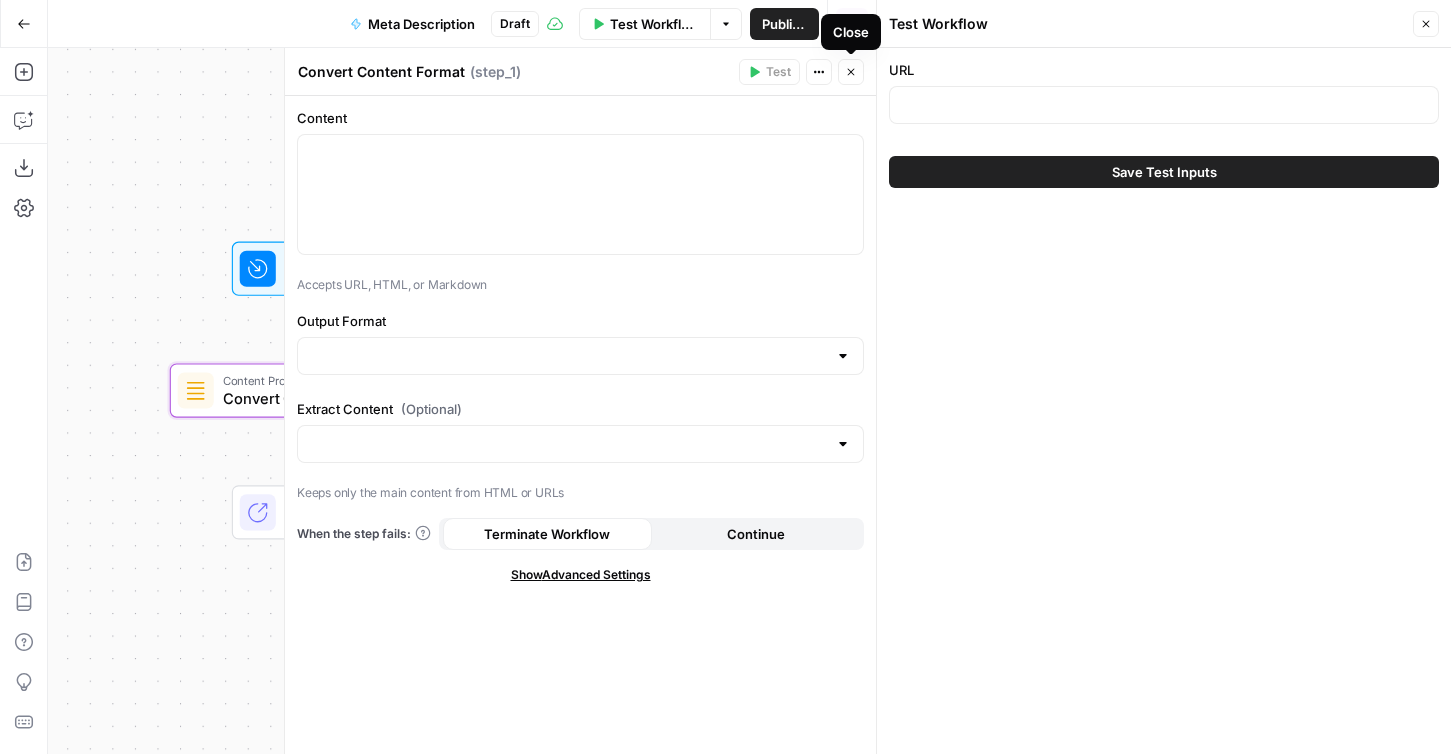 click on "Close" at bounding box center [851, 72] 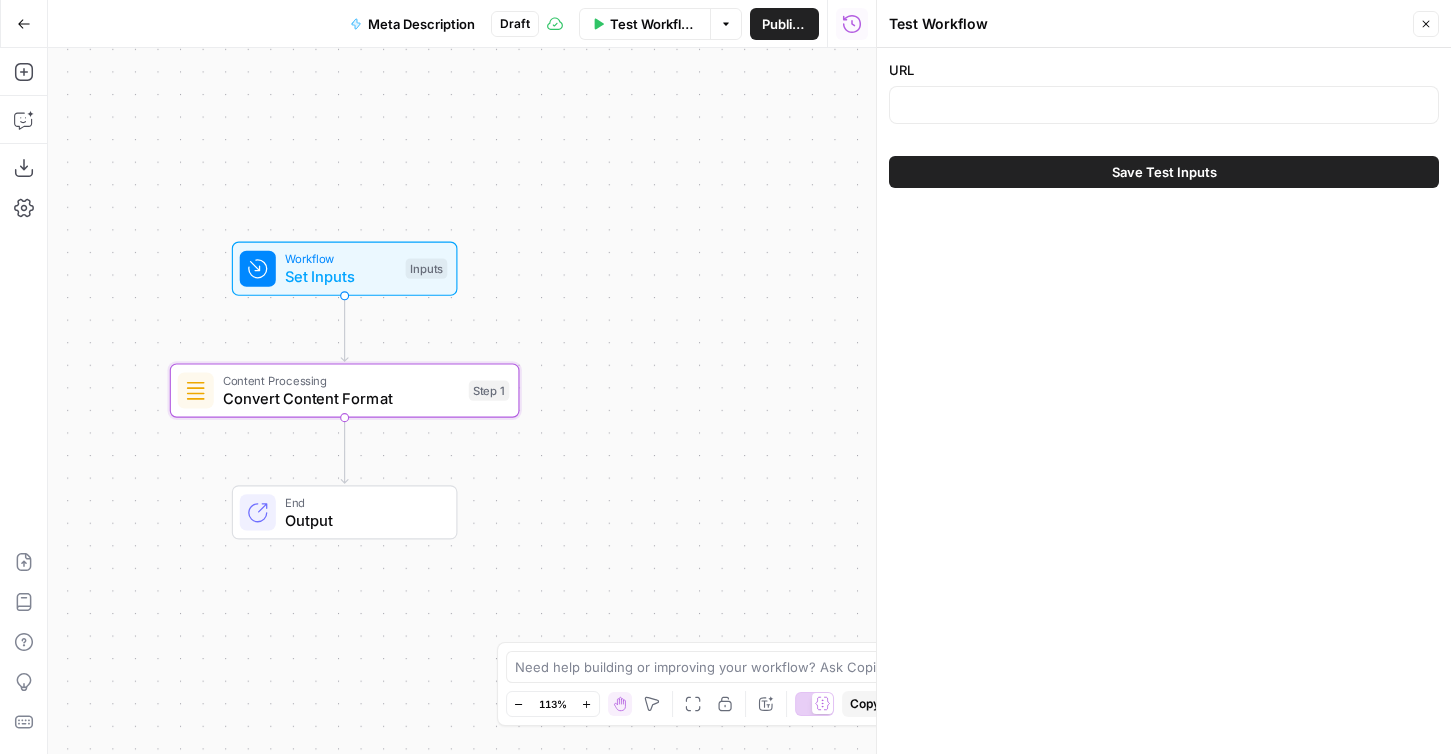 drag, startPoint x: 576, startPoint y: 155, endPoint x: 688, endPoint y: 155, distance: 112 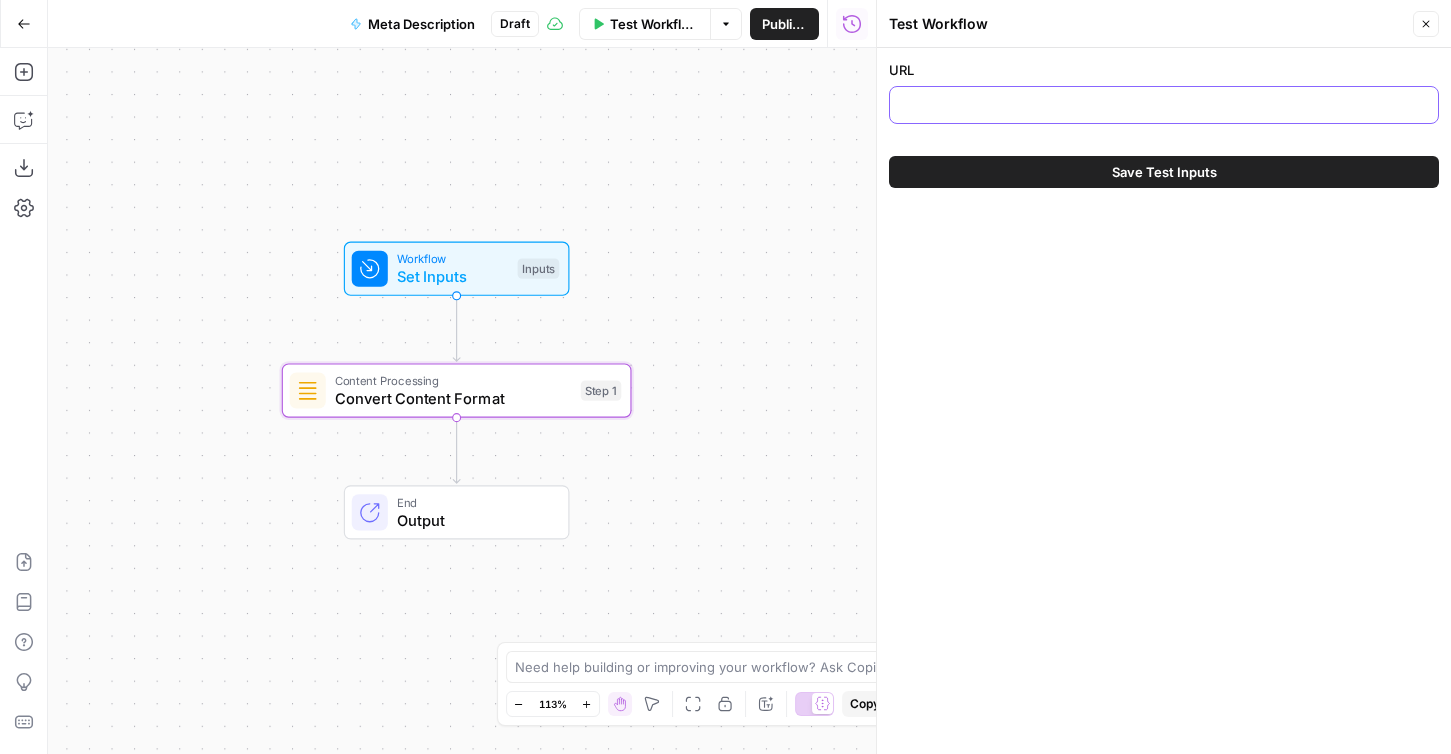 click on "URL" at bounding box center (1164, 105) 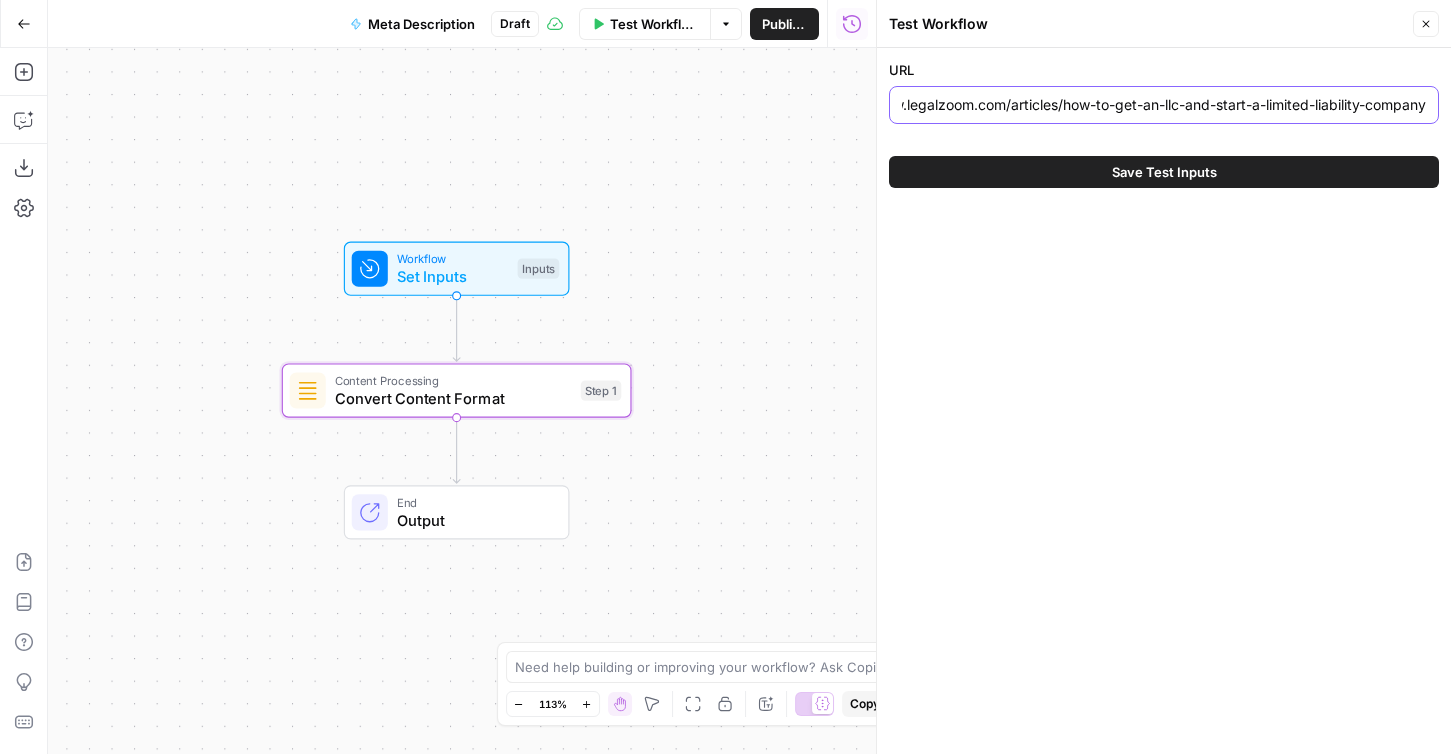 scroll, scrollTop: 0, scrollLeft: 0, axis: both 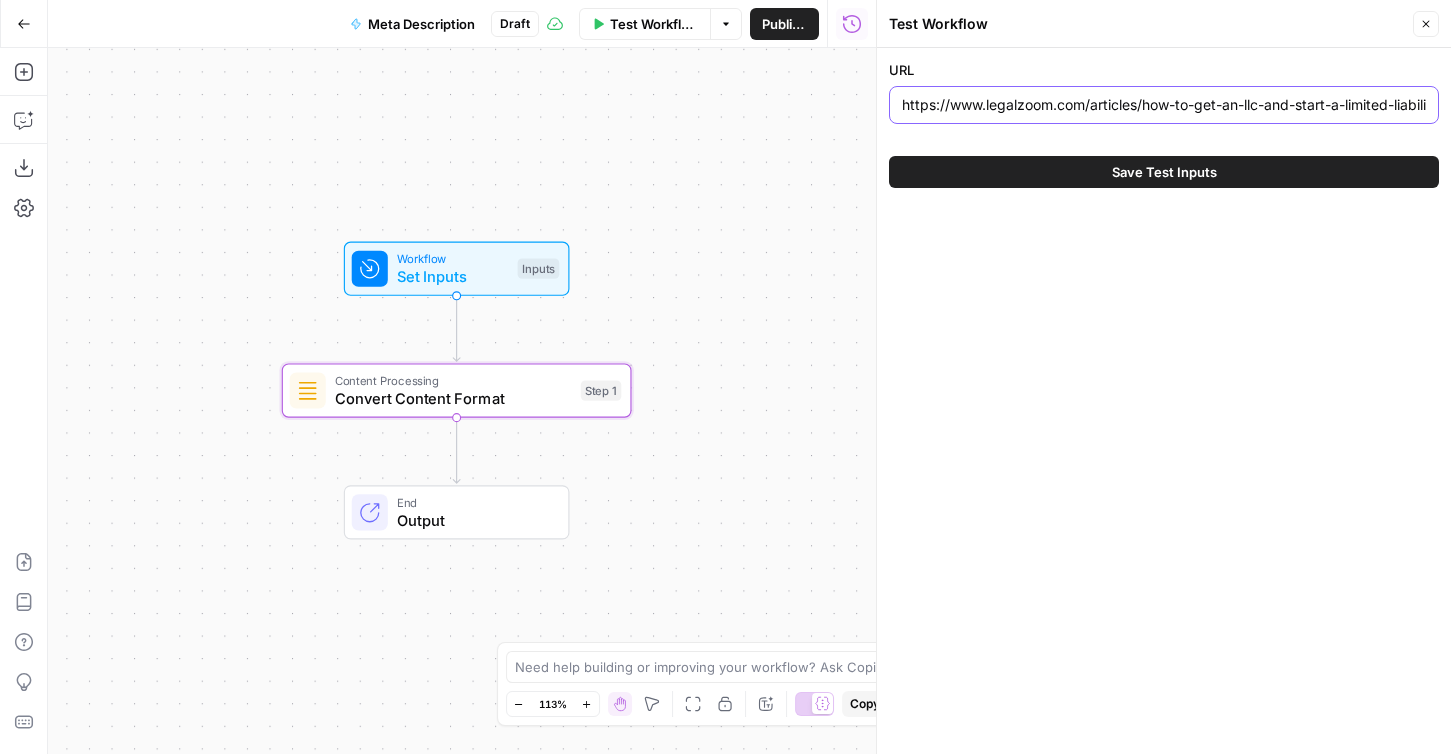 drag, startPoint x: 1003, startPoint y: 99, endPoint x: 801, endPoint y: 99, distance: 202 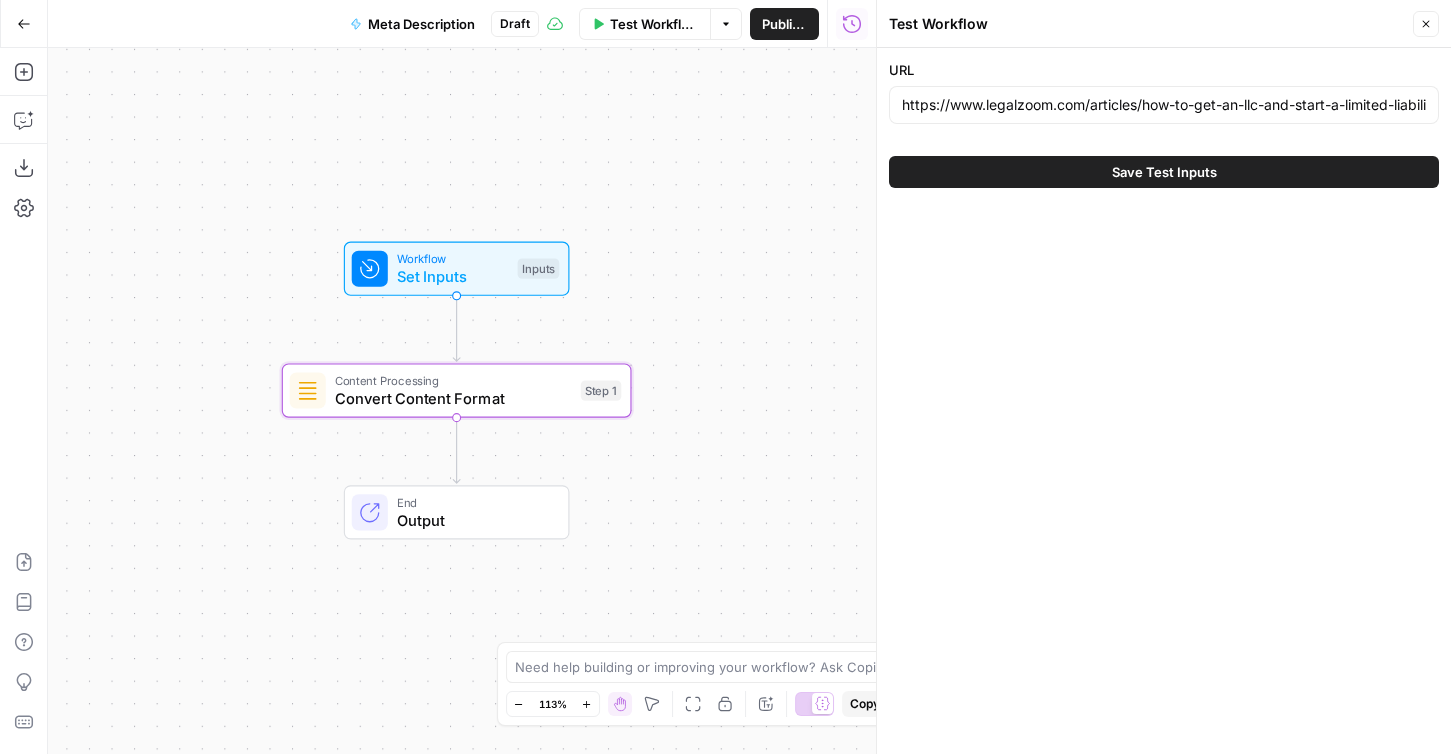 click on "https://www.legalzoom.com/articles/how-to-get-an-llc-and-start-a-limited-liability-company" at bounding box center (1164, 105) 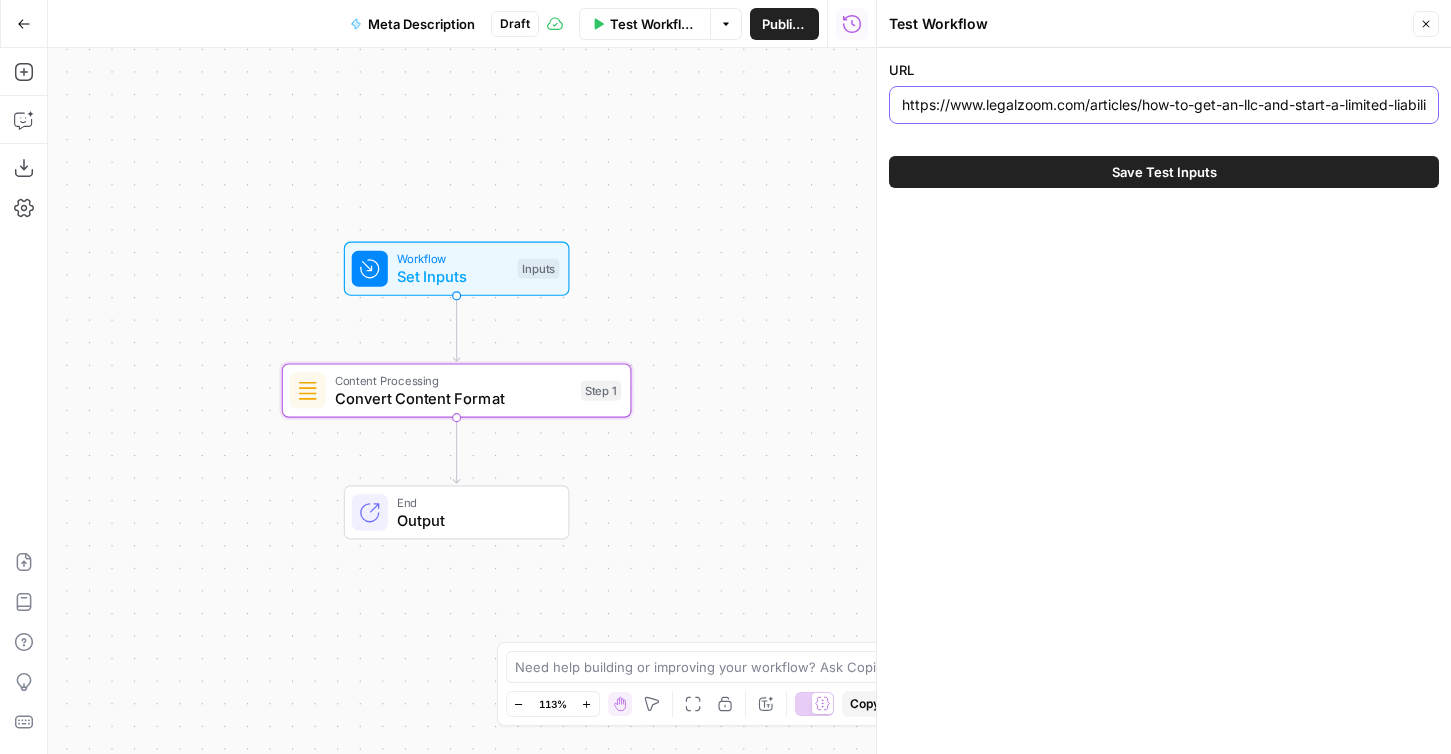 click on "https://www.legalzoom.com/articles/how-to-get-an-llc-and-start-a-limited-liability-company" at bounding box center [1164, 105] 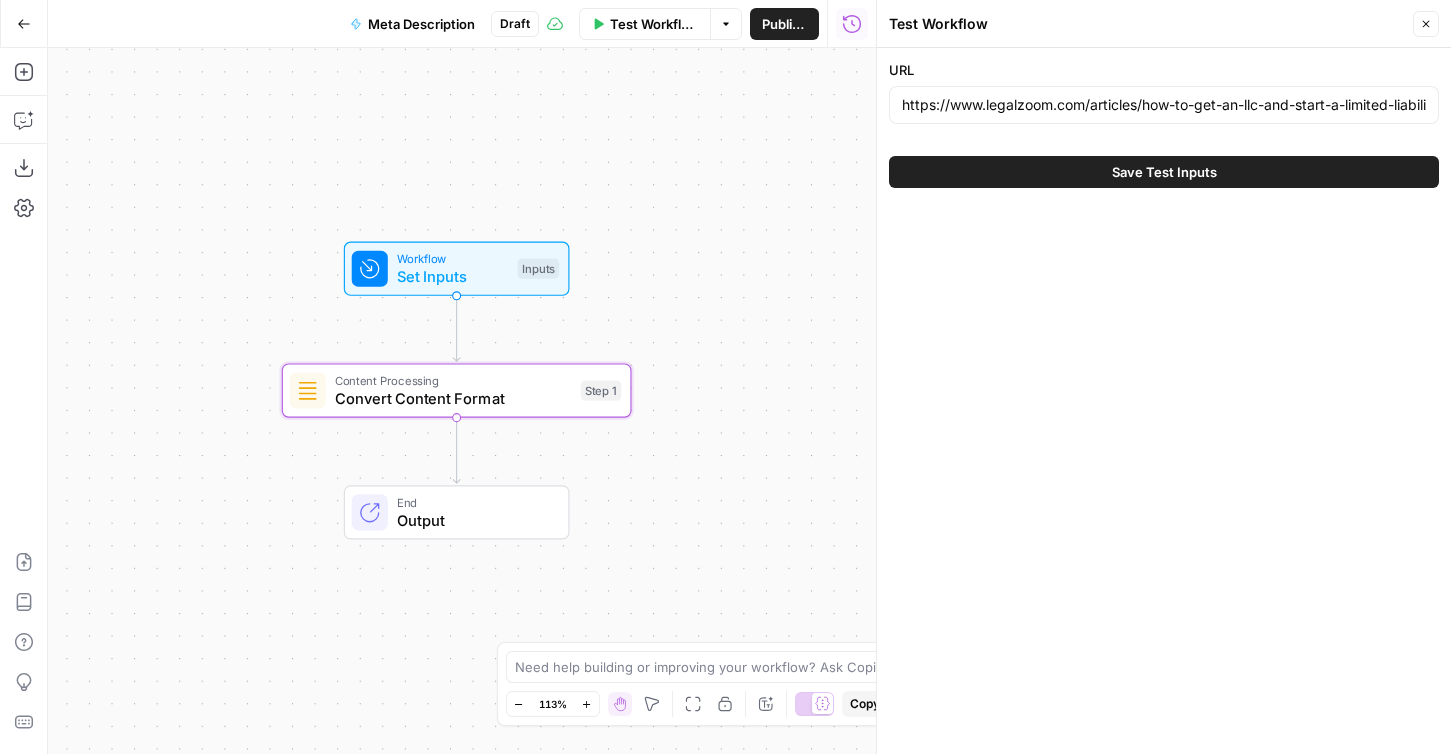 click on "Save Test Inputs" at bounding box center (1164, 172) 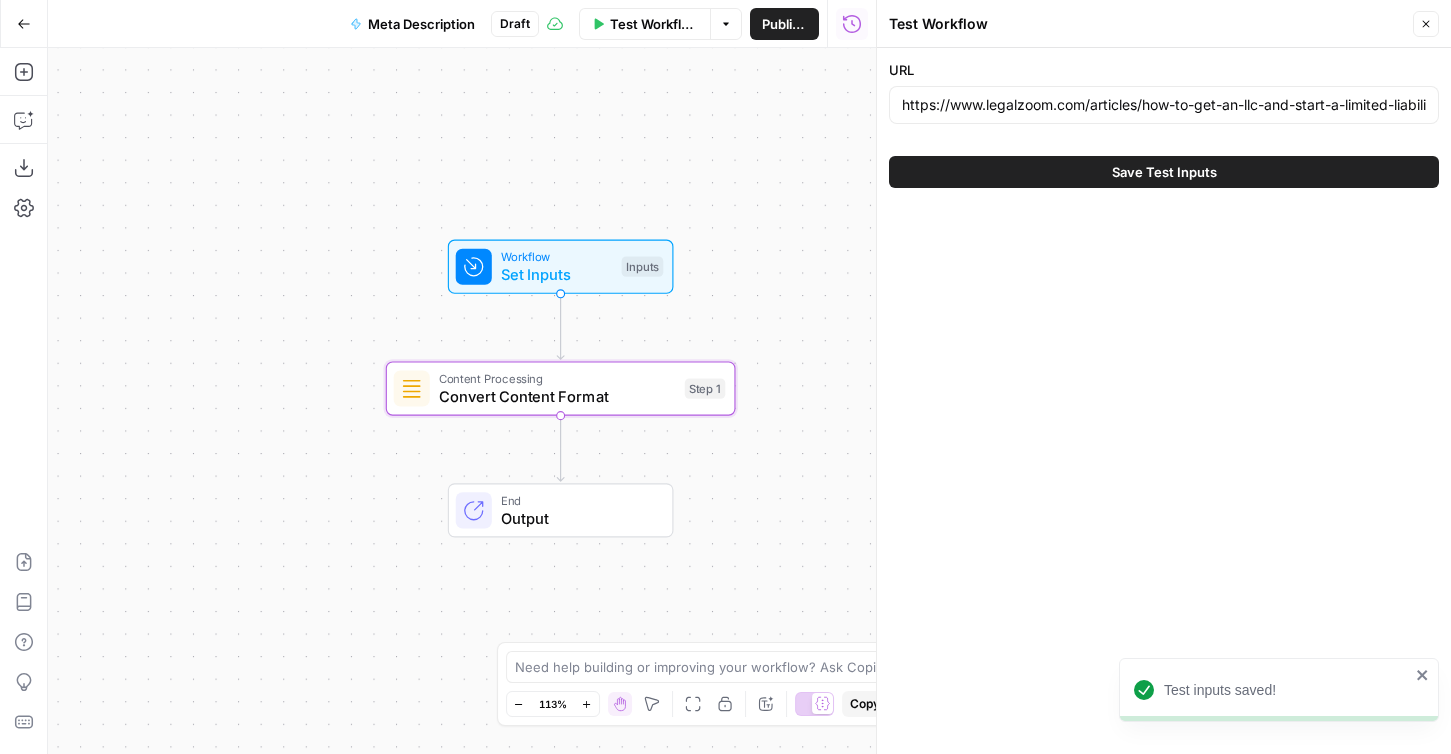 drag, startPoint x: 665, startPoint y: 190, endPoint x: 792, endPoint y: 188, distance: 127.01575 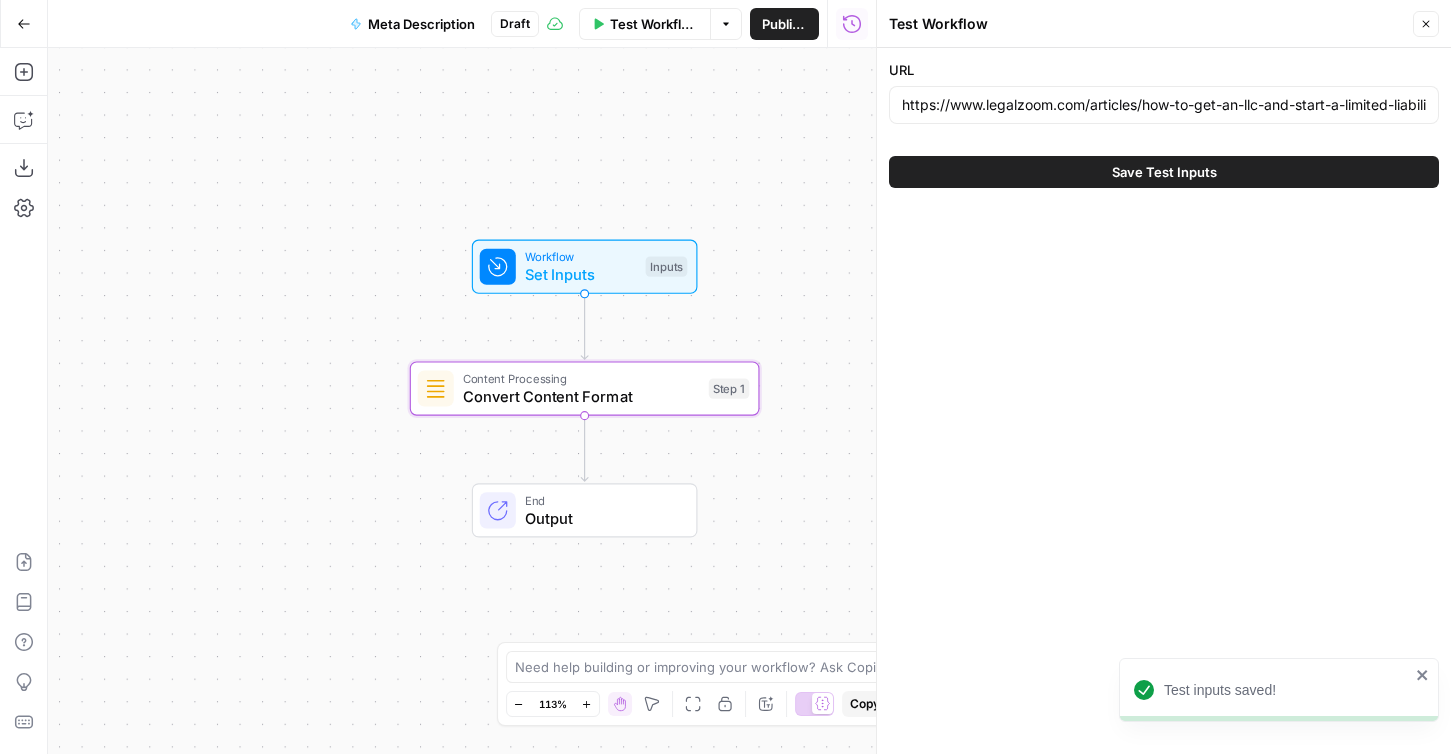 click 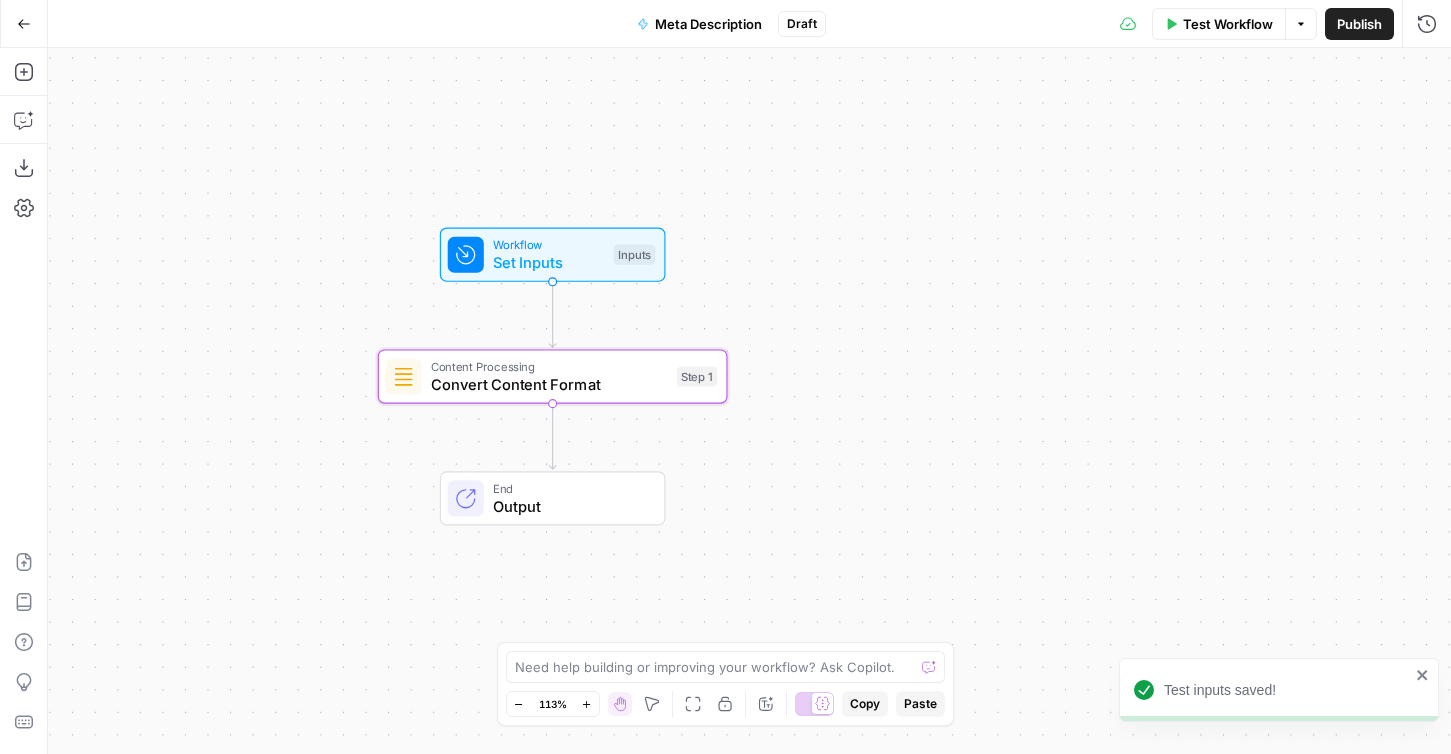 drag, startPoint x: 813, startPoint y: 298, endPoint x: 758, endPoint y: 276, distance: 59.236813 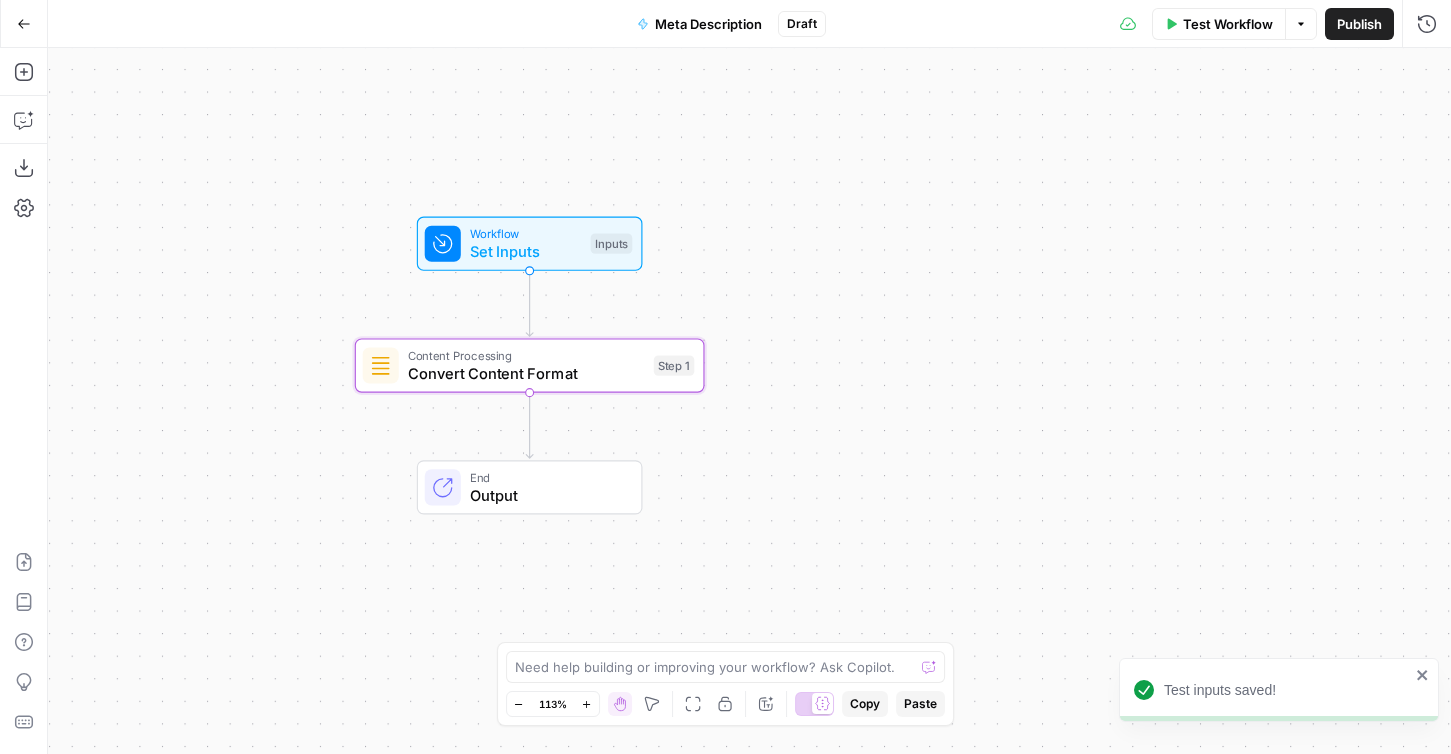 click on "Convert Content Format" at bounding box center [526, 373] 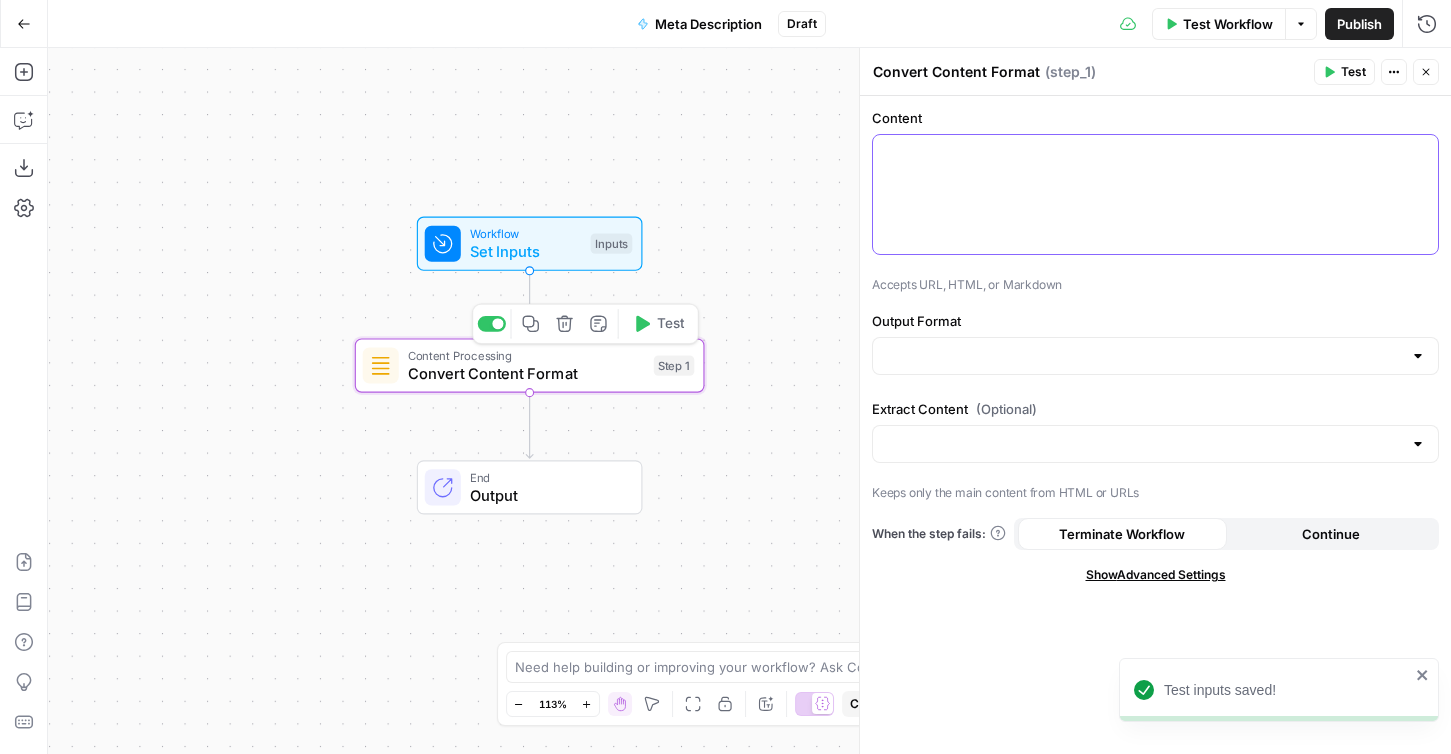 click at bounding box center [1155, 194] 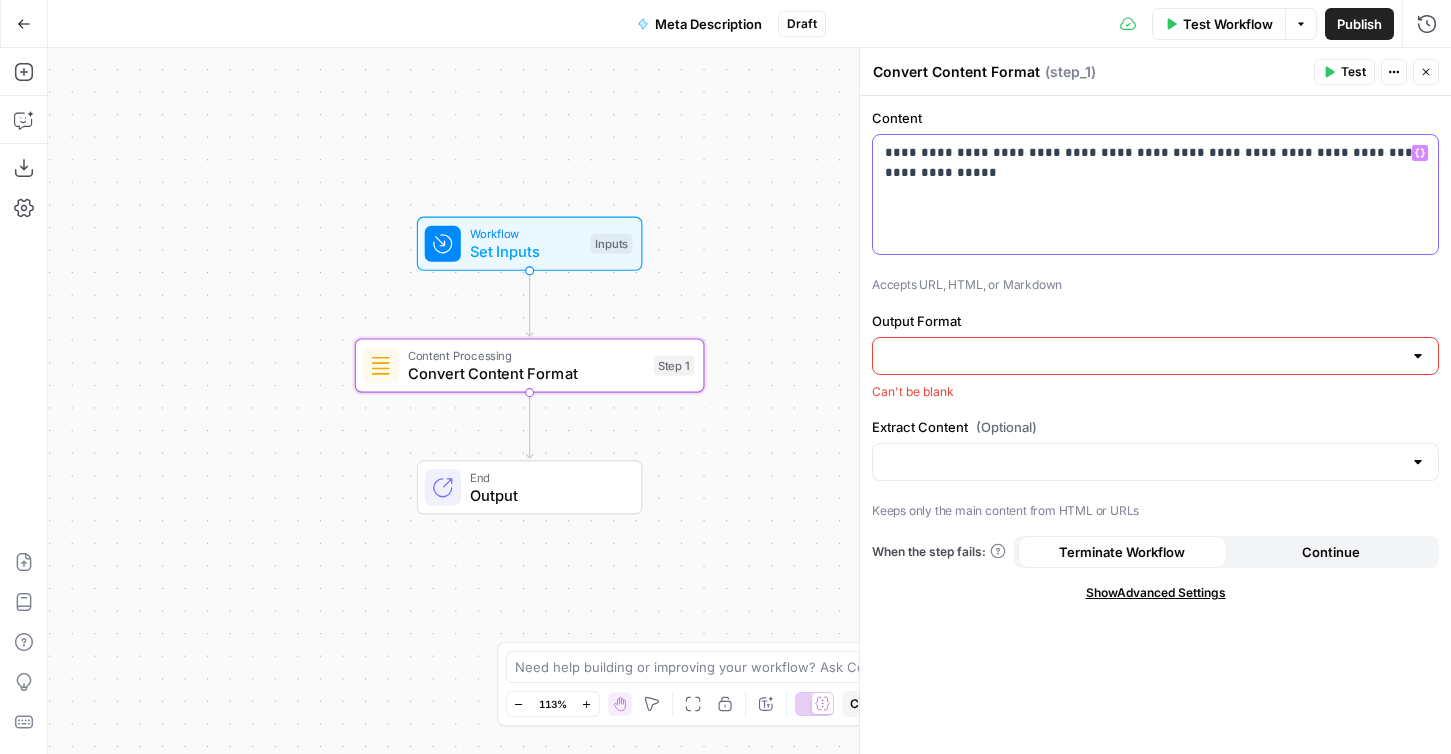 drag, startPoint x: 973, startPoint y: 173, endPoint x: 847, endPoint y: 117, distance: 137.884 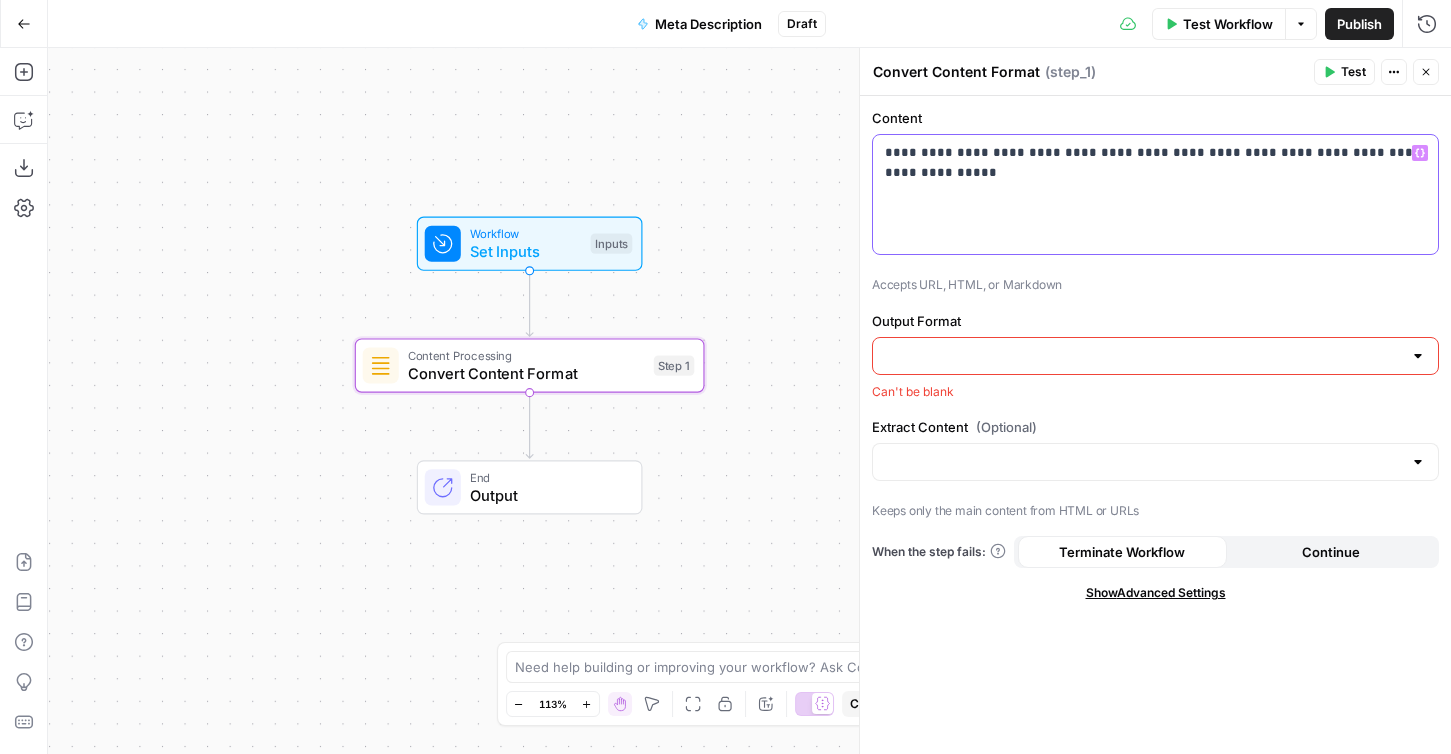 click on "LegalZoom New Home Browse Your Data Monitoring Flightpath Settings Recent Grids New grid Write Informational Article Article Linking Grid Recent Workflows New Workflow Meta Description Internal + External Link Addition Internal + External Linking Quality Control AirOps Academy What's new?
5
Help + Support Go Back Meta Description Draft Test Workflow Options Publish Run History Add Steps Copilot Download as JSON Settings Import JSON AirOps Academy Help Give Feedback Shortcuts Workflow Set Inputs Inputs Content Processing Convert Content Format Step 1 End Output Press enter or space to select a node. You can then use the arrow keys to move the node around.  Press delete to remove it and escape to cancel.   Press enter or space to select an edge. You can then press delete to remove it or escape to cancel. Oops! Your window is too small AirOps is currently only supported on desktop devices. Please switch to access. Go Back" at bounding box center [725, 377] 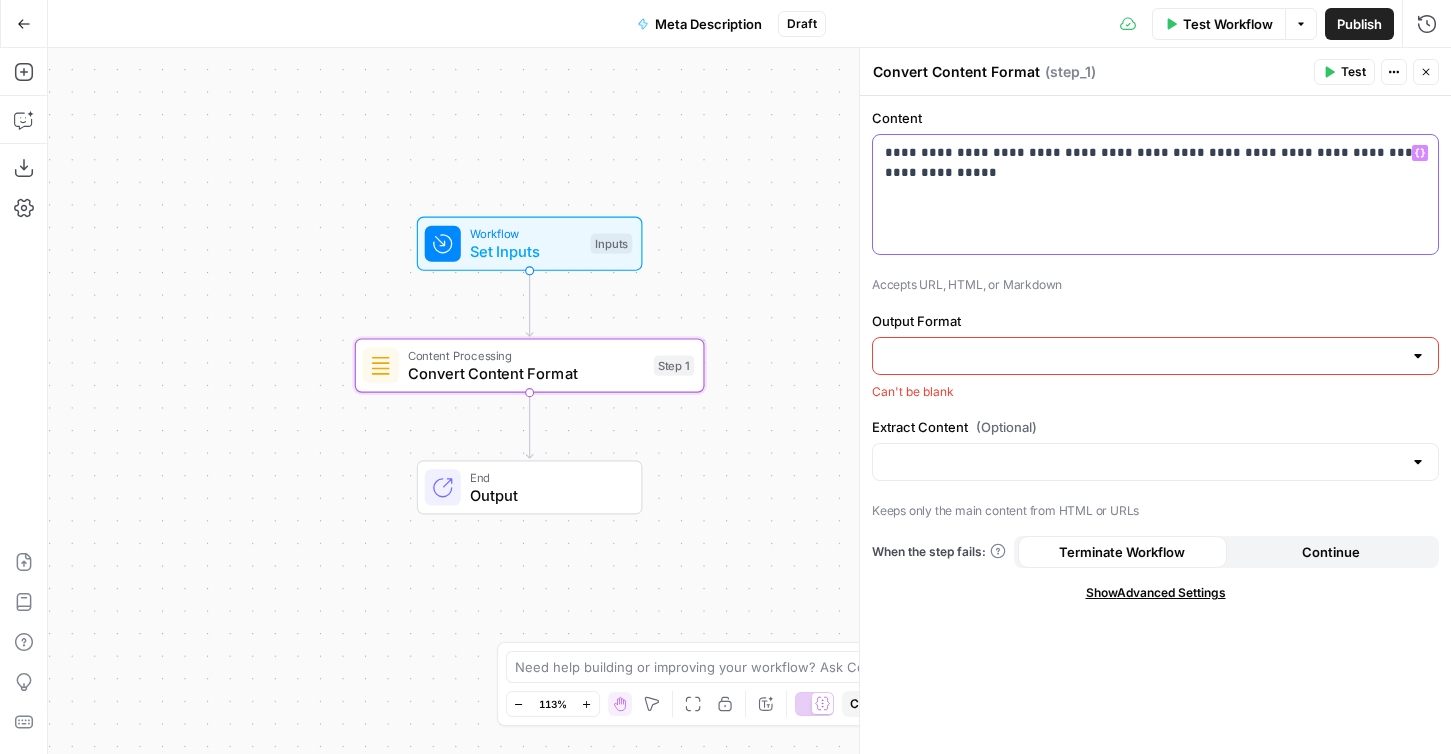 click on "**********" at bounding box center (1155, 194) 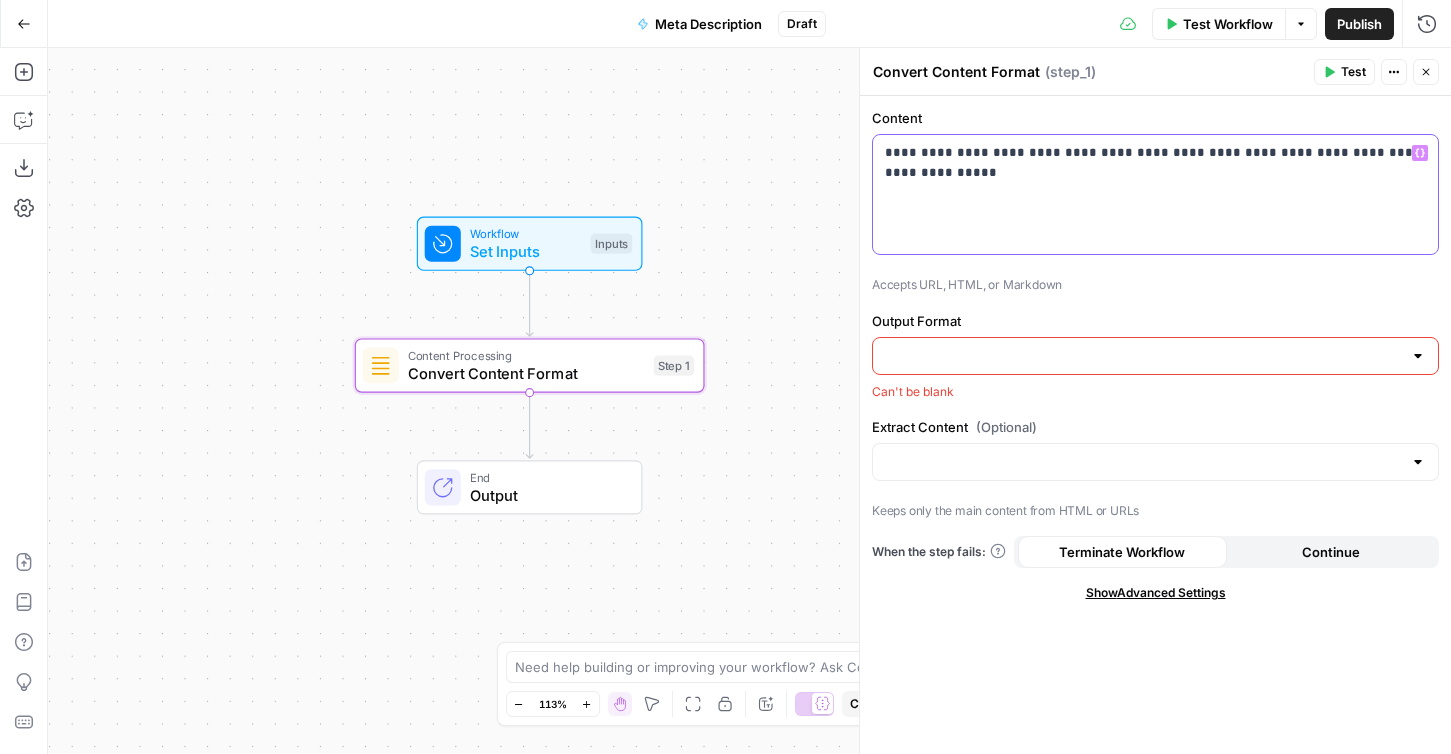 drag, startPoint x: 1040, startPoint y: 196, endPoint x: 874, endPoint y: 141, distance: 174.87424 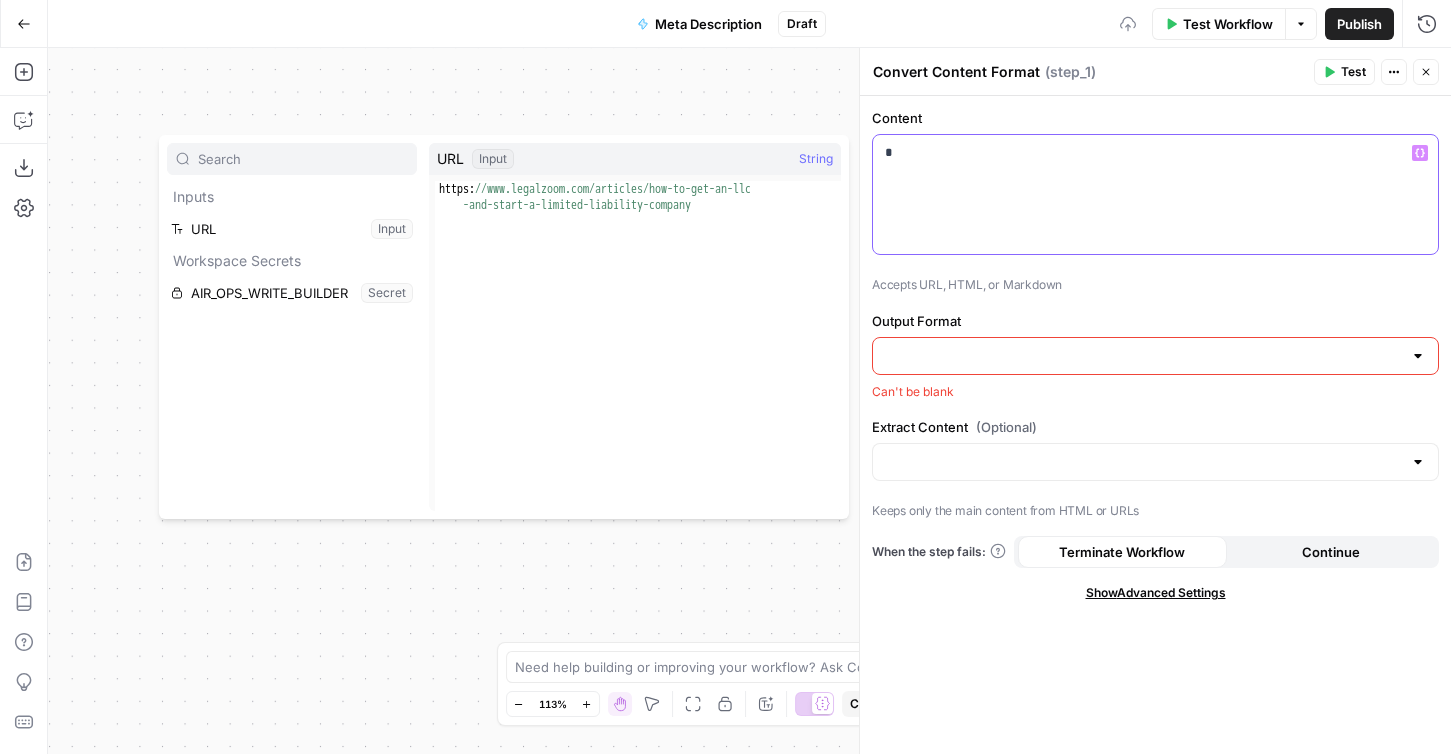 click on "*" at bounding box center [1155, 194] 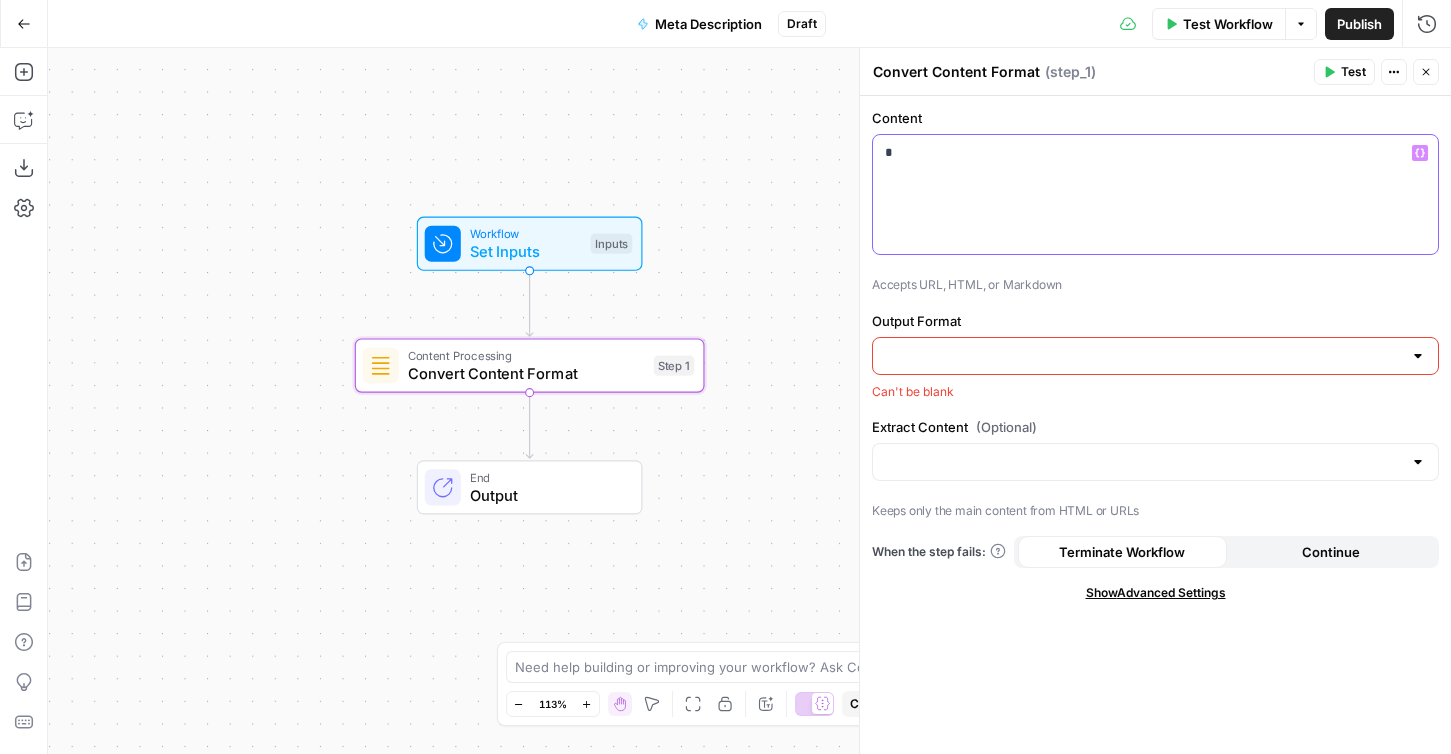 type 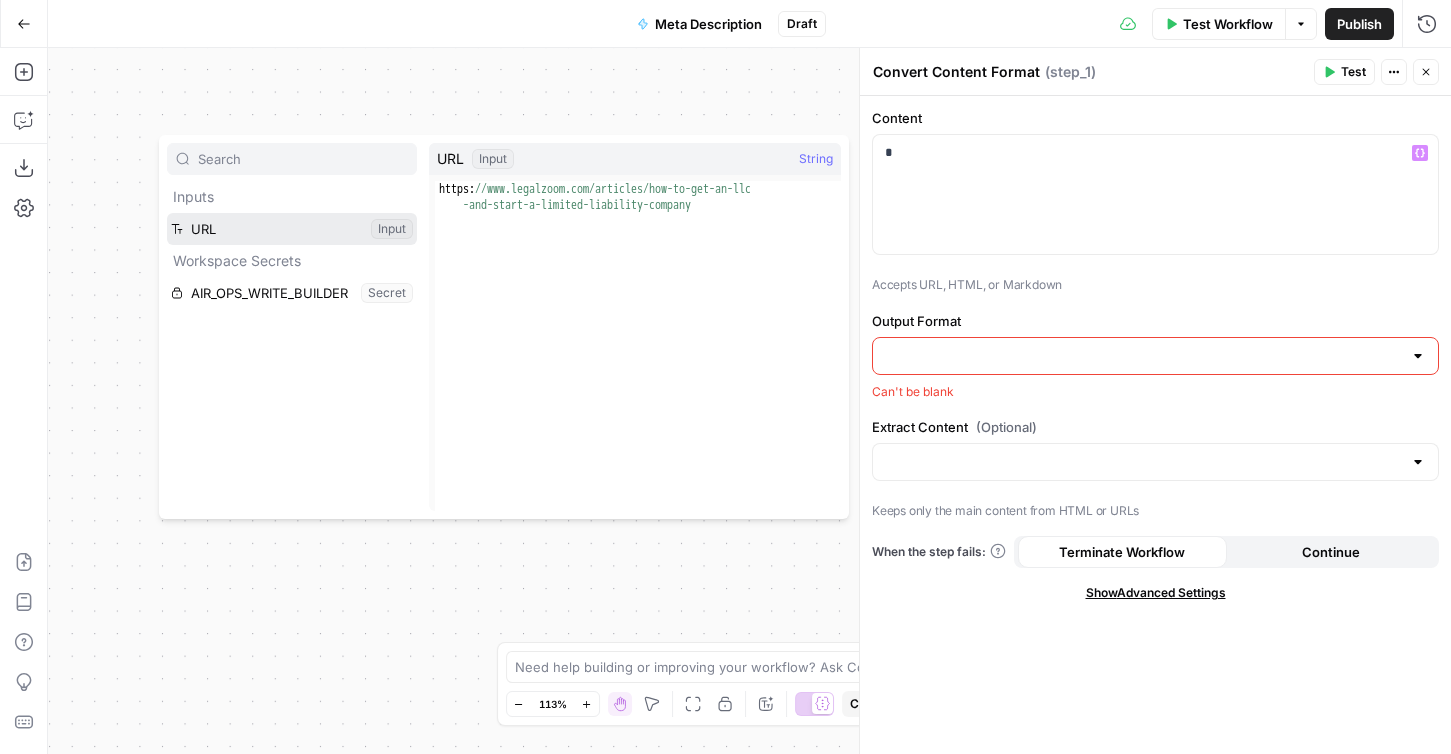 click at bounding box center [292, 229] 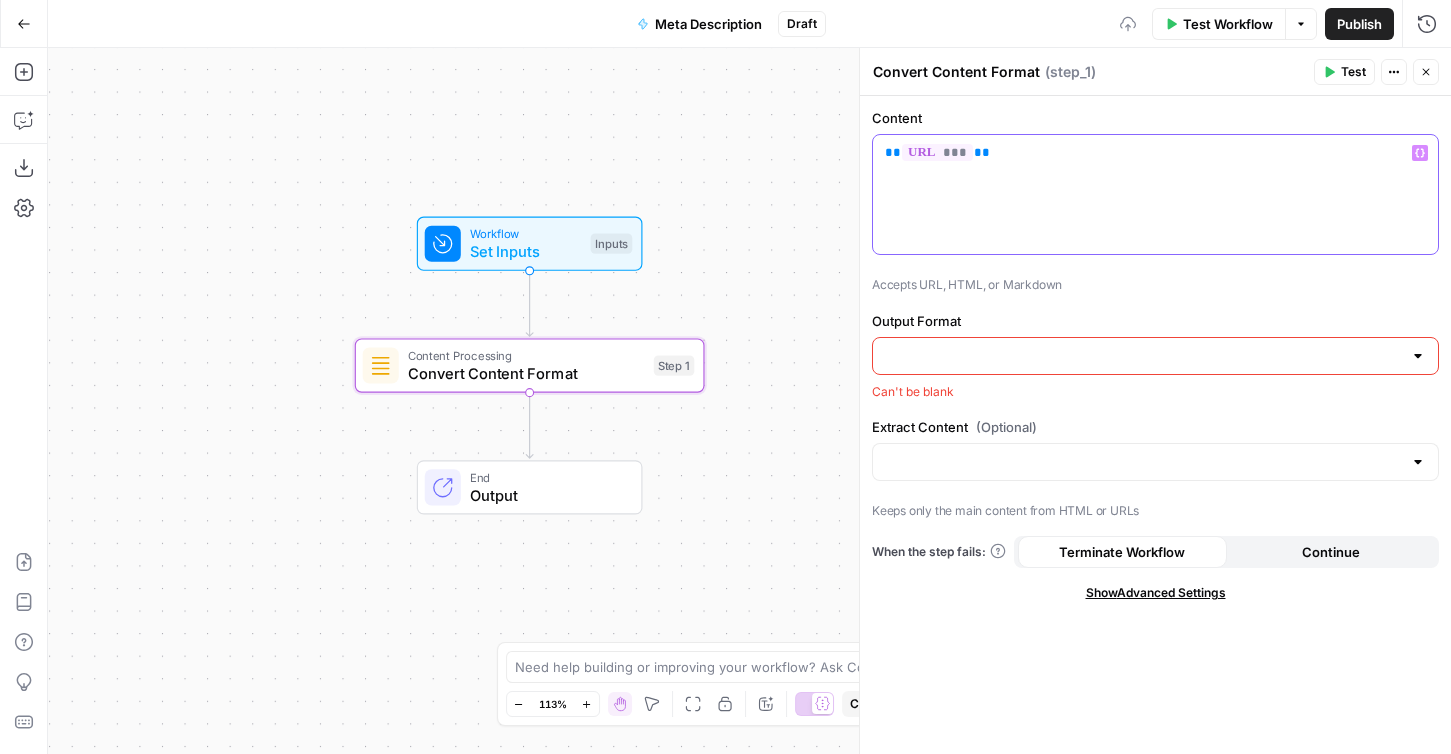 drag, startPoint x: 1054, startPoint y: 167, endPoint x: 804, endPoint y: 162, distance: 250.04999 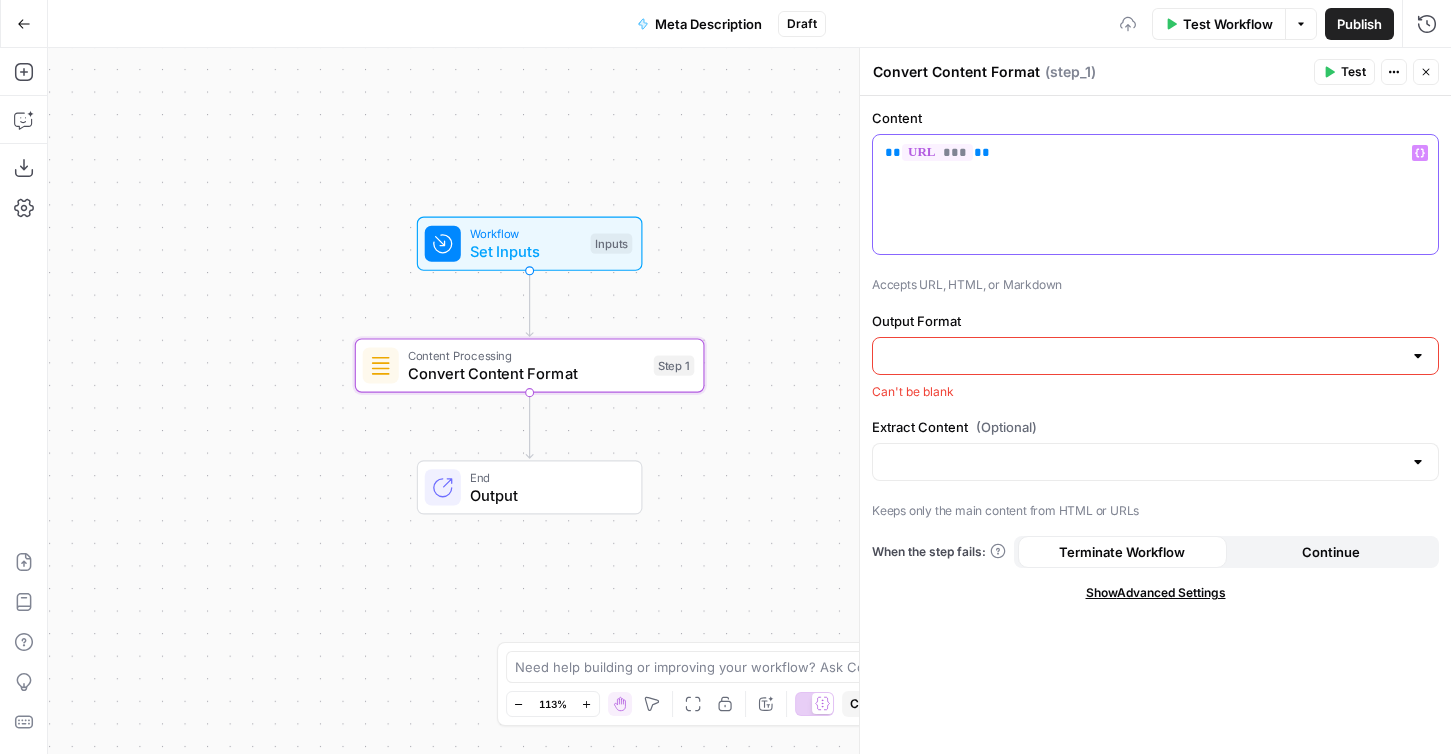 click on "LegalZoom New Home Browse Your Data Monitoring Flightpath Settings Recent Grids New grid Write Informational Article Article Linking Grid Recent Workflows New Workflow Meta Description Internal + External Link Addition Internal + External Linking Quality Control AirOps Academy What's new?
5
Help + Support Go Back Meta Description Draft Test Workflow Options Publish Run History Add Steps Copilot Download as JSON Settings Import JSON AirOps Academy Help Give Feedback Shortcuts Workflow Set Inputs Inputs Content Processing Convert Content Format Step 1 End Output Press enter or space to select a node. You can then use the arrow keys to move the node around.  Press delete to remove it and escape to cancel.   Press enter or space to select an edge. You can then press delete to remove it or escape to cancel. Oops! Your window is too small AirOps is currently only supported on desktop devices. Please switch to access. Go Back" at bounding box center [725, 377] 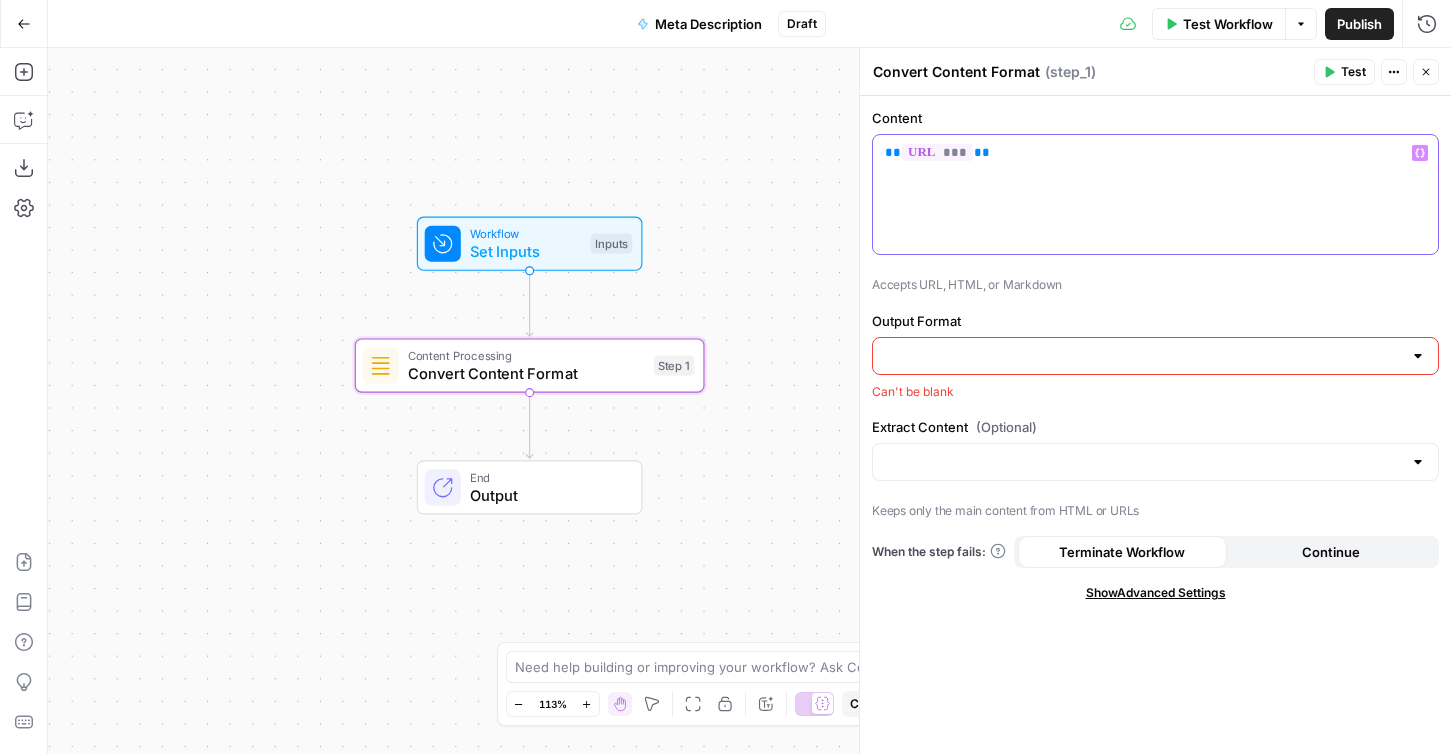 drag, startPoint x: 1011, startPoint y: 165, endPoint x: 881, endPoint y: 149, distance: 130.98091 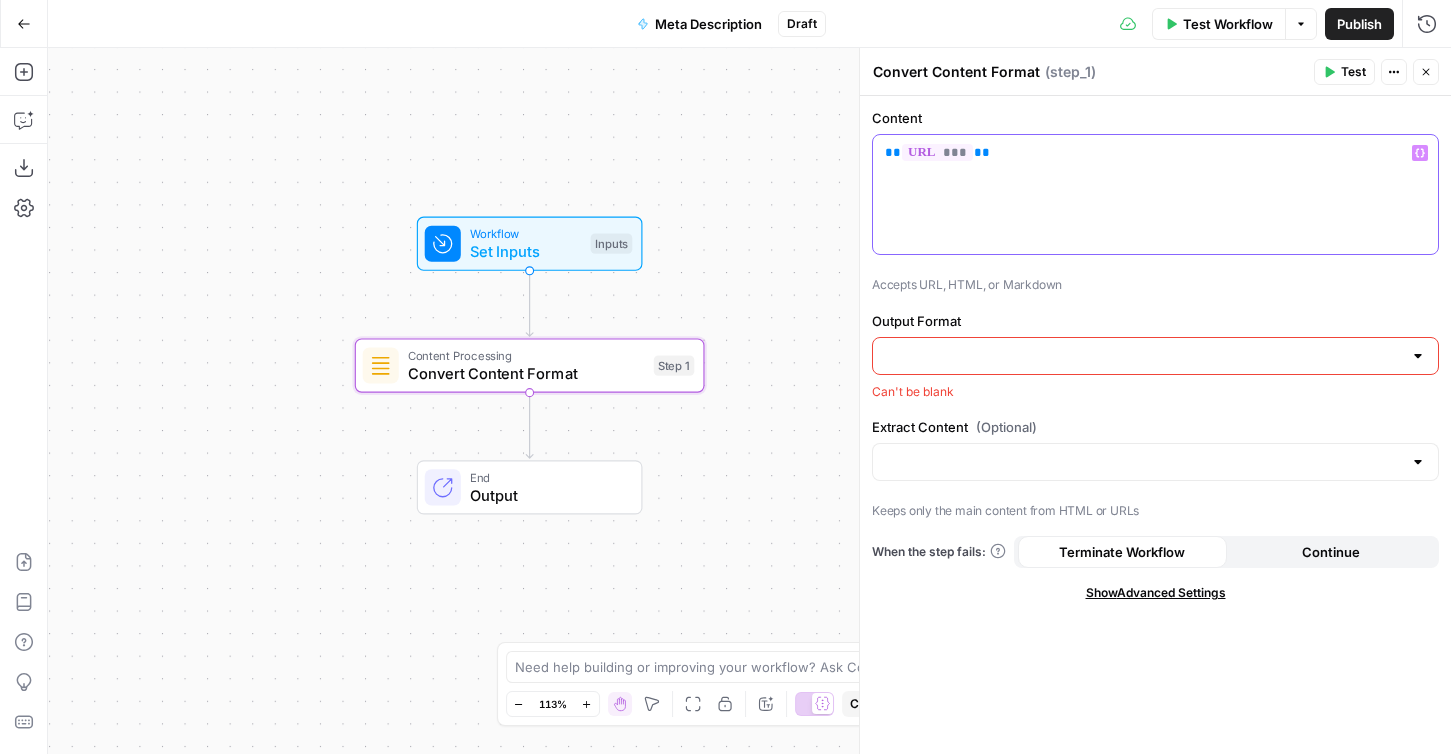 click on "** *** **" at bounding box center [1155, 194] 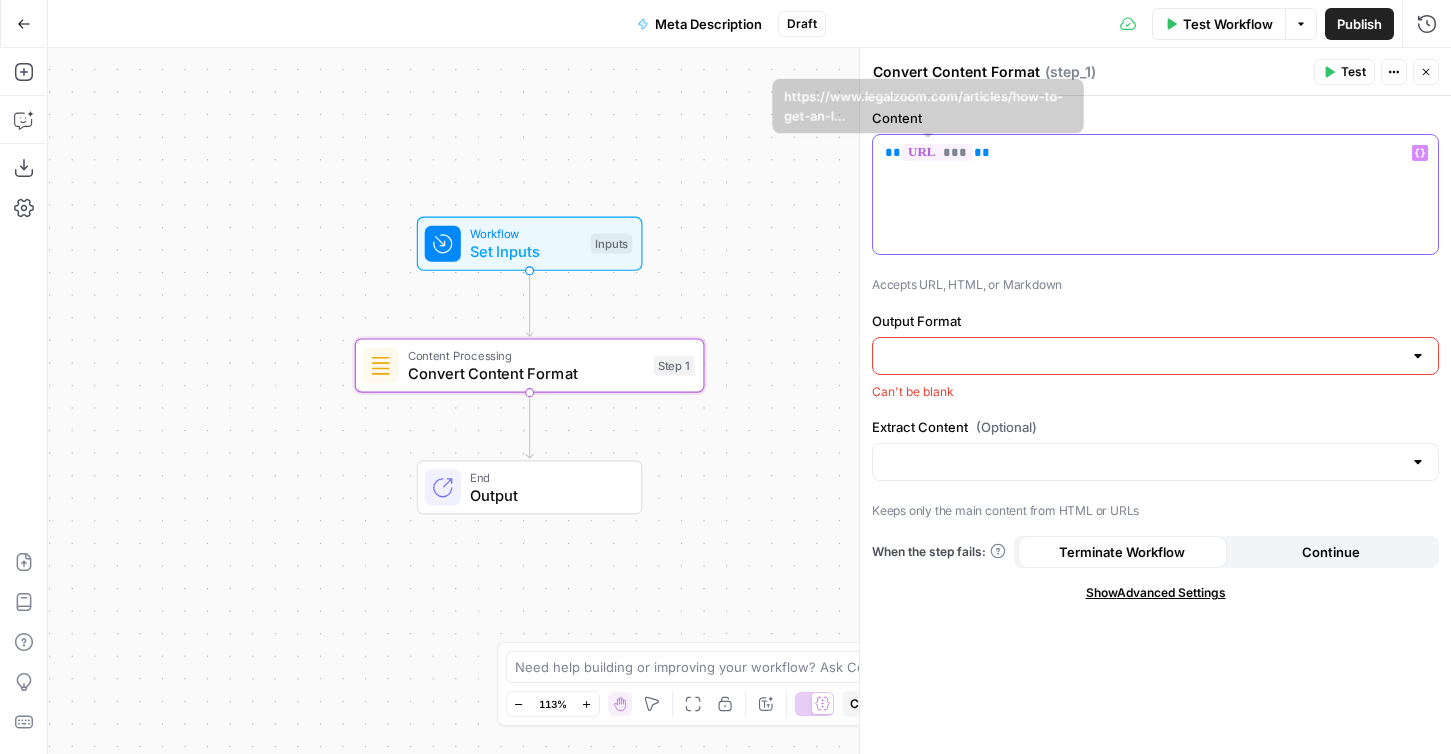 click on "** *** **" at bounding box center [1155, 153] 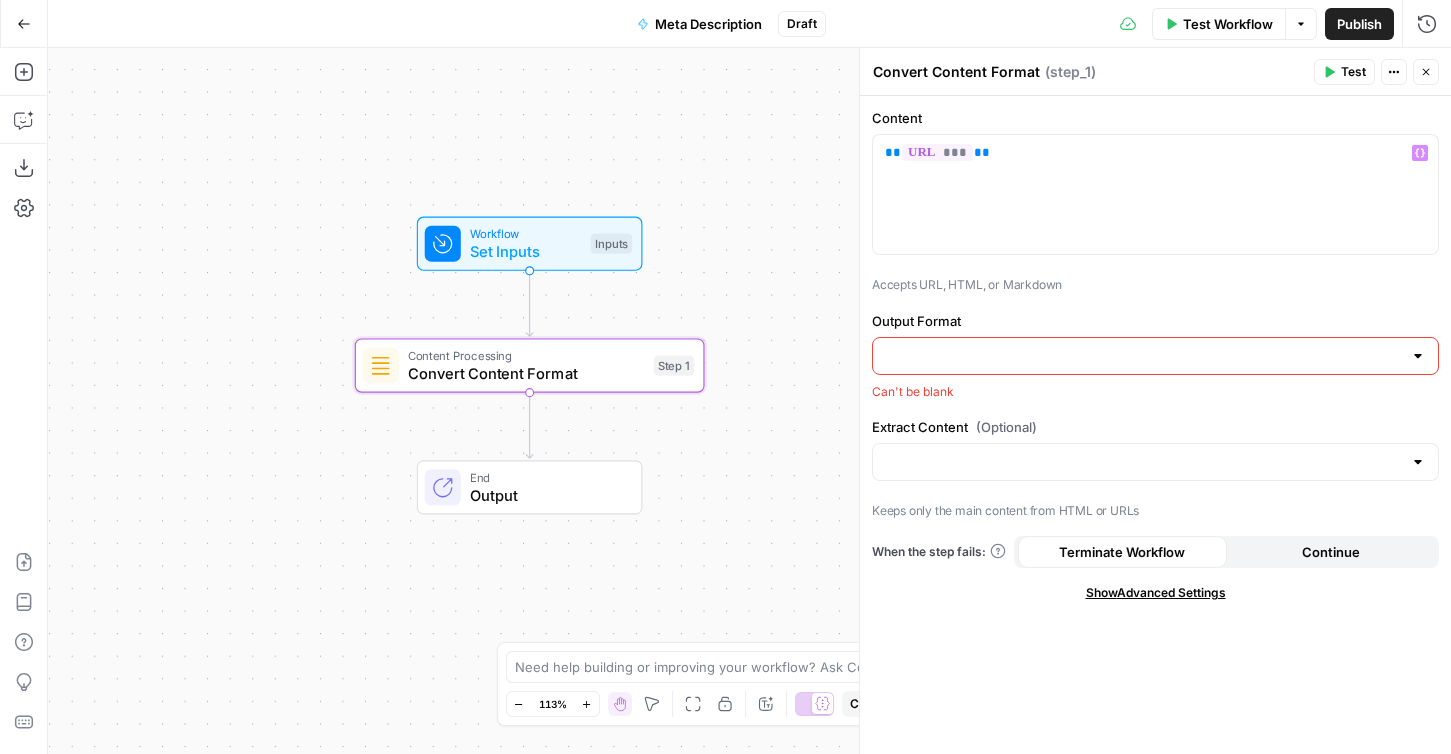 click at bounding box center (1155, 356) 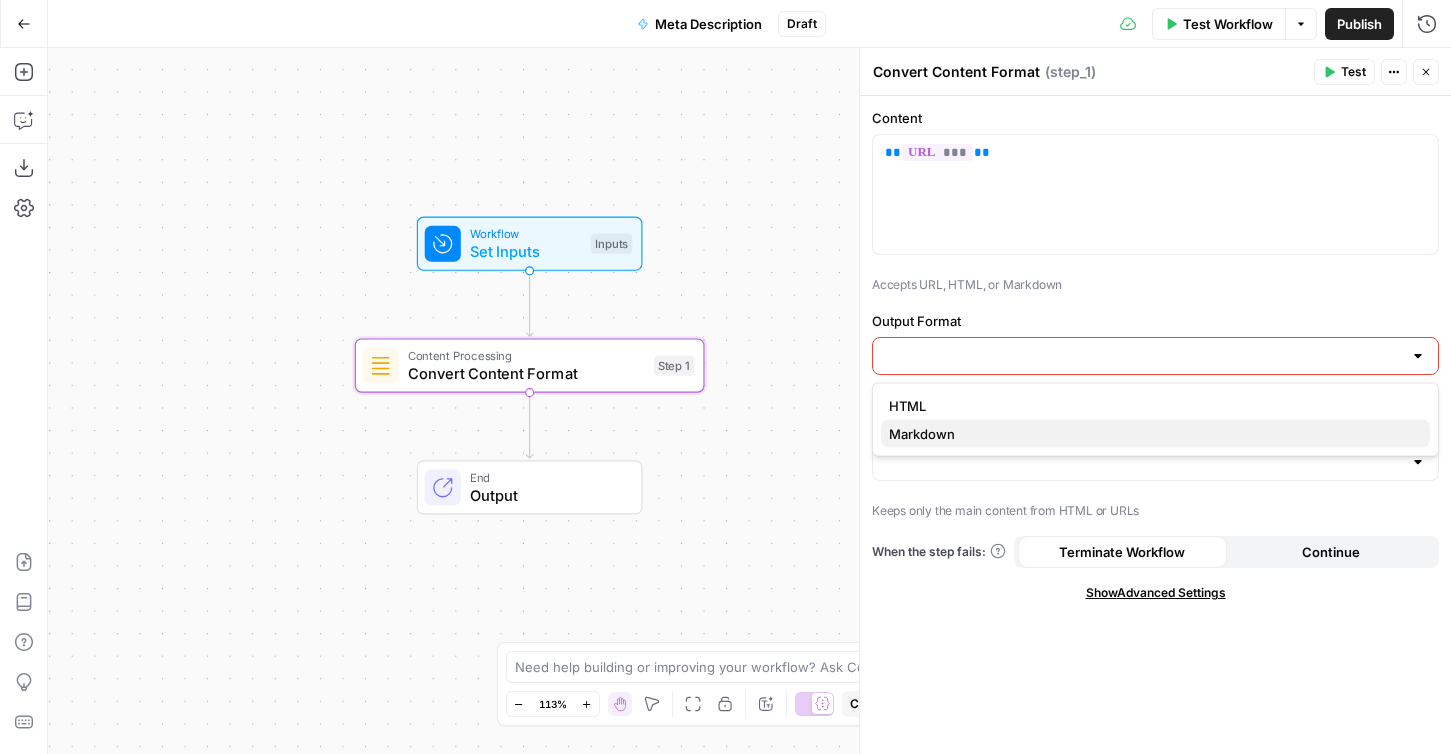 click on "Markdown" at bounding box center [1151, 434] 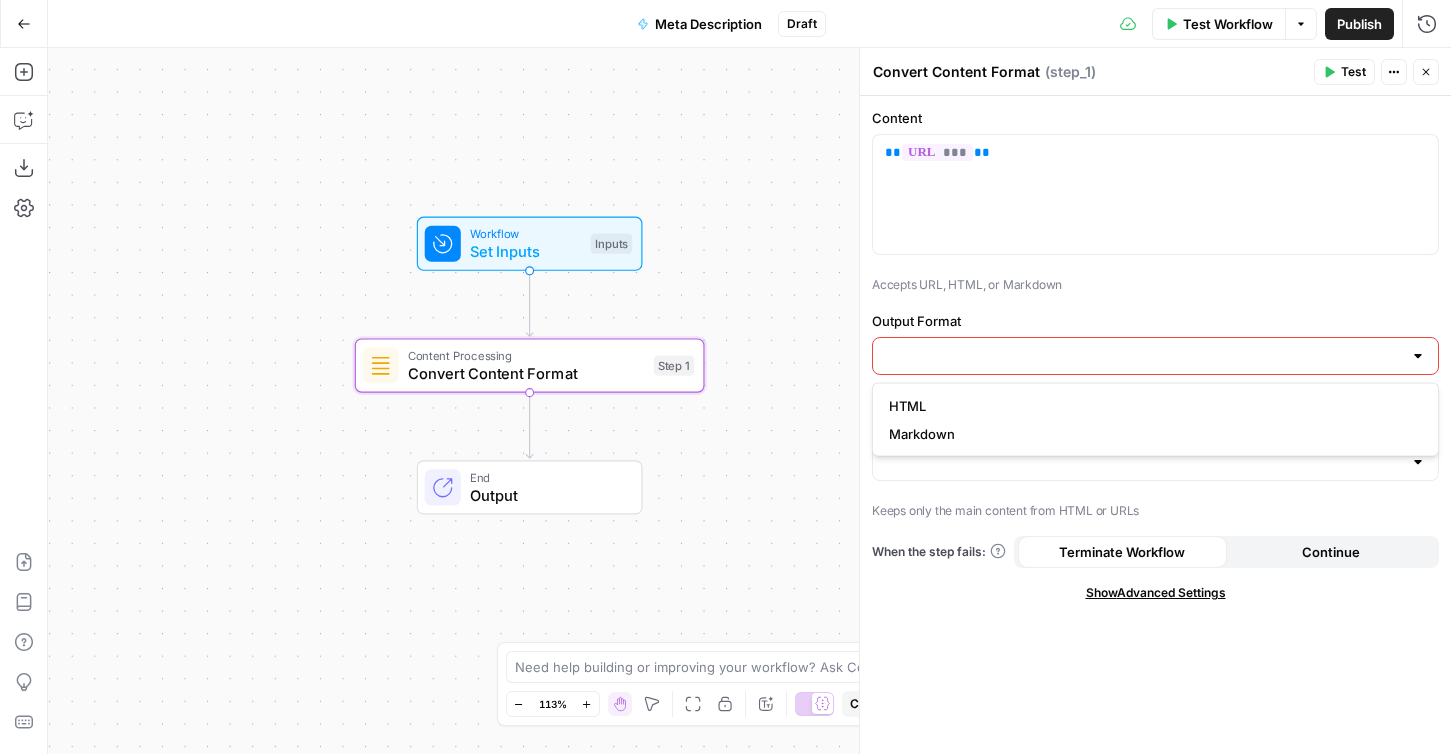 type on "Markdown" 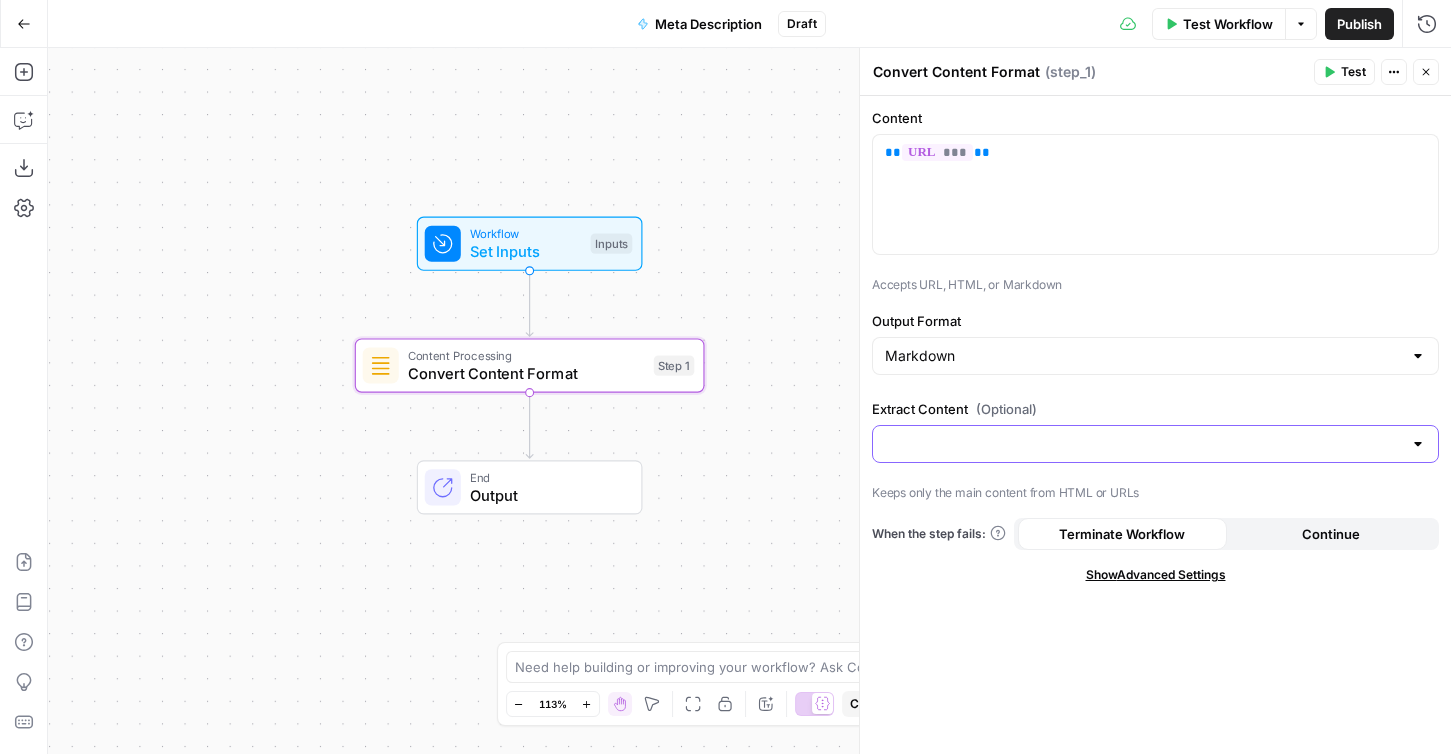 click on "Extract Content   (Optional)" at bounding box center [1143, 444] 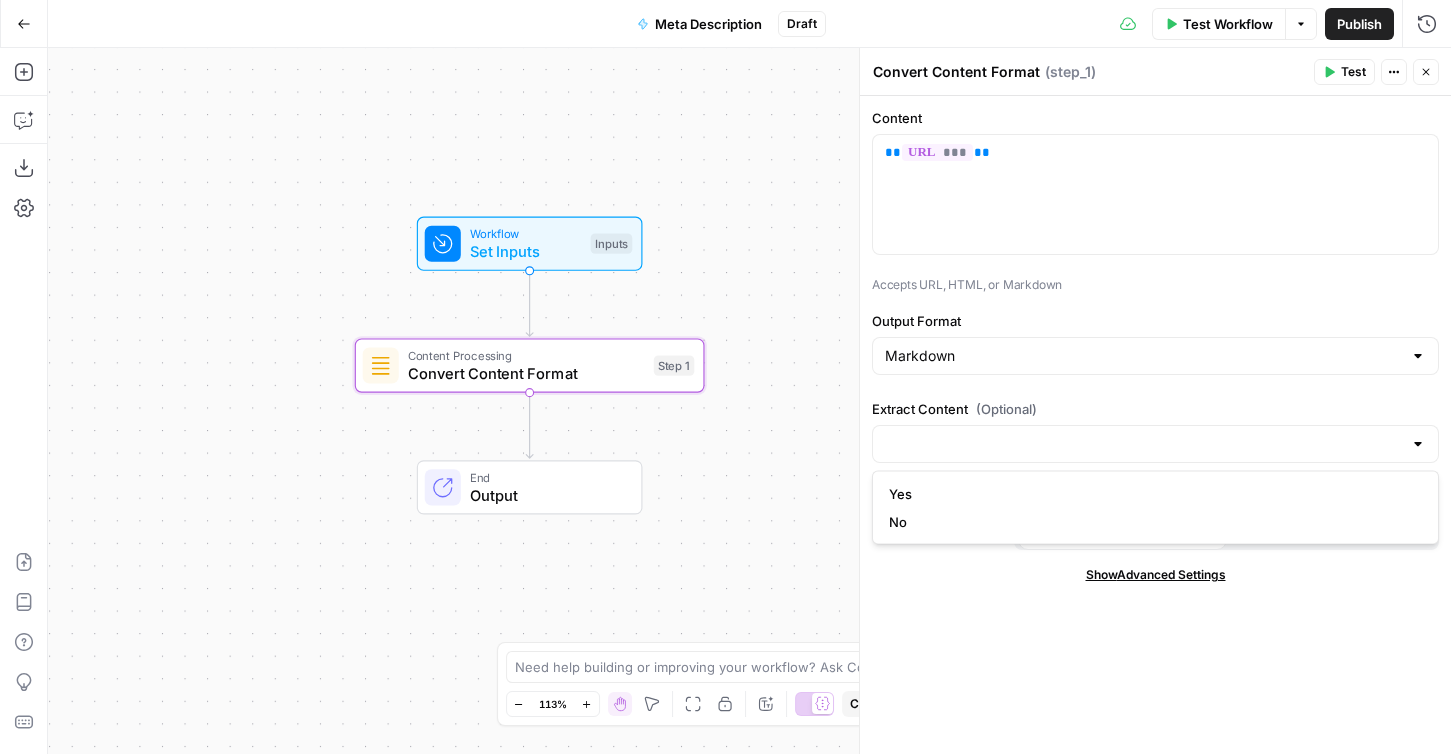 click on "Extract Content   (Optional) Keeps only the main content from HTML or URLs" at bounding box center (1155, 451) 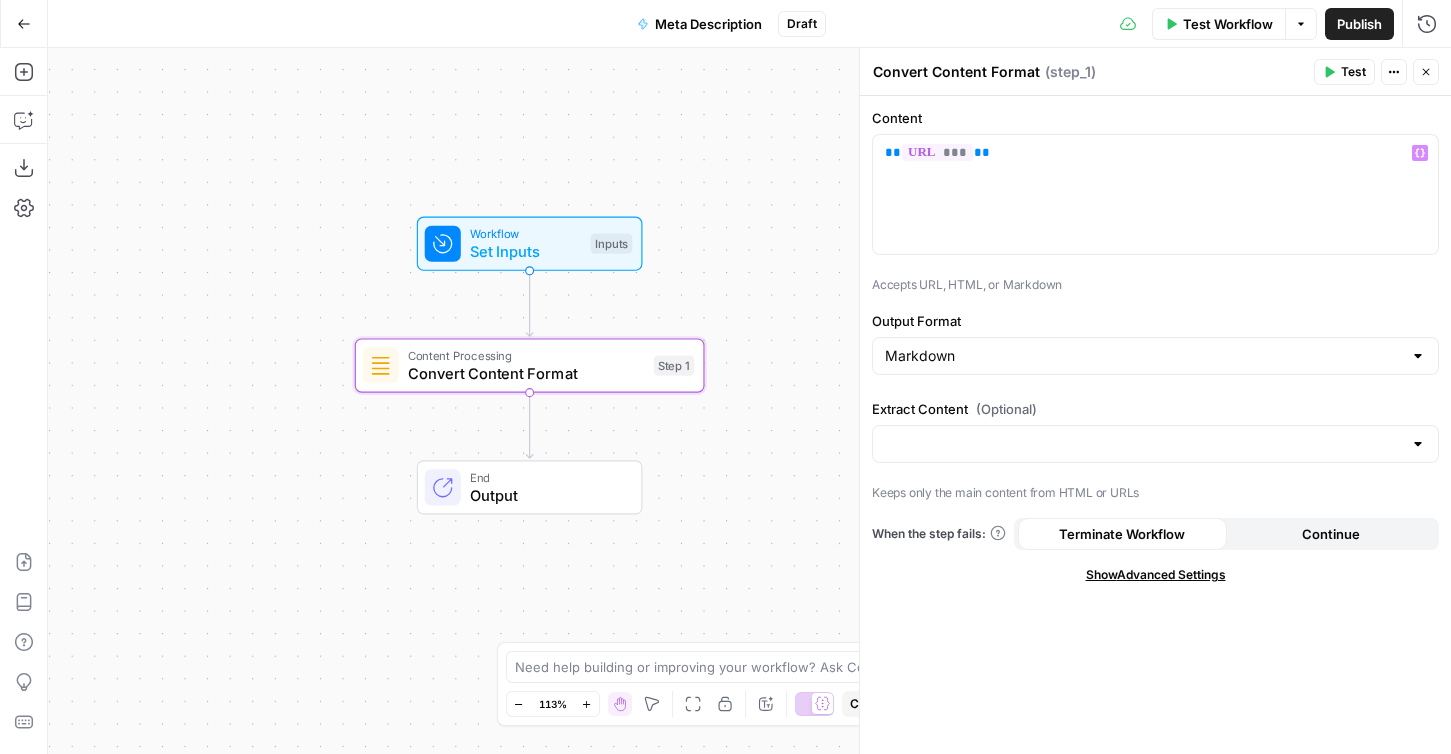 click 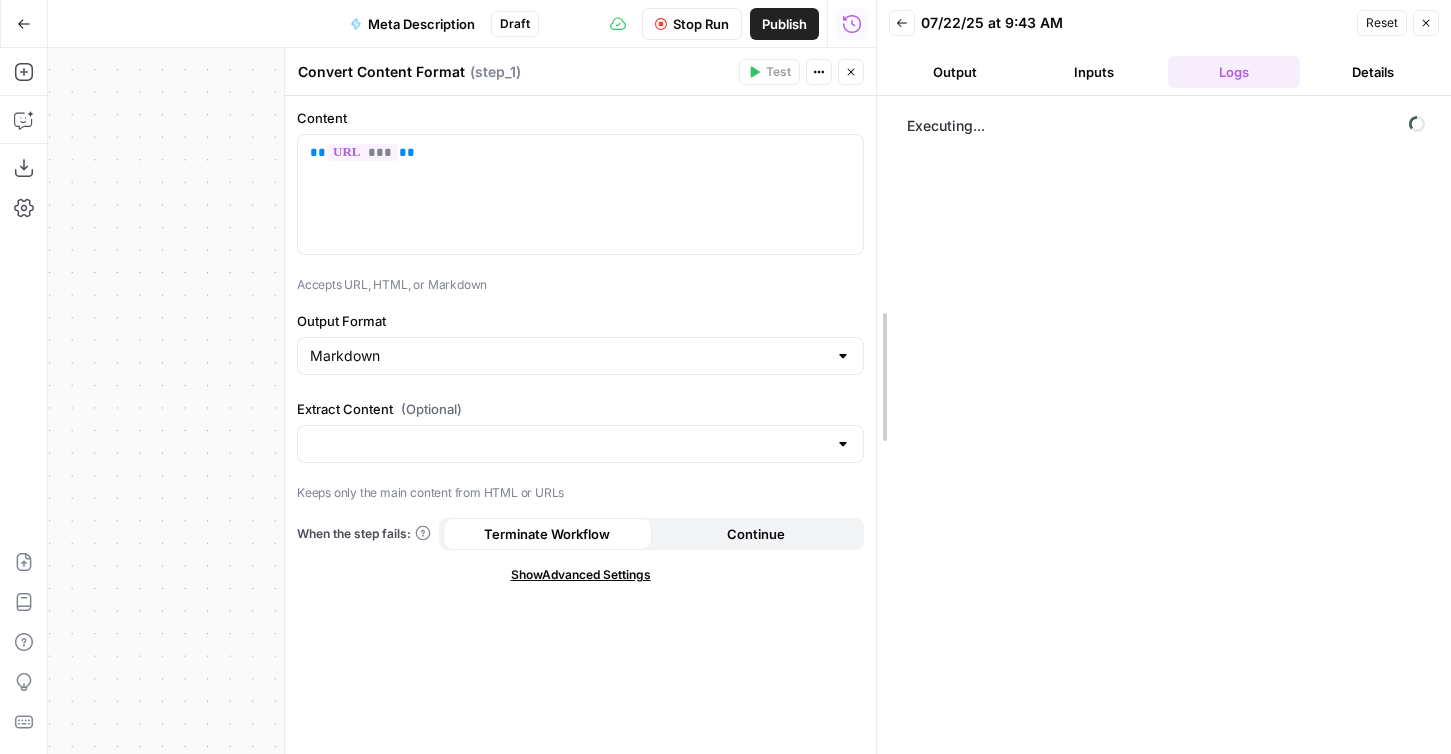drag, startPoint x: 872, startPoint y: 94, endPoint x: 799, endPoint y: 94, distance: 73 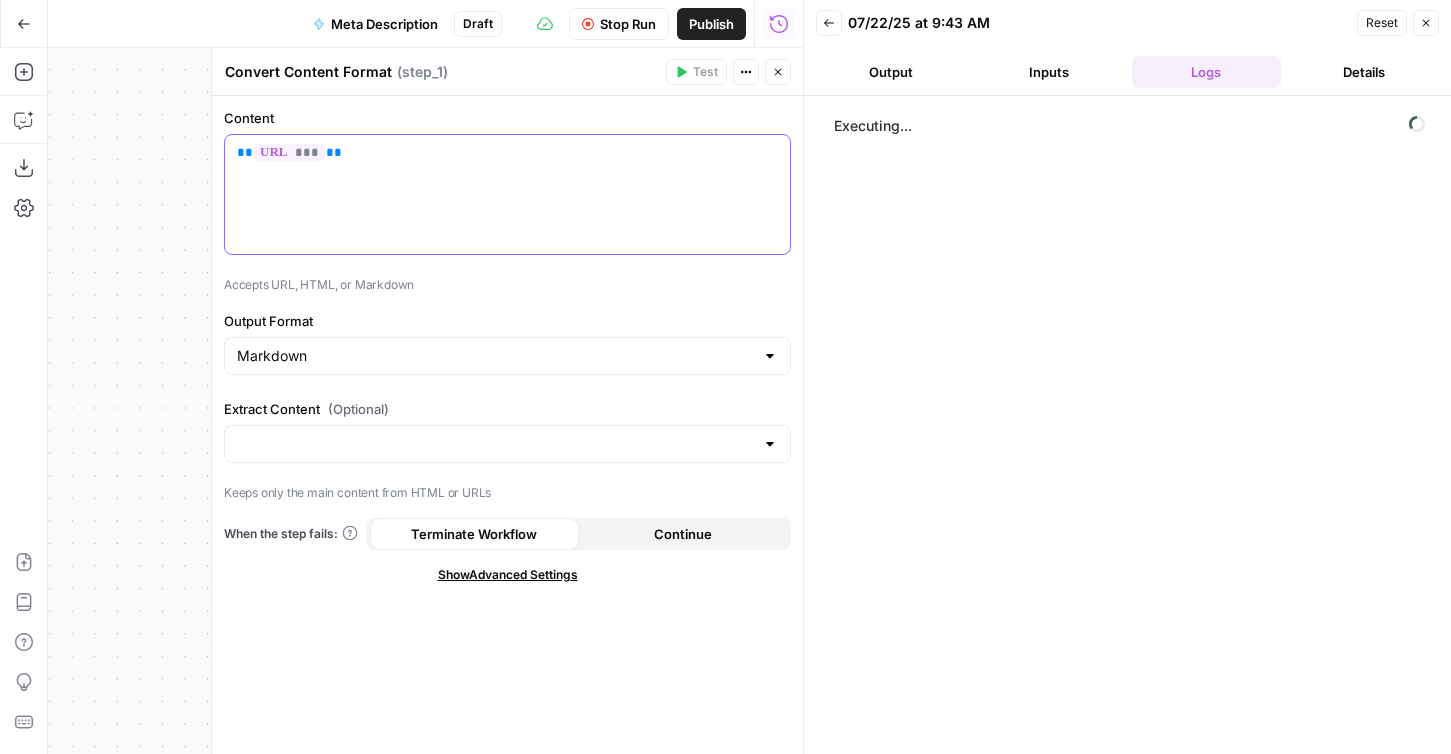 click on "** *** **" at bounding box center [507, 153] 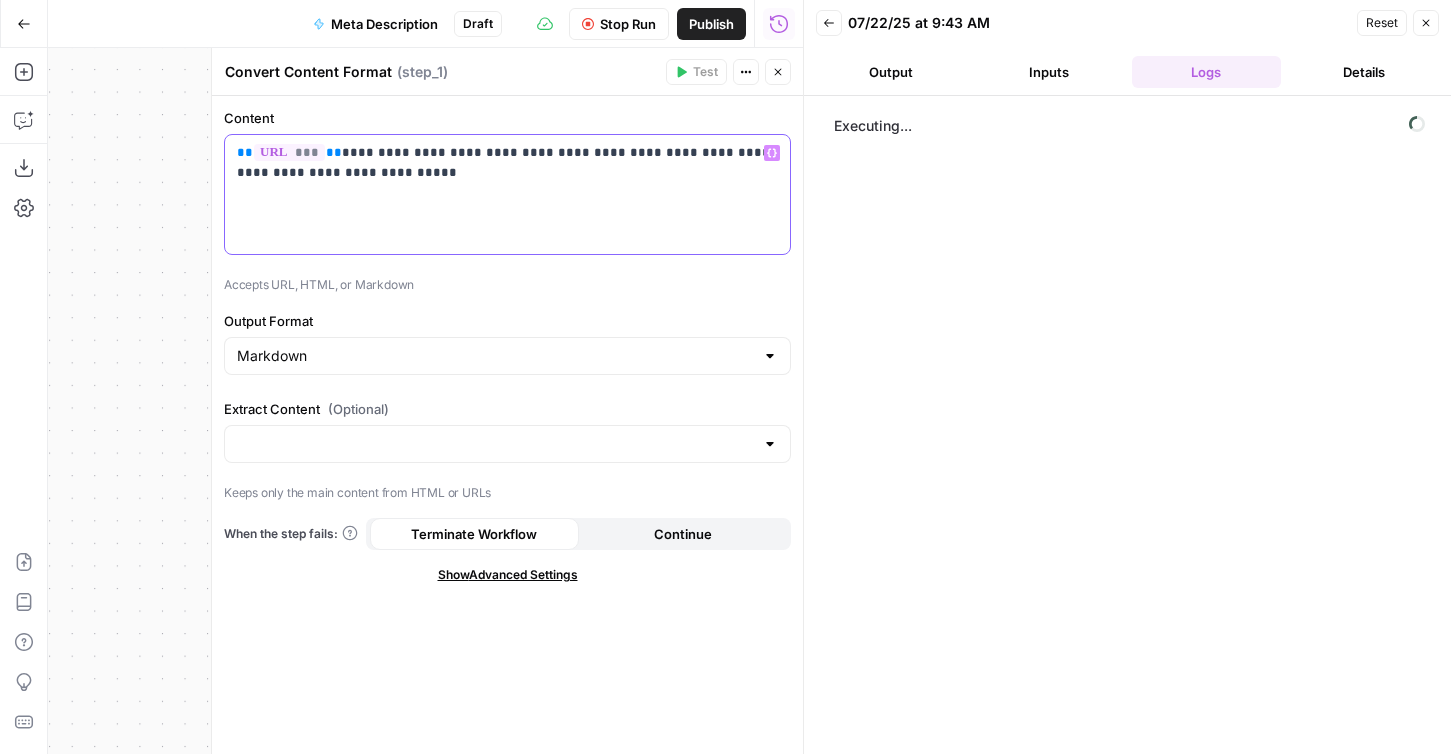 drag, startPoint x: 328, startPoint y: 153, endPoint x: 437, endPoint y: 165, distance: 109.65856 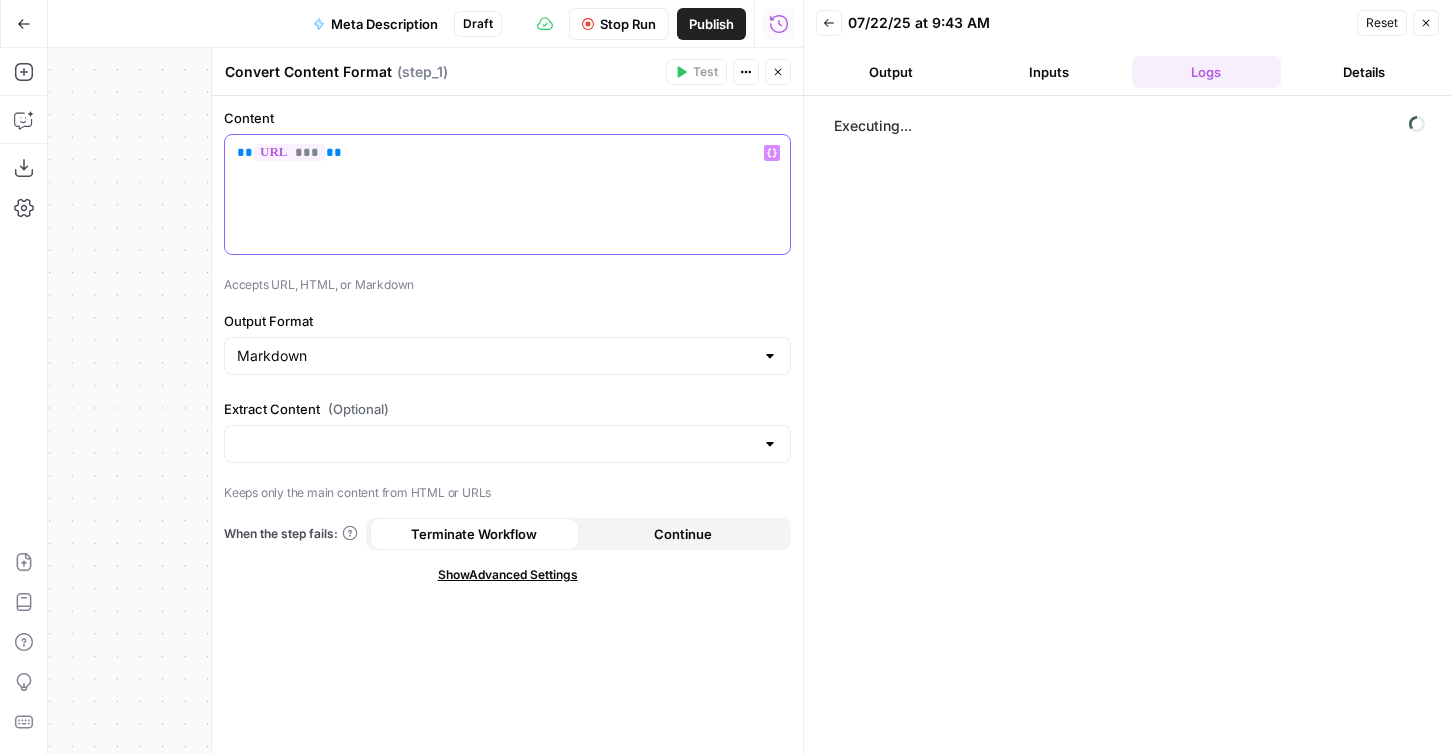 click on "** *** **" at bounding box center (507, 153) 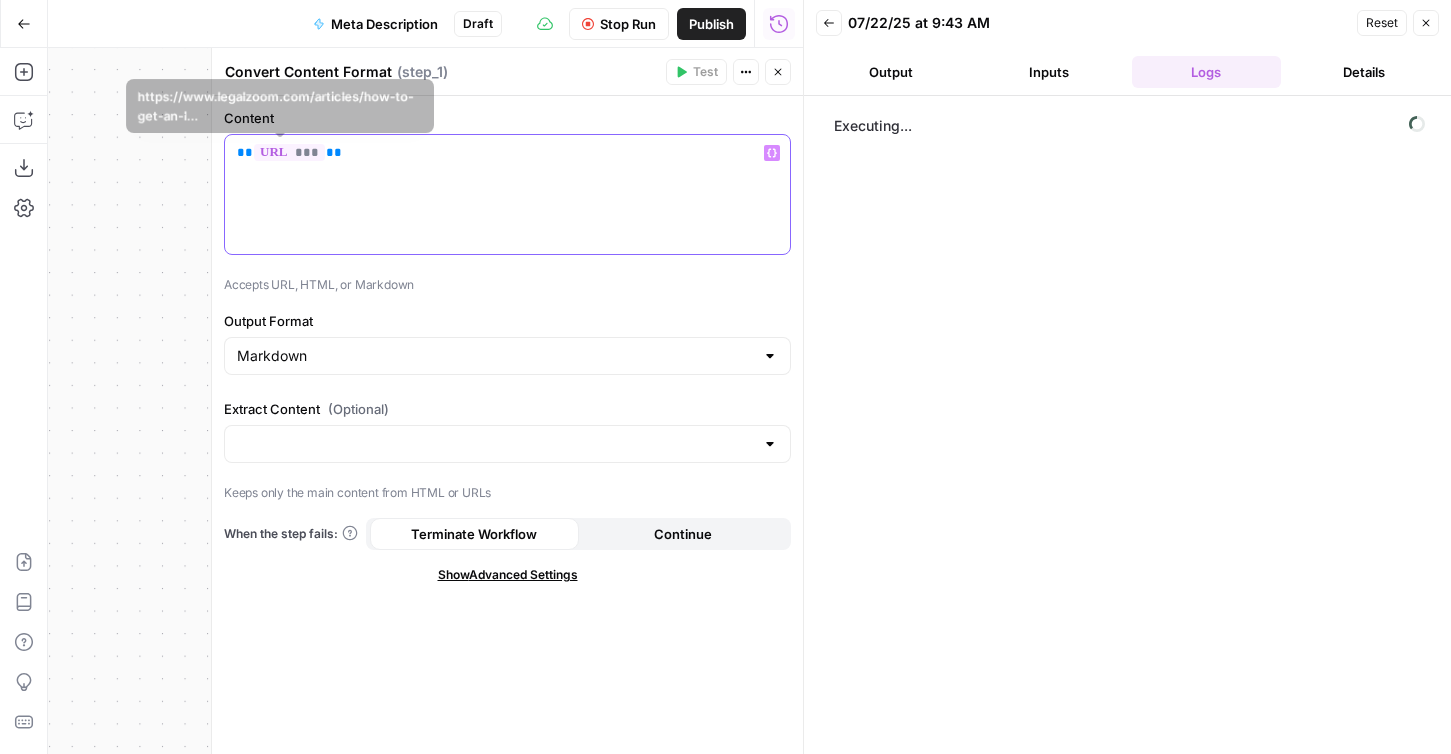 drag, startPoint x: 404, startPoint y: 162, endPoint x: 234, endPoint y: 150, distance: 170.423 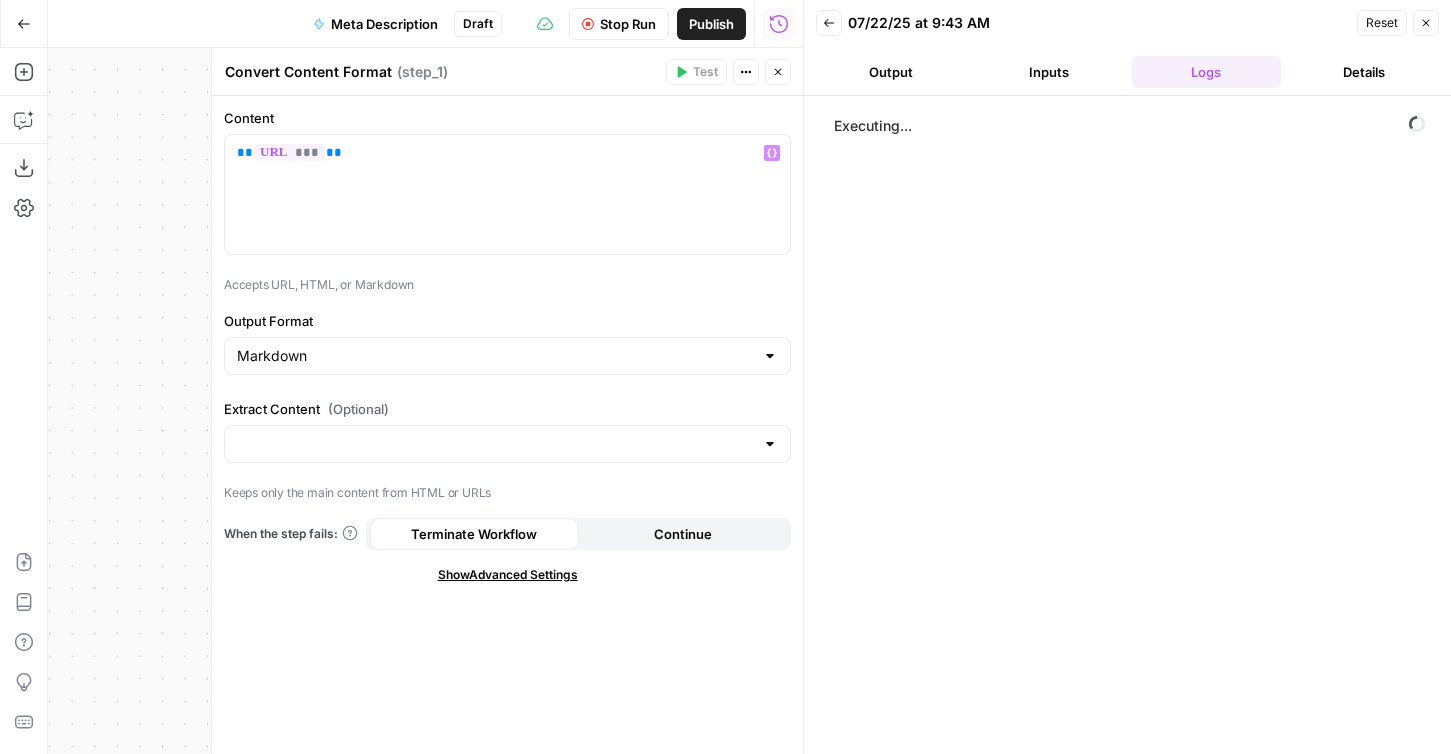 click on "Output" at bounding box center [891, 72] 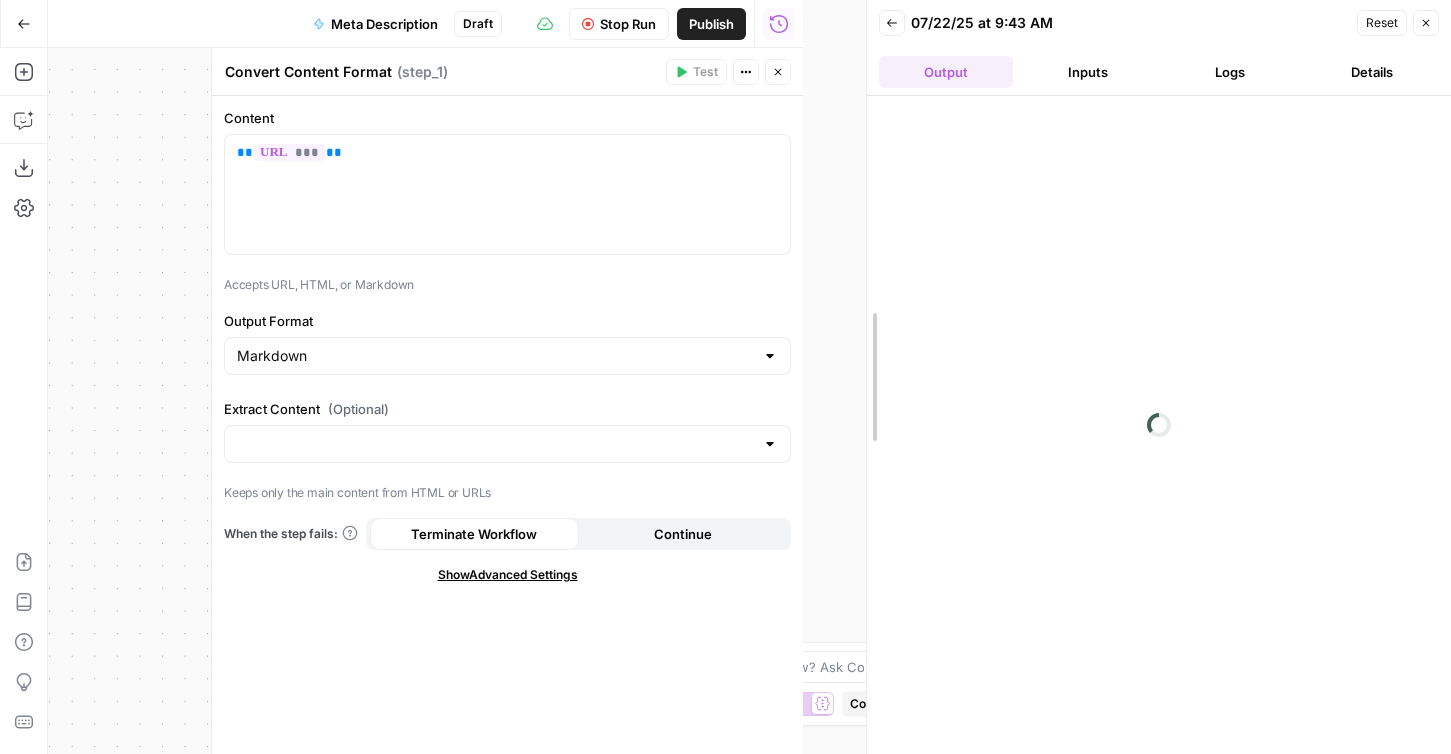 drag, startPoint x: 801, startPoint y: 159, endPoint x: 864, endPoint y: 159, distance: 63 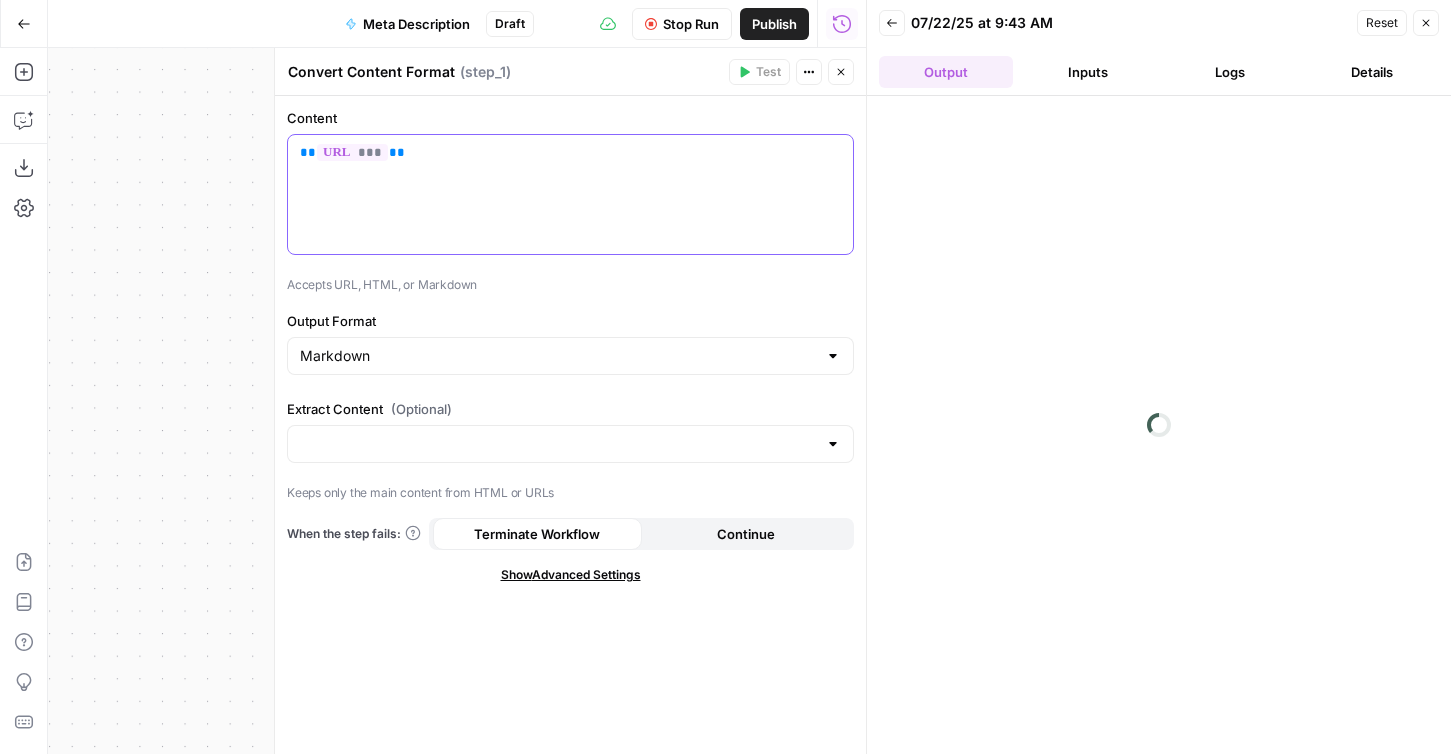 click on "** *** **" at bounding box center (570, 194) 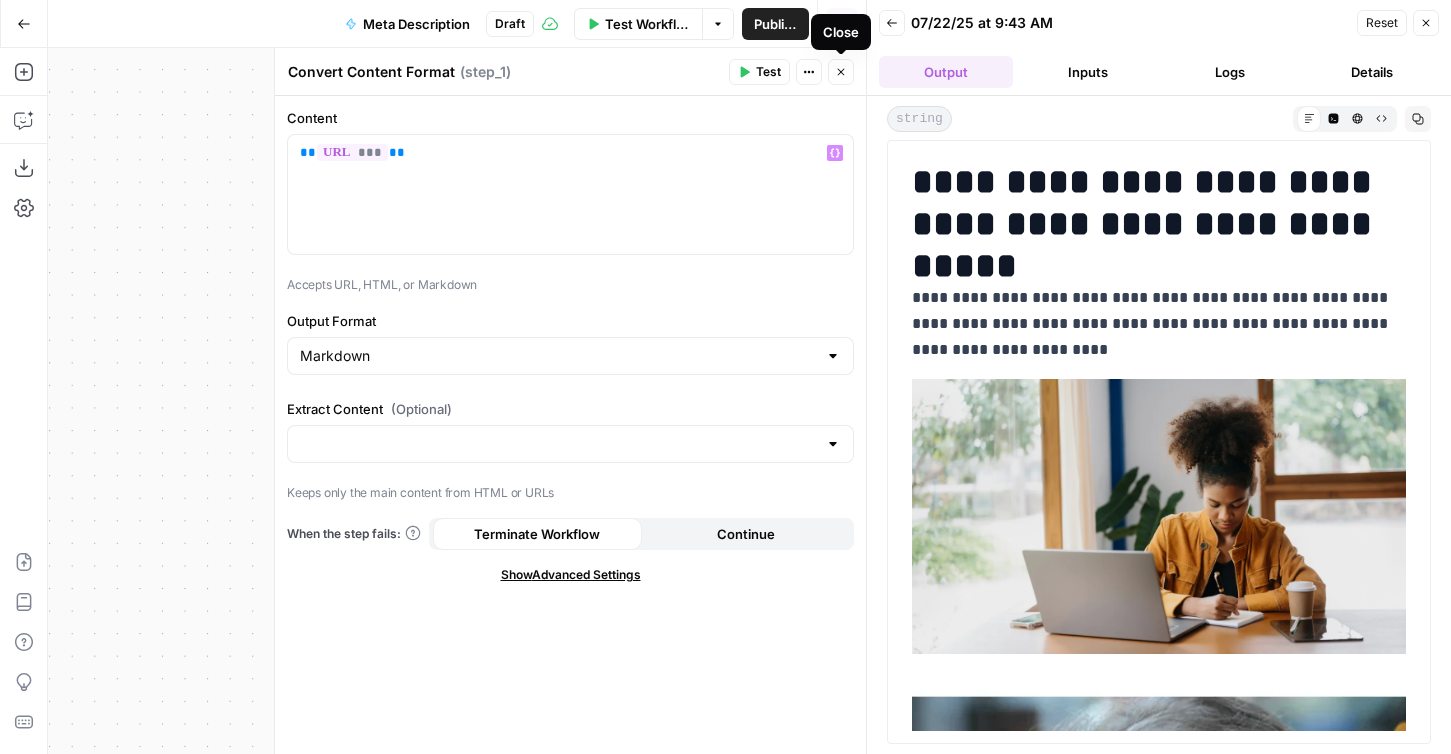 click on "Close" at bounding box center [846, 72] 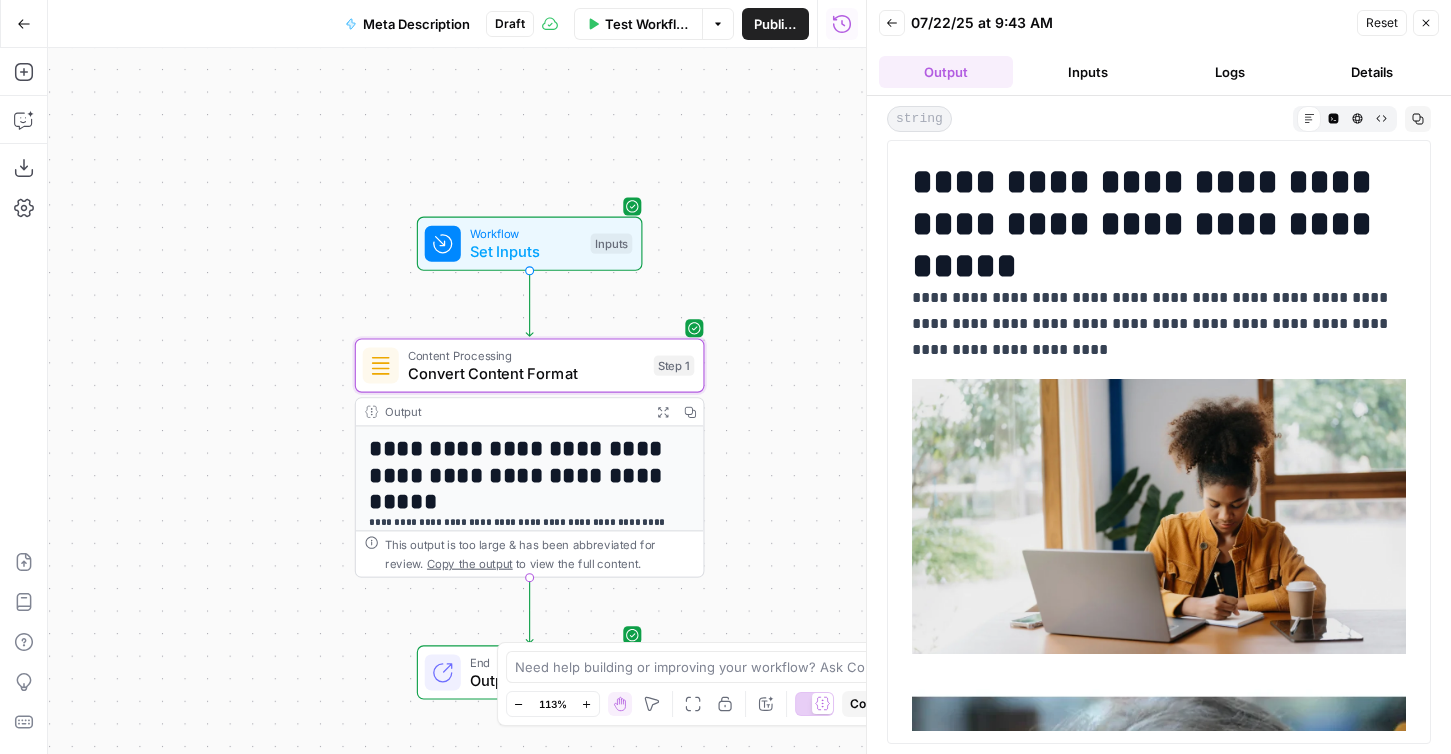 drag, startPoint x: 708, startPoint y: 273, endPoint x: 732, endPoint y: 211, distance: 66.48308 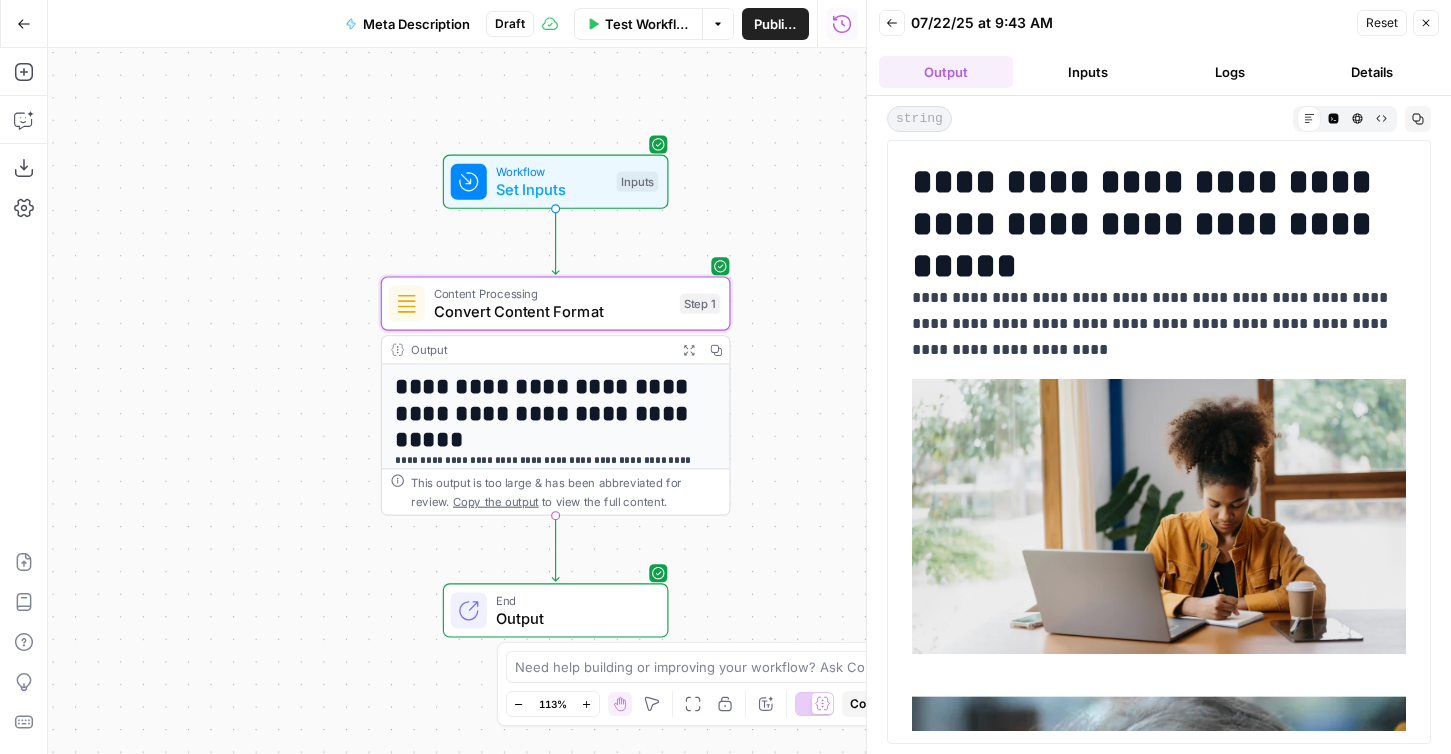 drag, startPoint x: 904, startPoint y: 166, endPoint x: 1101, endPoint y: 410, distance: 313.60007 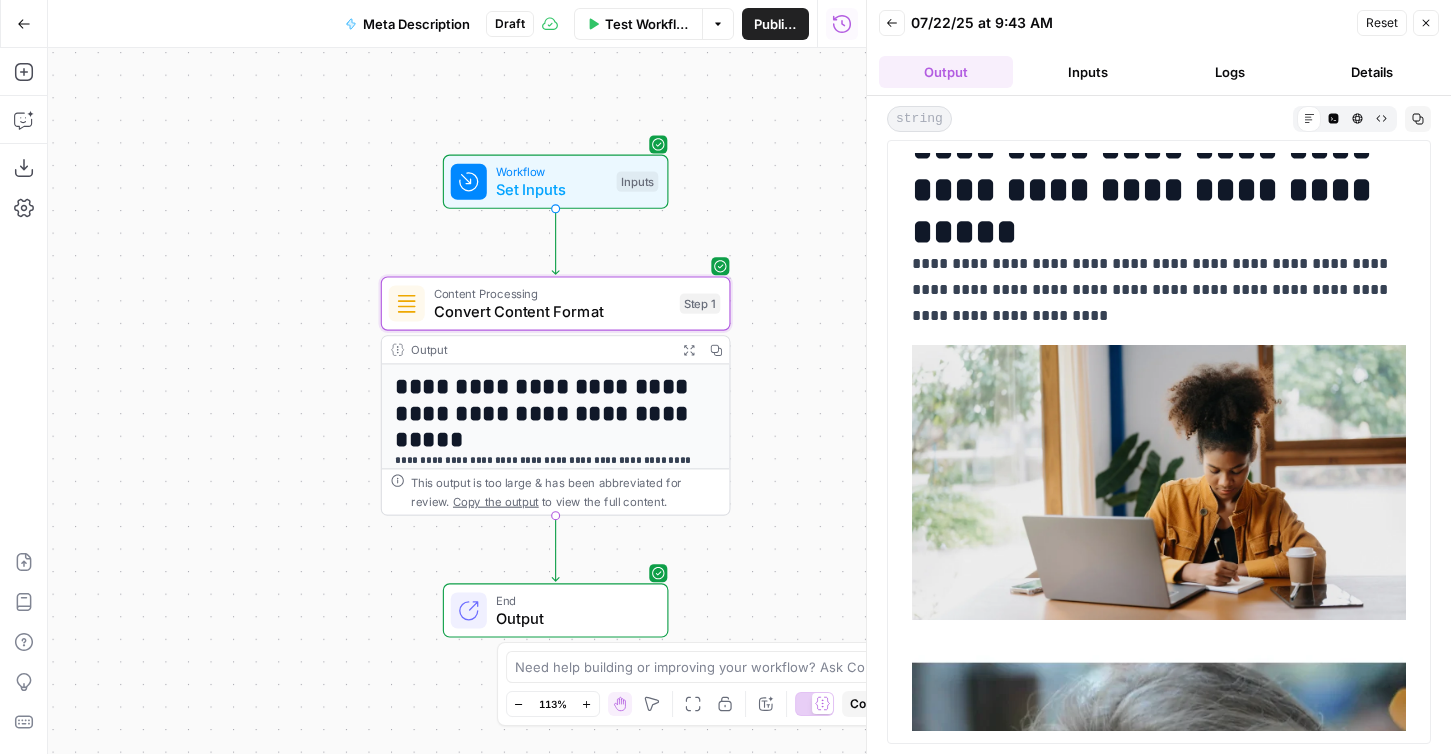 scroll, scrollTop: 0, scrollLeft: 0, axis: both 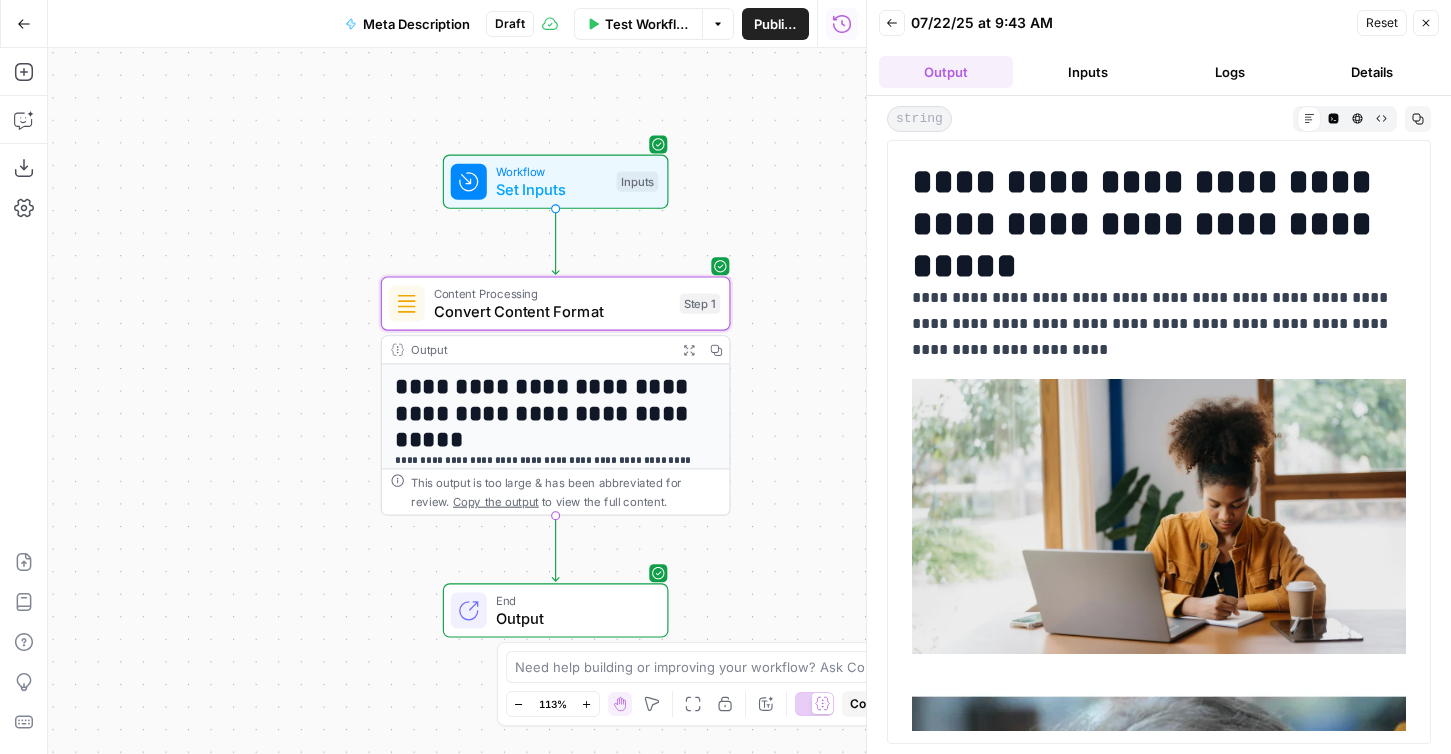 click on "Workflow Set Inputs Inputs" at bounding box center [556, 182] 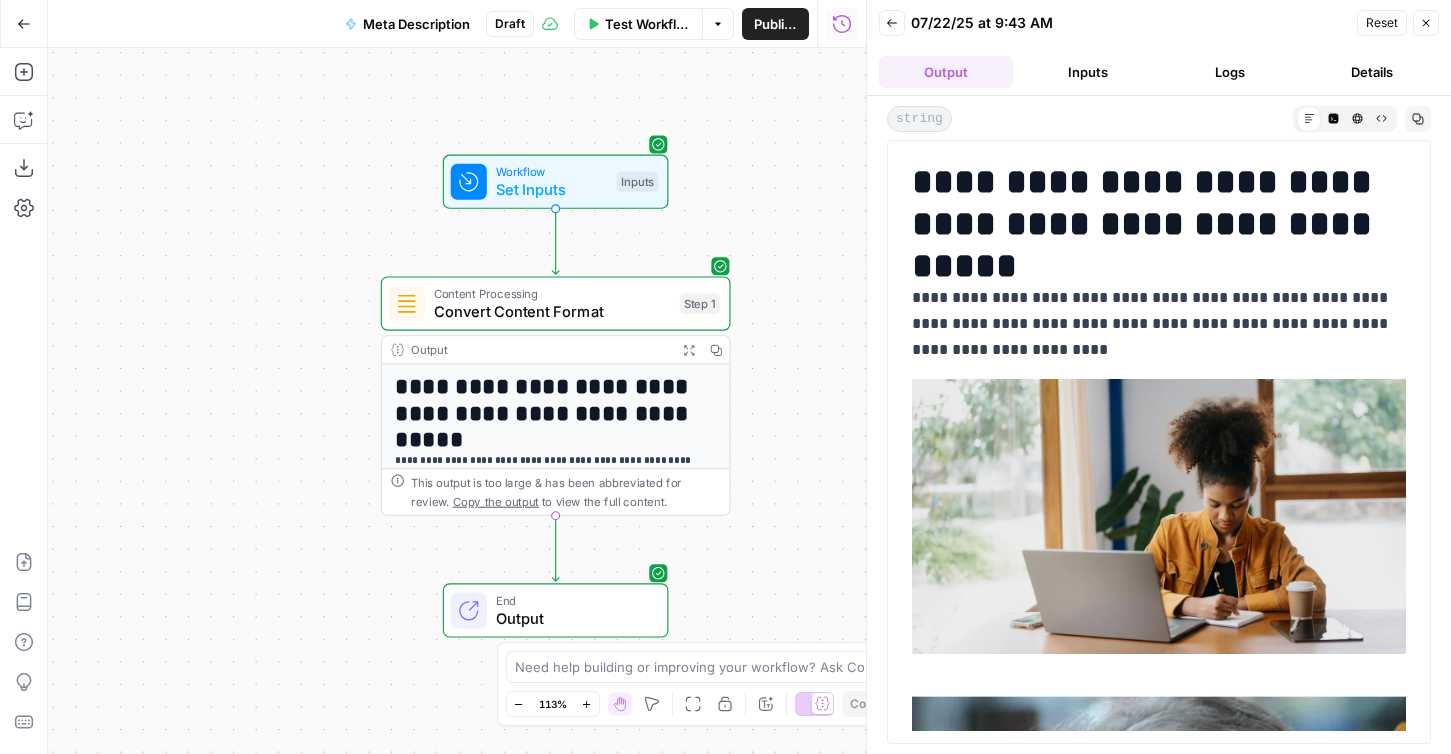 drag, startPoint x: 746, startPoint y: 206, endPoint x: 651, endPoint y: 157, distance: 106.89247 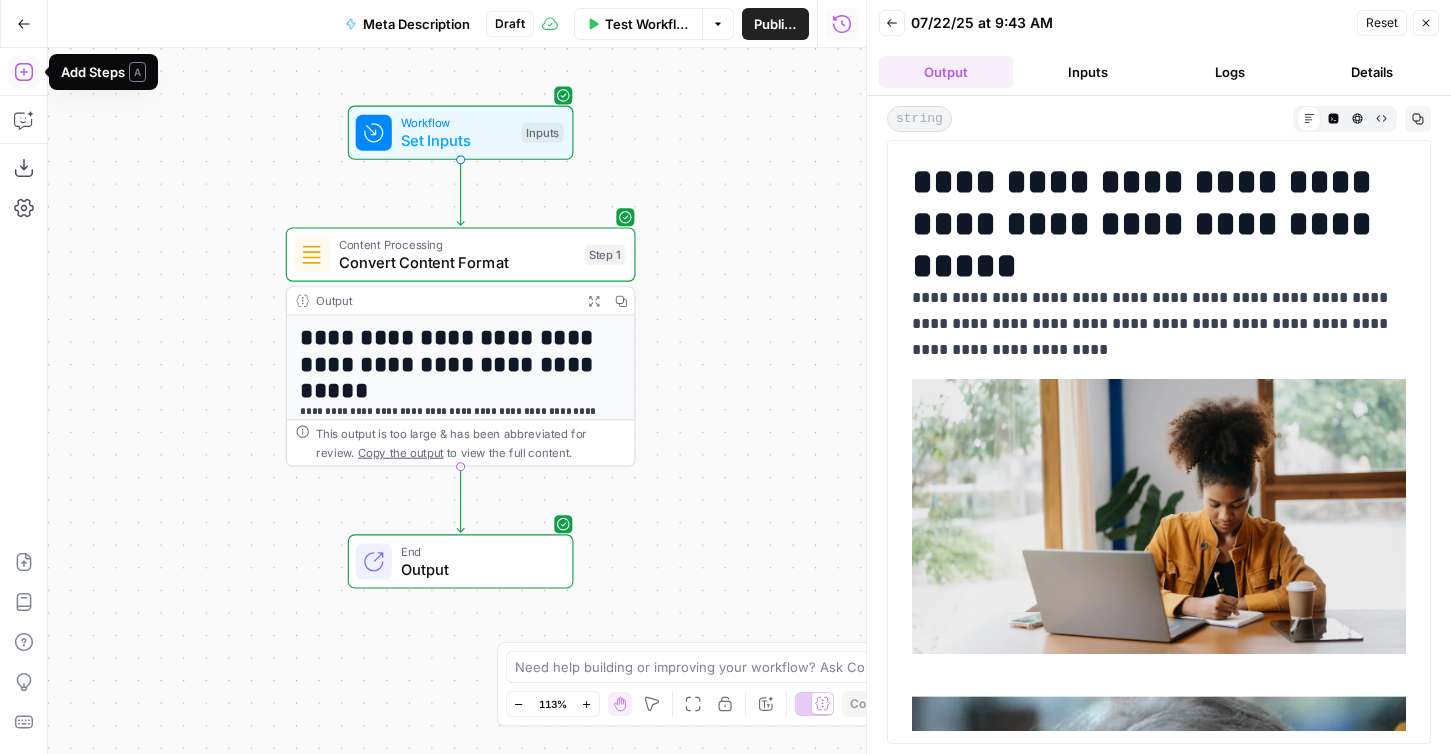 click 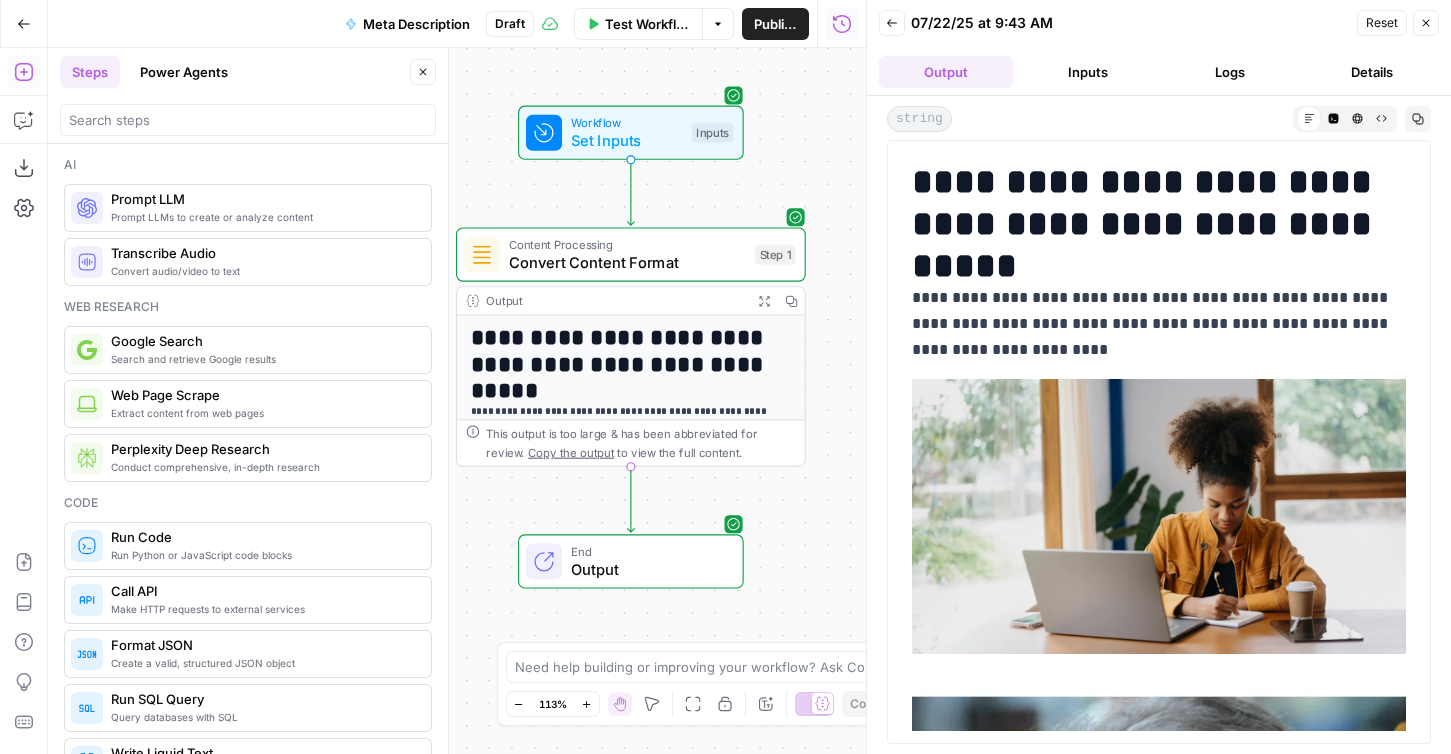drag, startPoint x: 568, startPoint y: 199, endPoint x: 598, endPoint y: 218, distance: 35.510563 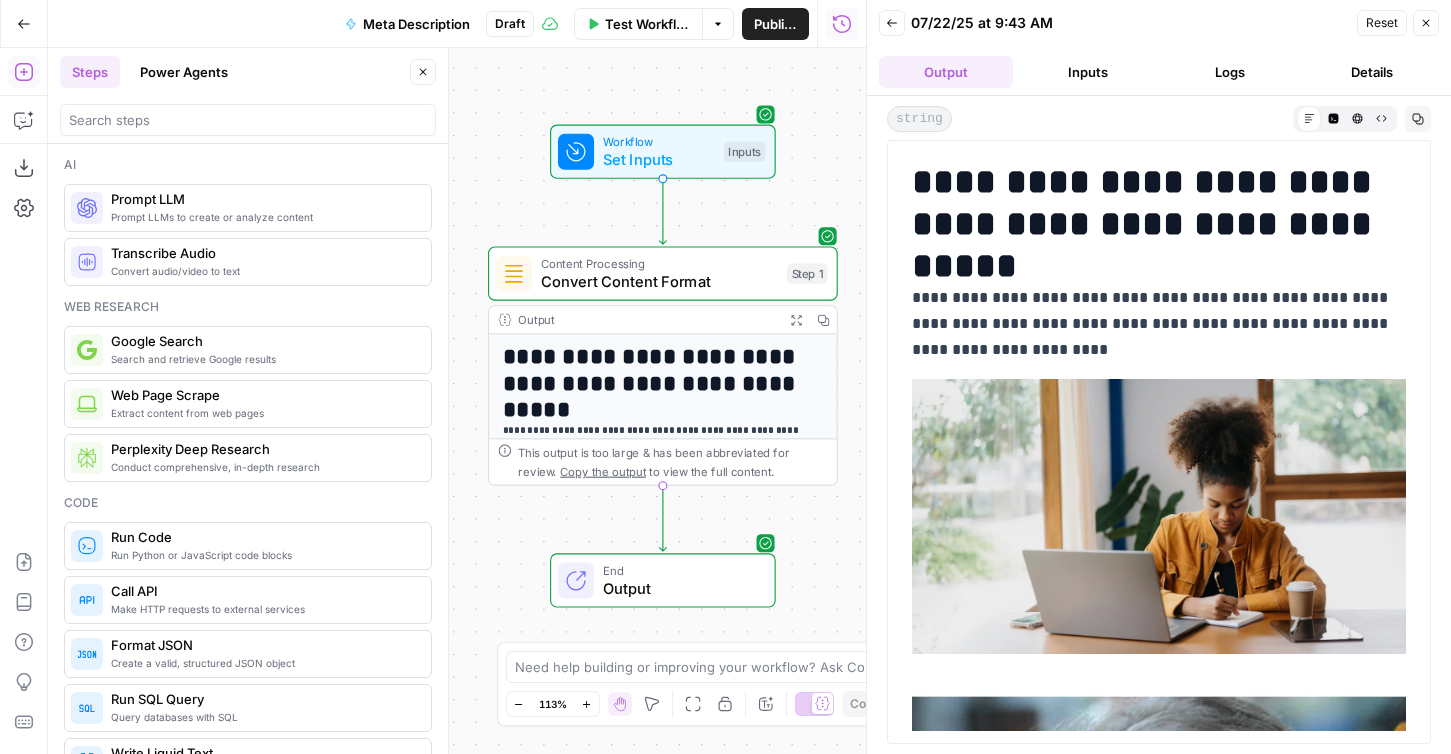drag, startPoint x: 609, startPoint y: 231, endPoint x: 609, endPoint y: 180, distance: 51 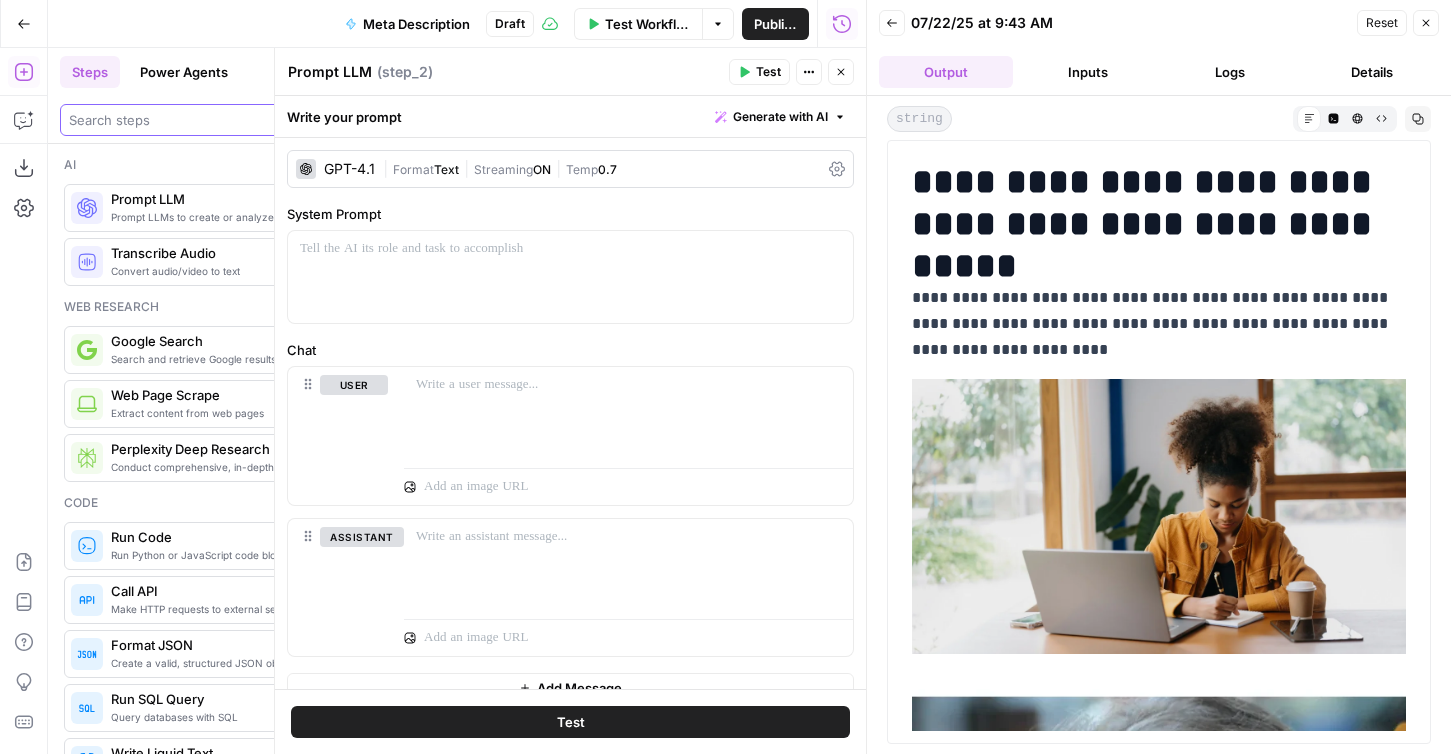 click at bounding box center (248, 120) 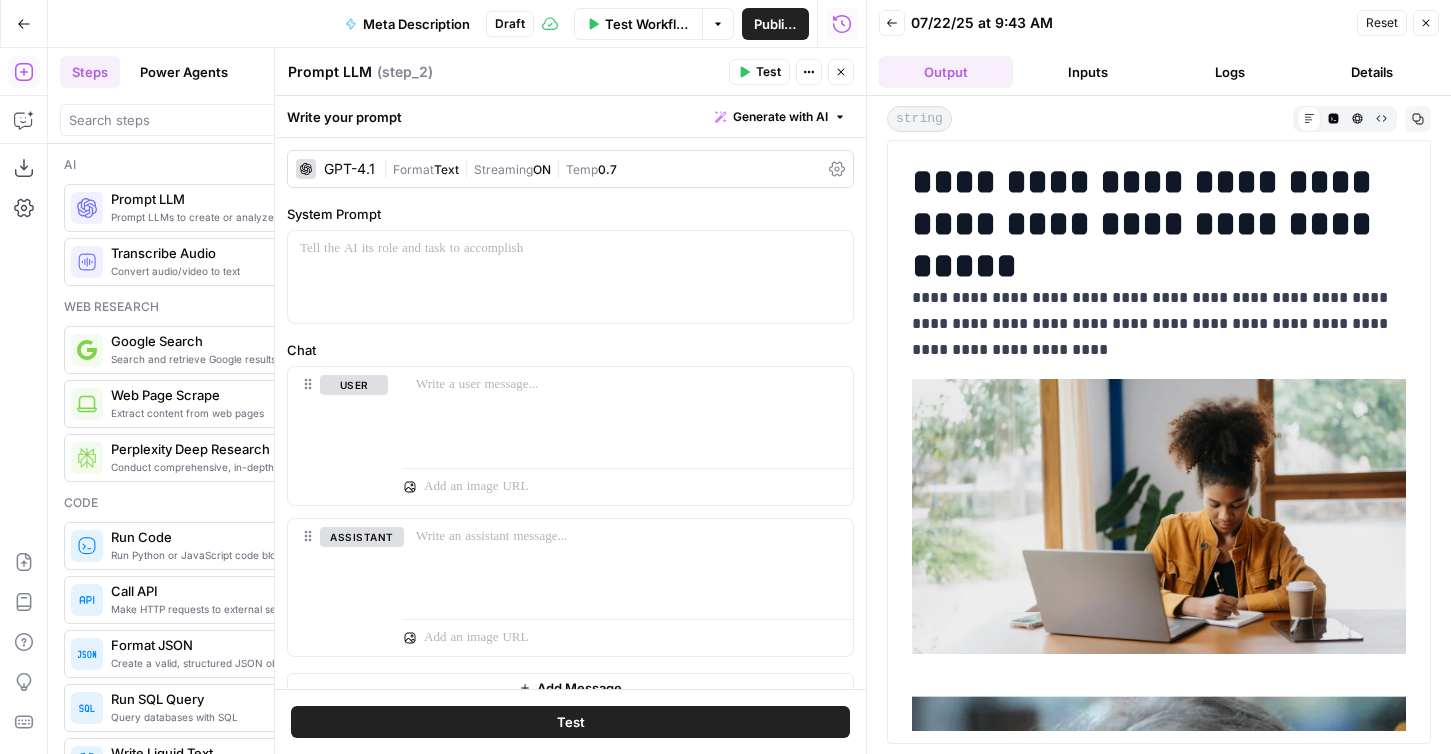 click on "Close" at bounding box center (423, 72) 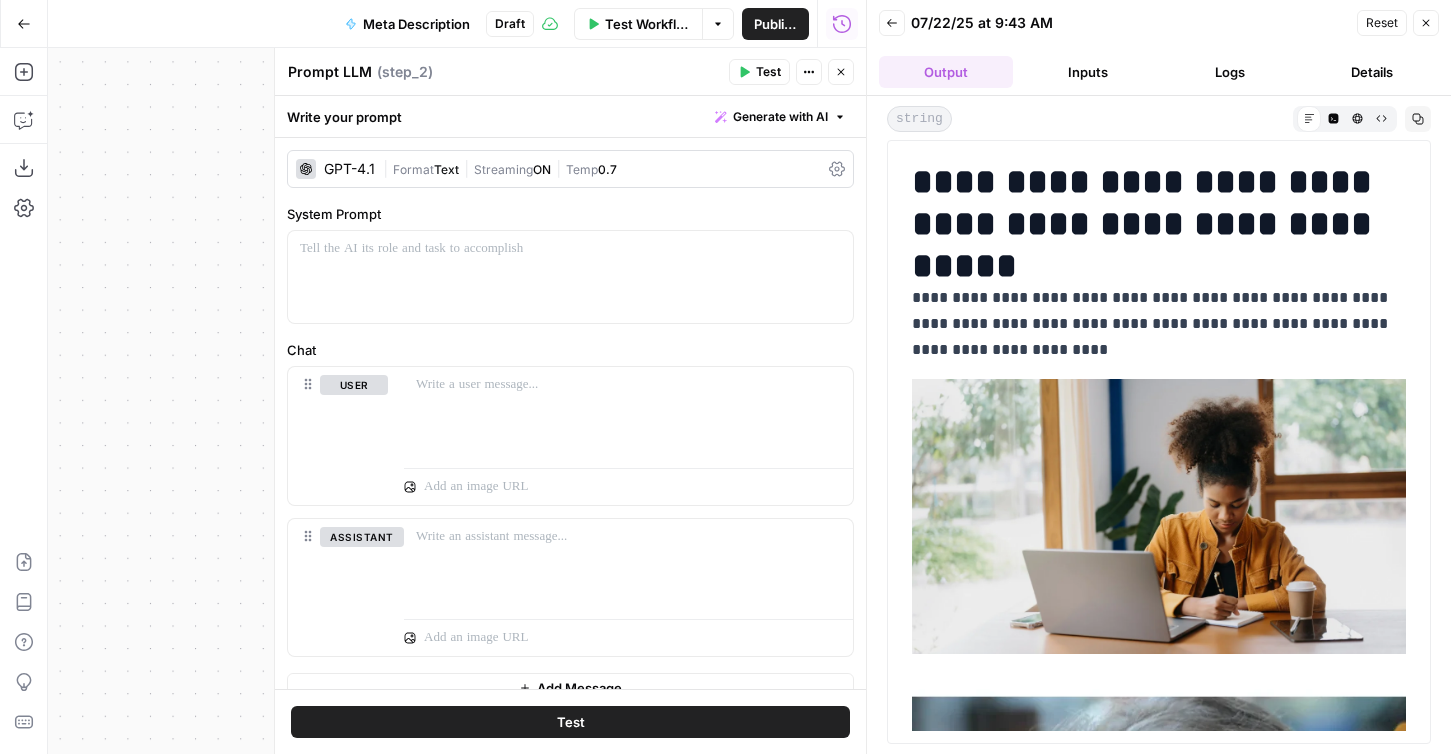 drag, startPoint x: 177, startPoint y: 247, endPoint x: 122, endPoint y: 247, distance: 55 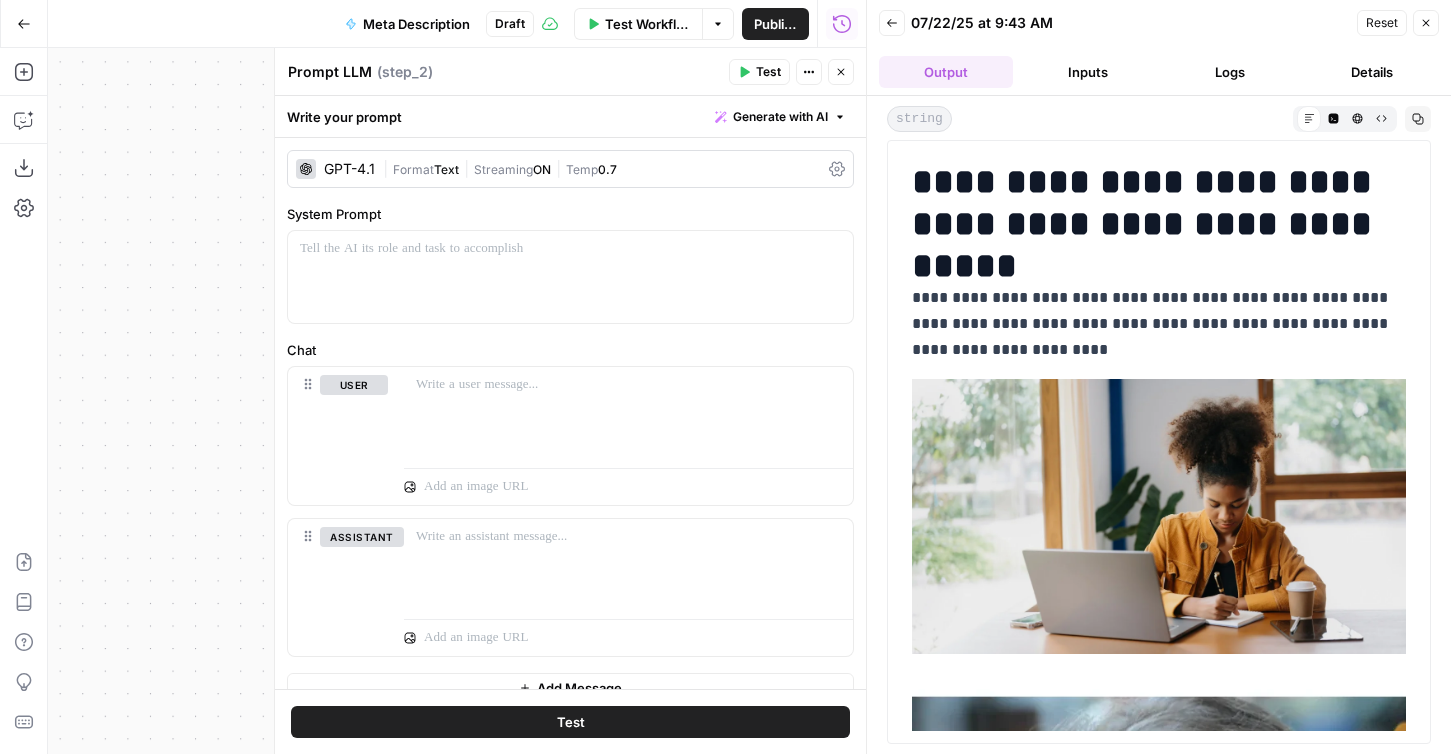 click on "**********" at bounding box center [457, 401] 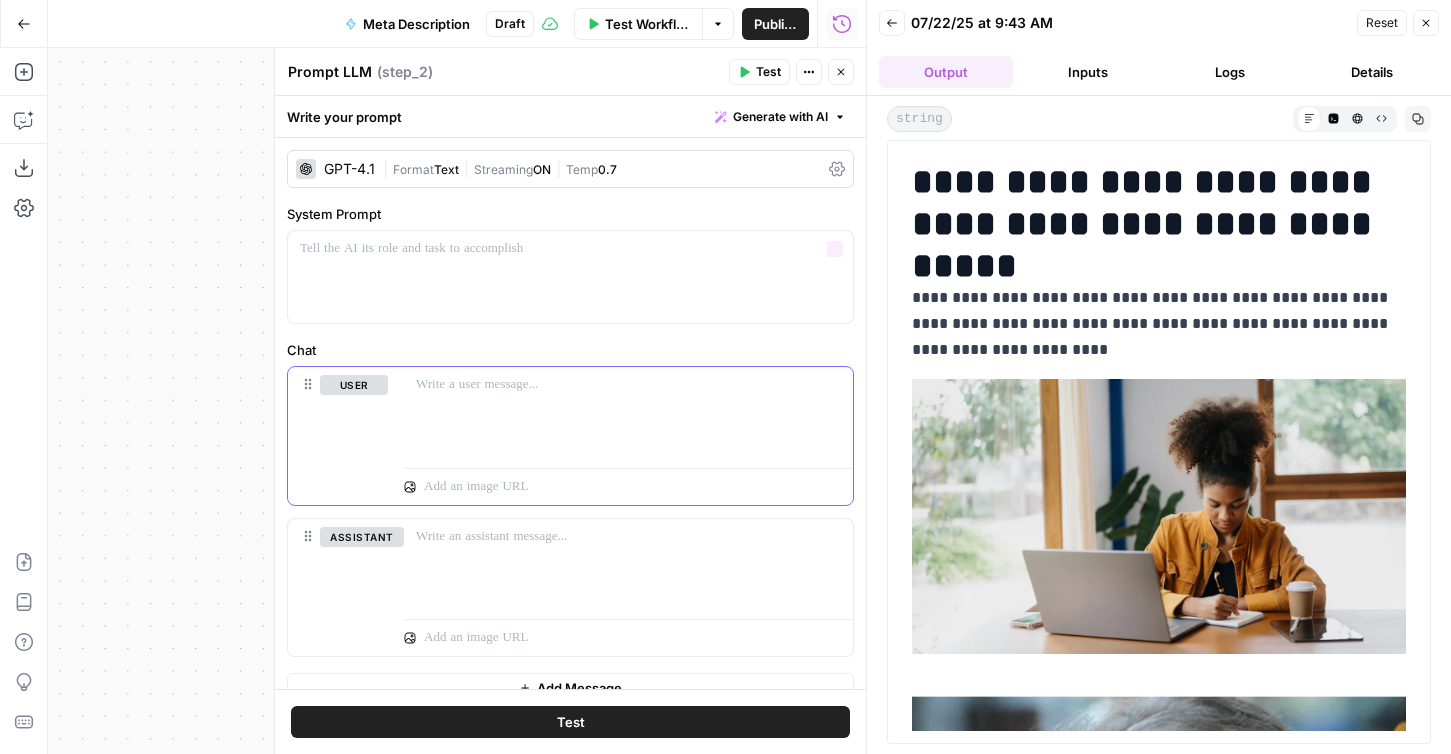 click at bounding box center [628, 413] 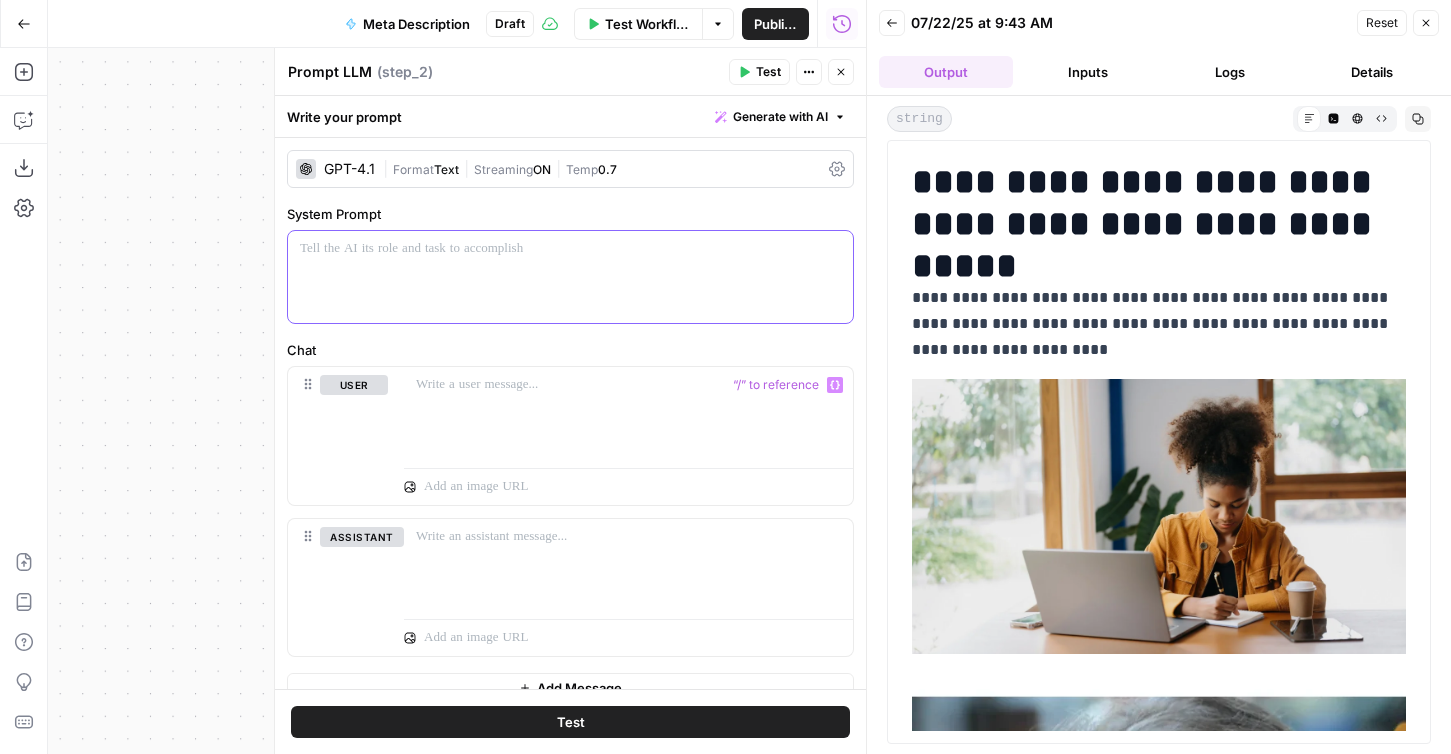 click at bounding box center [570, 277] 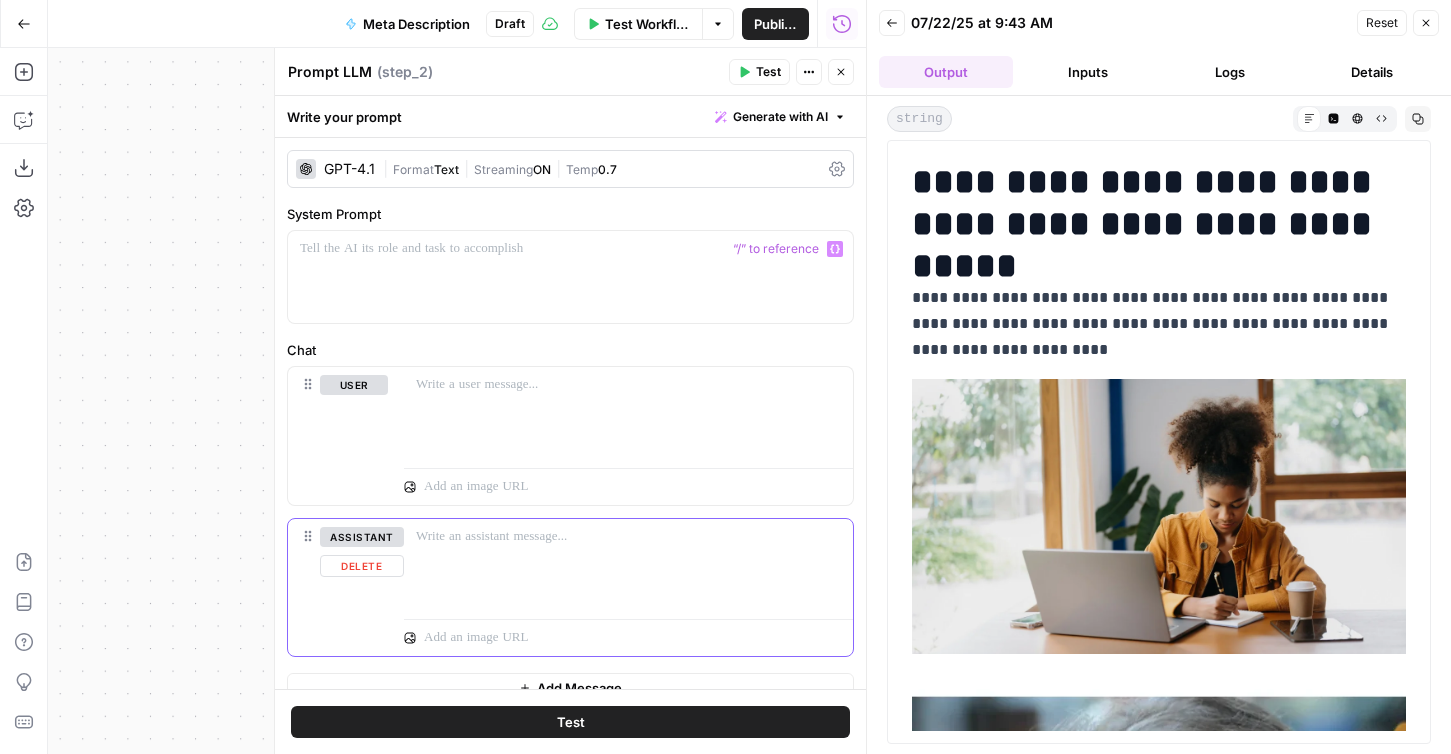 click on "Delete" at bounding box center (362, 566) 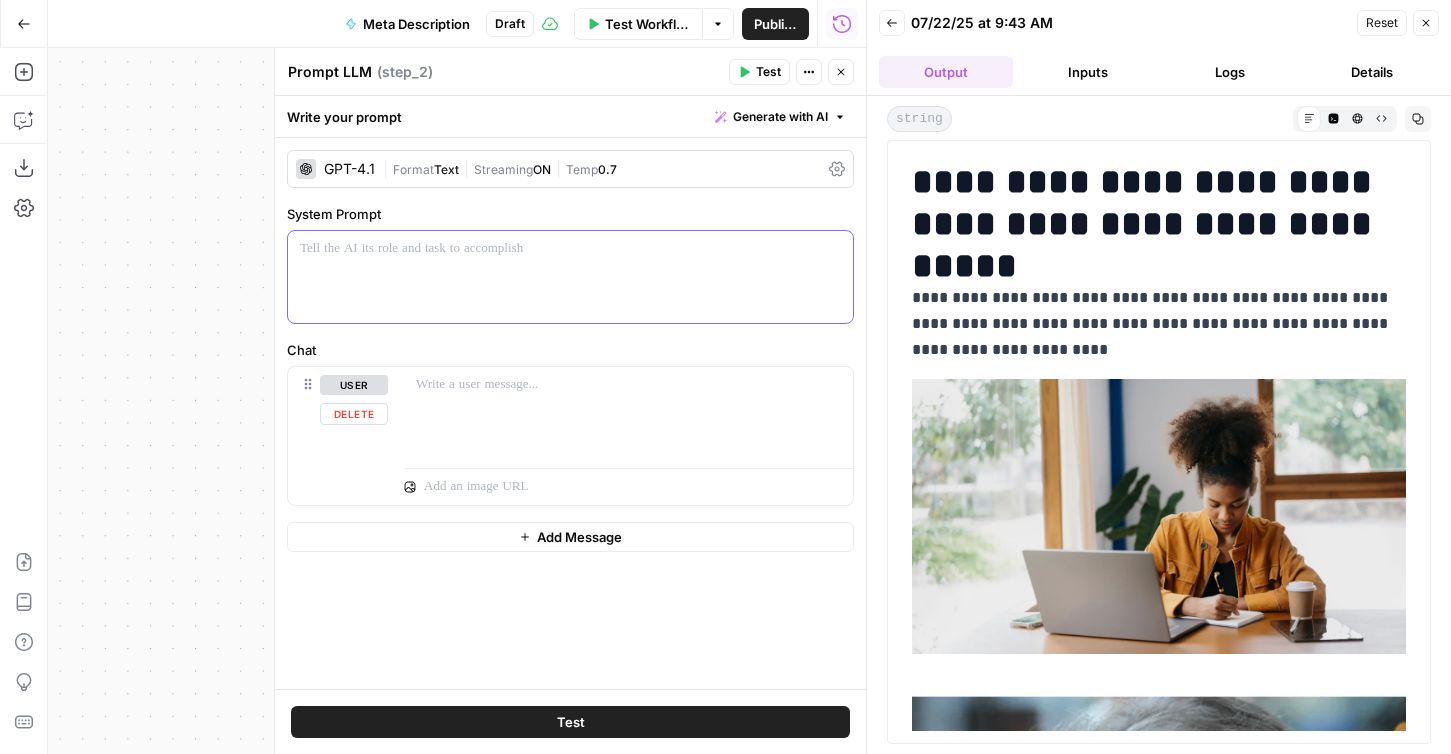 click at bounding box center [570, 249] 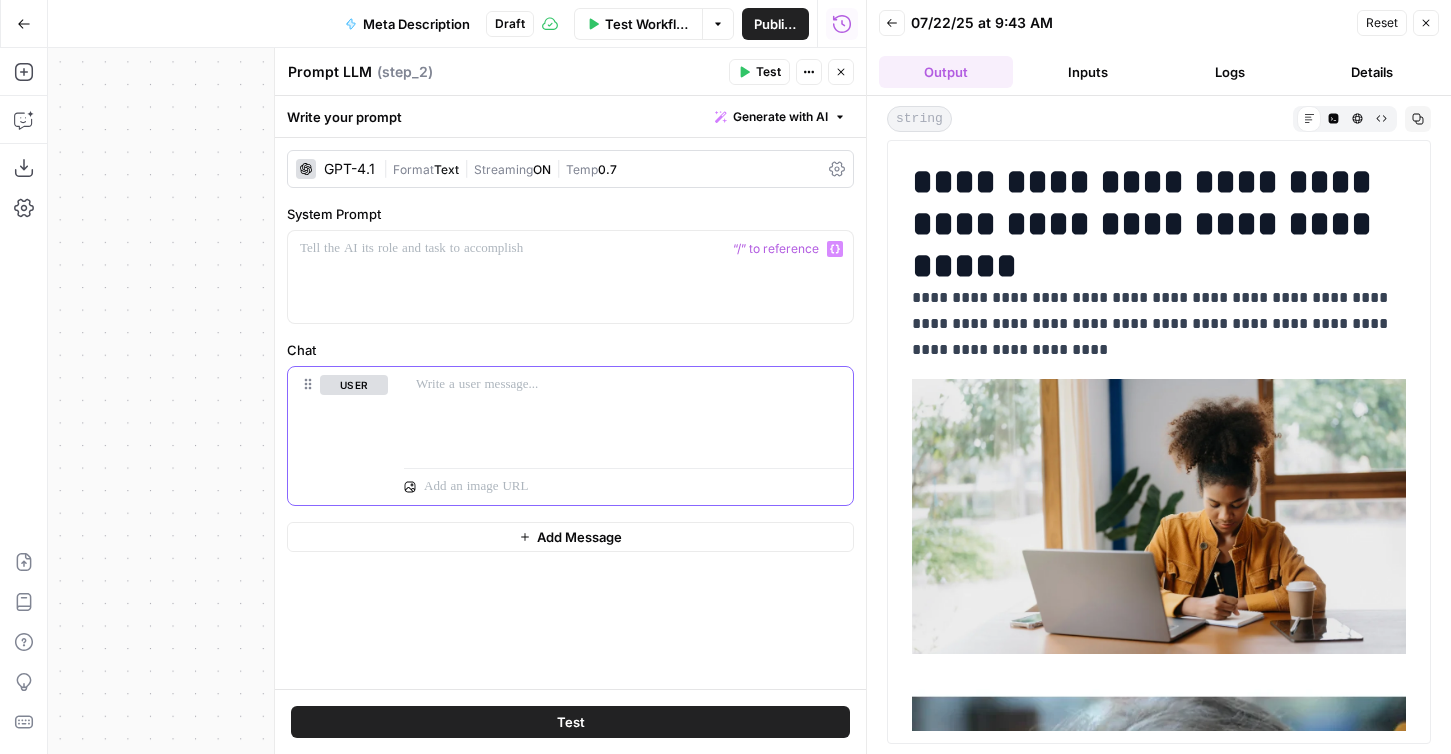 click at bounding box center (628, 385) 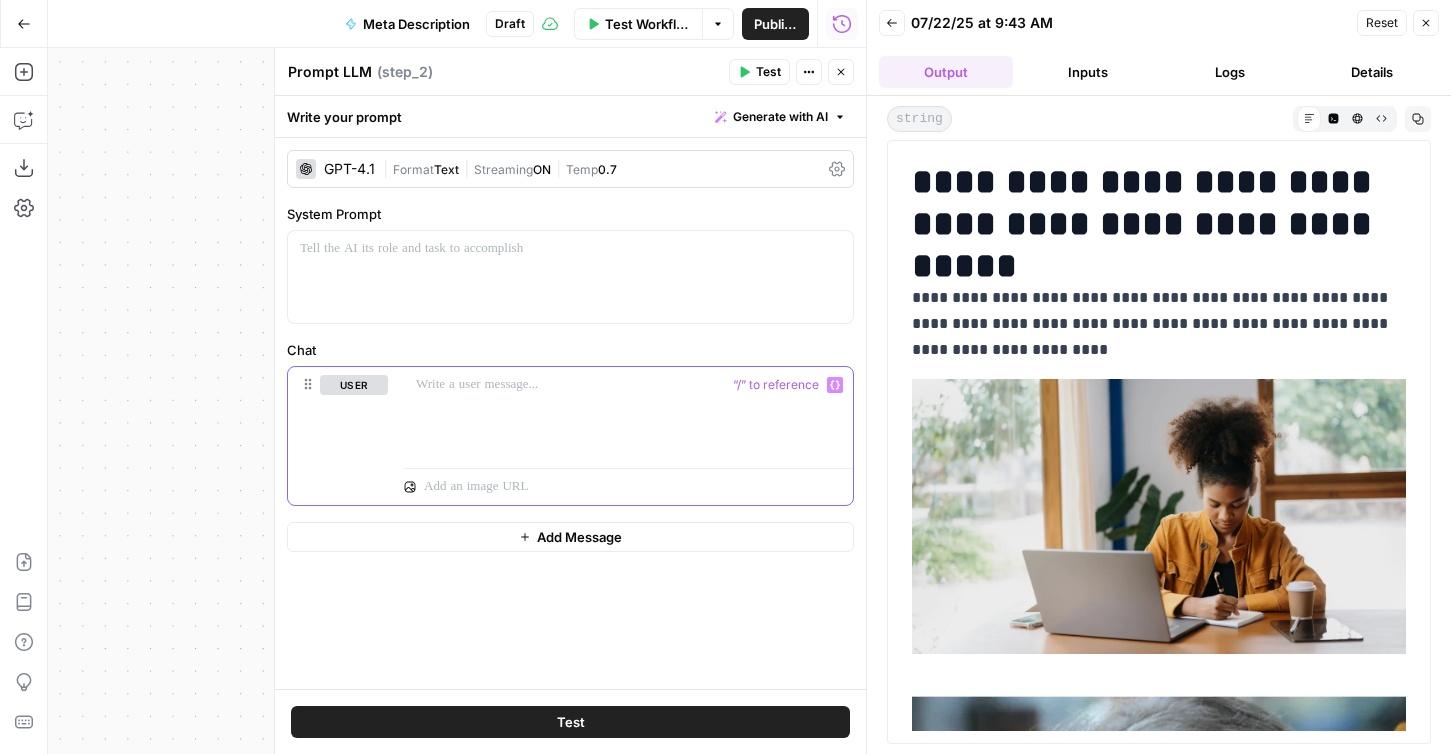 click at bounding box center (628, 385) 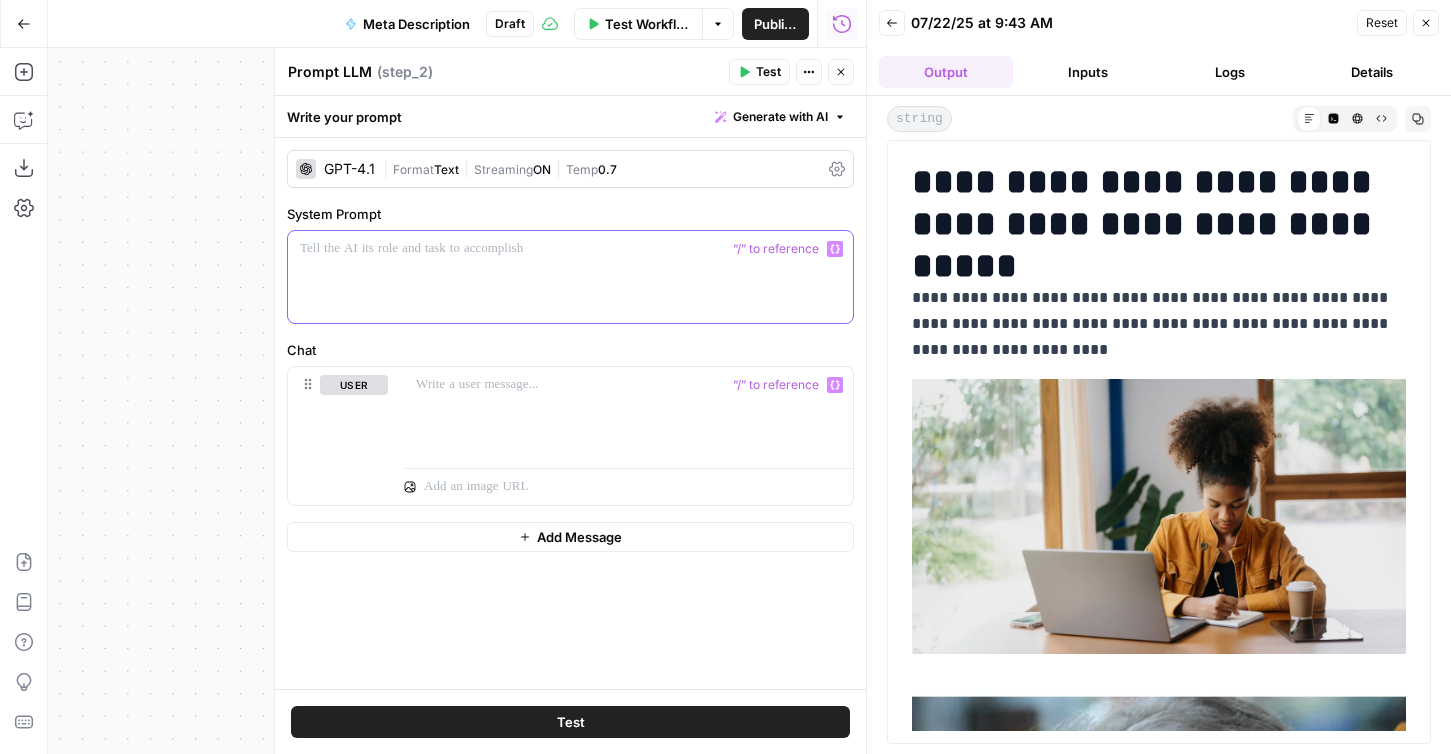click at bounding box center [570, 277] 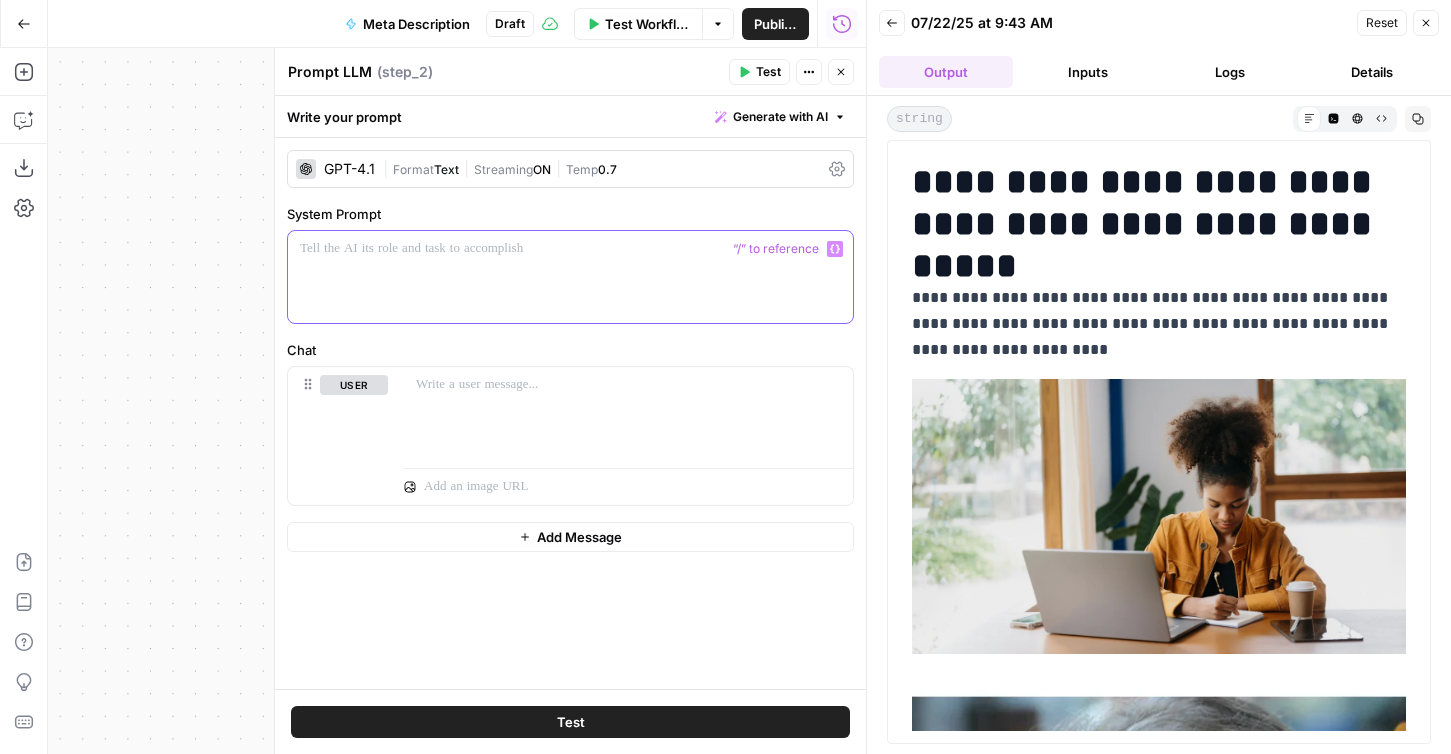 click at bounding box center [570, 277] 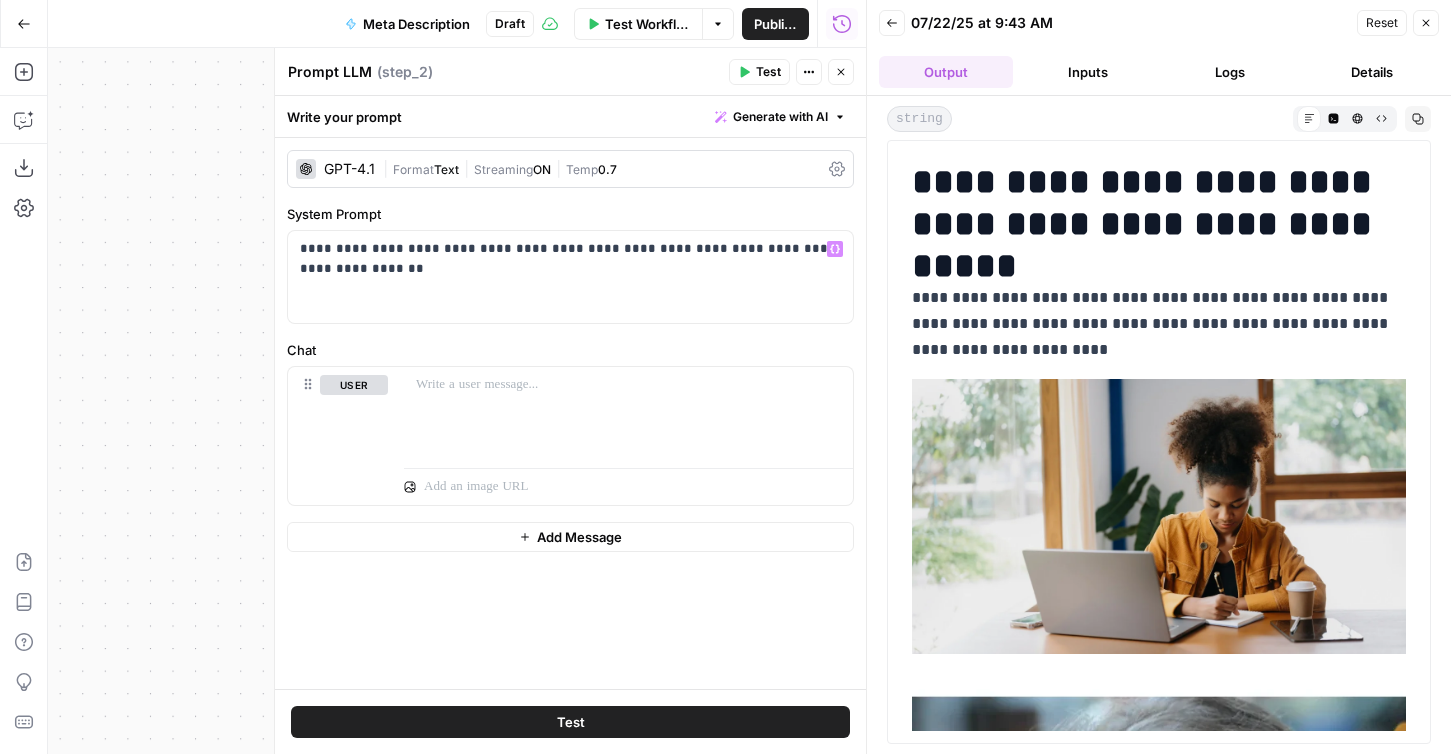 click on "GPT-4.1   |   Format  Text   |   Streaming  ON   |   Temp  0.7" at bounding box center [570, 169] 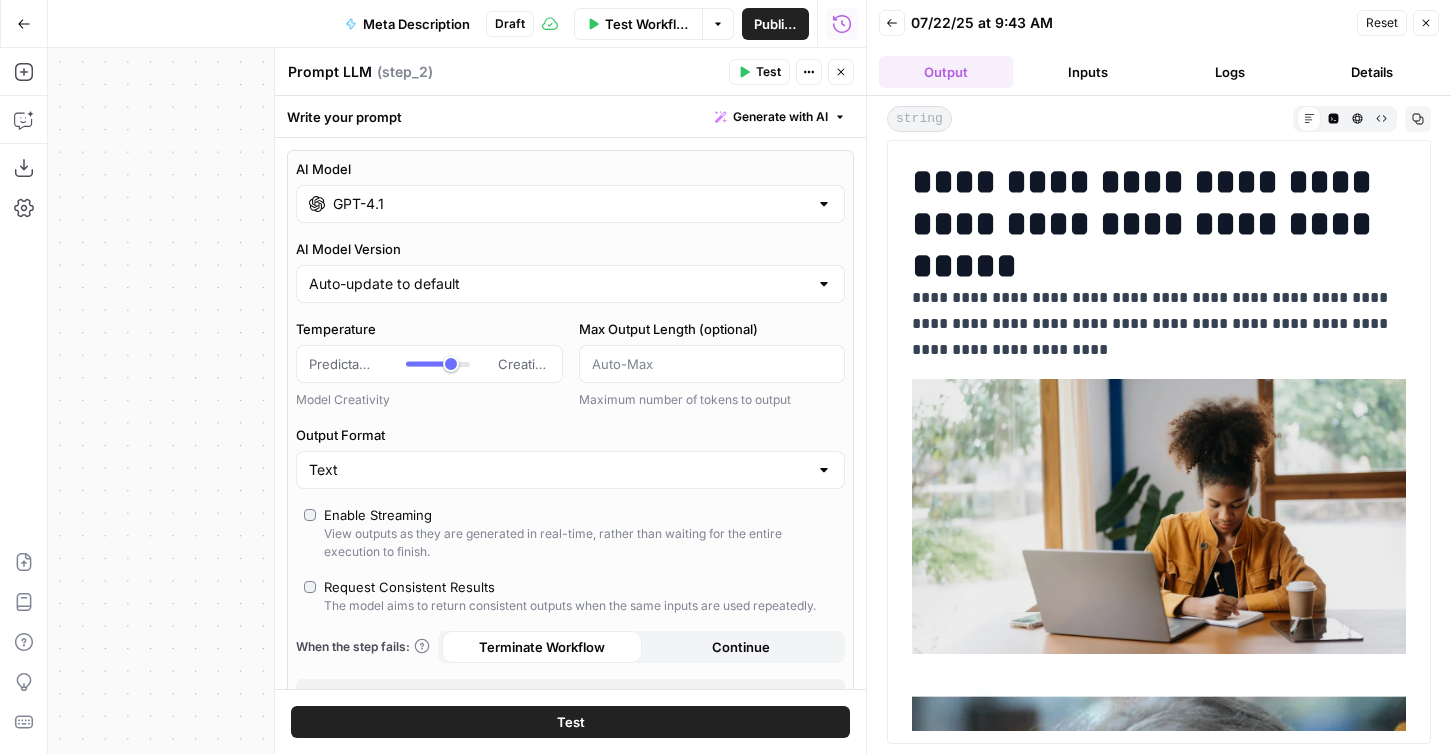 click on "GPT-4.1" at bounding box center (570, 204) 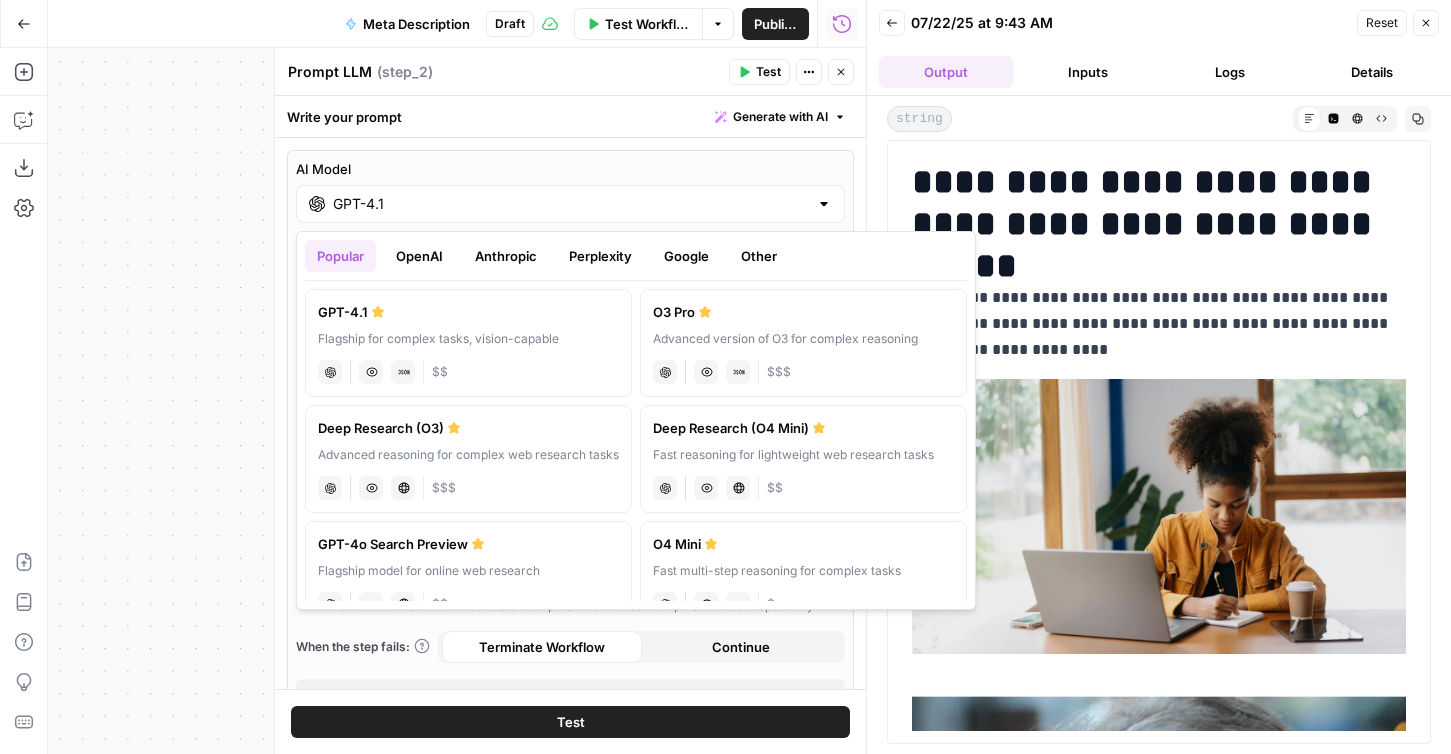 click on "Anthropic" at bounding box center [506, 256] 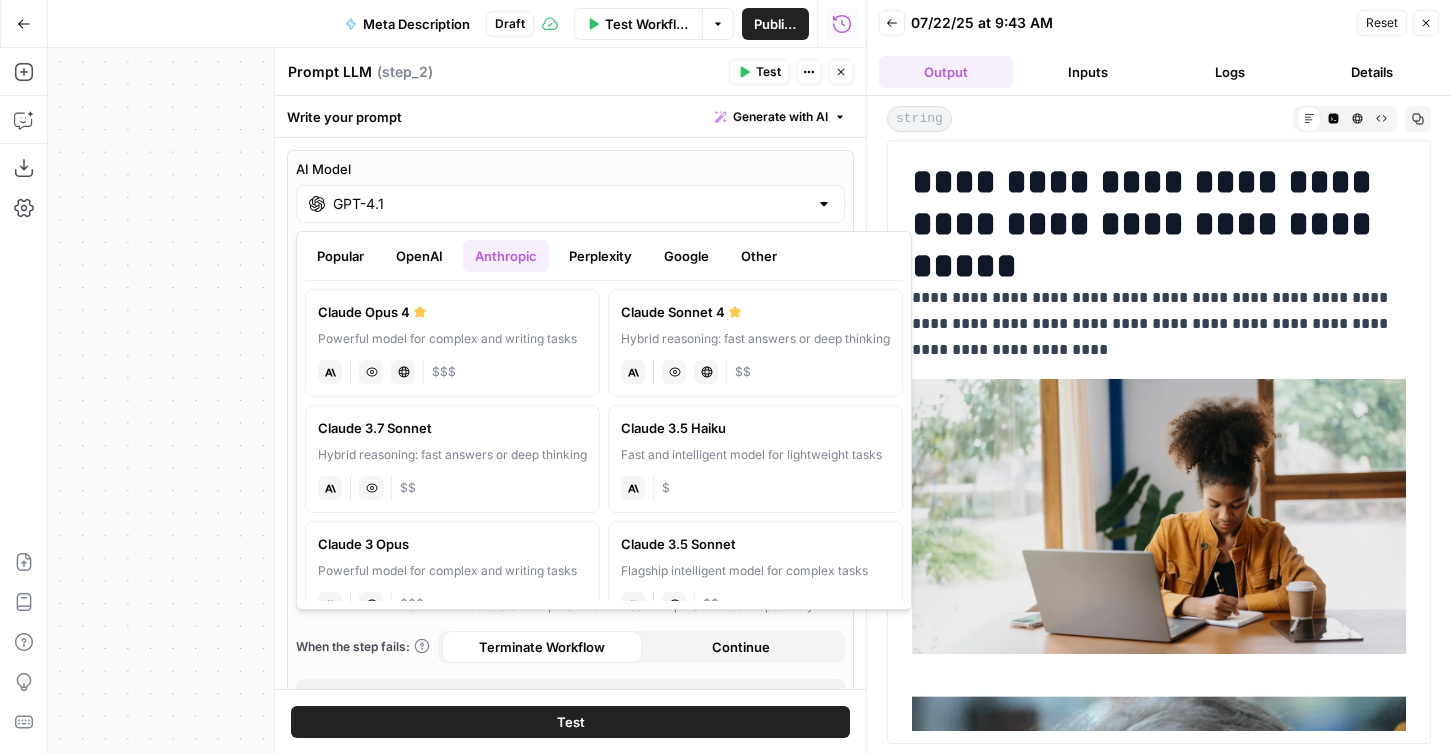click on "Claude Sonnet 4 Hybrid reasoning: fast answers or deep thinking anthropic Vision Capabilities Live Web Research $$" at bounding box center (755, 343) 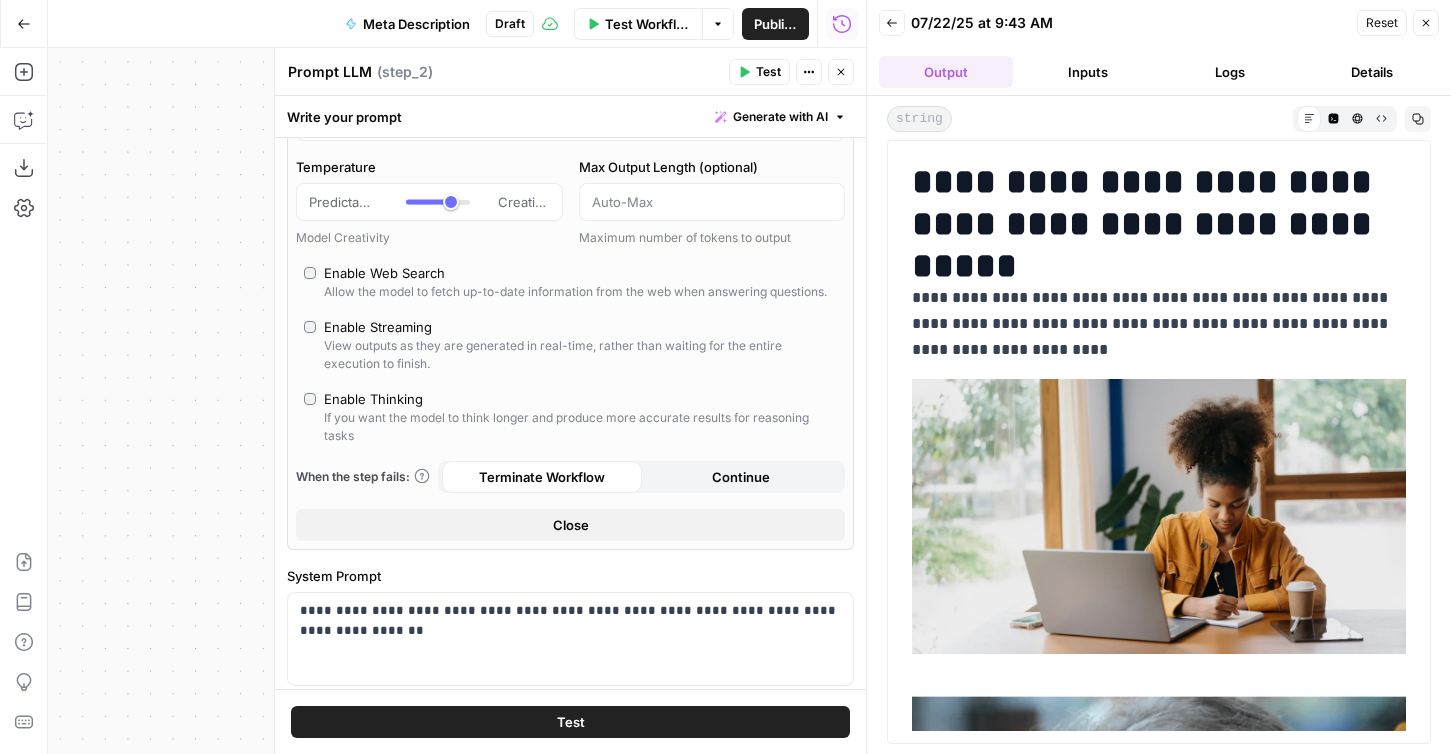 scroll, scrollTop: 84, scrollLeft: 0, axis: vertical 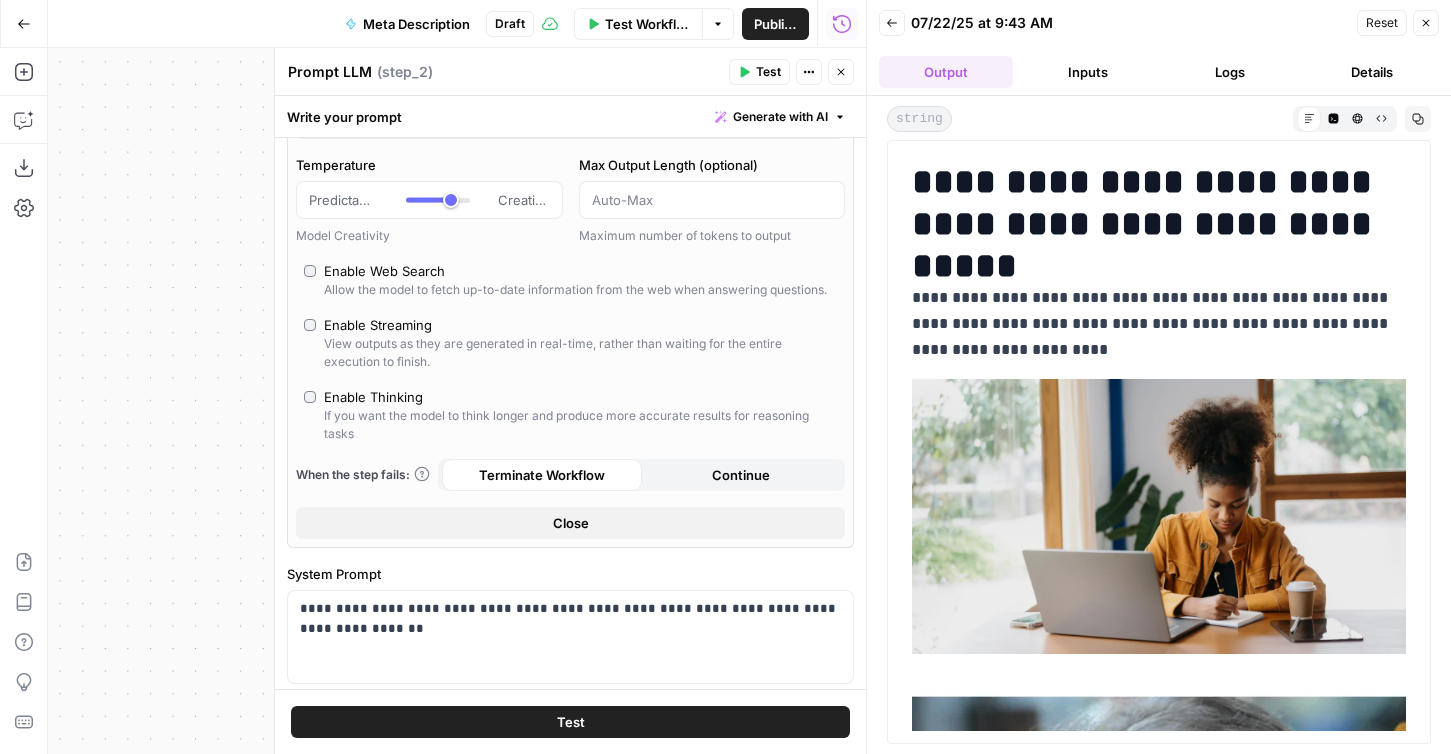 click on "Close" at bounding box center [570, 523] 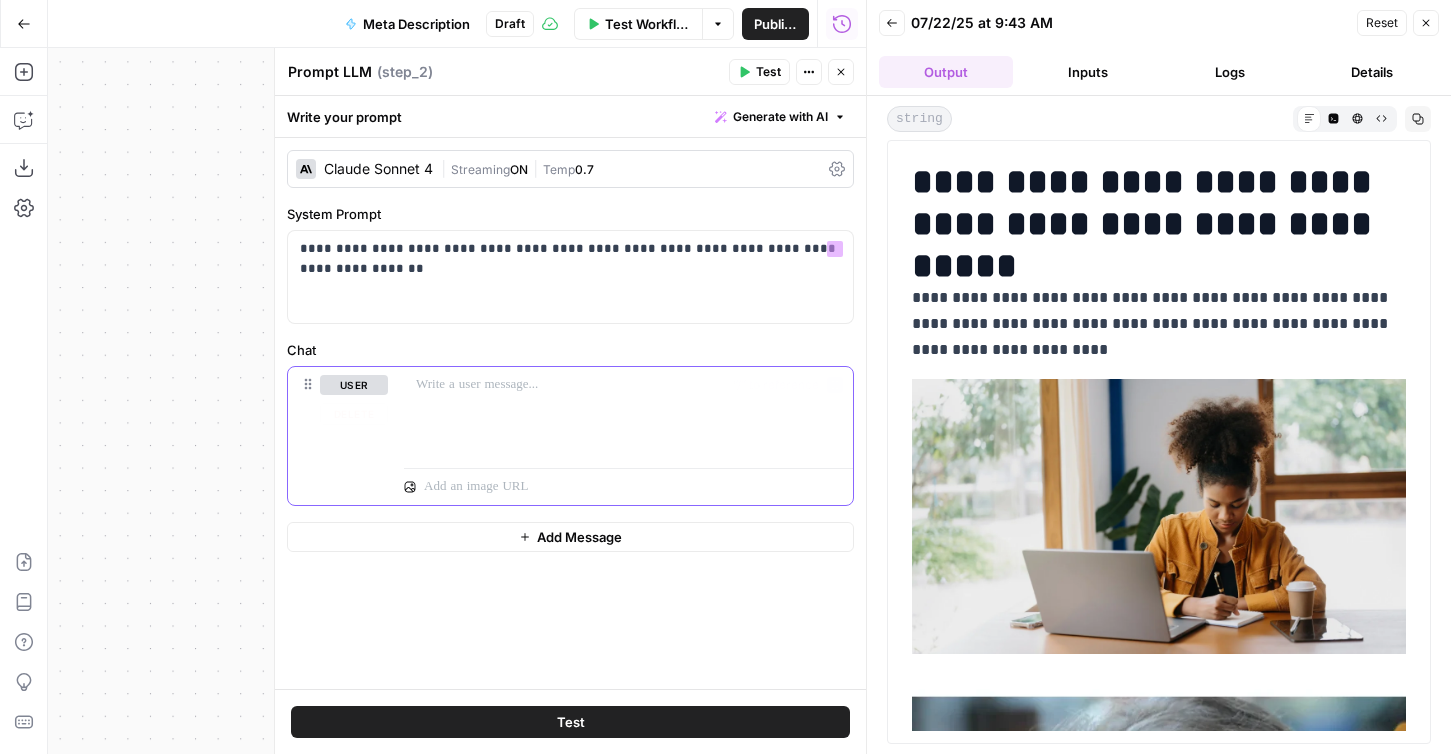 click at bounding box center [628, 413] 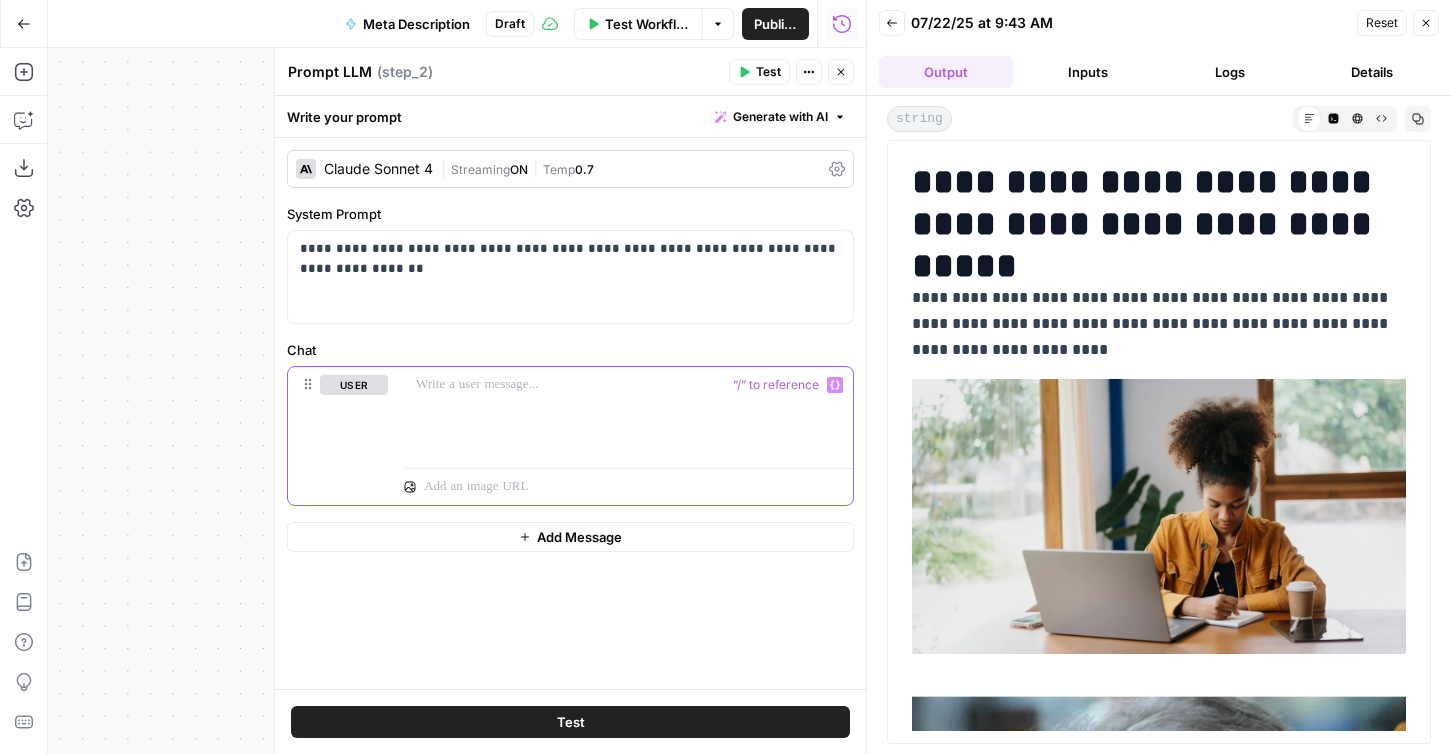 click at bounding box center (628, 413) 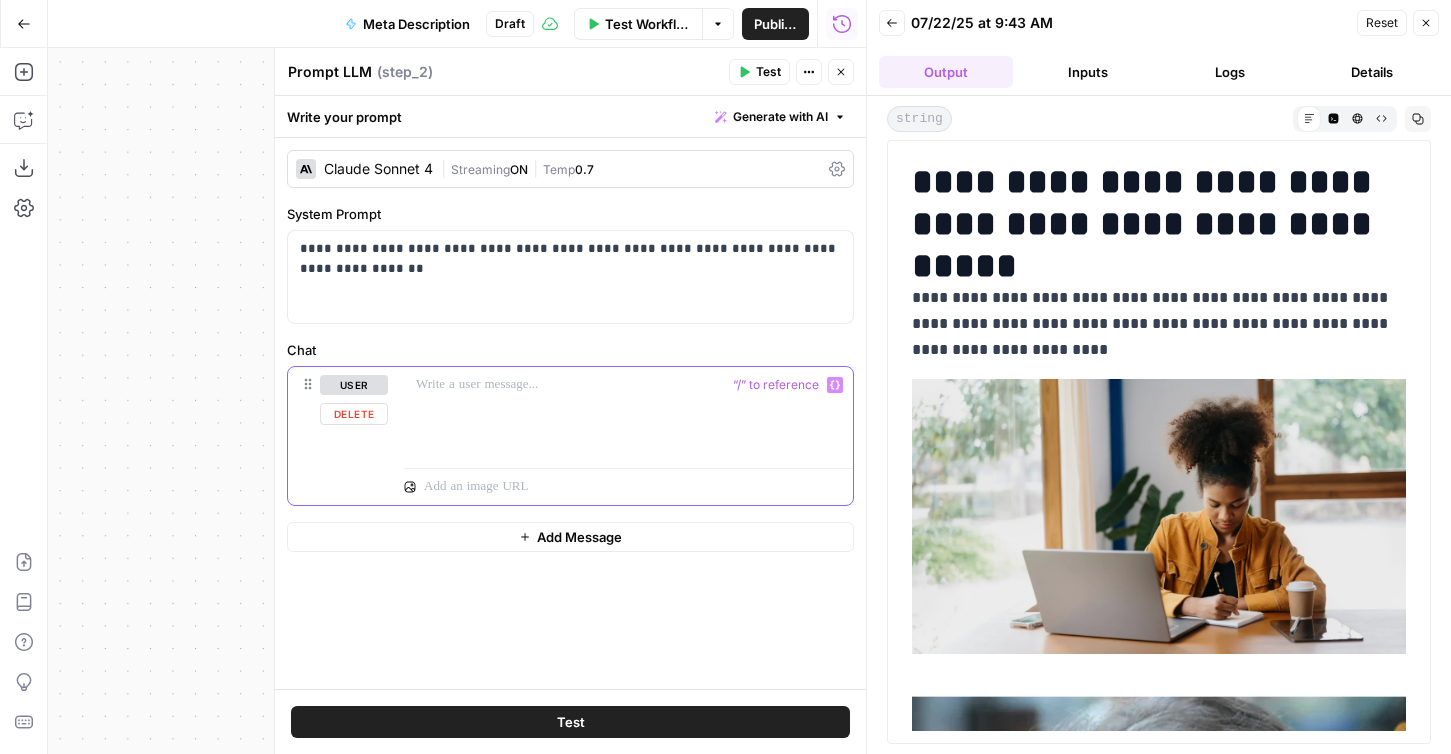 type 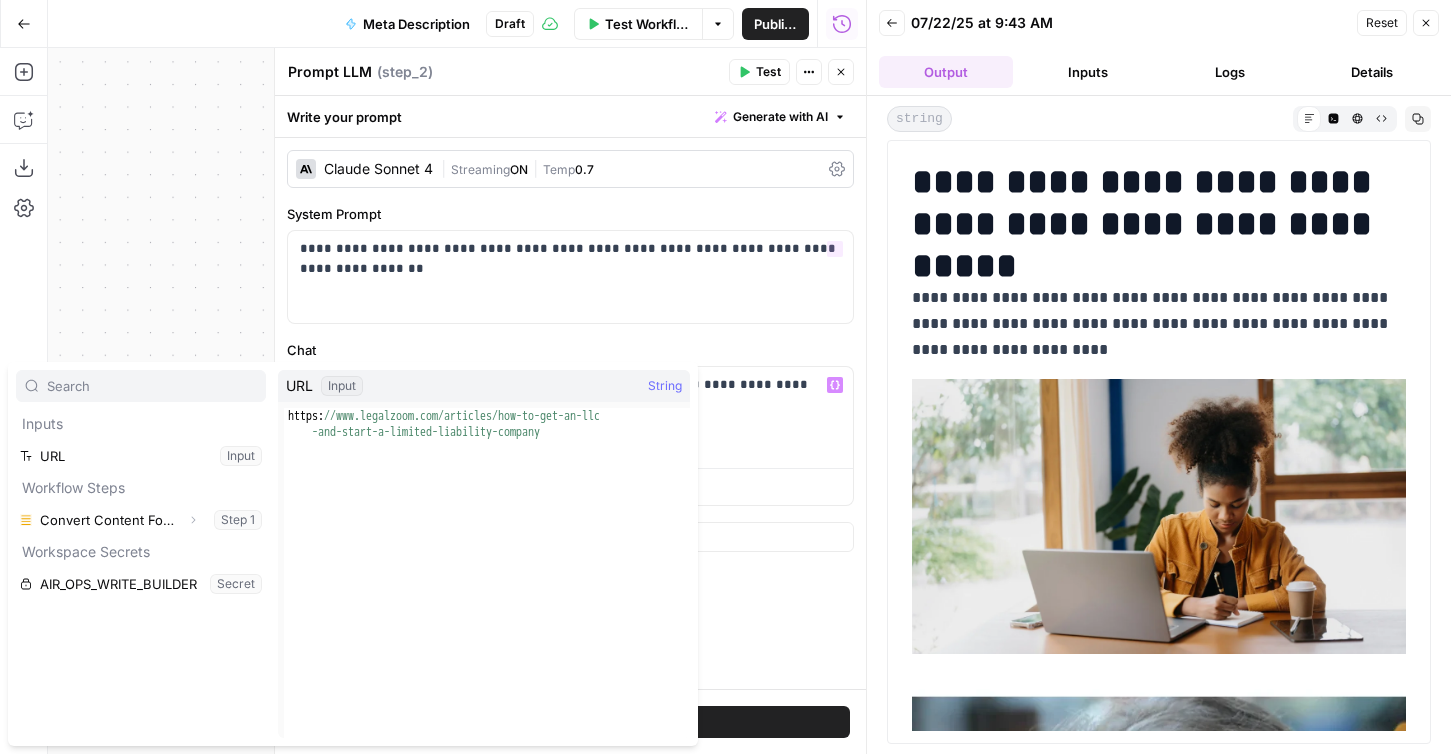 click on "Chat" at bounding box center [570, 350] 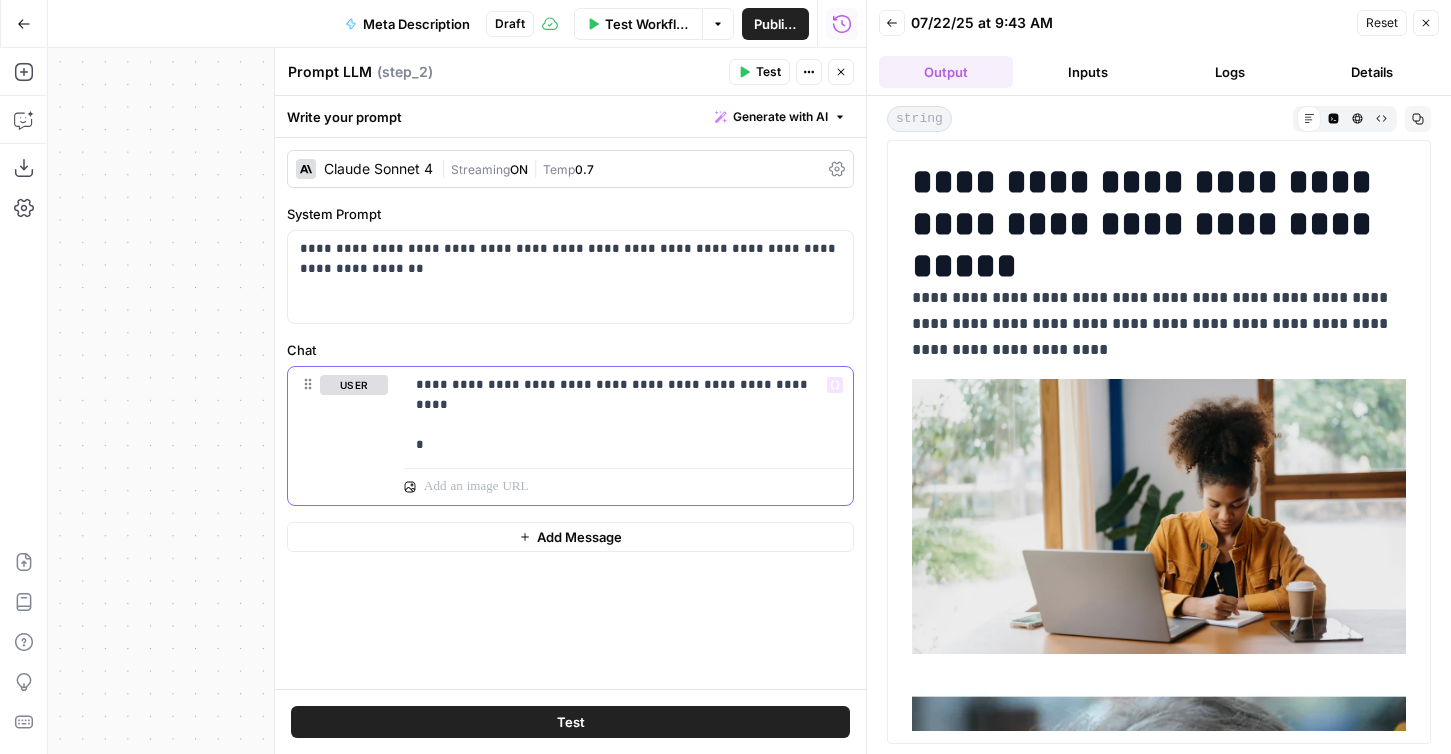 click on "**********" at bounding box center (628, 413) 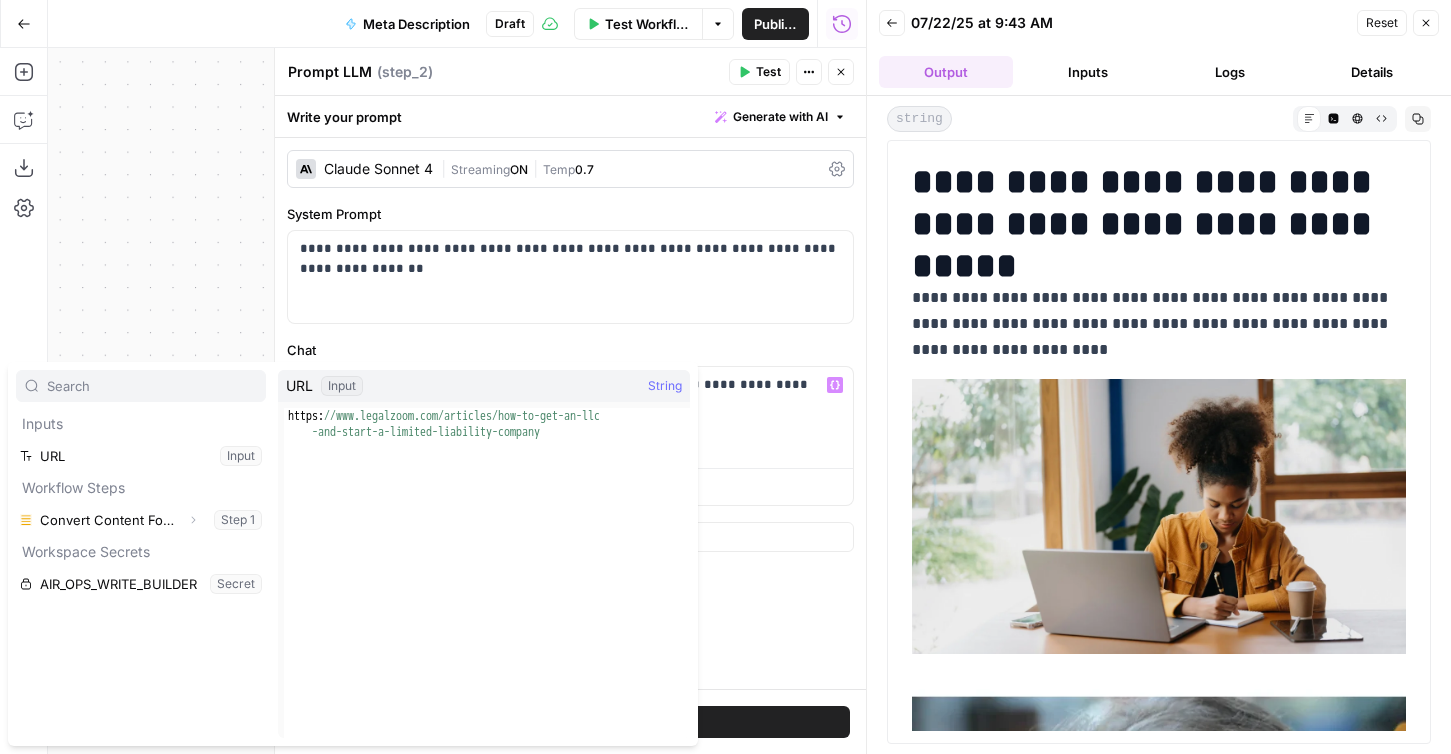 type on "**********" 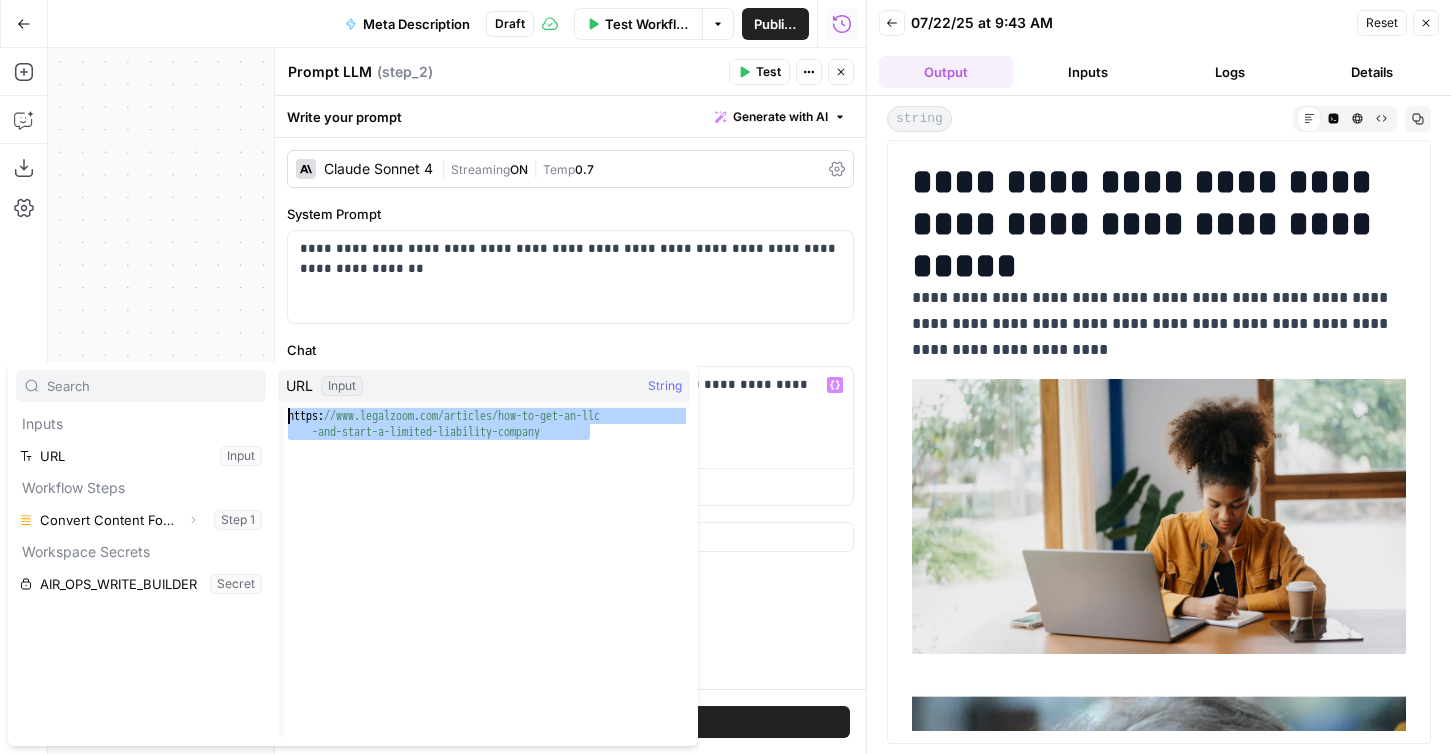 drag, startPoint x: 644, startPoint y: 463, endPoint x: 289, endPoint y: 418, distance: 357.84076 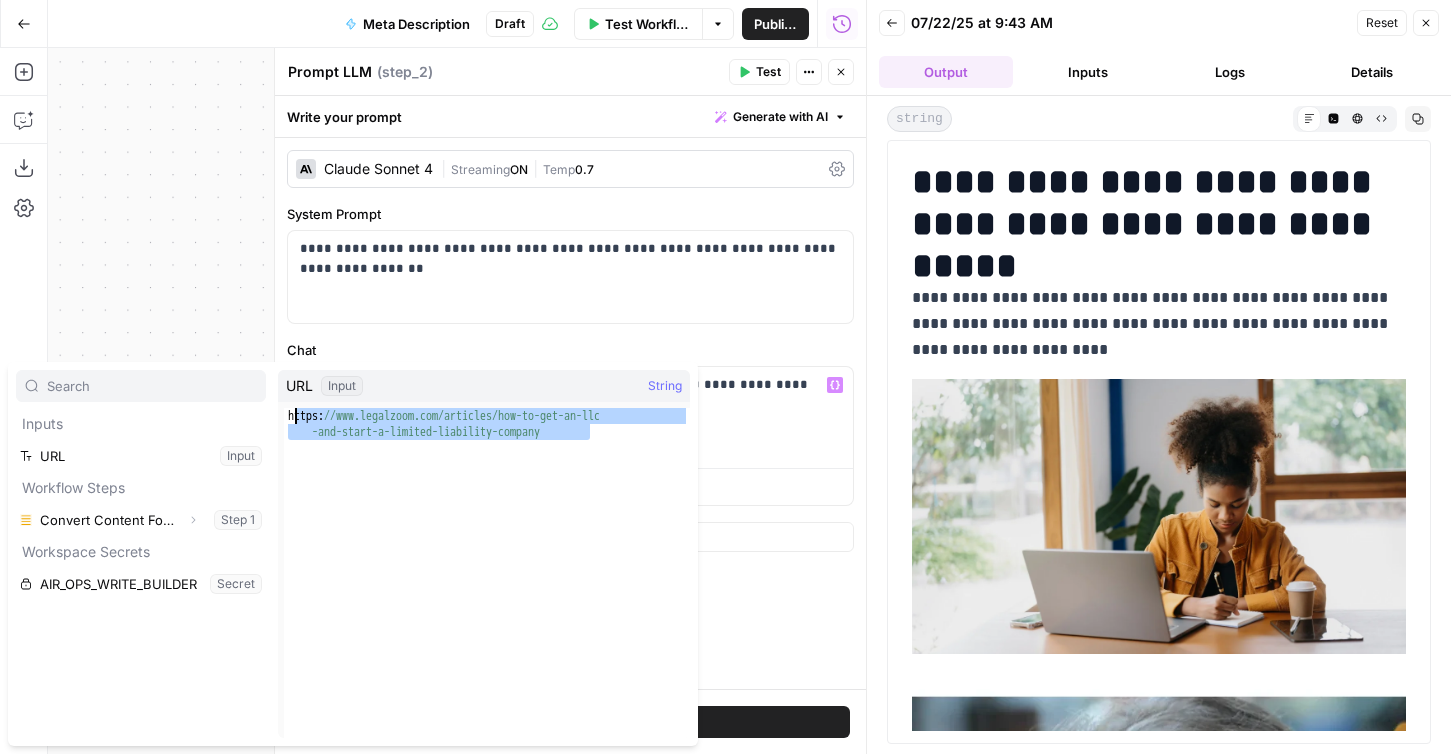 drag, startPoint x: 630, startPoint y: 442, endPoint x: 278, endPoint y: 411, distance: 353.36243 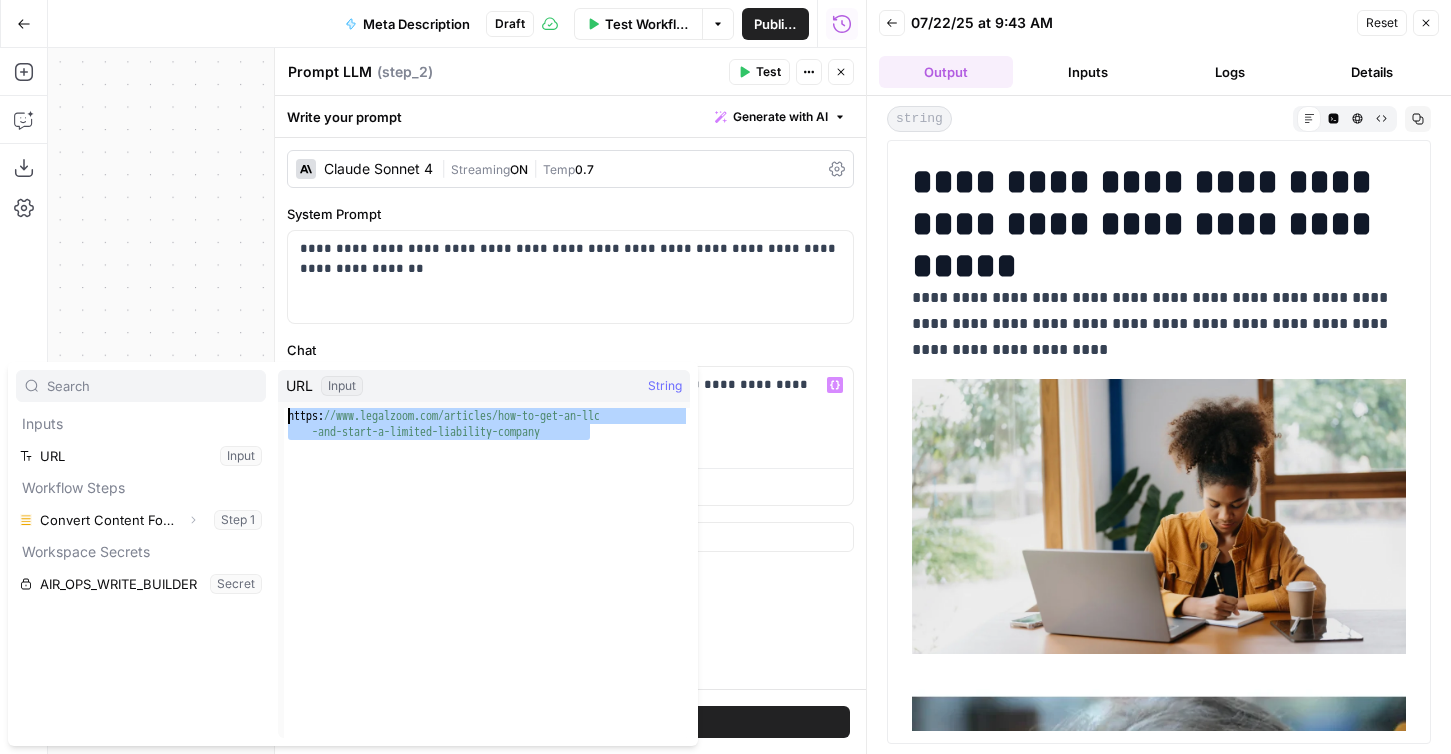 click on "https: //www.legalzoom.com/articles/how-to-get-an-llc      -and-start-a-limited-liability-company" at bounding box center [487, 605] 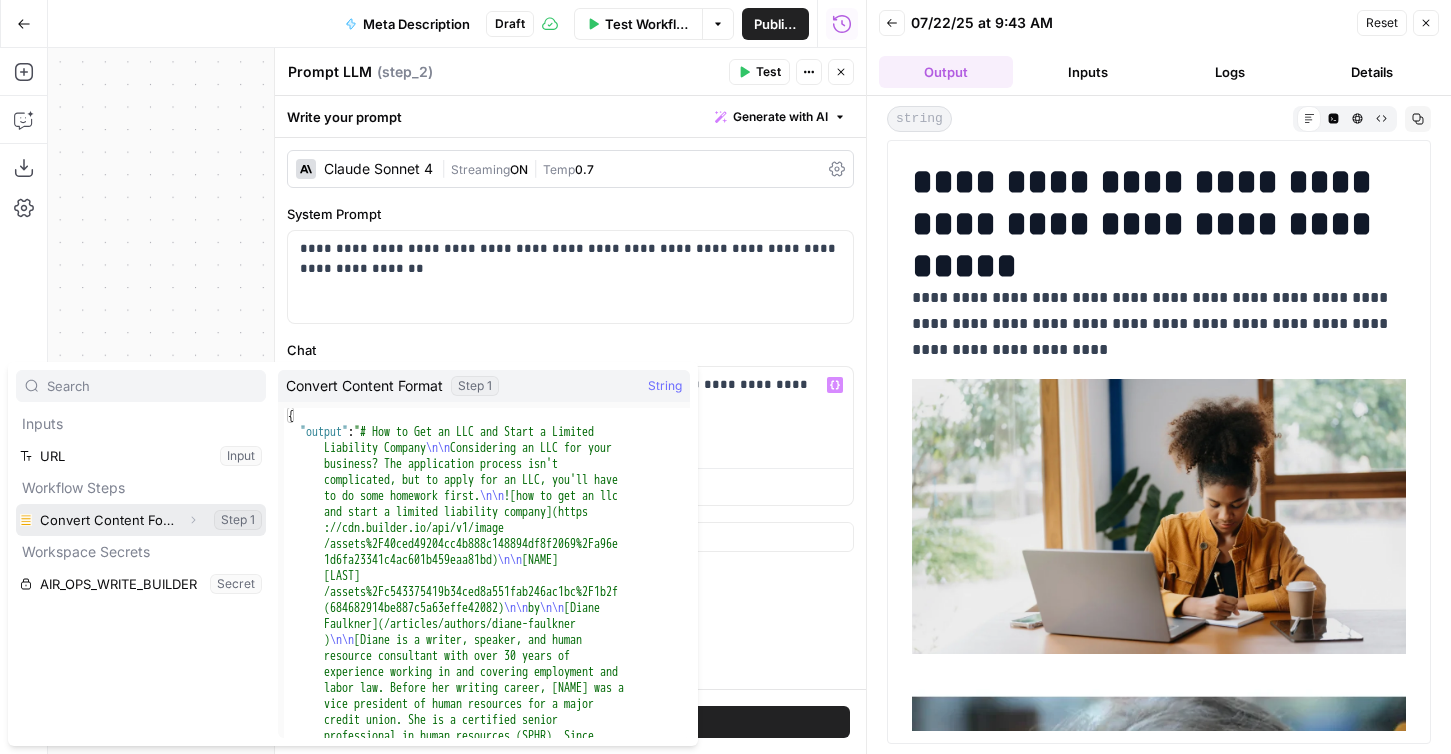 click at bounding box center (141, 520) 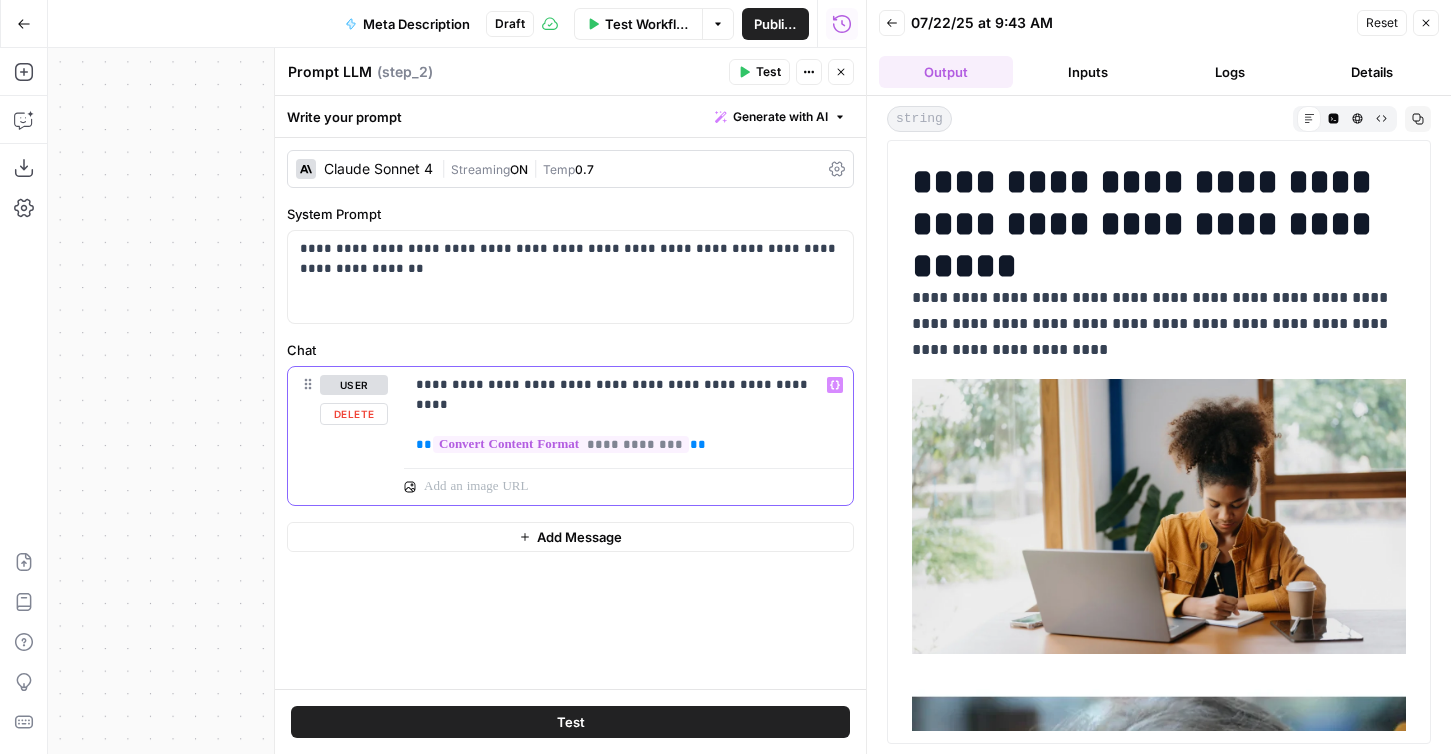 click on "**********" at bounding box center [628, 405] 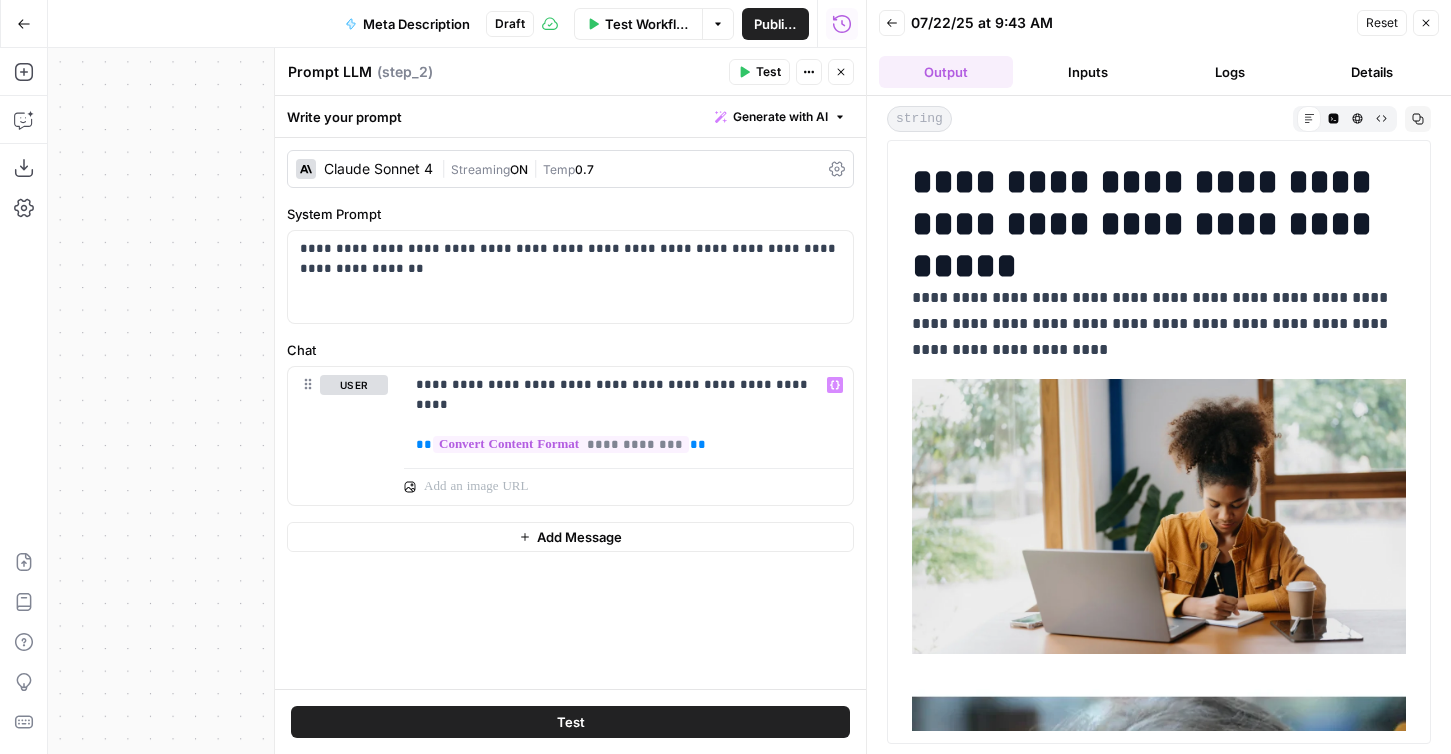 click on "Test" at bounding box center (768, 72) 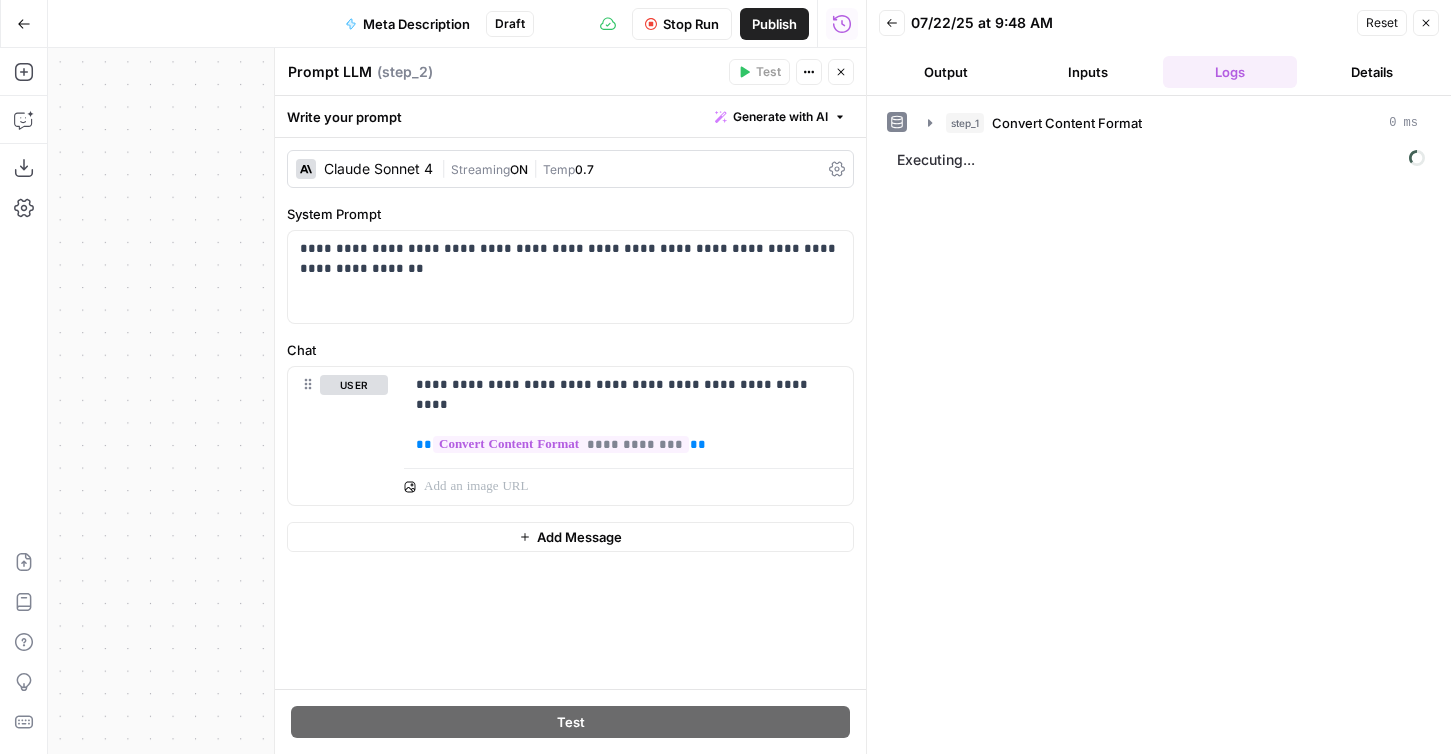 click on "Output" at bounding box center [946, 72] 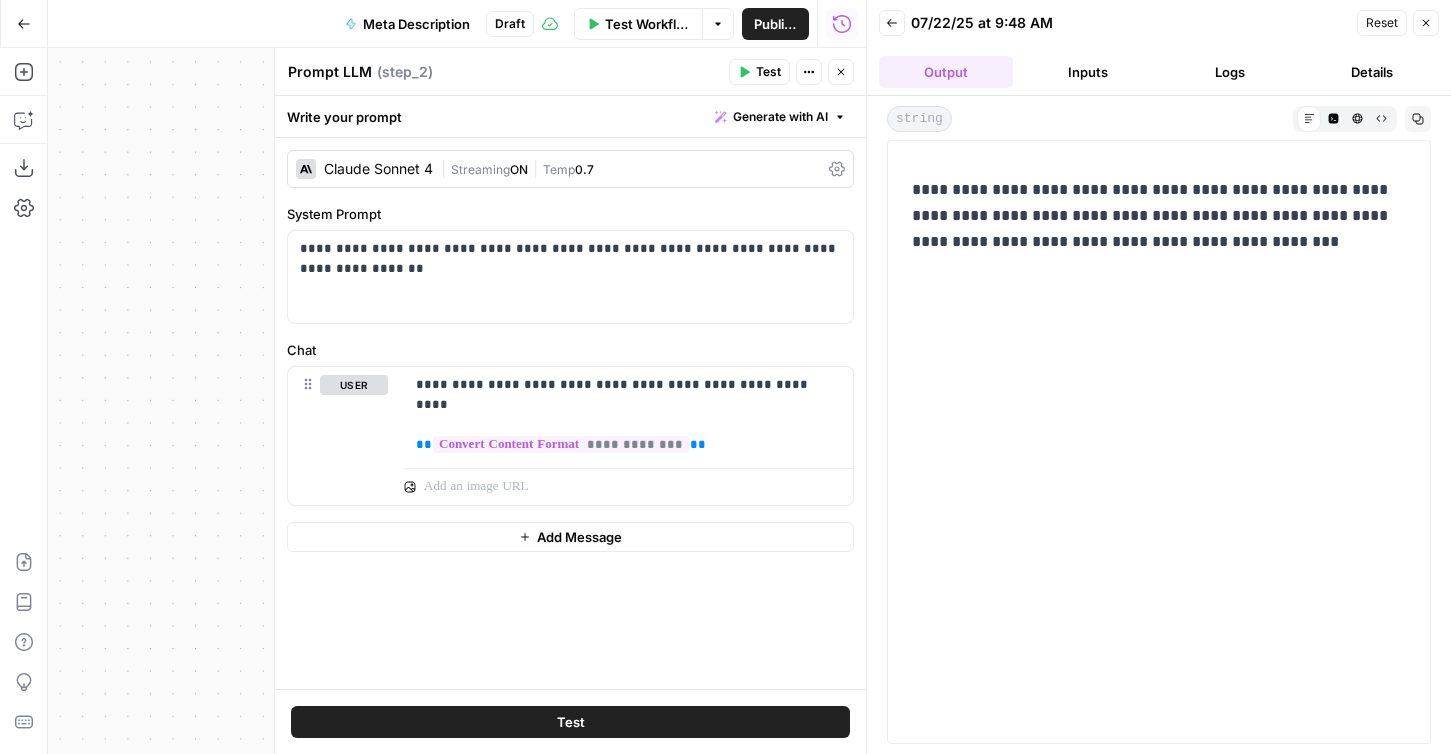 drag, startPoint x: 924, startPoint y: 184, endPoint x: 1146, endPoint y: 184, distance: 222 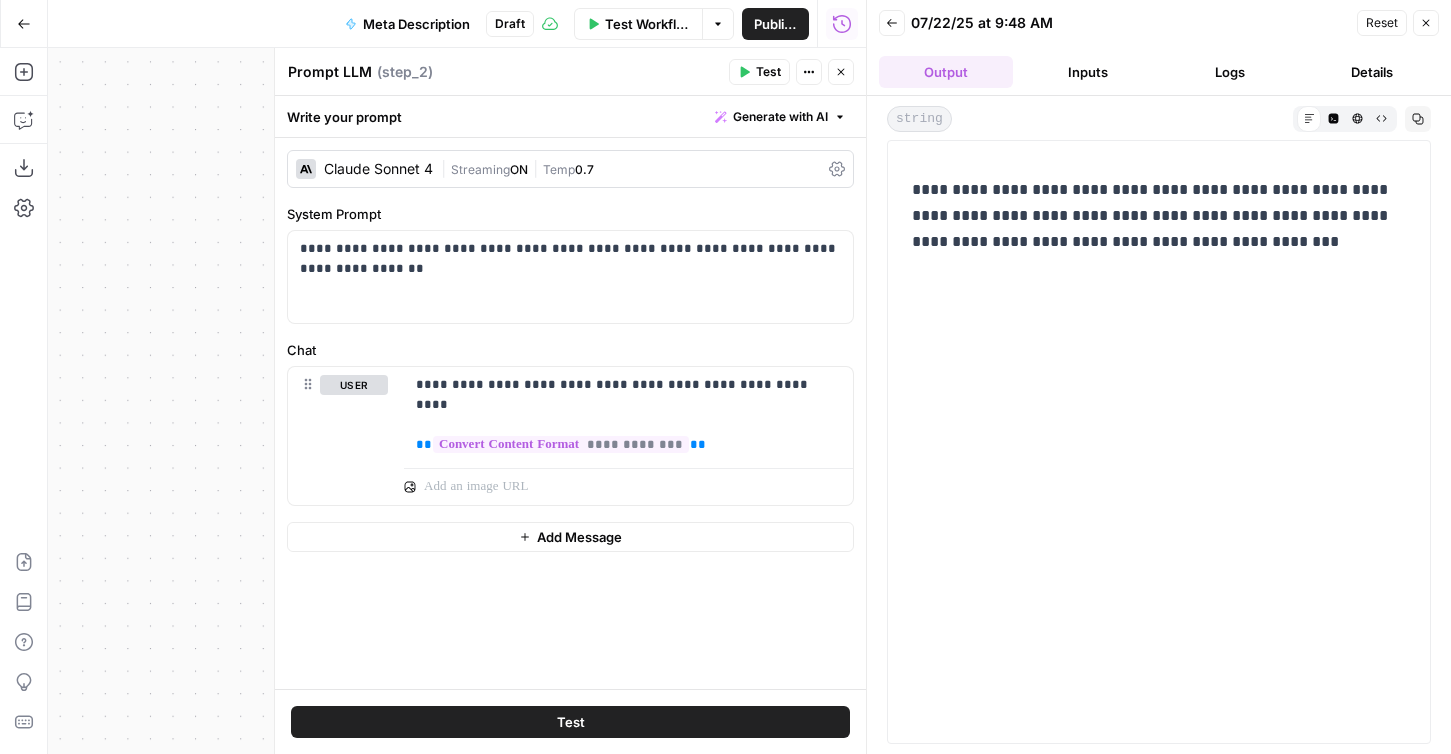 click on "**********" at bounding box center (1159, 216) 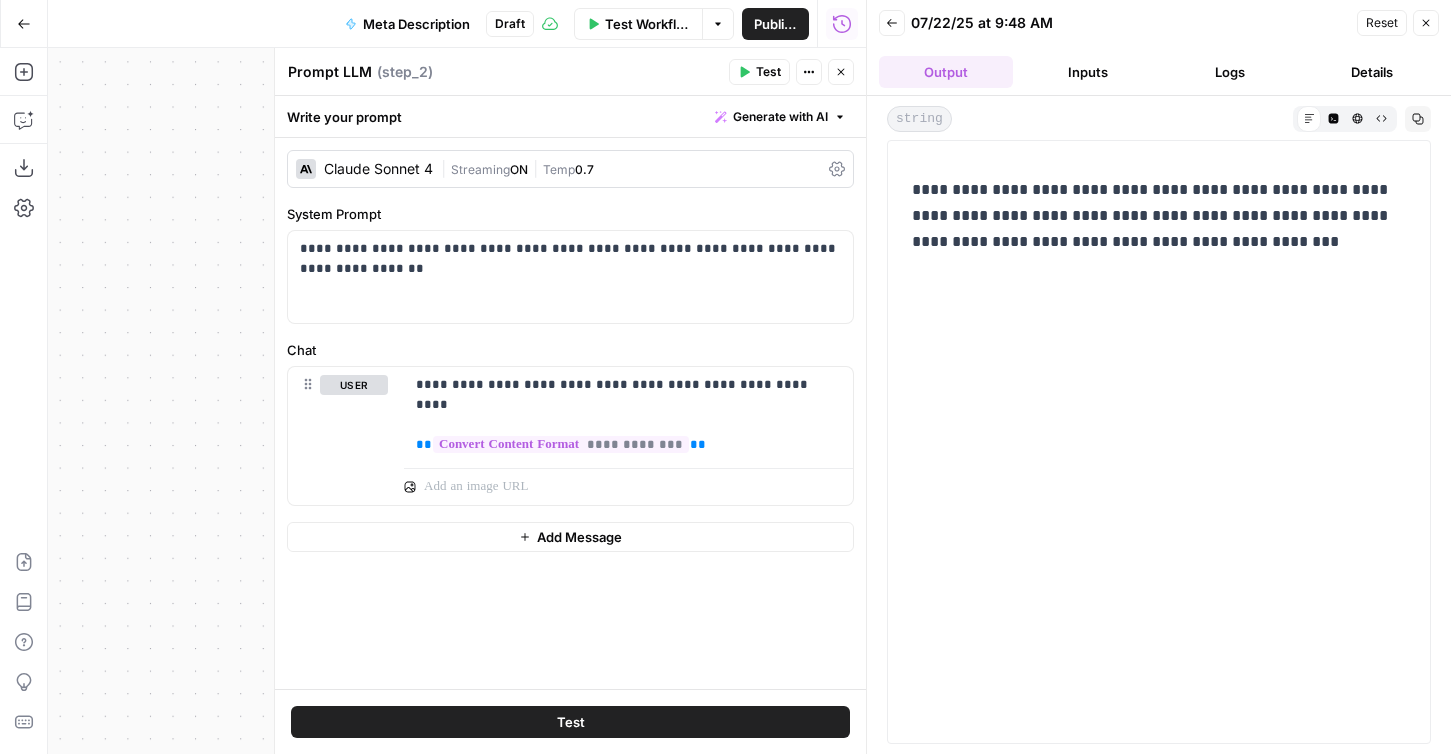 drag, startPoint x: 1367, startPoint y: 243, endPoint x: 905, endPoint y: 181, distance: 466.1416 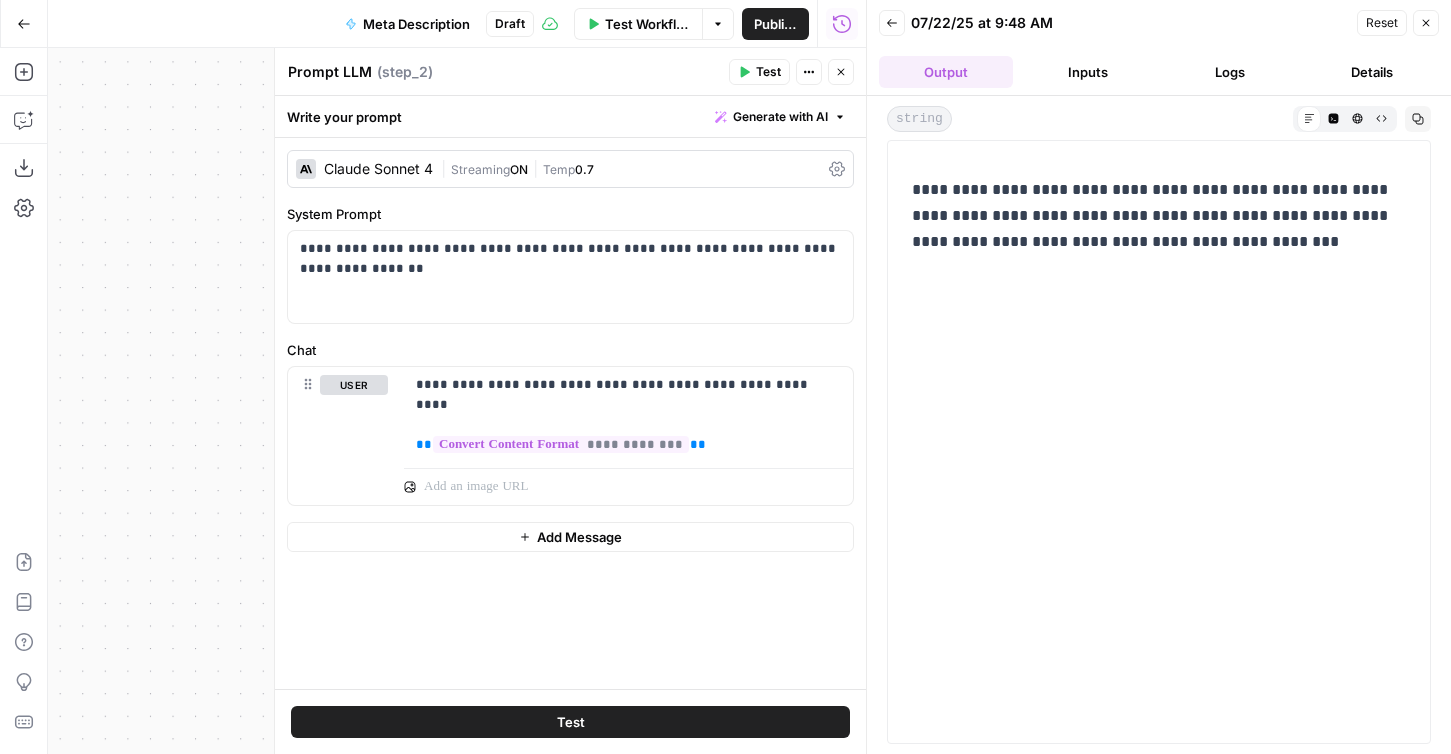 click on "**********" at bounding box center (1159, 208) 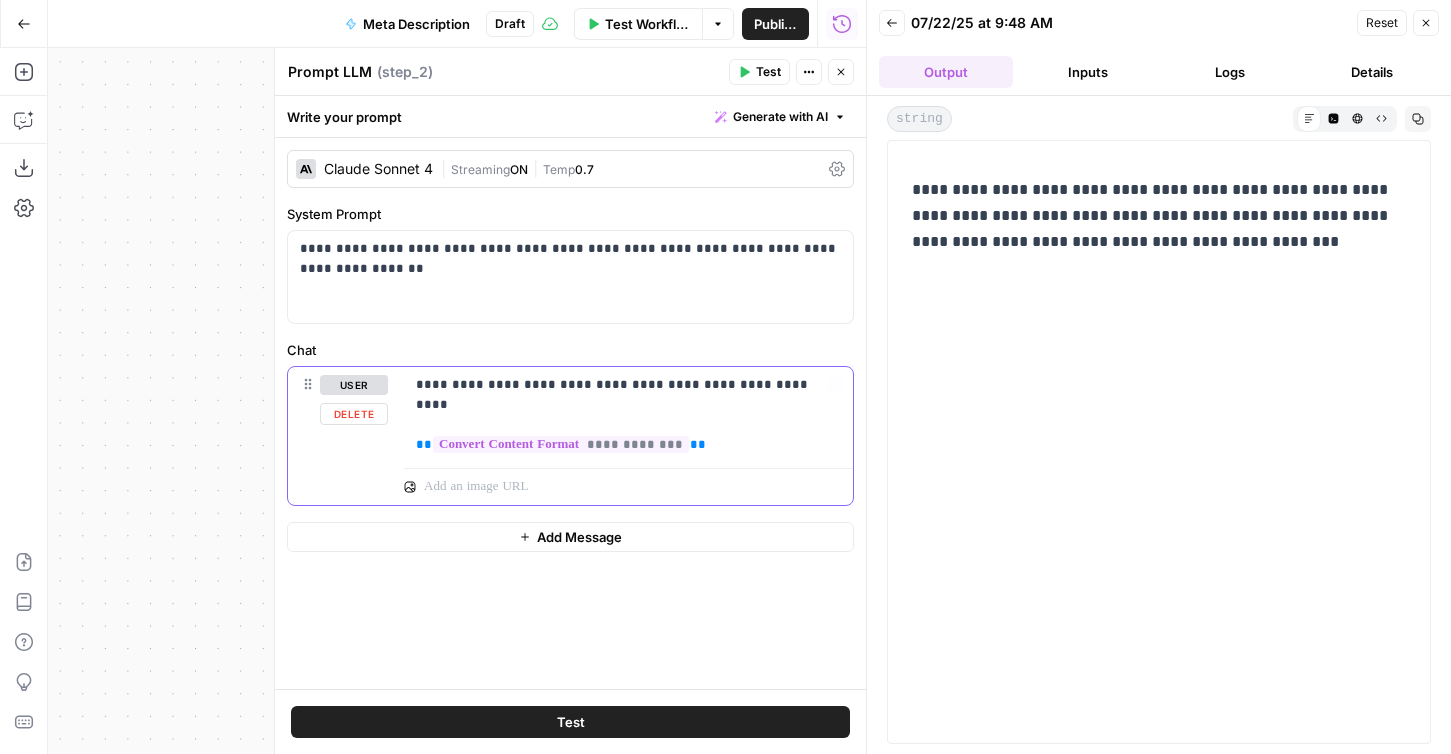 click on "**********" at bounding box center (628, 413) 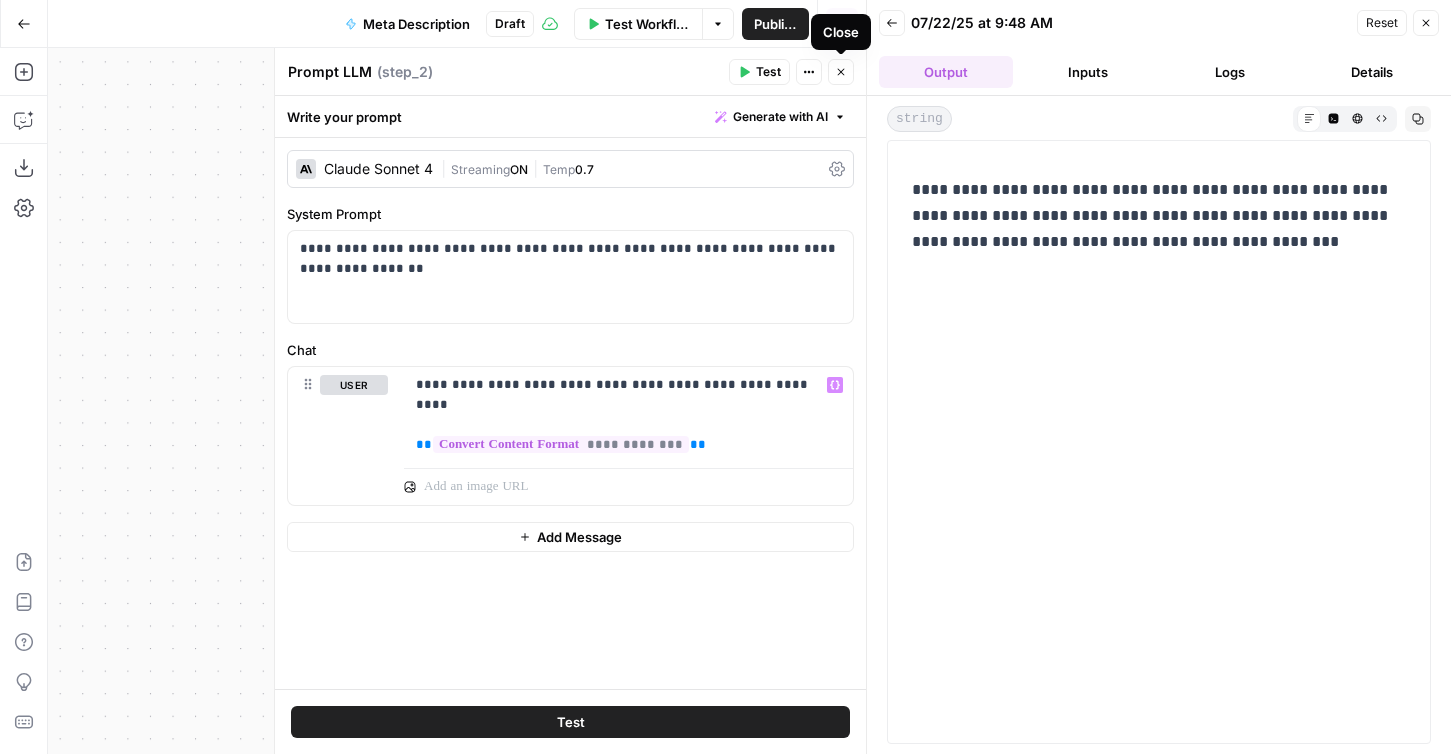 click on "Close" at bounding box center [841, 72] 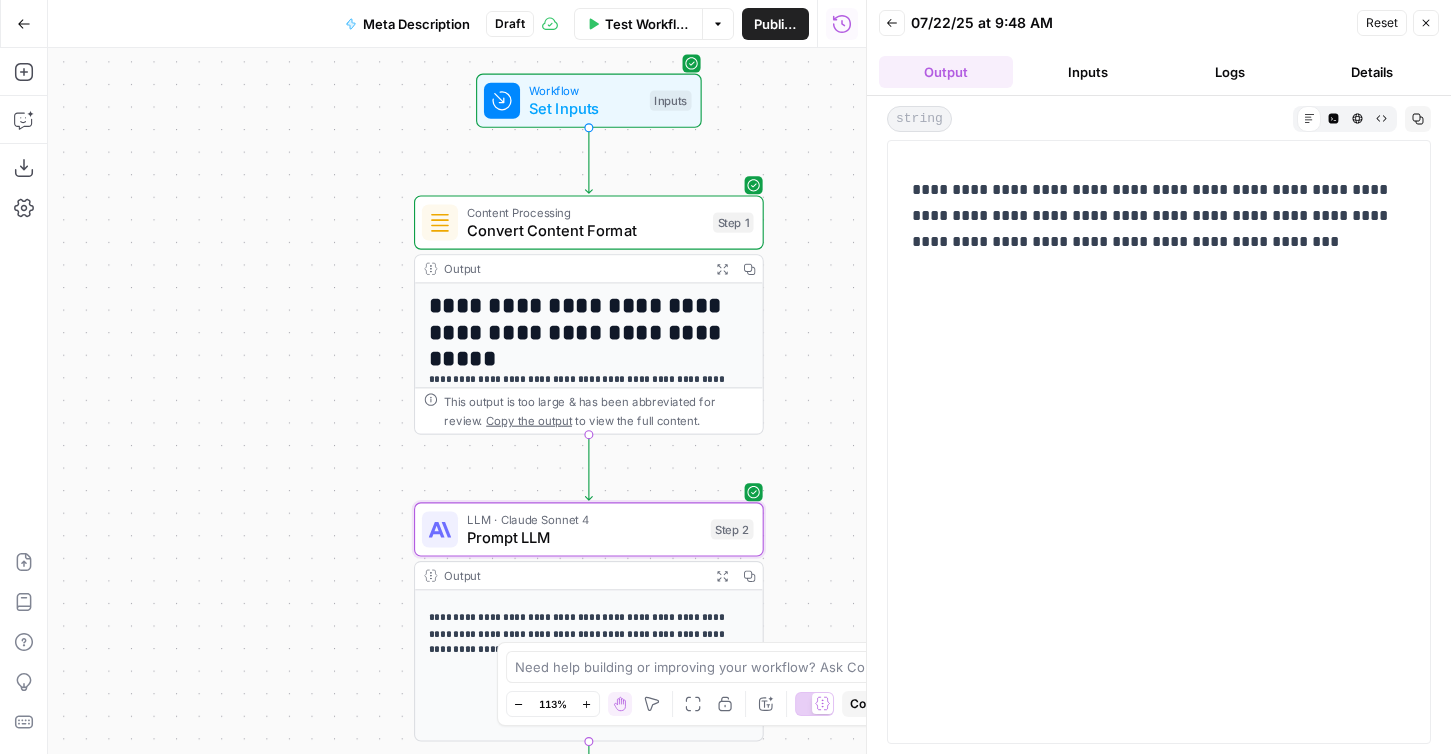 drag, startPoint x: 242, startPoint y: 332, endPoint x: 141, endPoint y: 349, distance: 102.4207 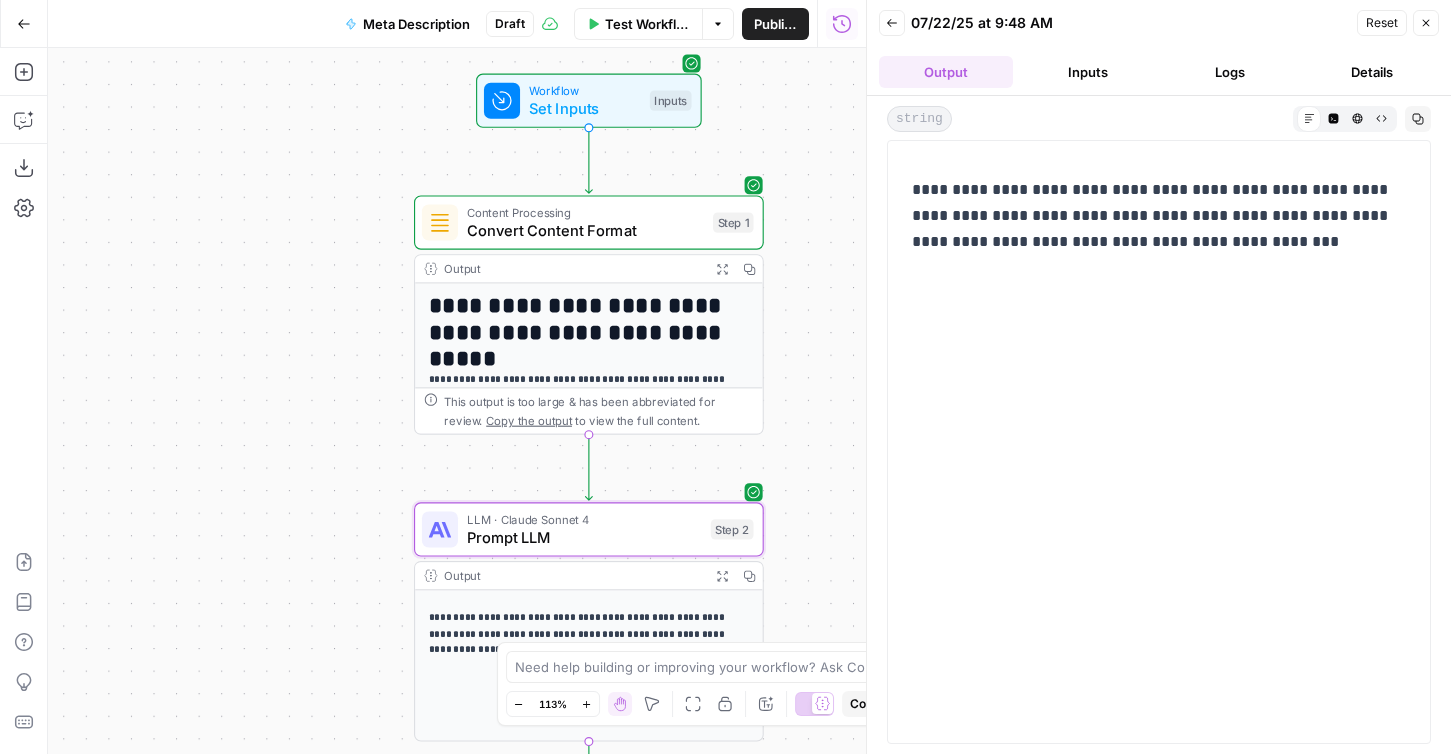 click on "**********" at bounding box center [457, 401] 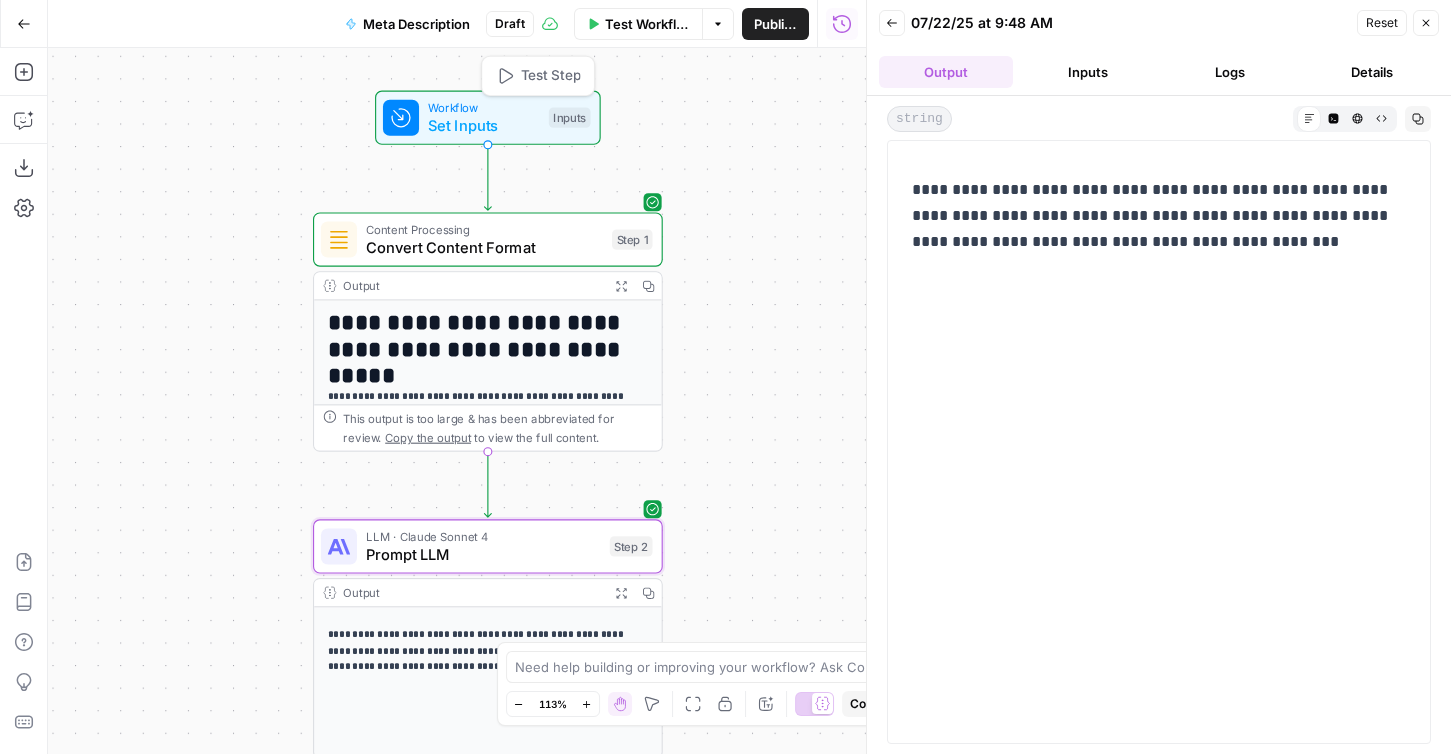click on "Workflow" at bounding box center (484, 108) 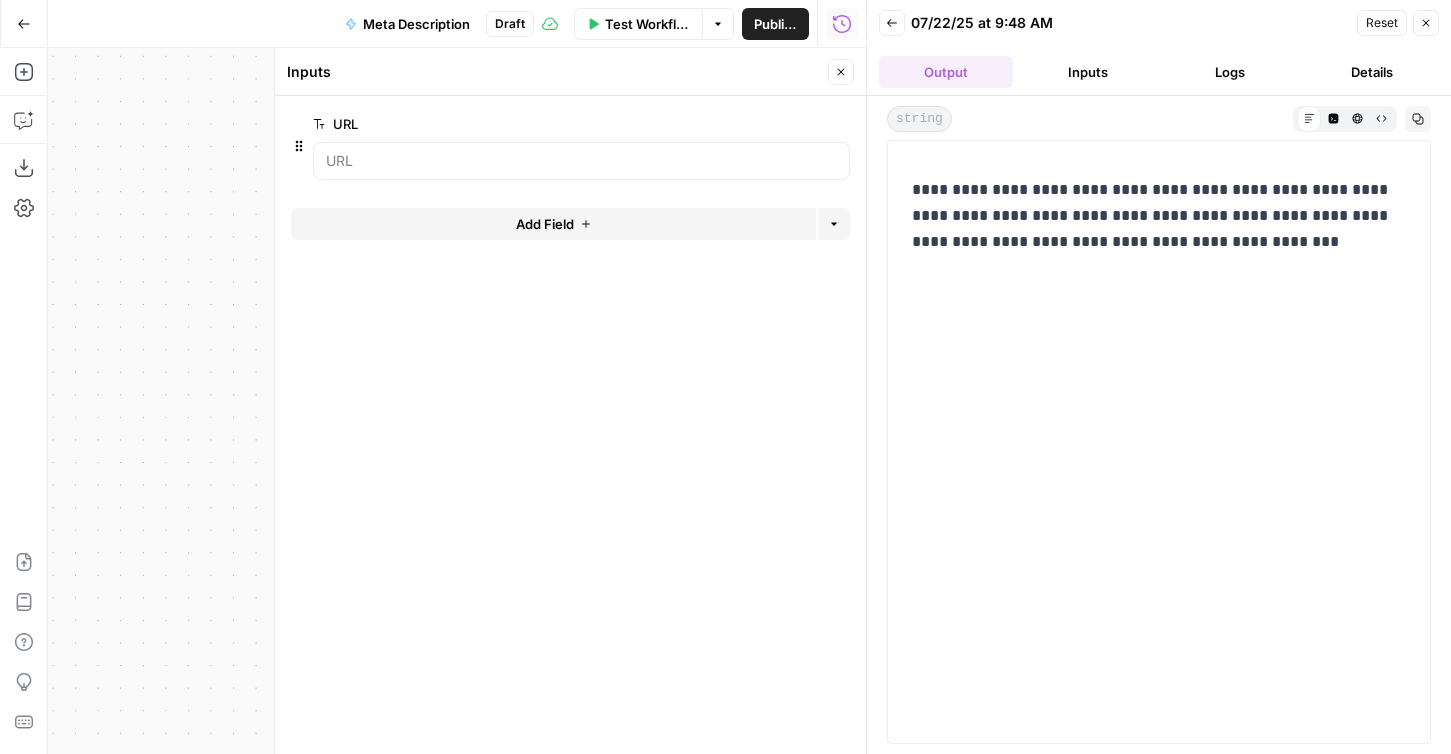 click on "Add Field" at bounding box center [553, 224] 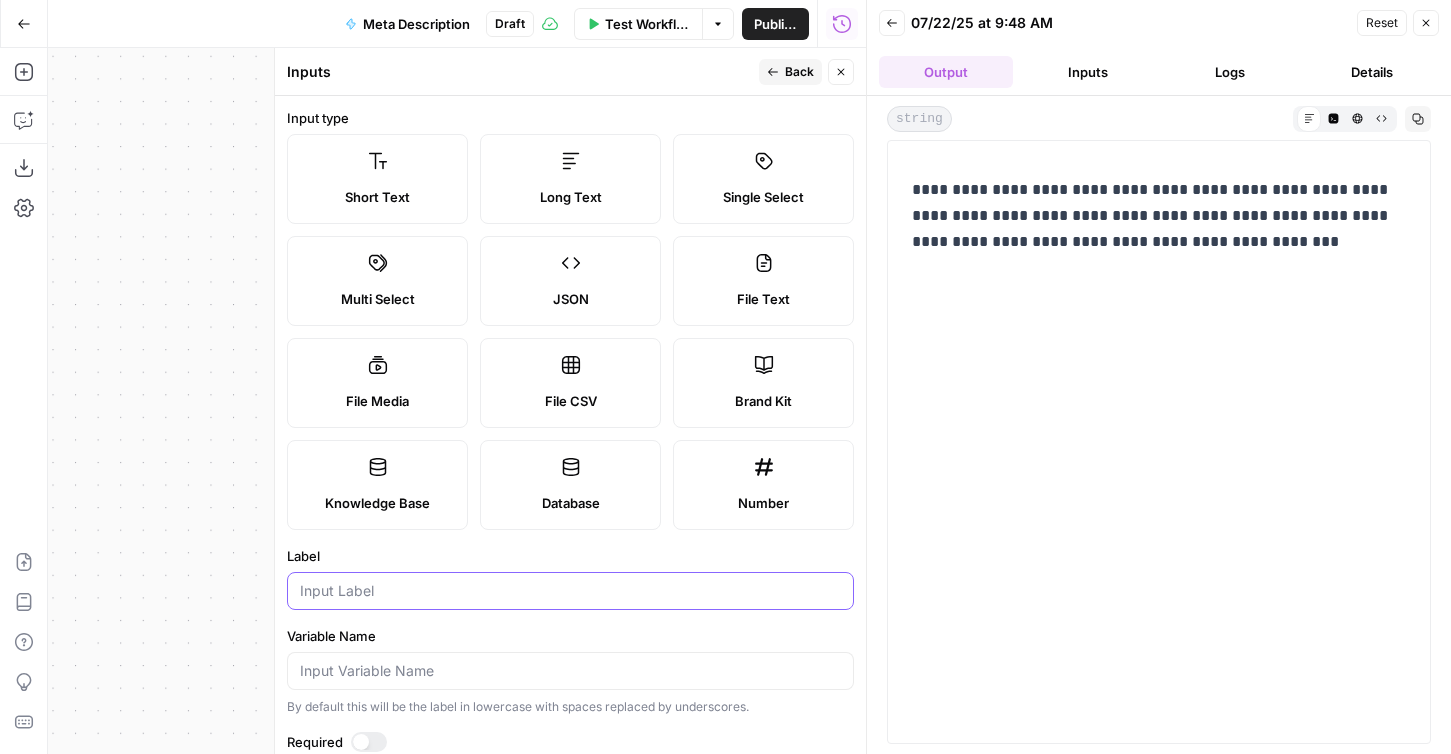click on "Label" at bounding box center [570, 591] 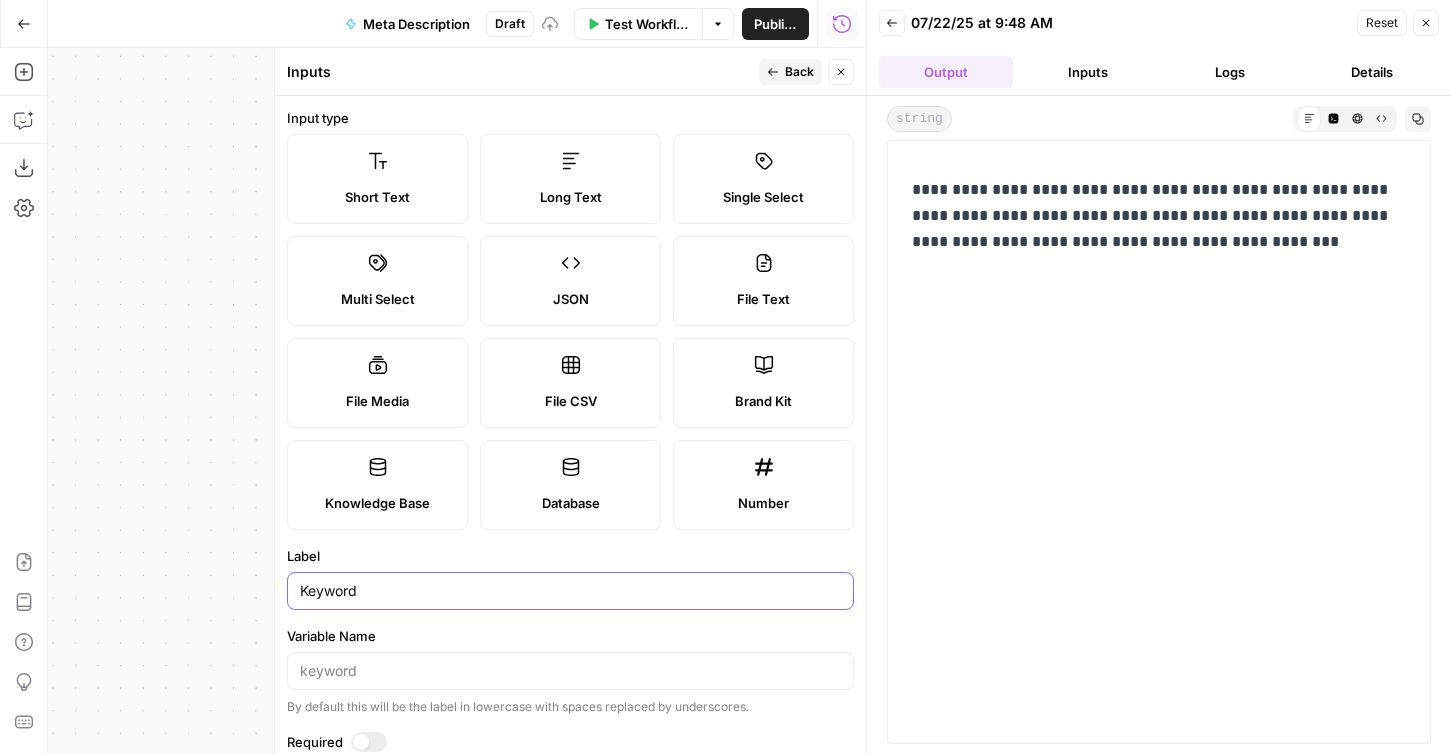 type on "Keyword" 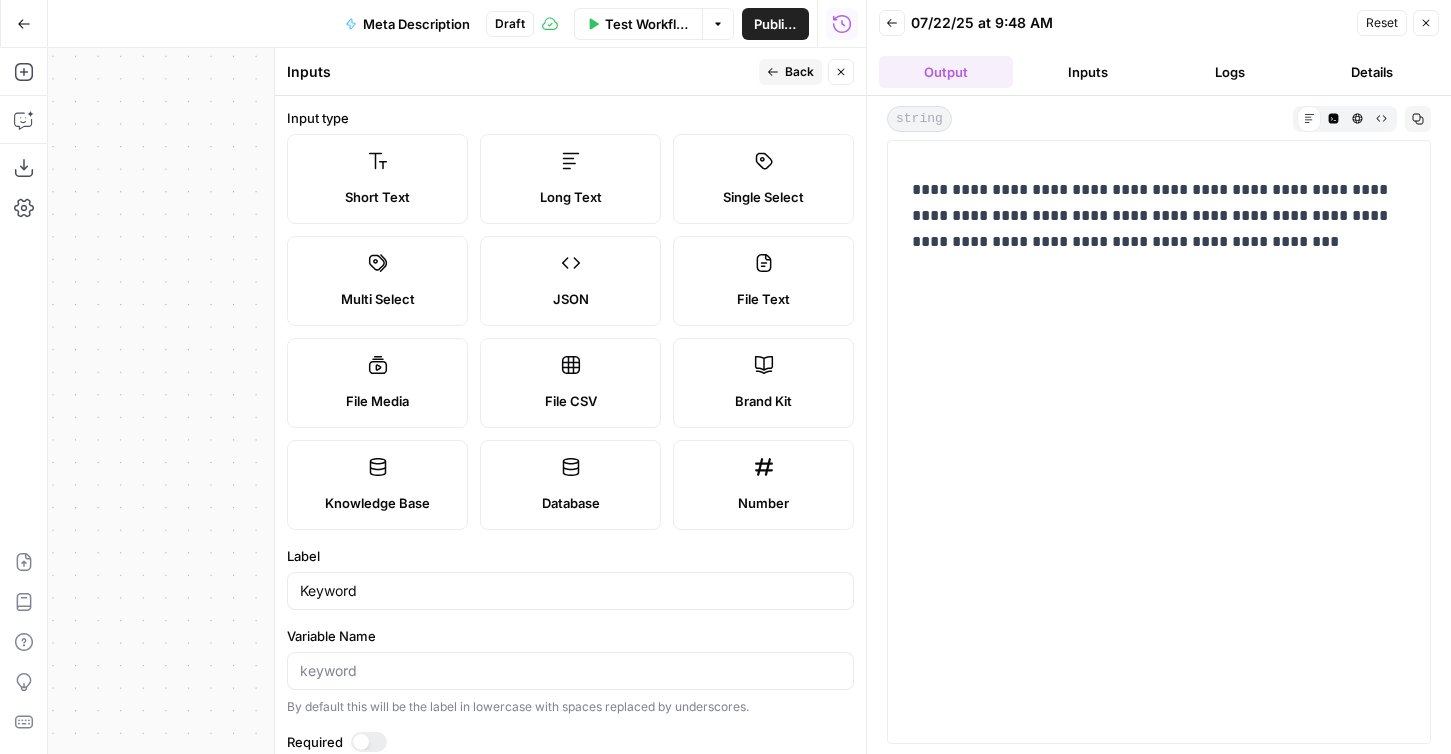 click on "Back" at bounding box center [799, 72] 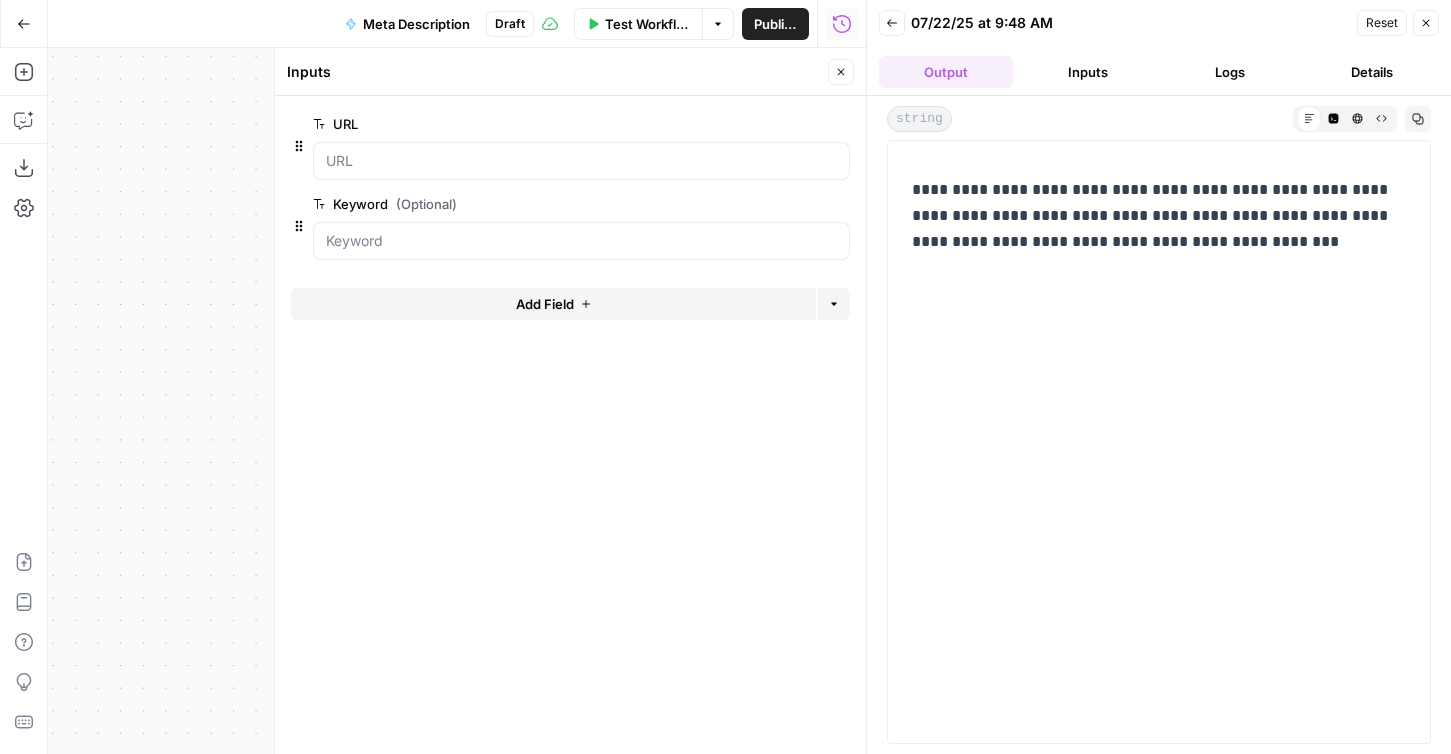 click 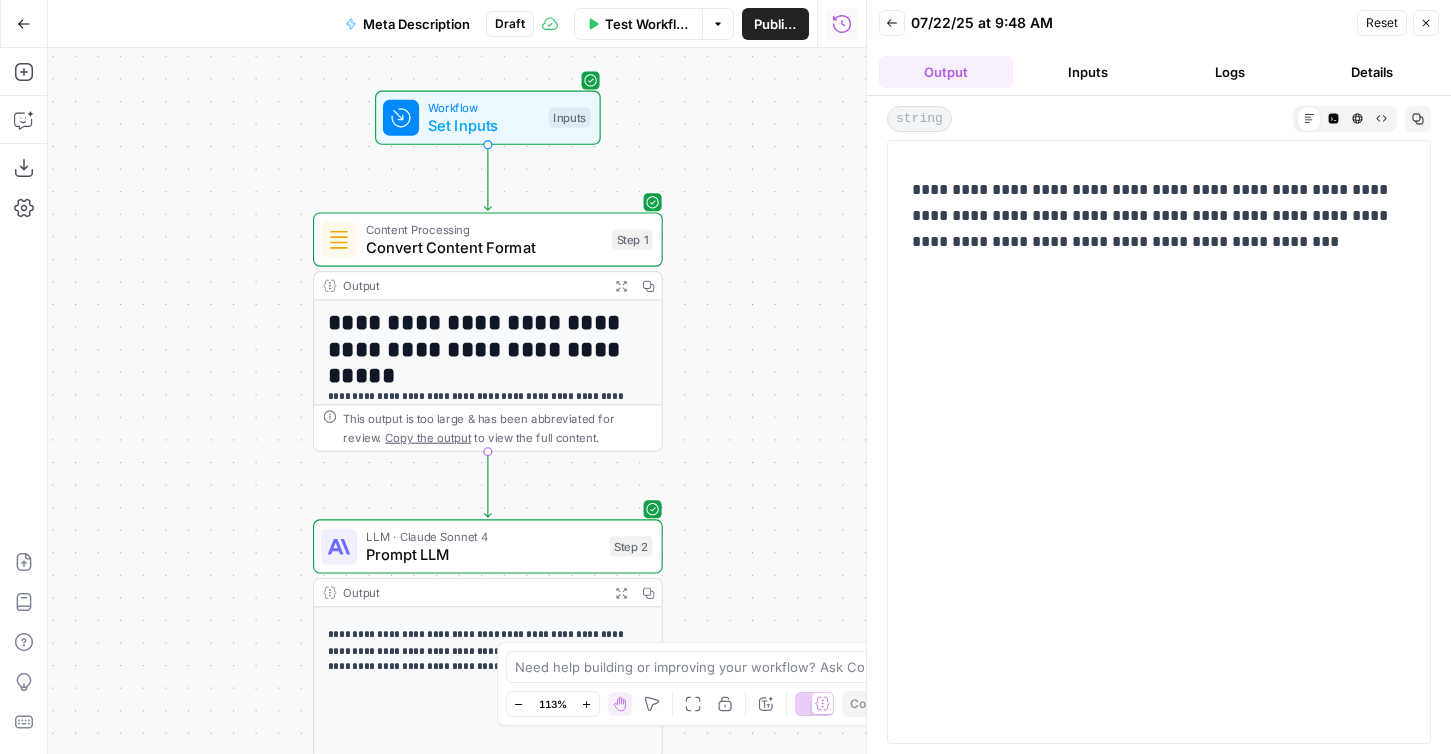 drag, startPoint x: 762, startPoint y: 455, endPoint x: 762, endPoint y: 261, distance: 194 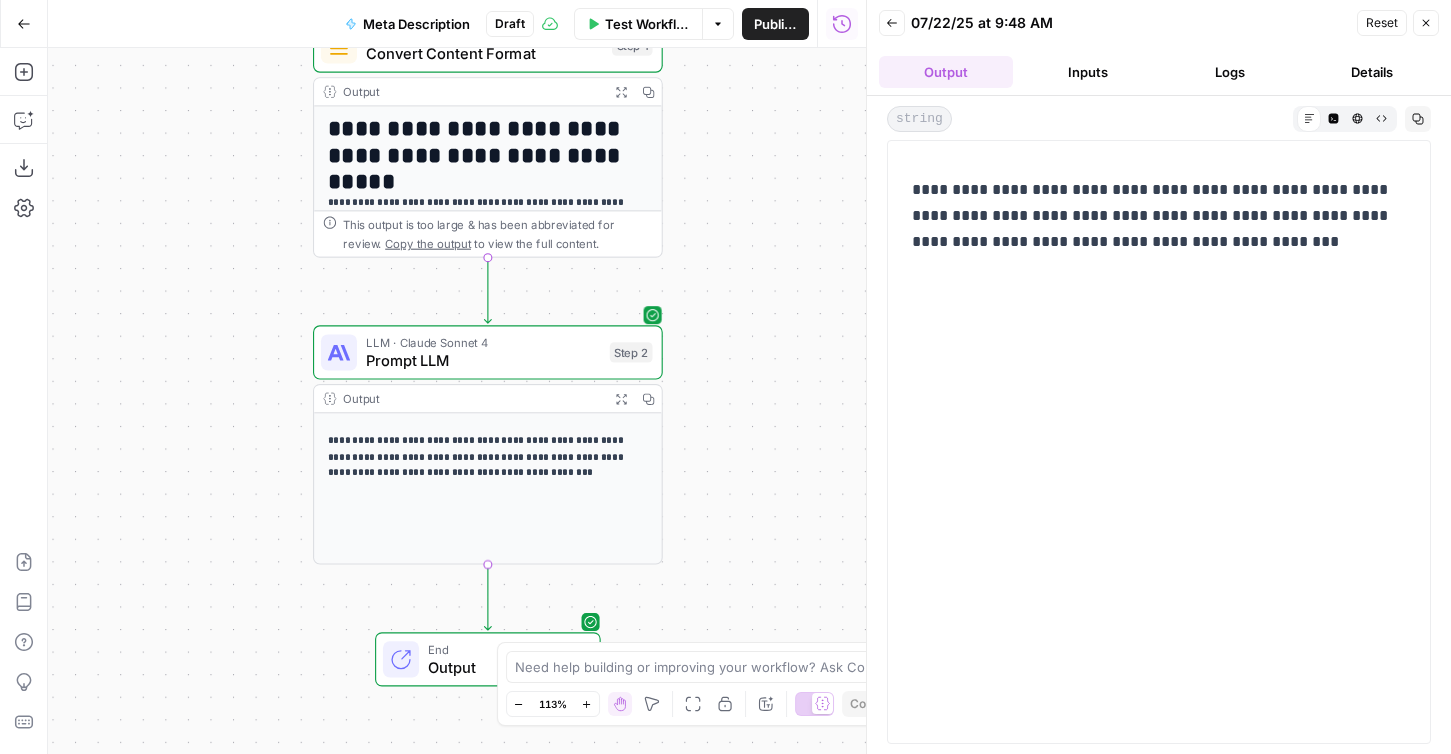 click on "Prompt LLM" at bounding box center [483, 360] 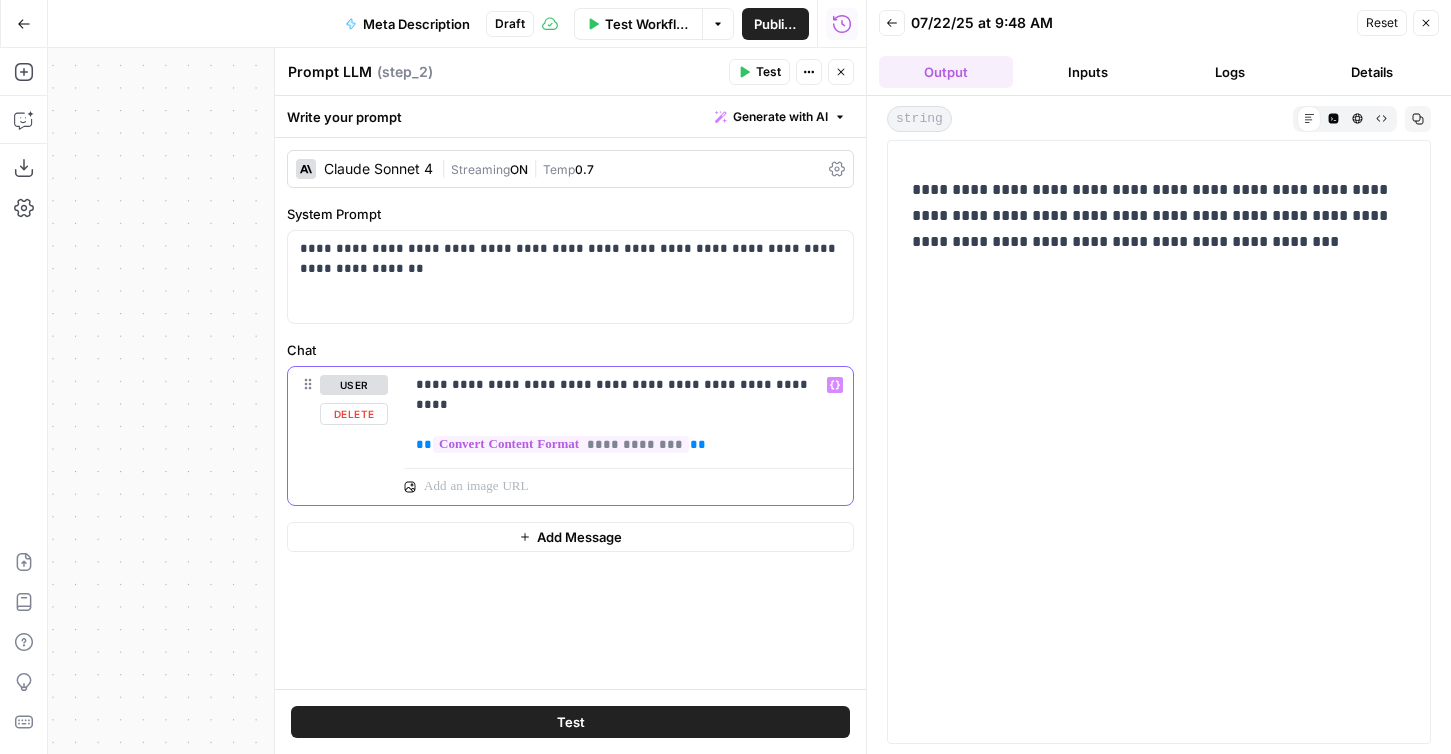 click on "**********" at bounding box center [628, 405] 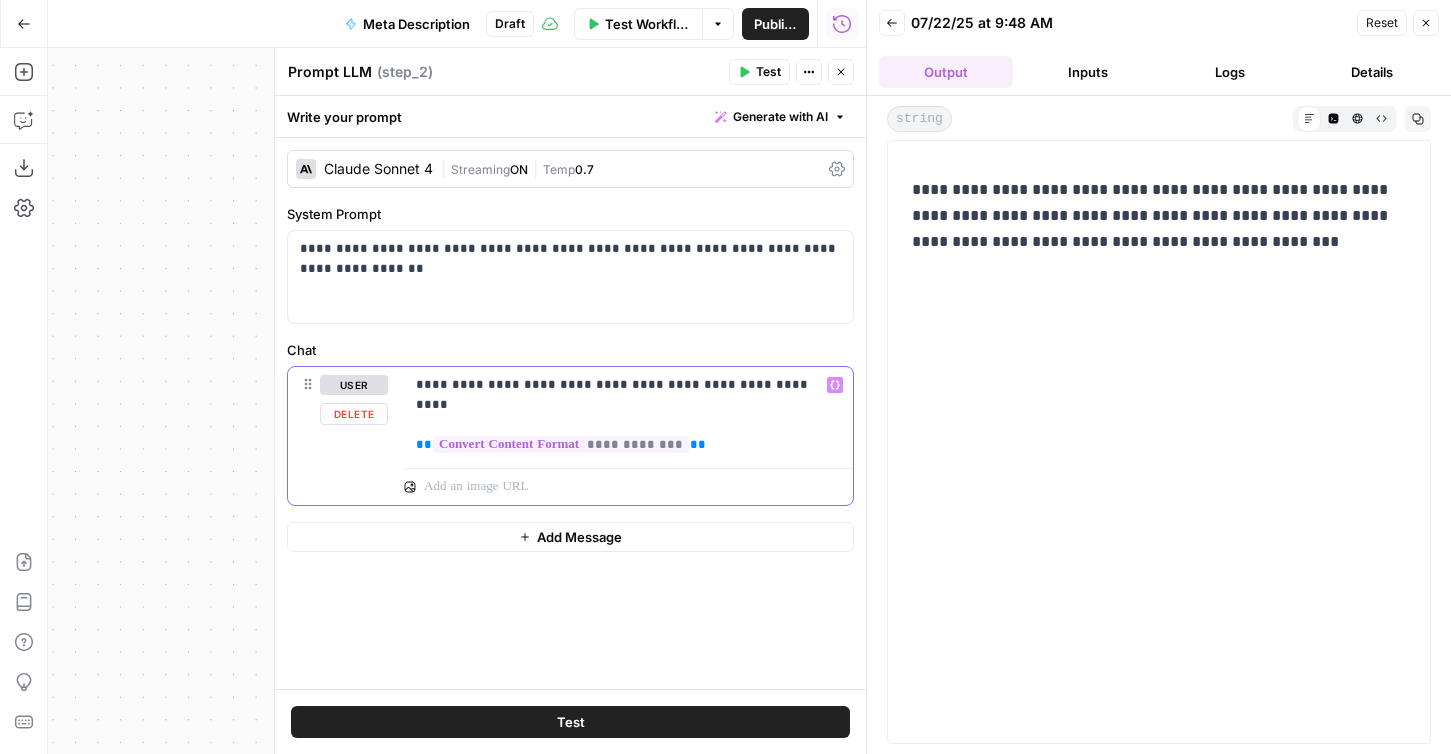 click on "**********" at bounding box center [628, 405] 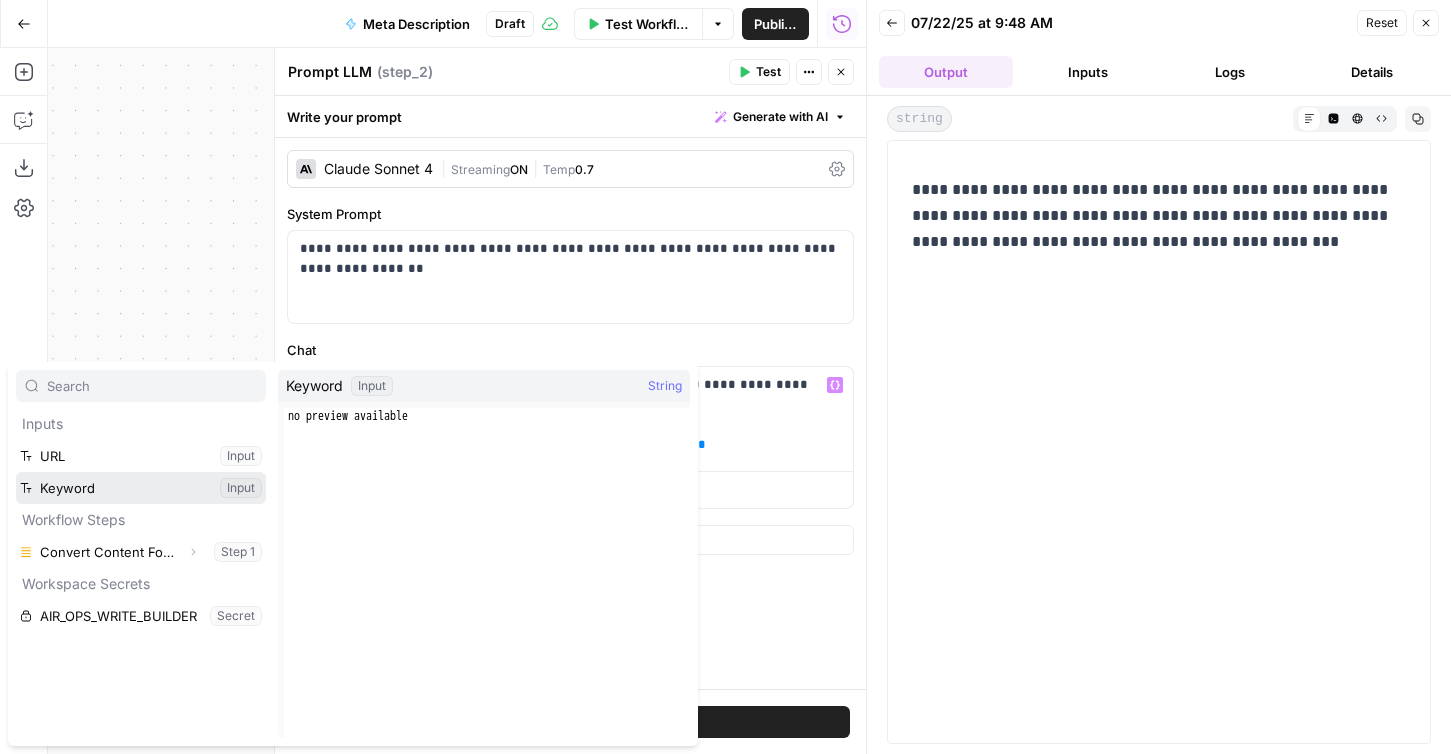 click at bounding box center [141, 488] 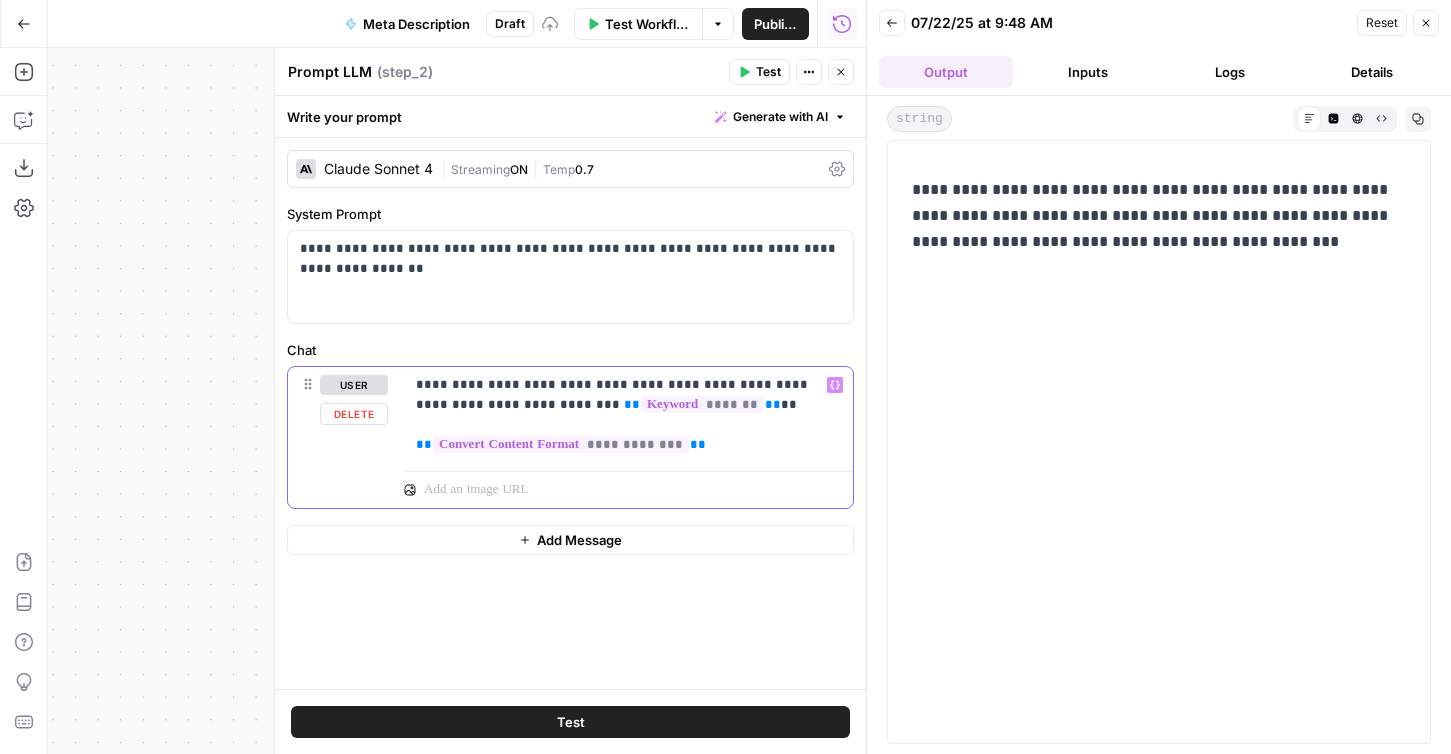 click on "**" at bounding box center [632, 404] 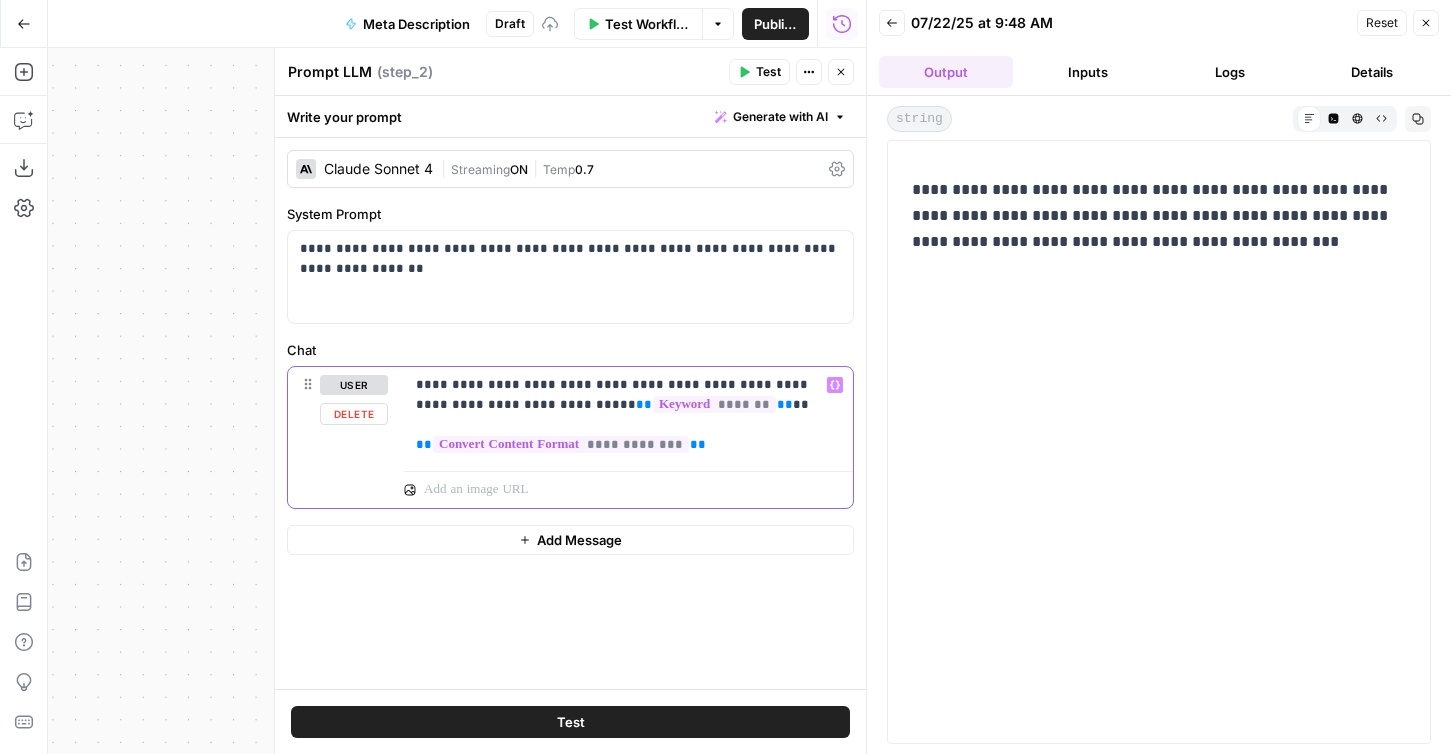 click on "**********" at bounding box center (628, 415) 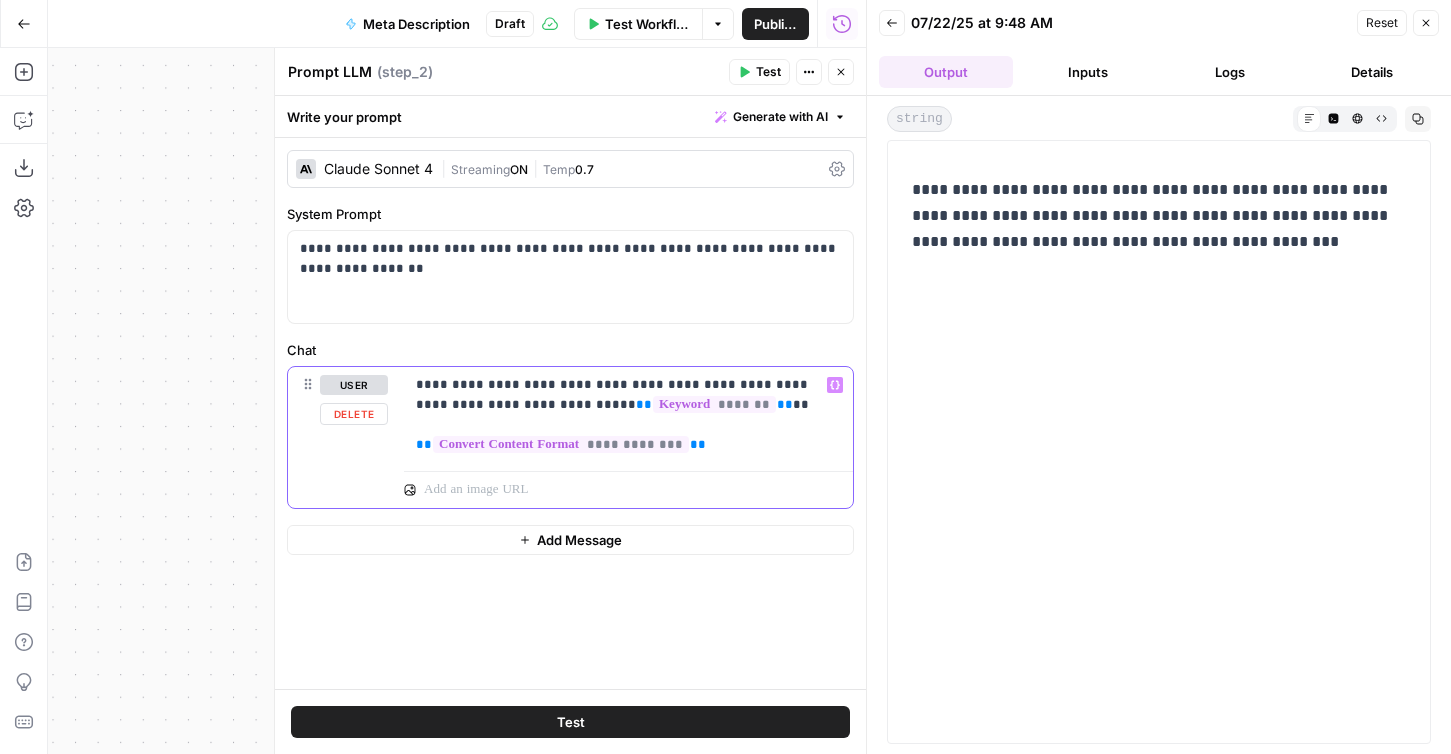 click on "**********" at bounding box center (628, 415) 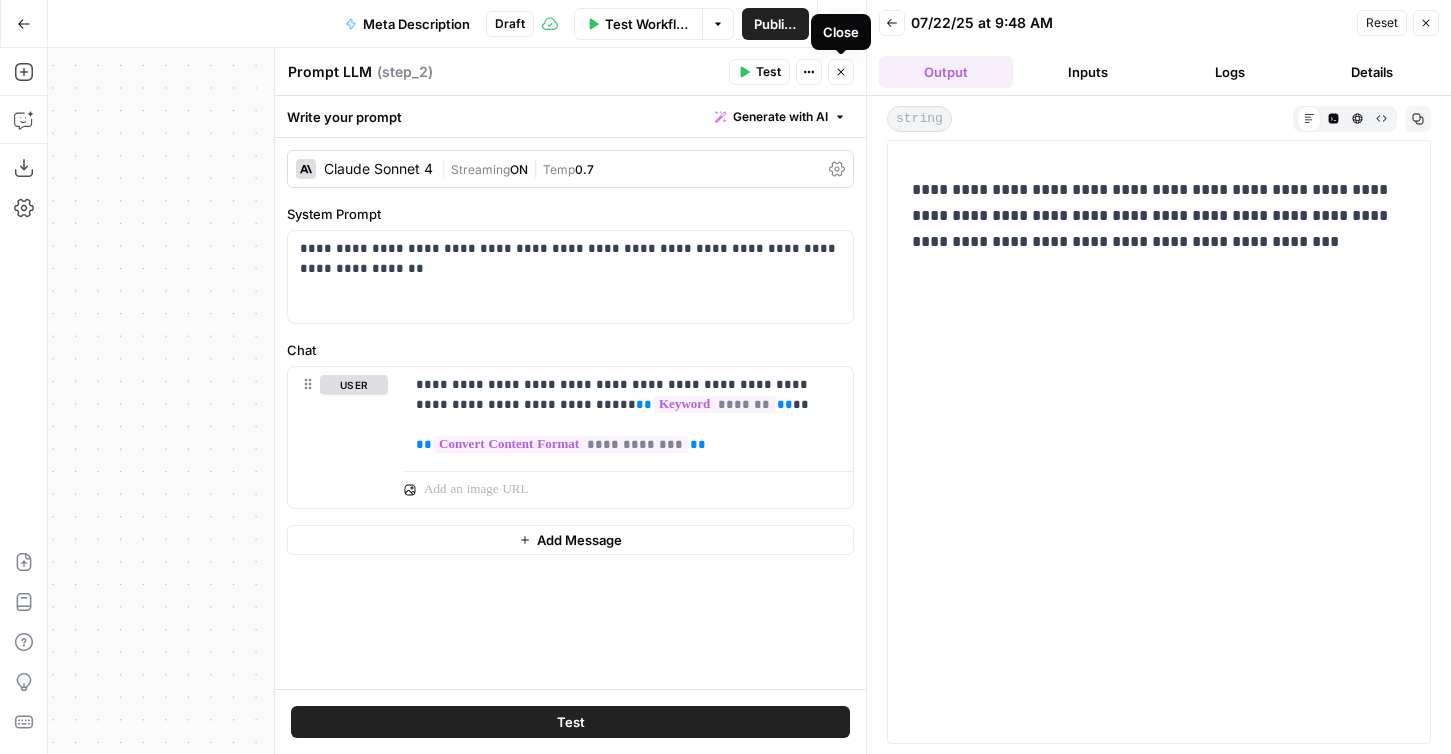 drag, startPoint x: 838, startPoint y: 68, endPoint x: 793, endPoint y: 292, distance: 228.47539 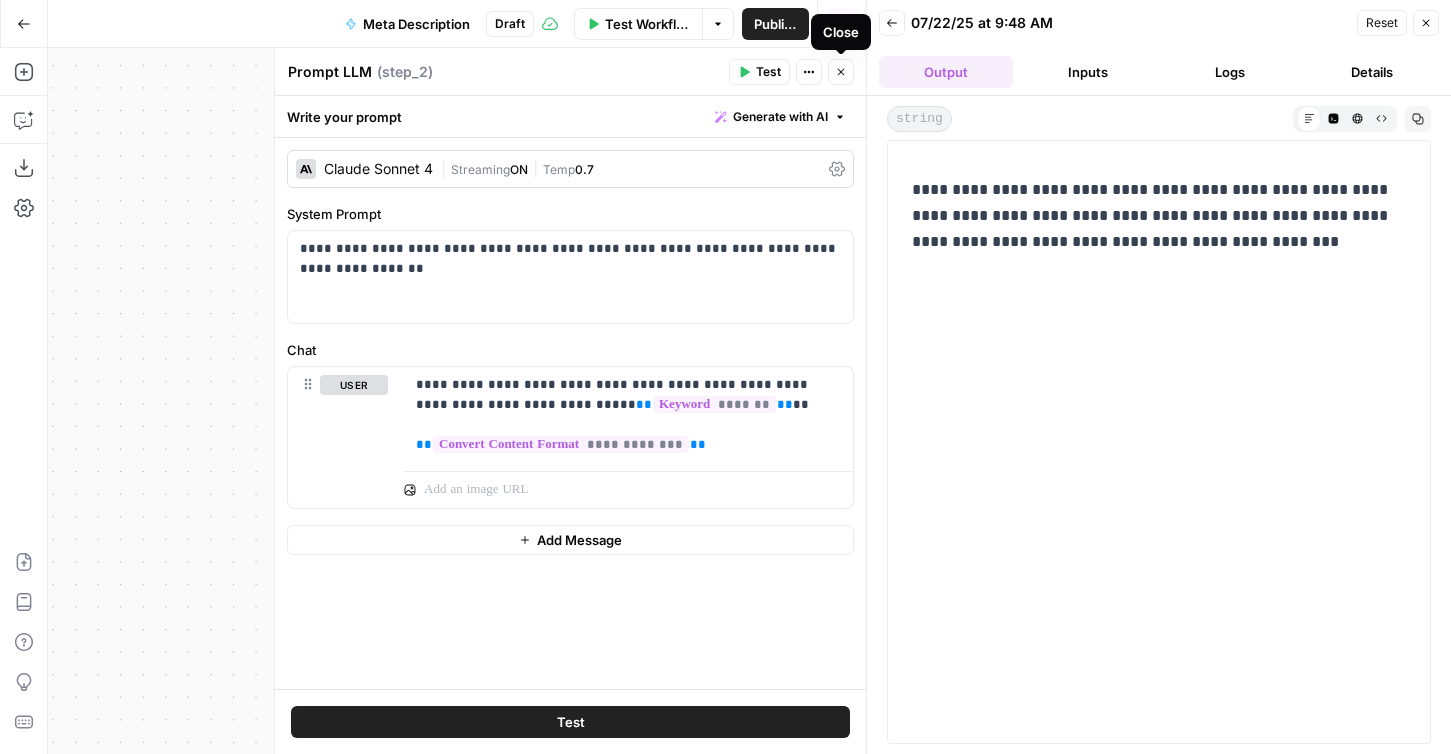 click on "**********" at bounding box center [570, 401] 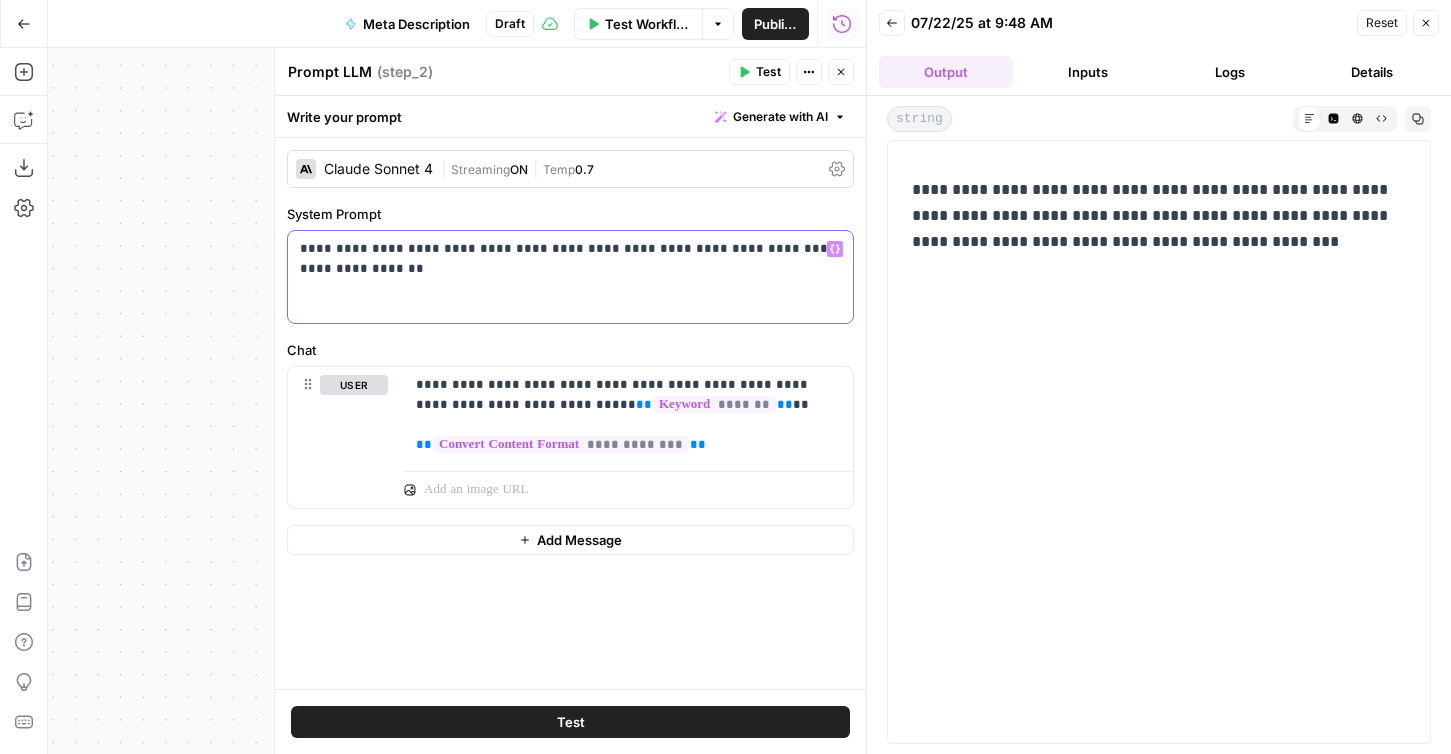 click on "**********" at bounding box center (570, 259) 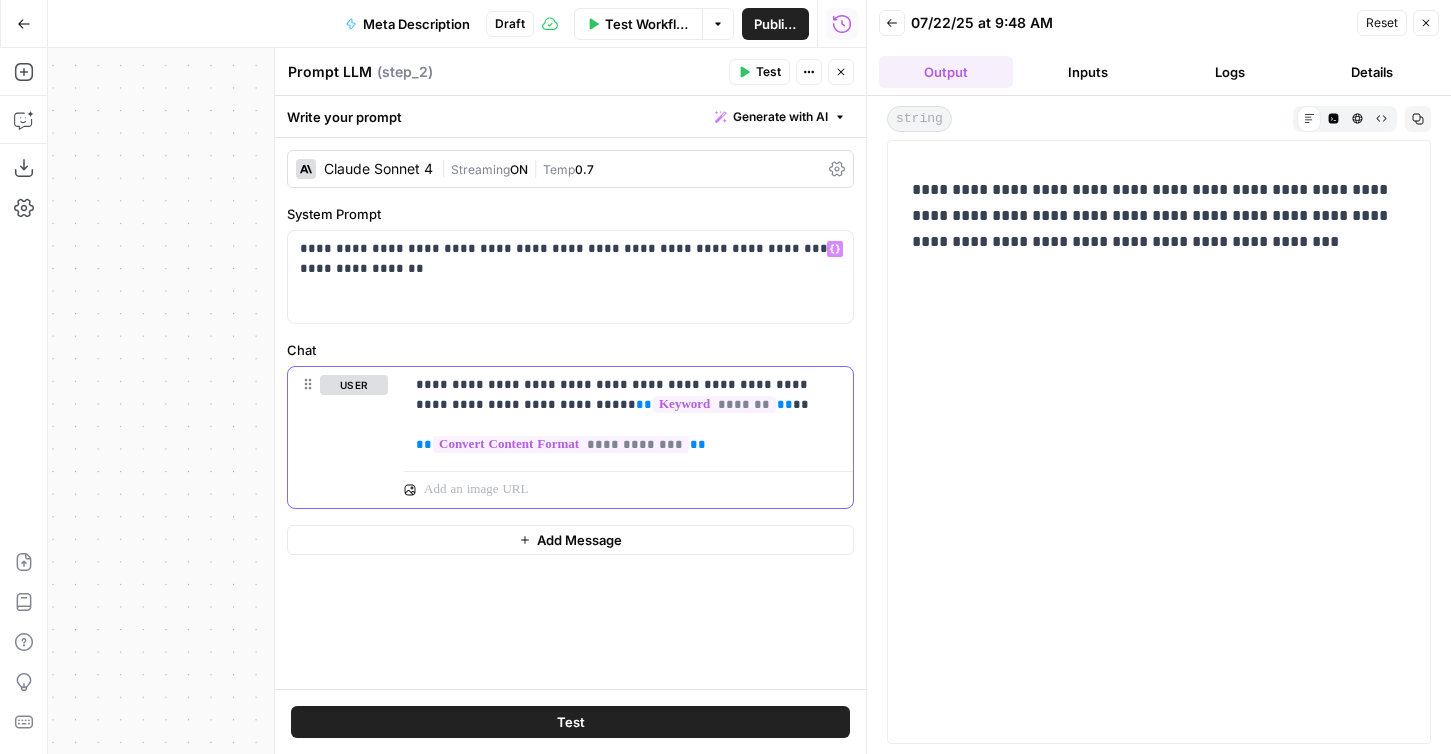 click on "**********" at bounding box center [628, 415] 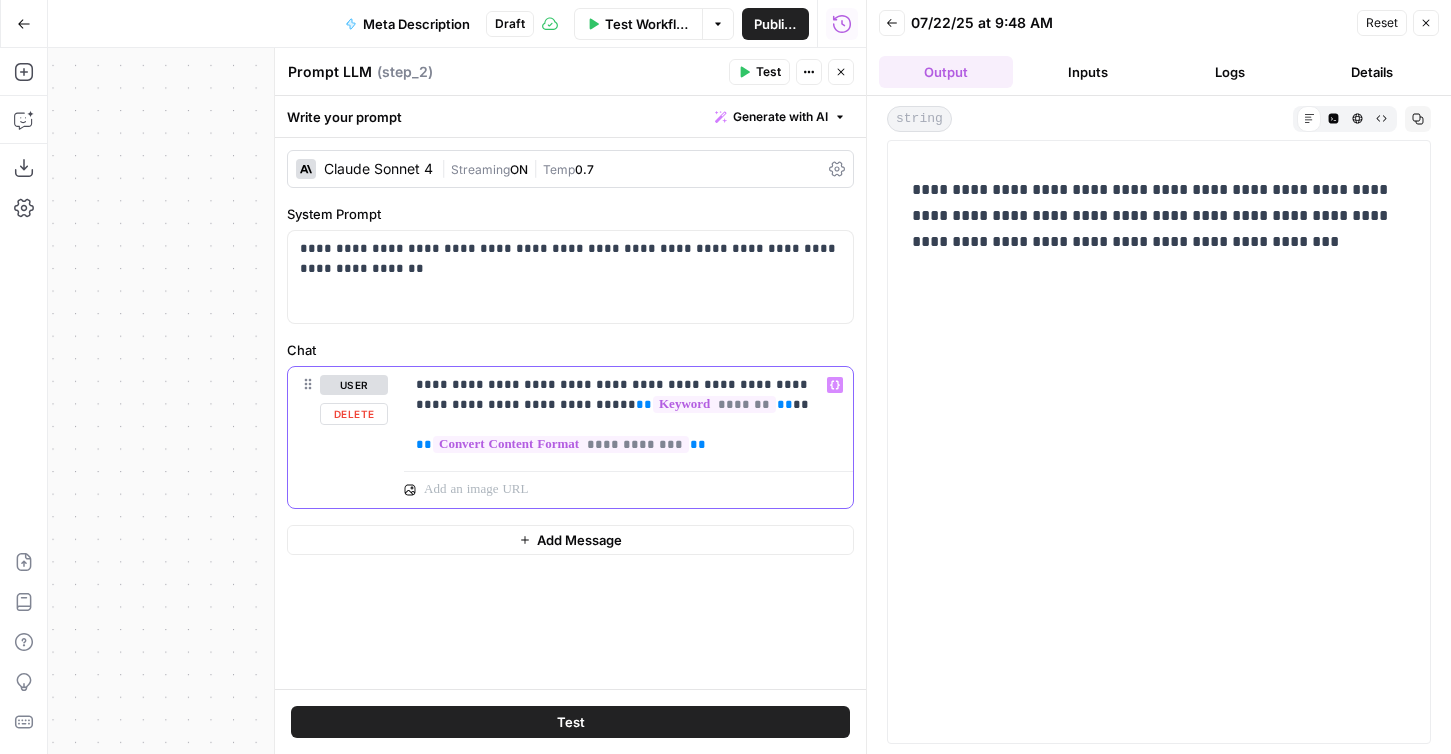 drag, startPoint x: 754, startPoint y: 441, endPoint x: 395, endPoint y: 358, distance: 368.46982 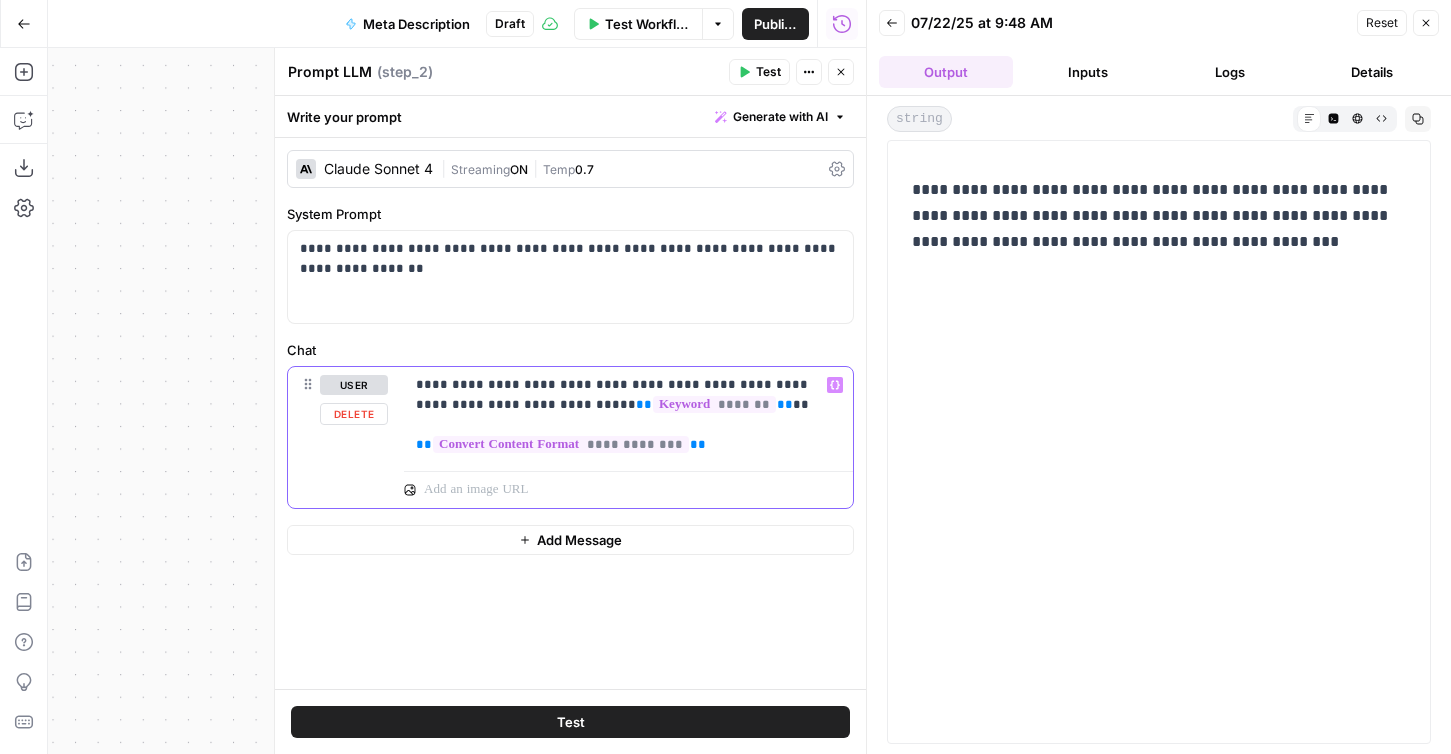 click on "**********" at bounding box center (570, 424) 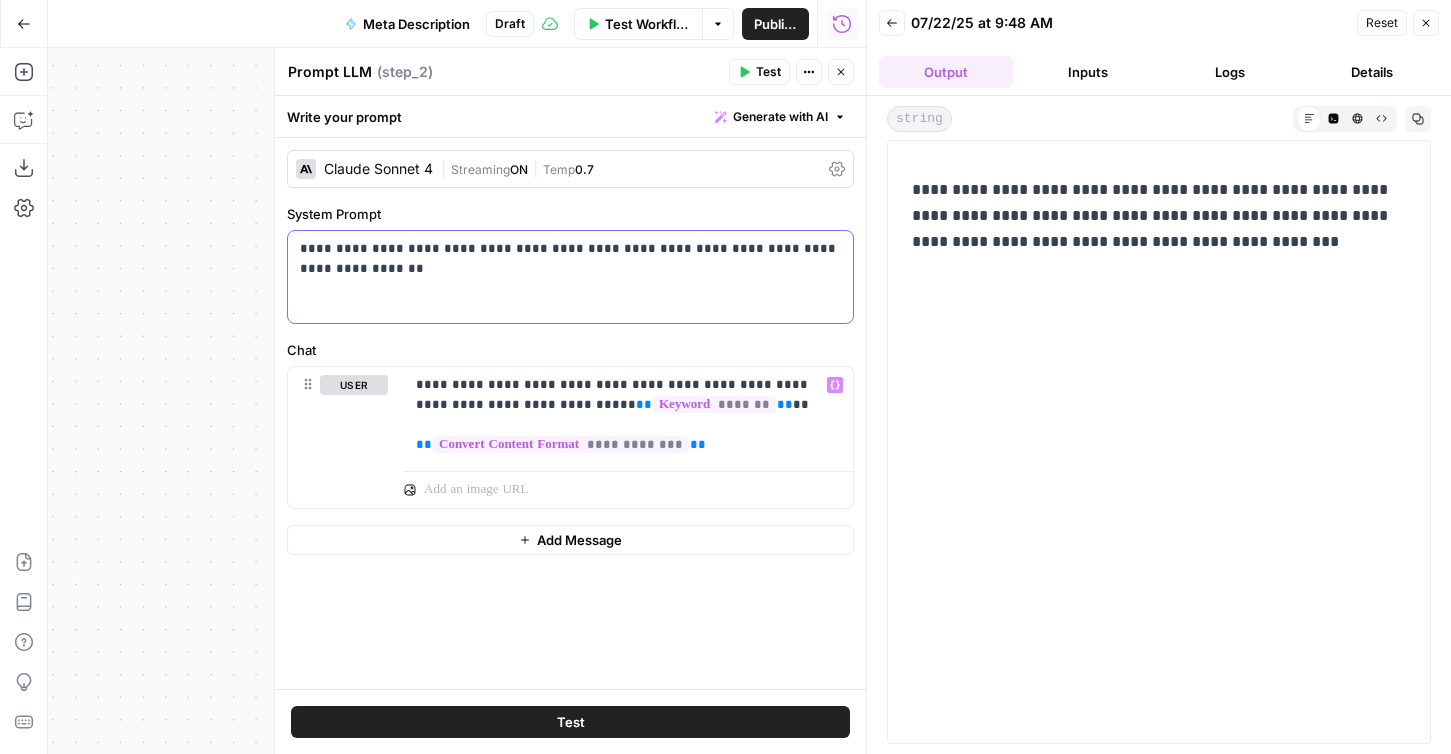 click on "**********" at bounding box center [570, 259] 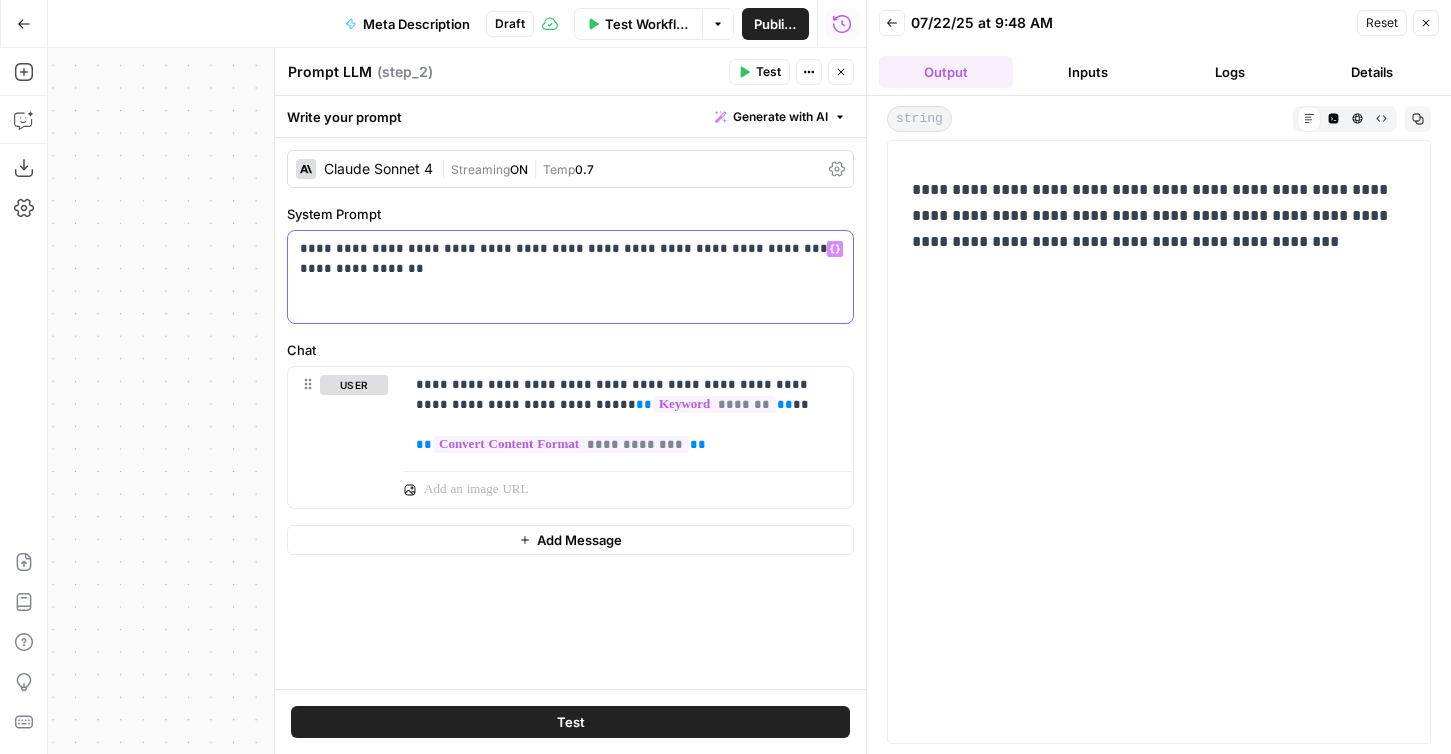 drag, startPoint x: 416, startPoint y: 276, endPoint x: 240, endPoint y: 205, distance: 189.78145 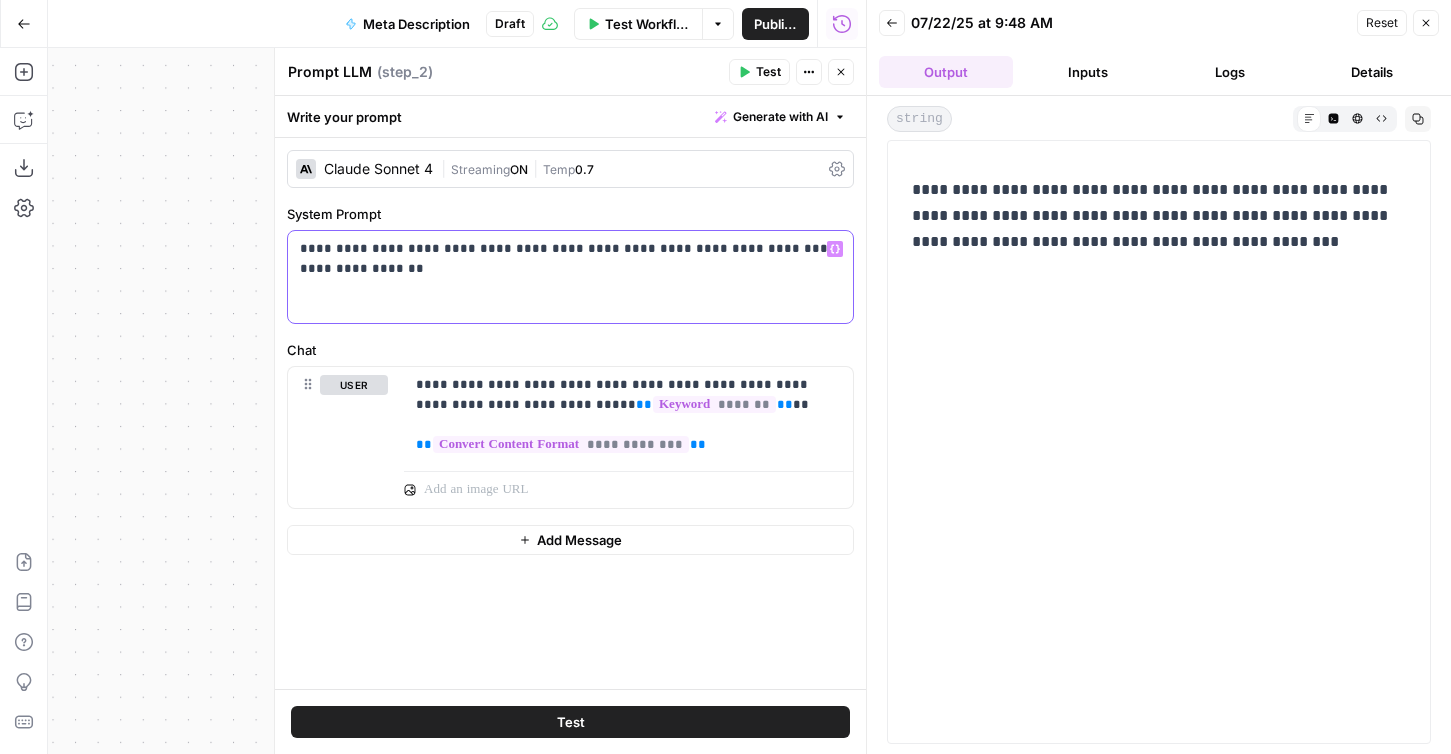 click on "**********" at bounding box center (725, 377) 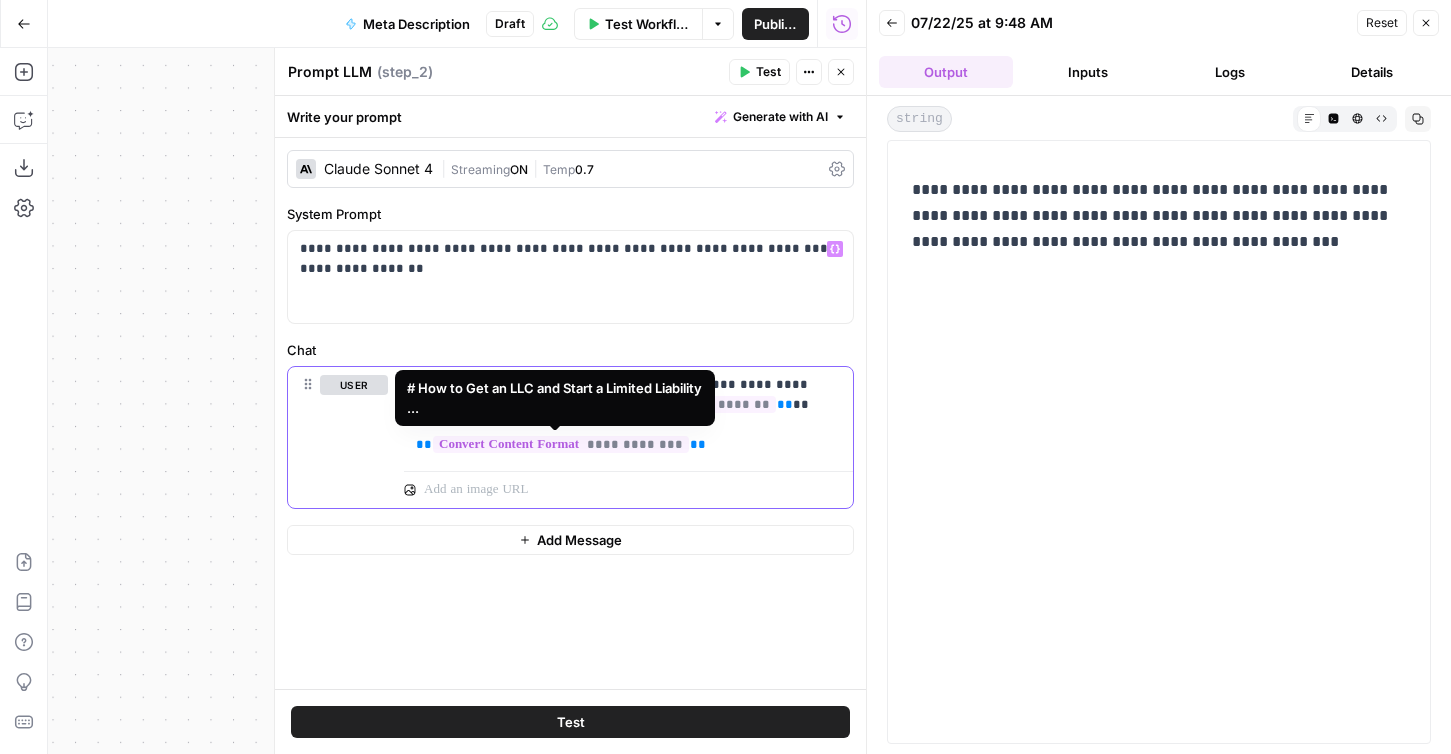 click on "**********" at bounding box center [628, 415] 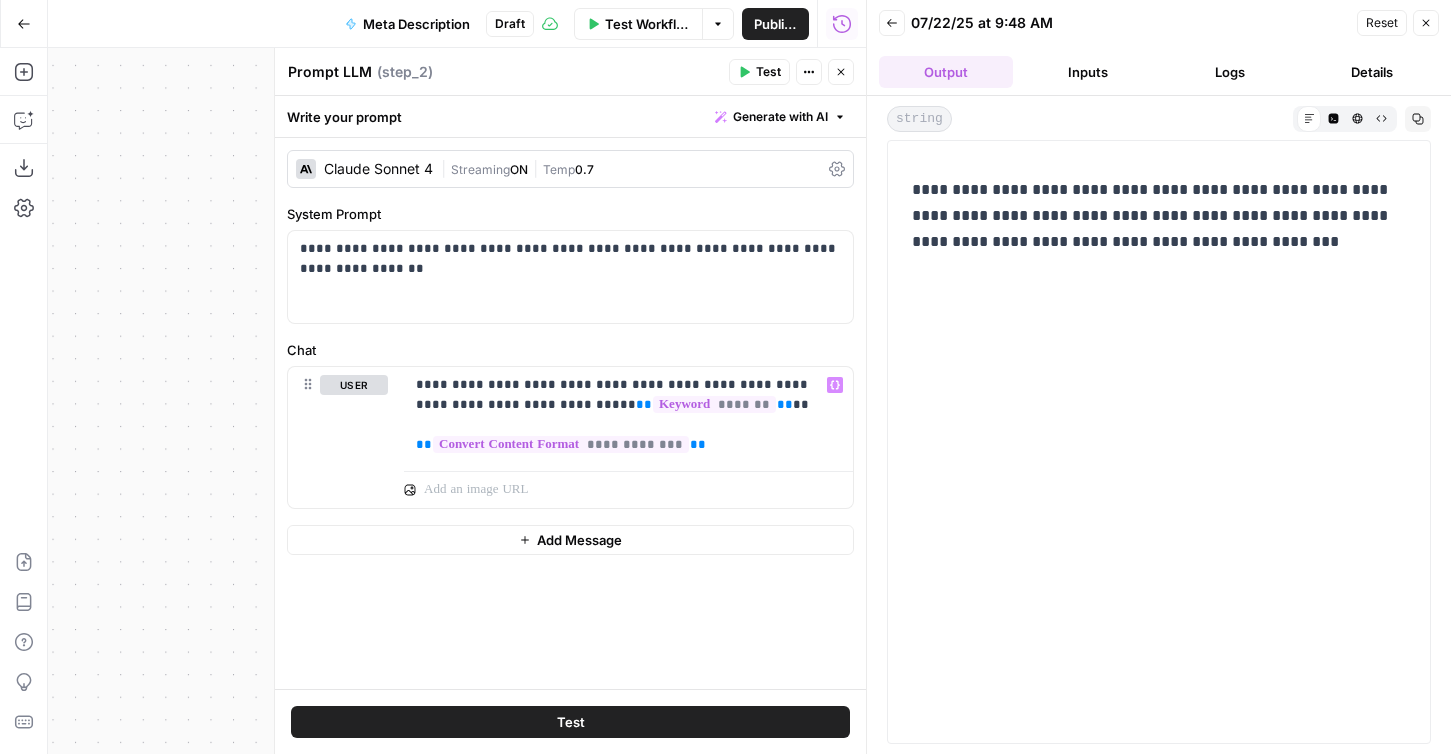 click 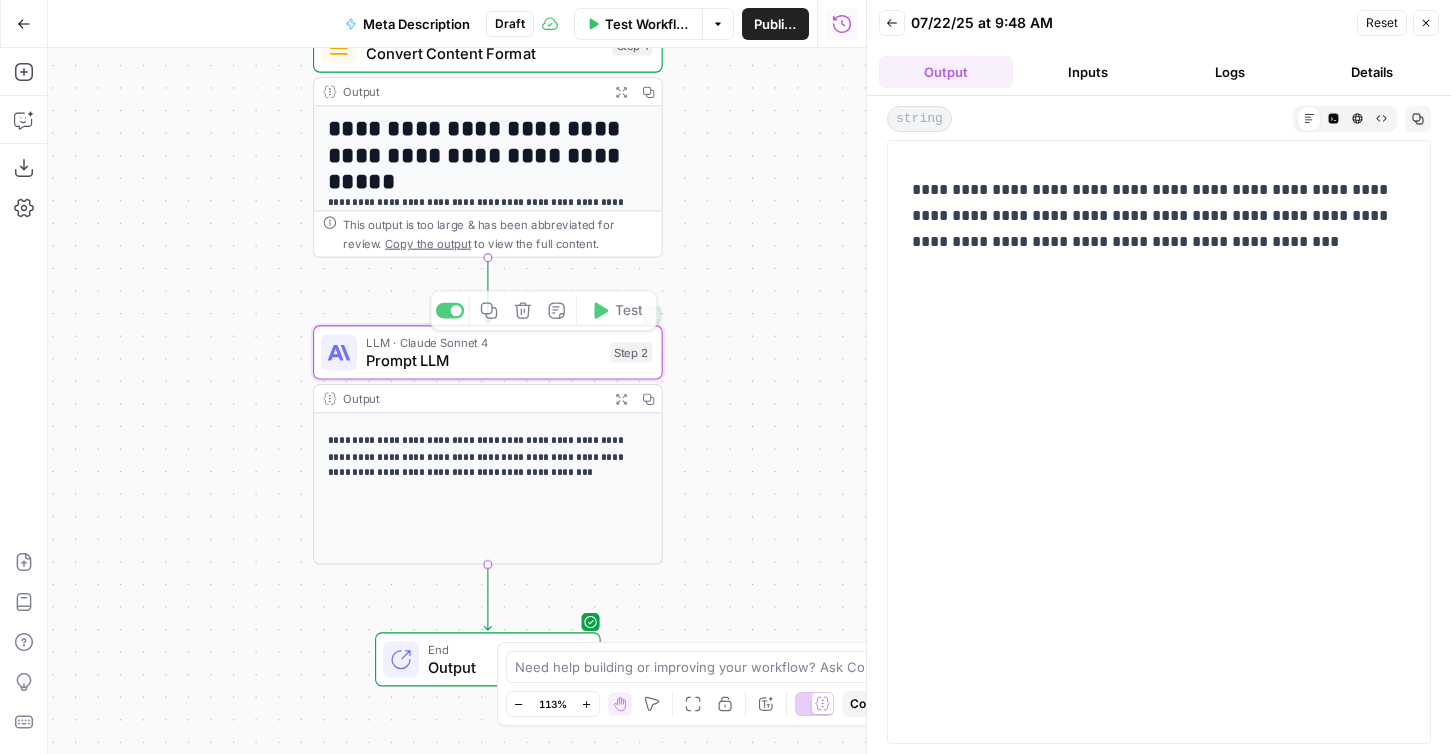 drag, startPoint x: 820, startPoint y: 239, endPoint x: 818, endPoint y: 475, distance: 236.00847 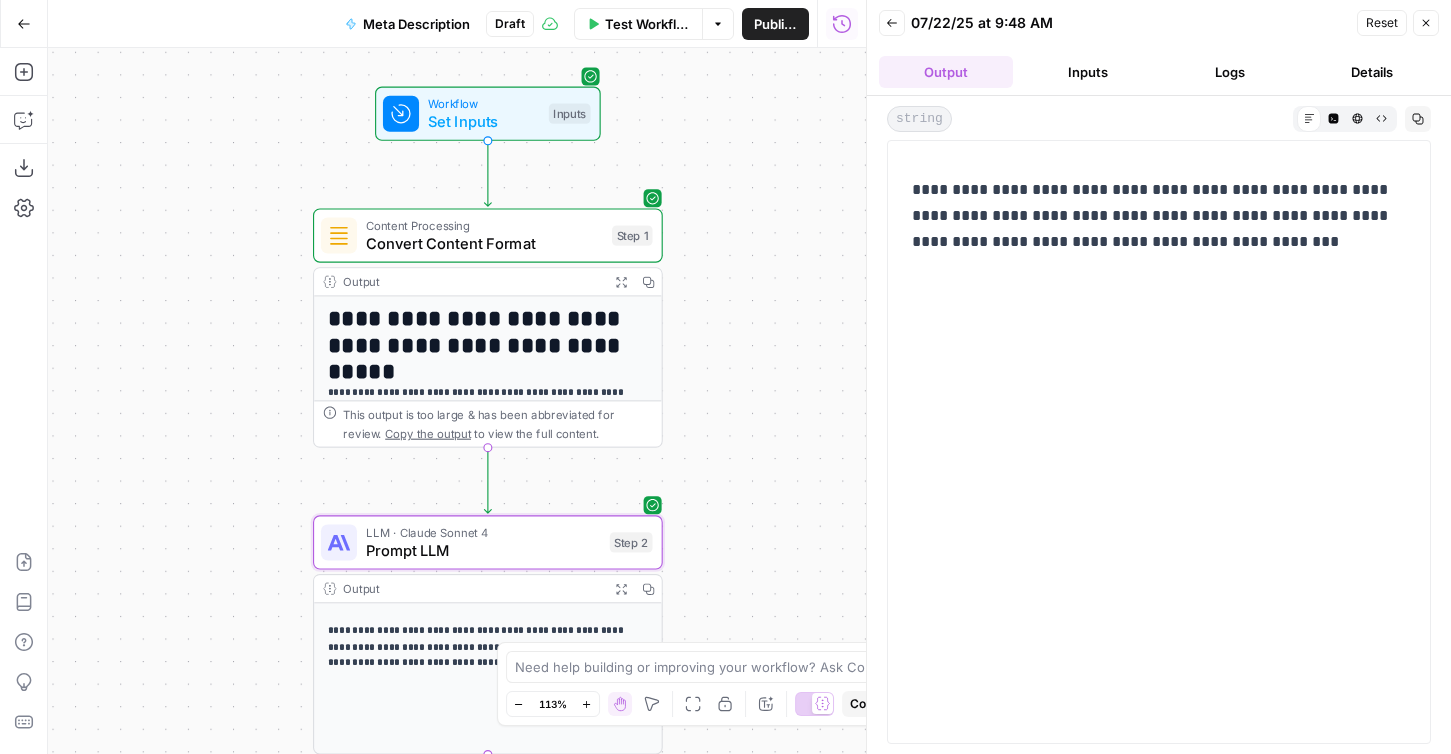 drag, startPoint x: 790, startPoint y: 336, endPoint x: 790, endPoint y: 257, distance: 79 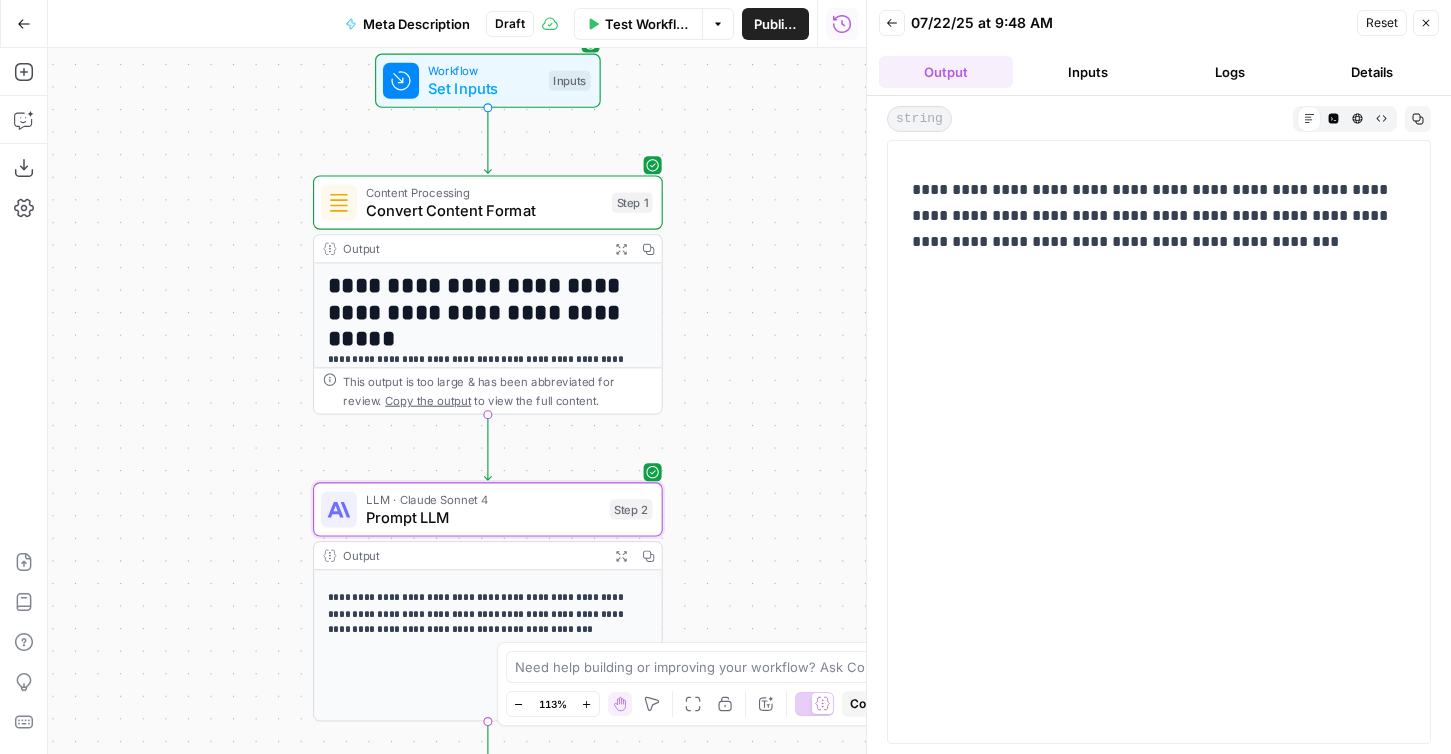 click on "Inputs" at bounding box center [1088, 72] 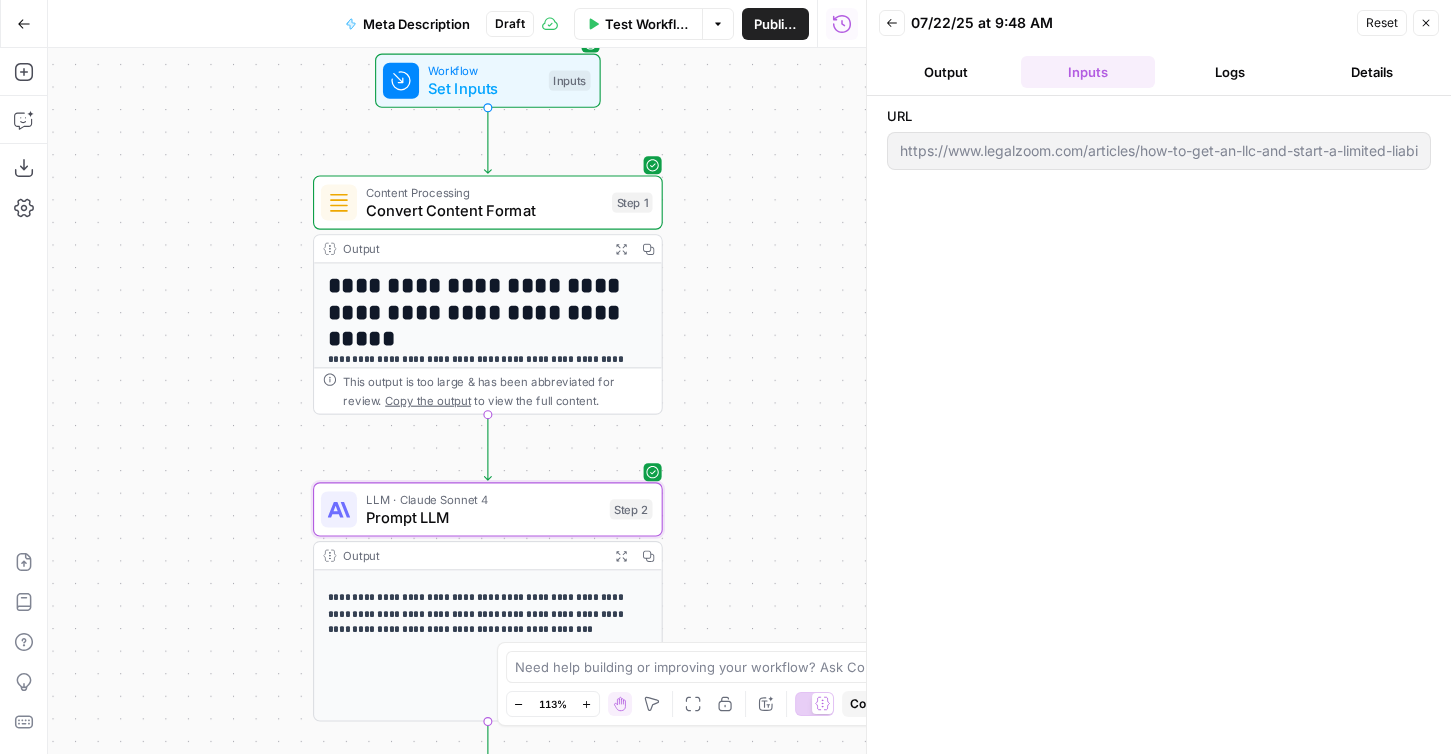 click on "Close" at bounding box center (1426, 23) 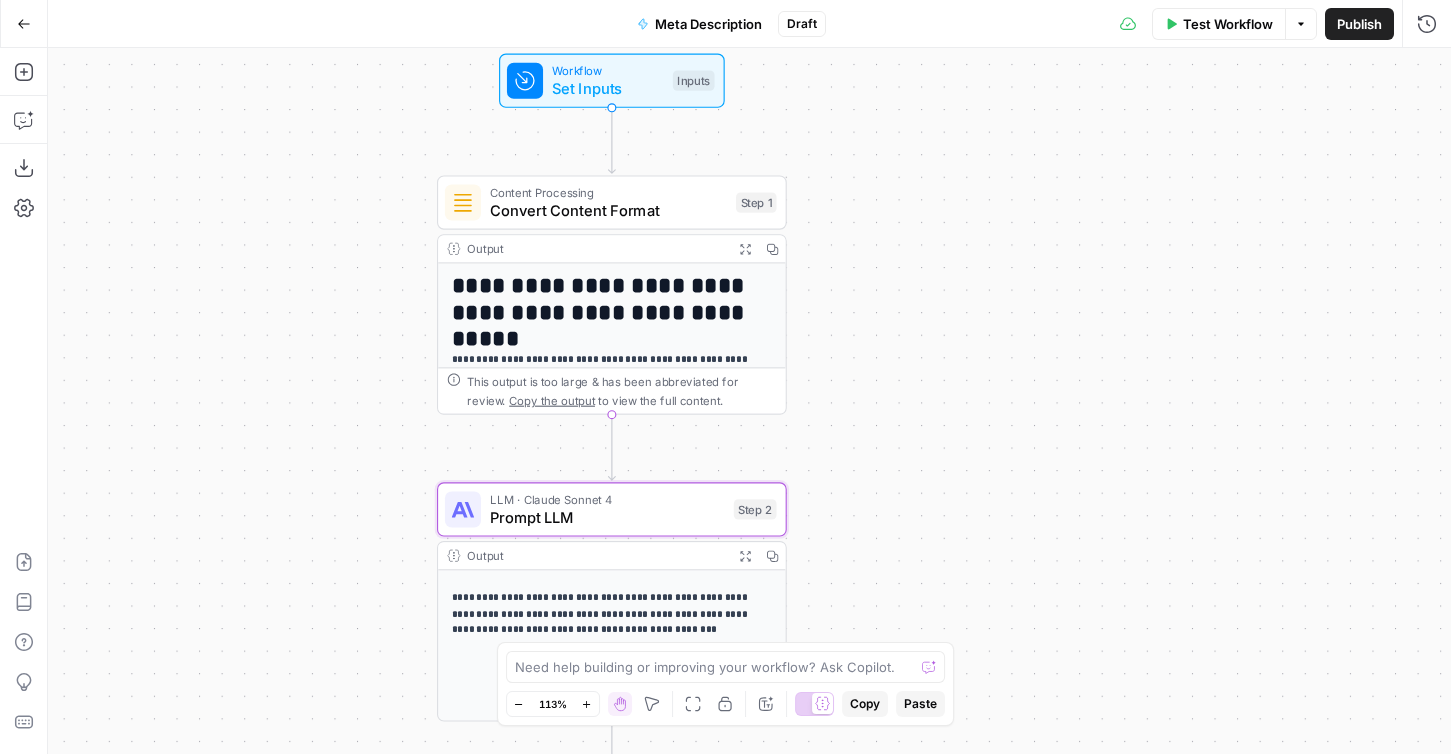 drag, startPoint x: 850, startPoint y: 252, endPoint x: 974, endPoint y: 252, distance: 124 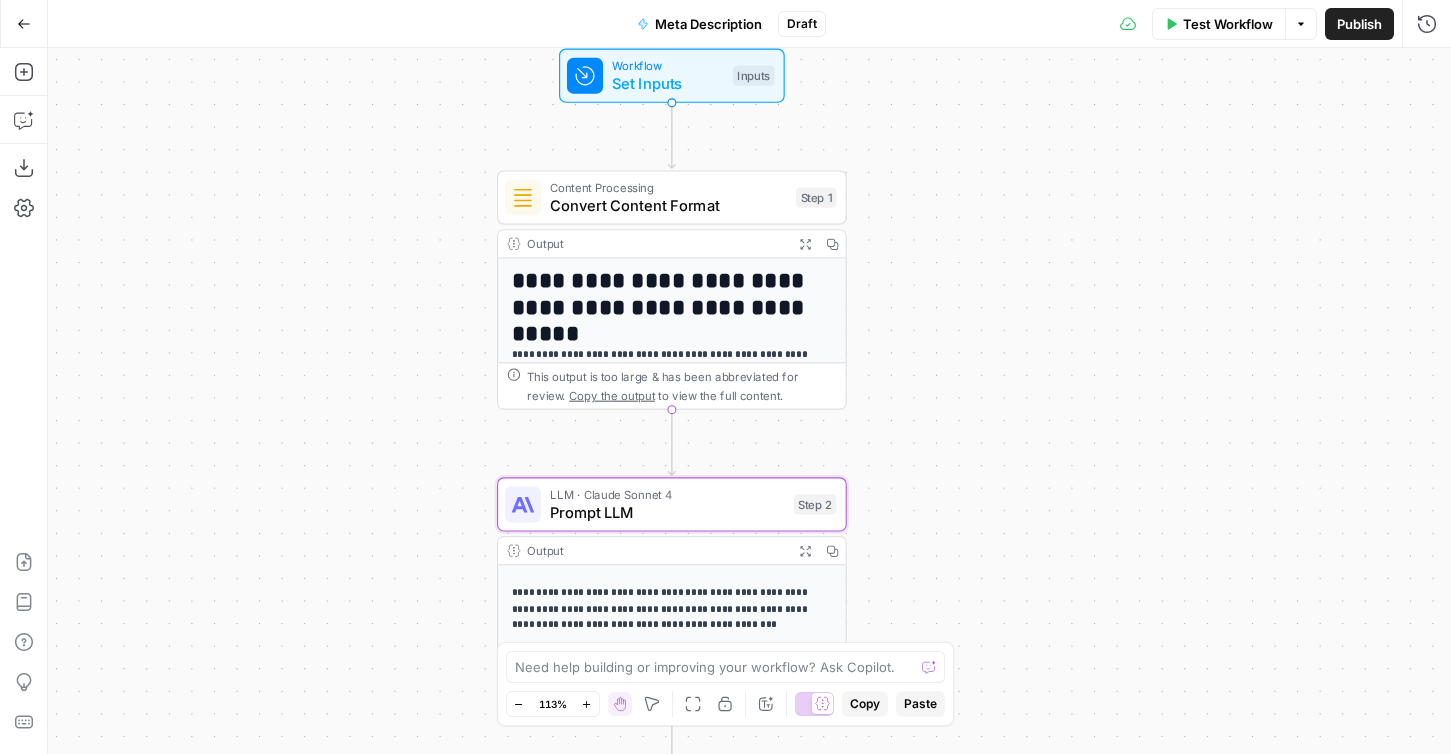 drag, startPoint x: 882, startPoint y: 342, endPoint x: 1002, endPoint y: 332, distance: 120.41595 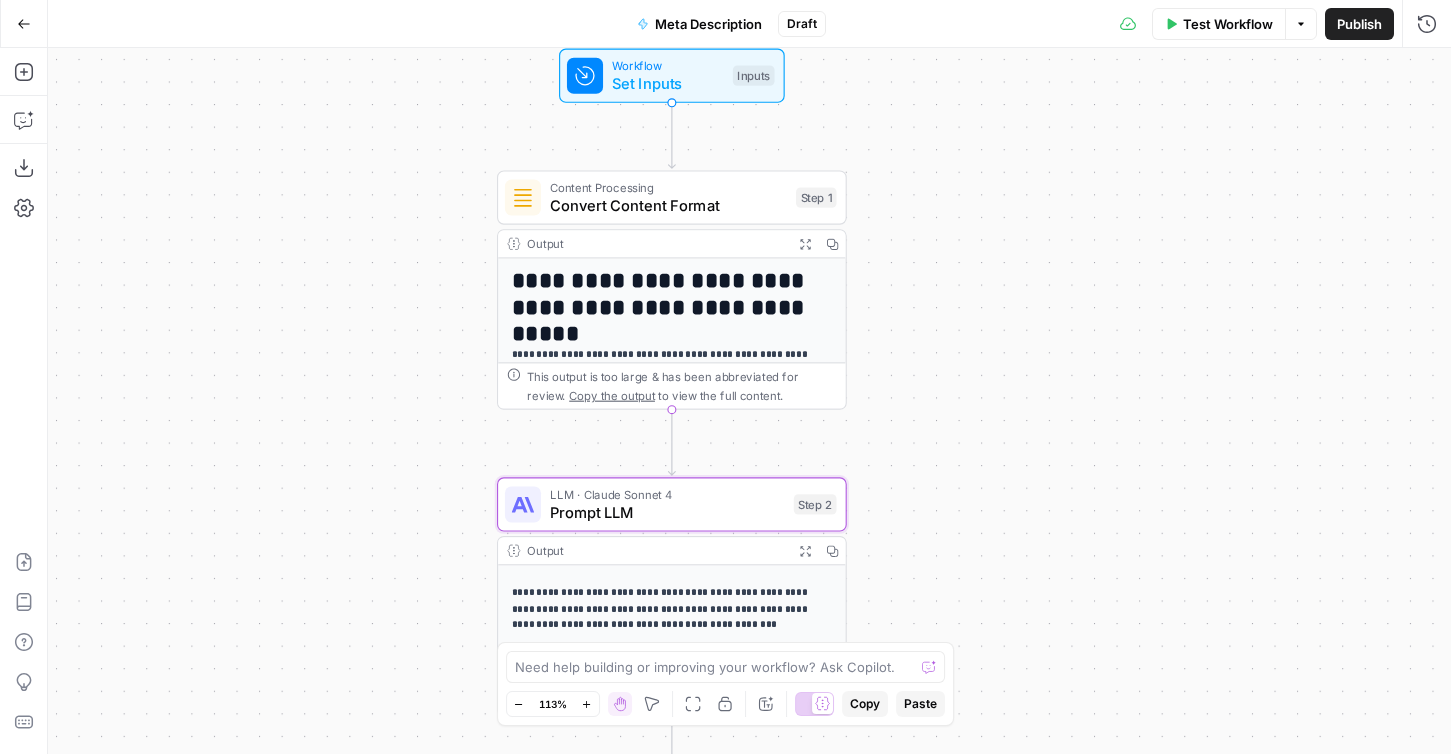 click on "**********" at bounding box center (749, 401) 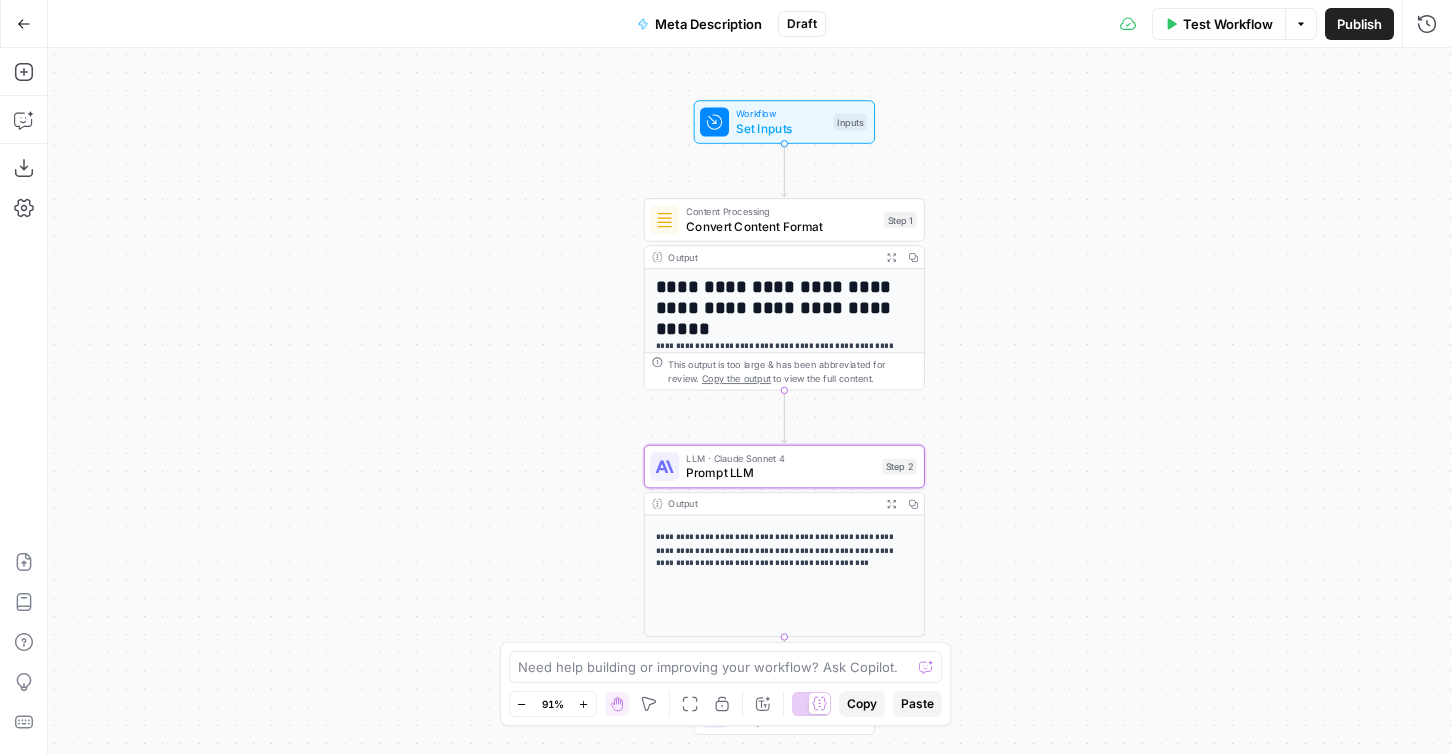 drag, startPoint x: 1050, startPoint y: 315, endPoint x: 956, endPoint y: 315, distance: 94 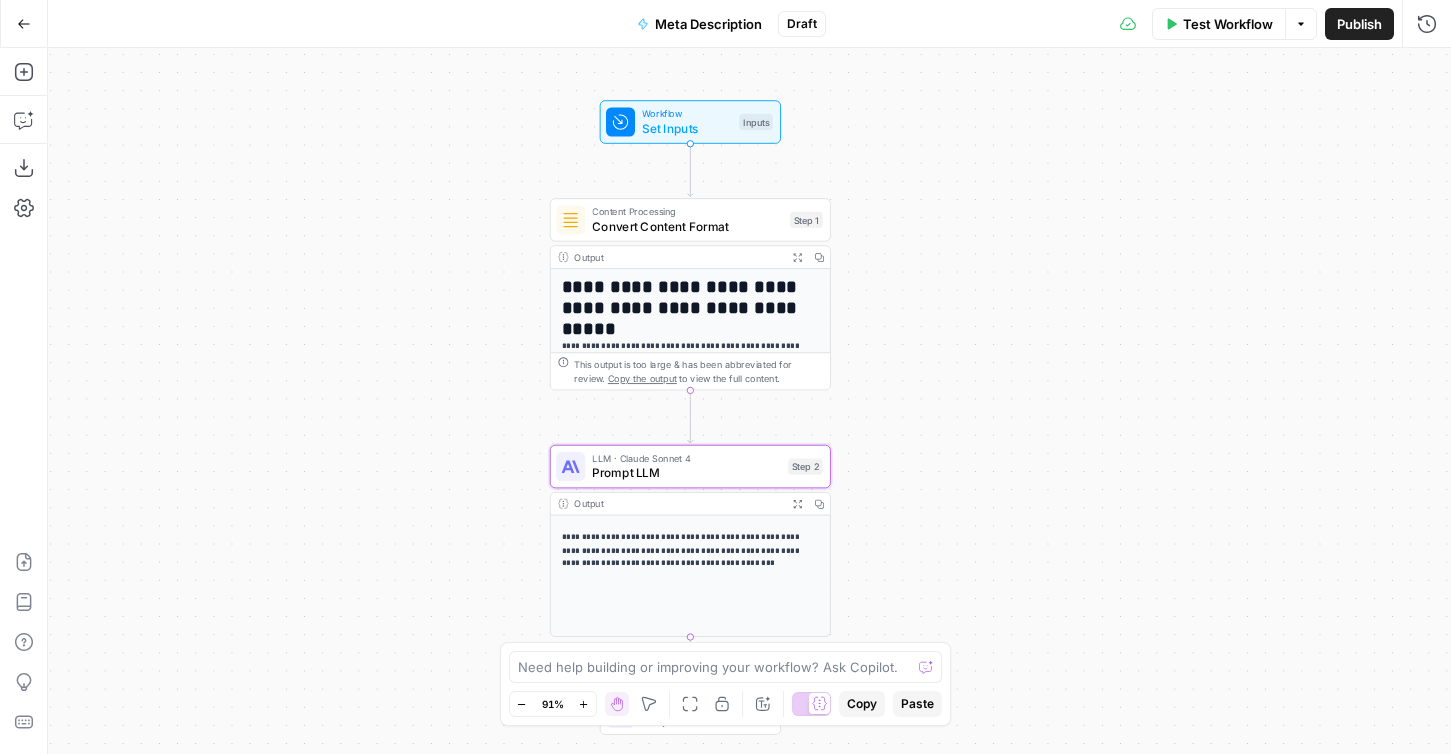 click on "Publish" at bounding box center [1359, 24] 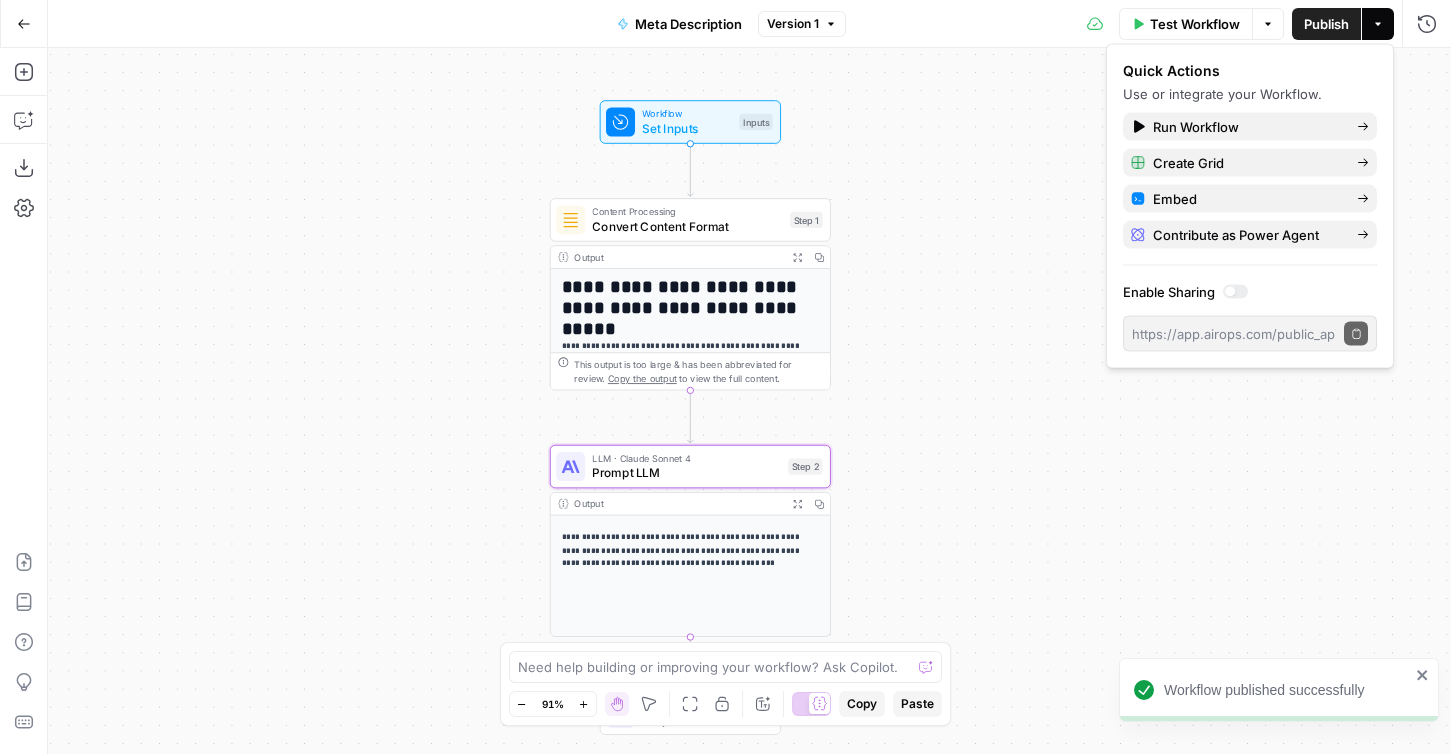 click 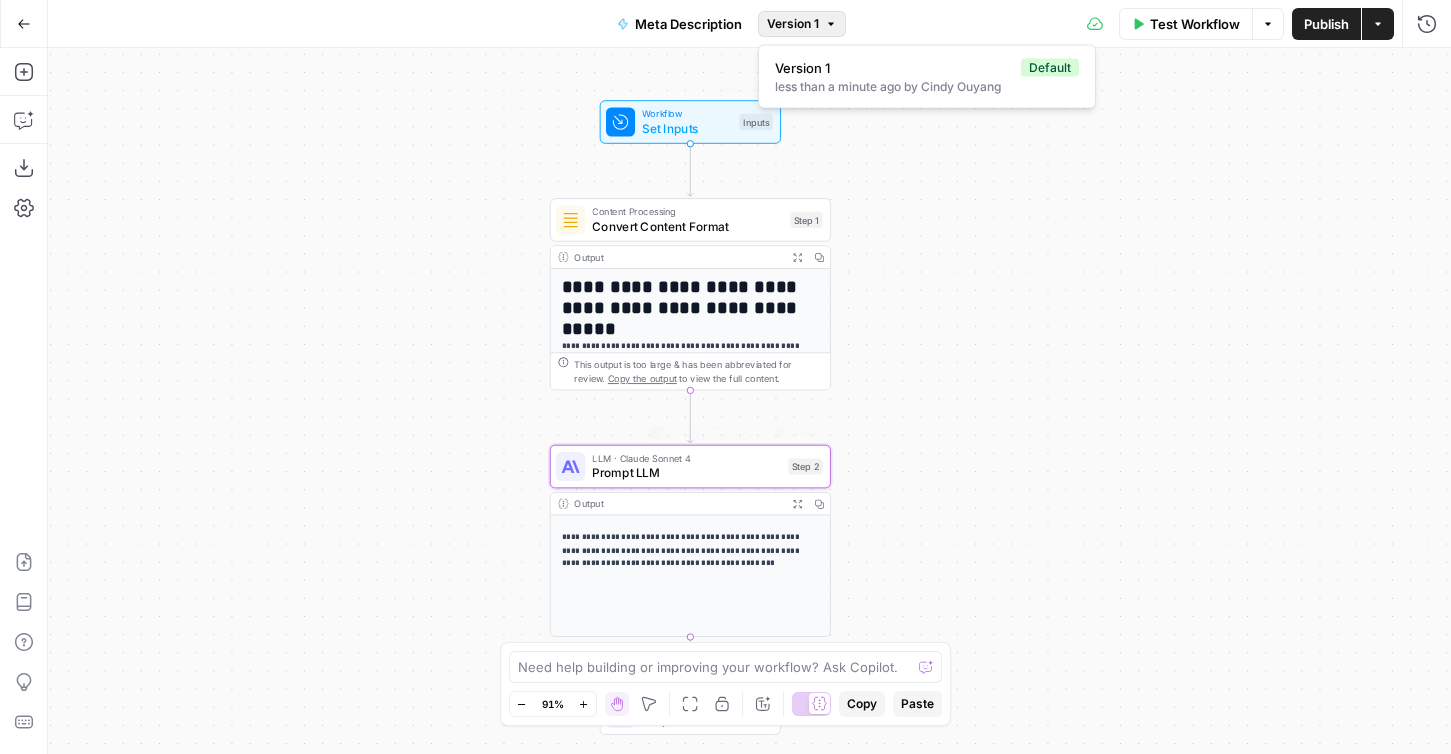 click on "**********" at bounding box center (749, 401) 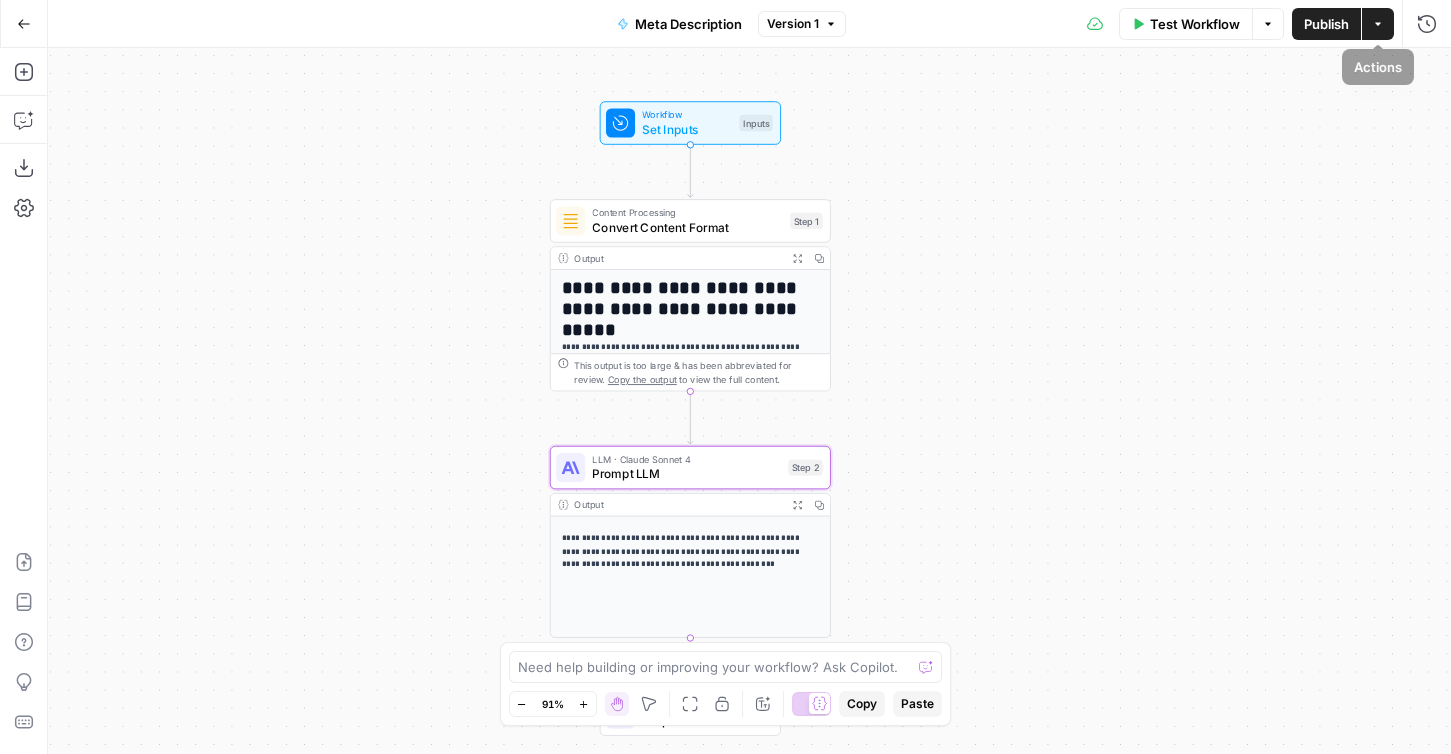 click on "Actions" at bounding box center [1378, 24] 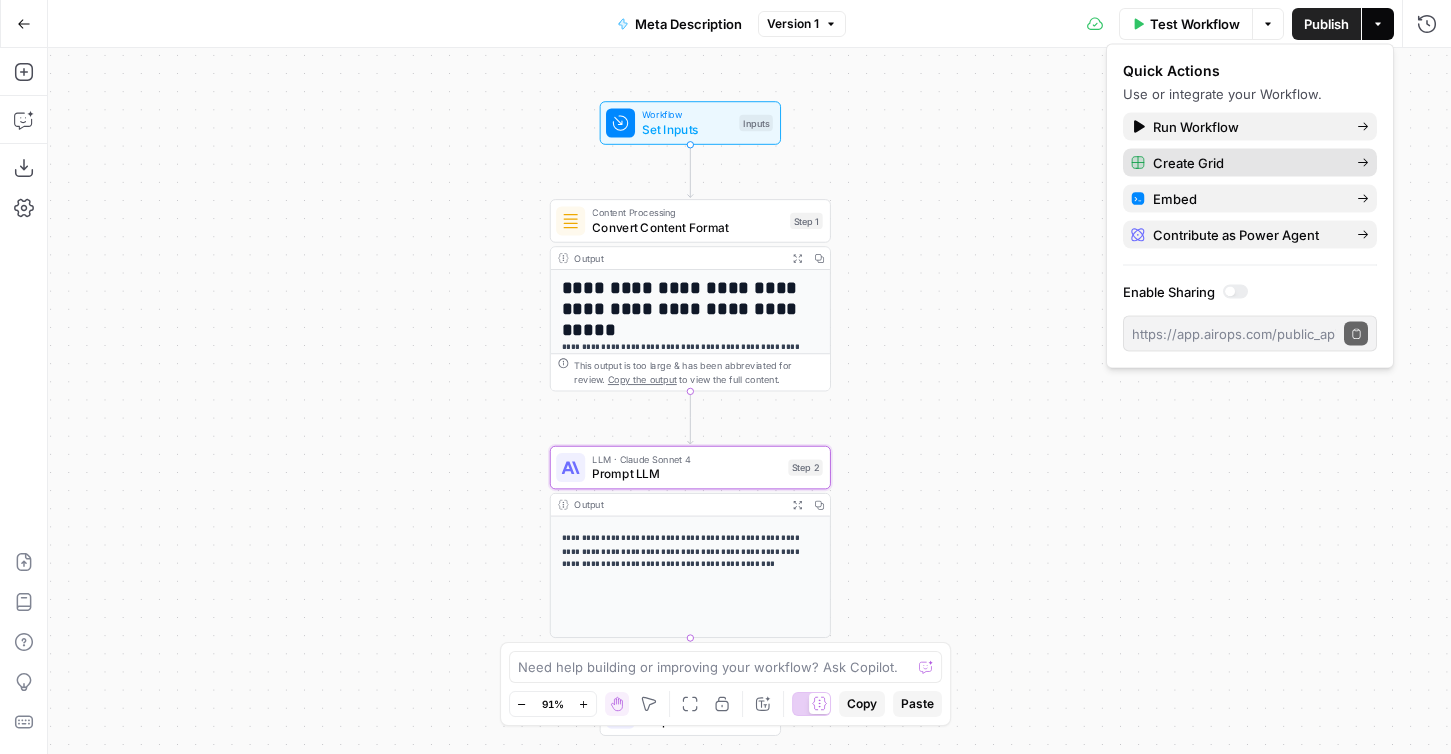 click on "Create Grid" at bounding box center [1247, 163] 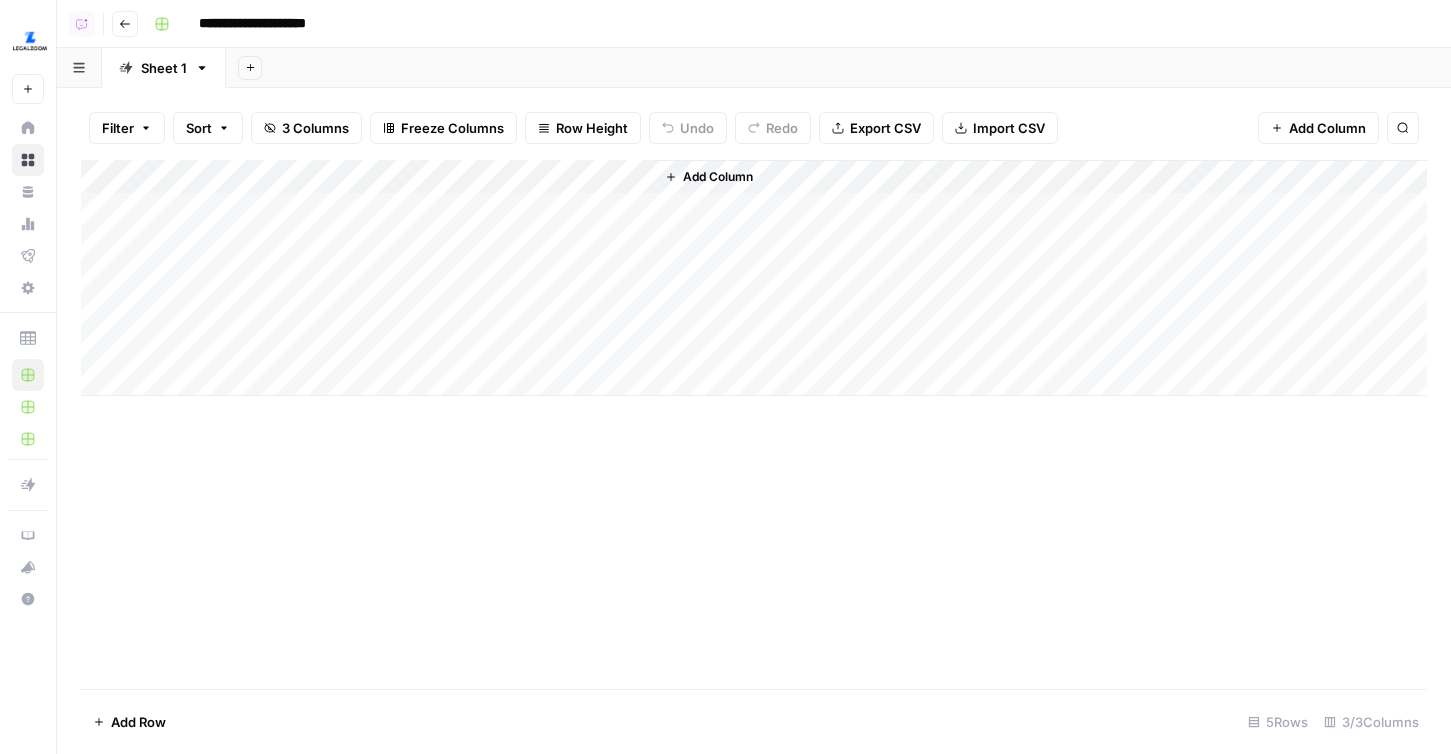 click on "Add Column" at bounding box center [754, 278] 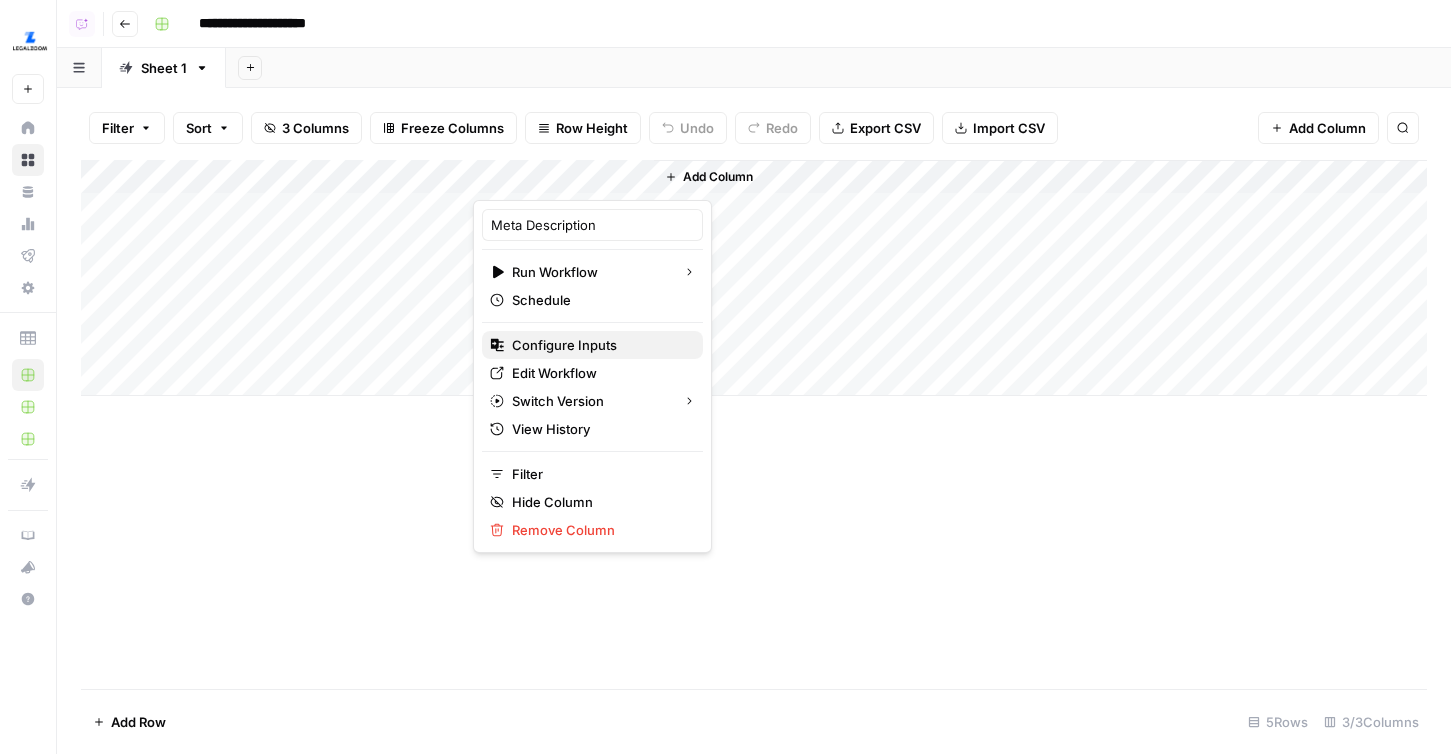 click on "Configure Inputs" at bounding box center (599, 345) 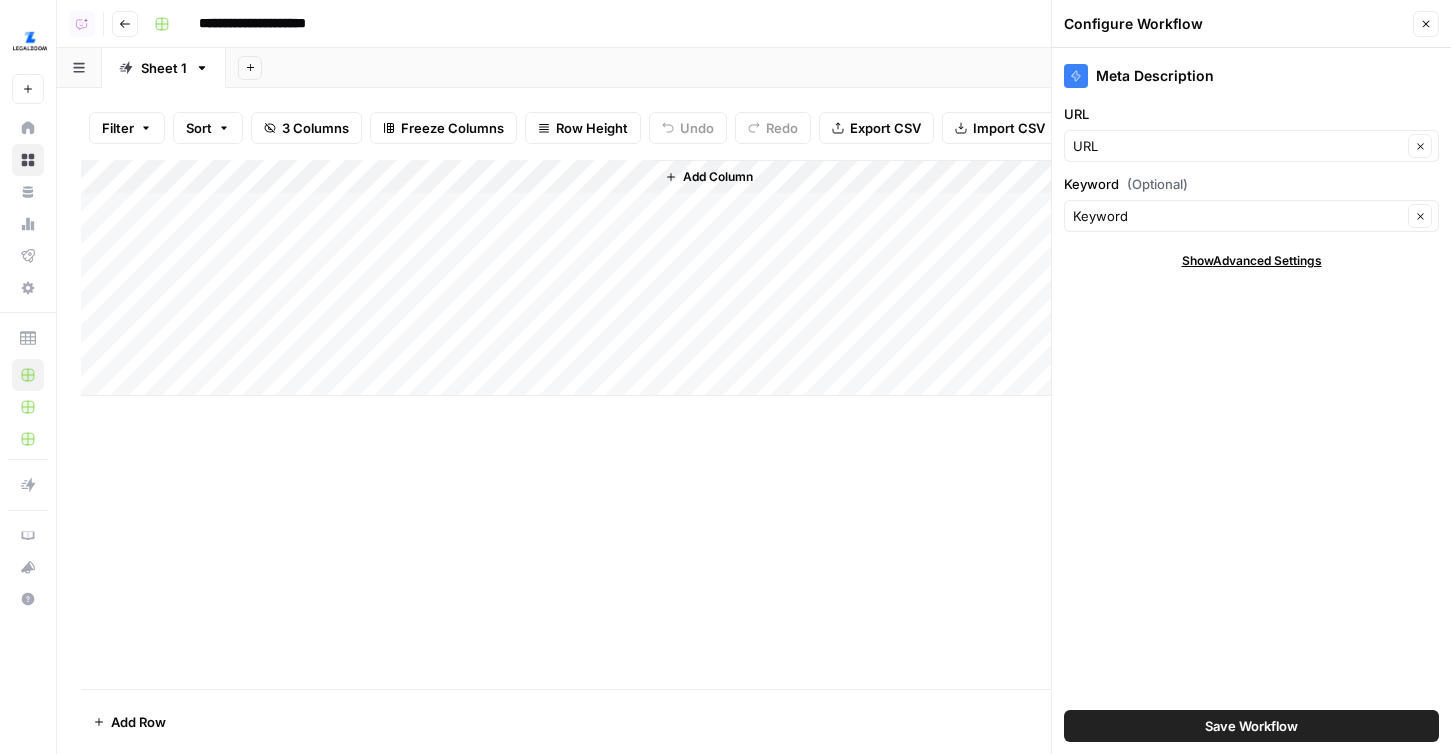 click on "Add Column" at bounding box center (754, 278) 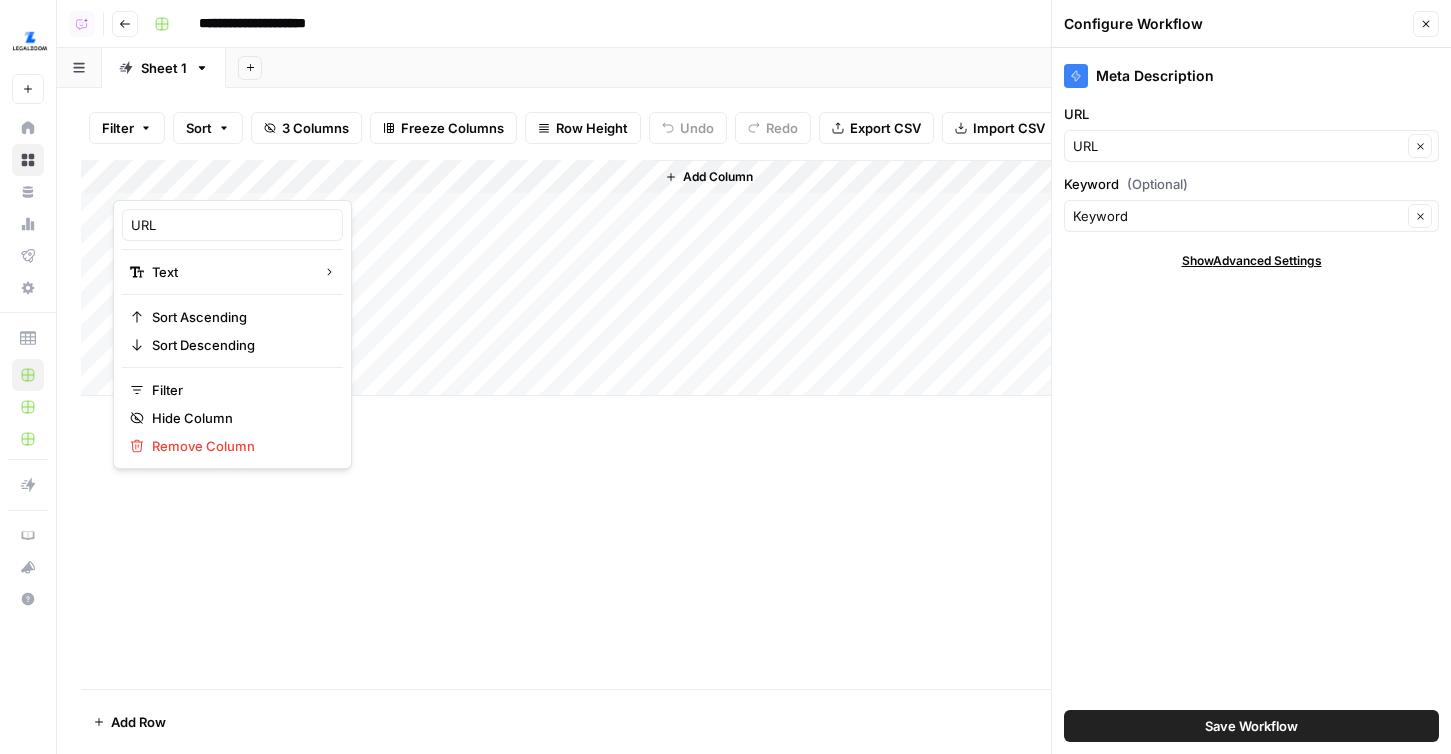 click on "Add Sheet" at bounding box center (838, 68) 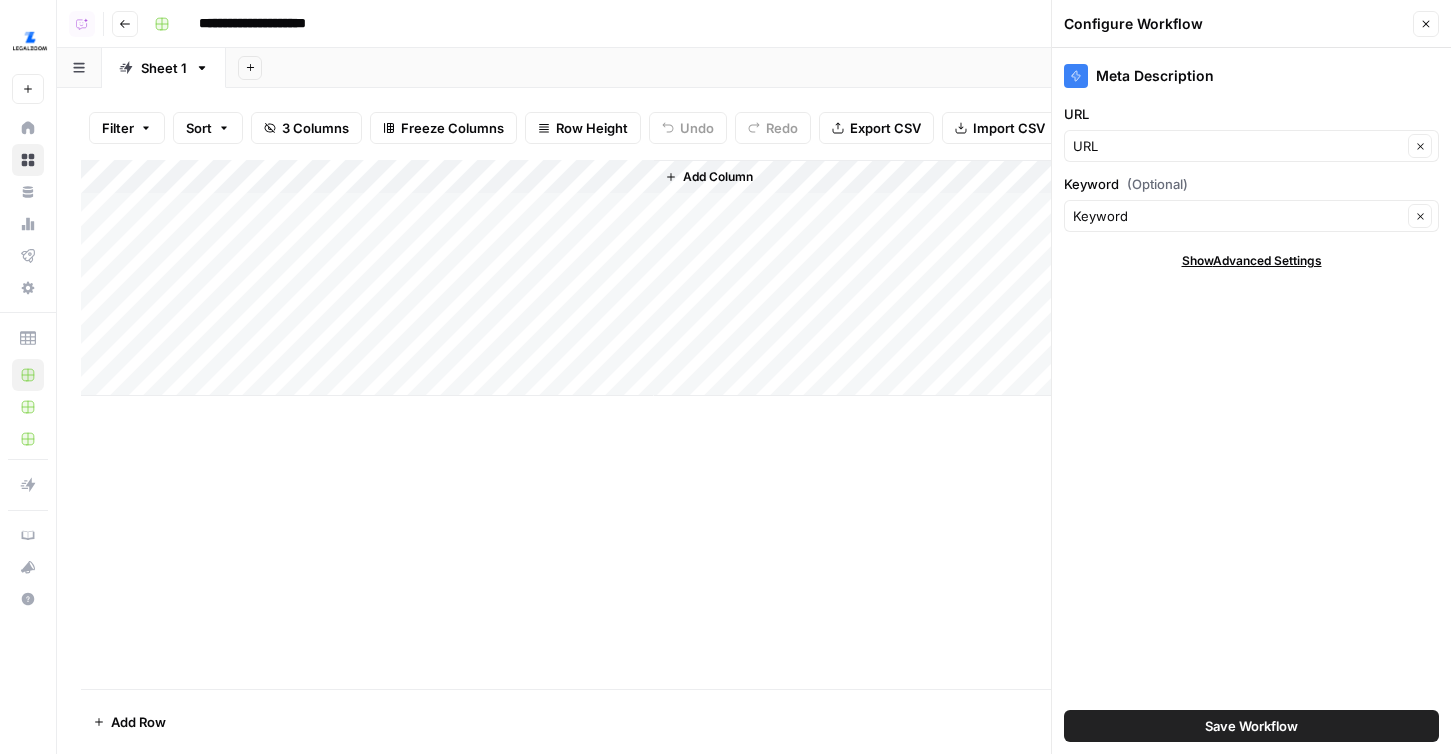 drag, startPoint x: 1090, startPoint y: 113, endPoint x: 1068, endPoint y: 113, distance: 22 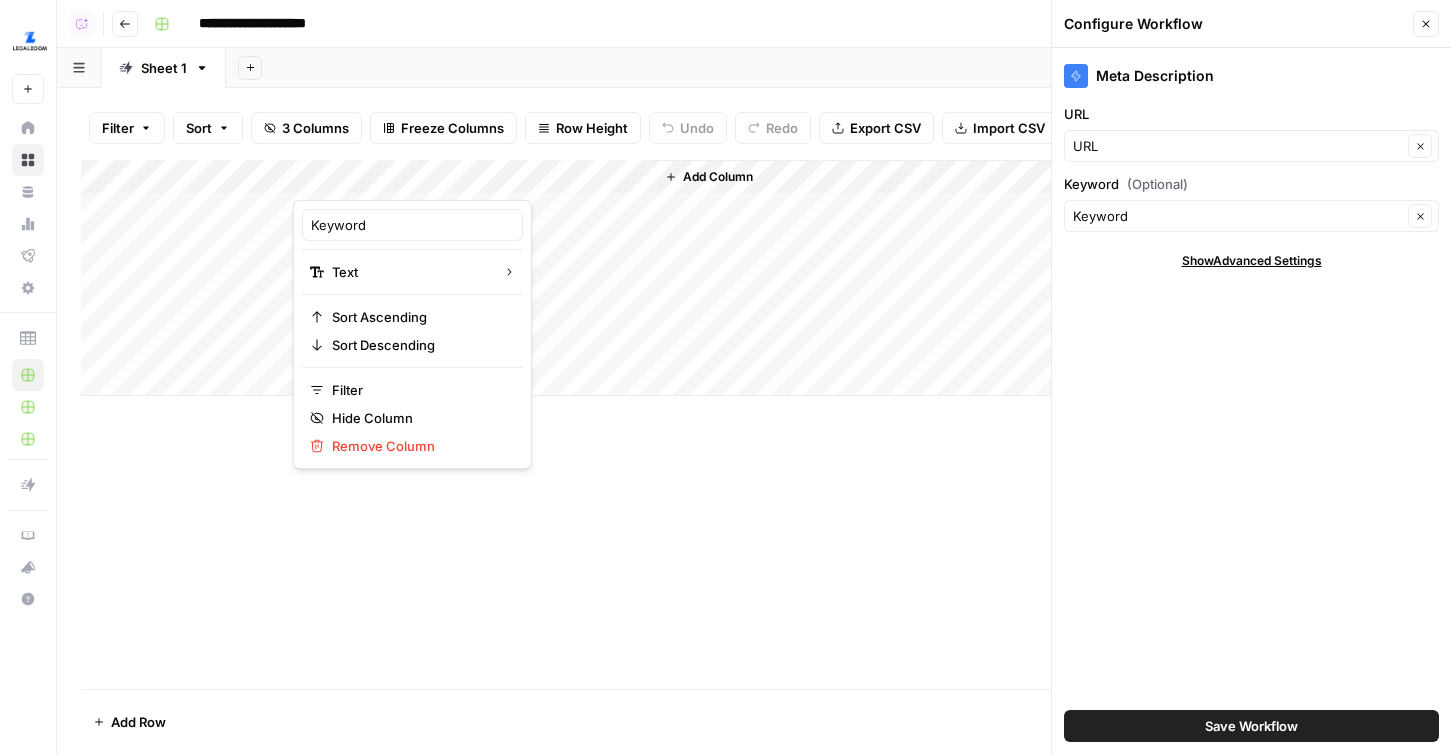 click on "**********" at bounding box center [754, 24] 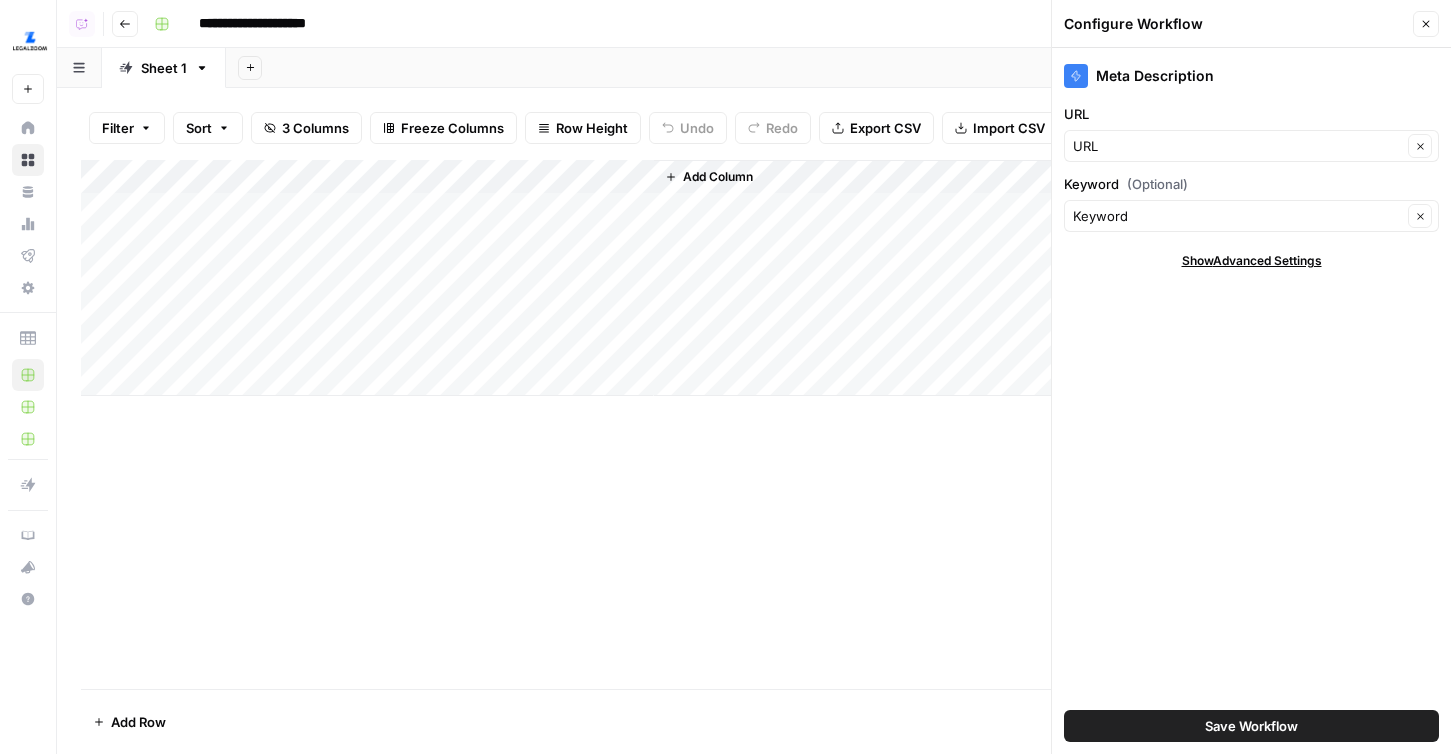 drag, startPoint x: 1123, startPoint y: 183, endPoint x: 1066, endPoint y: 183, distance: 57 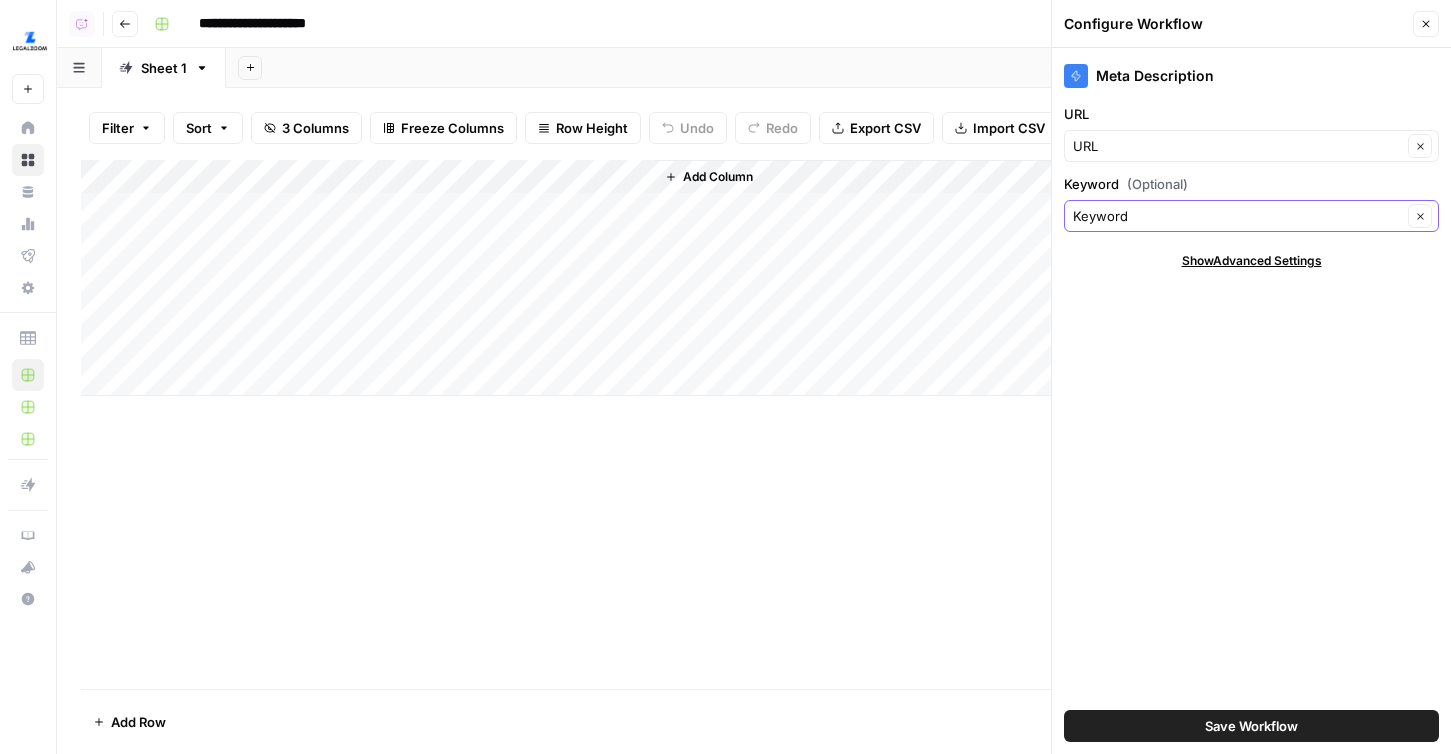 click on "Keyword" at bounding box center [1237, 216] 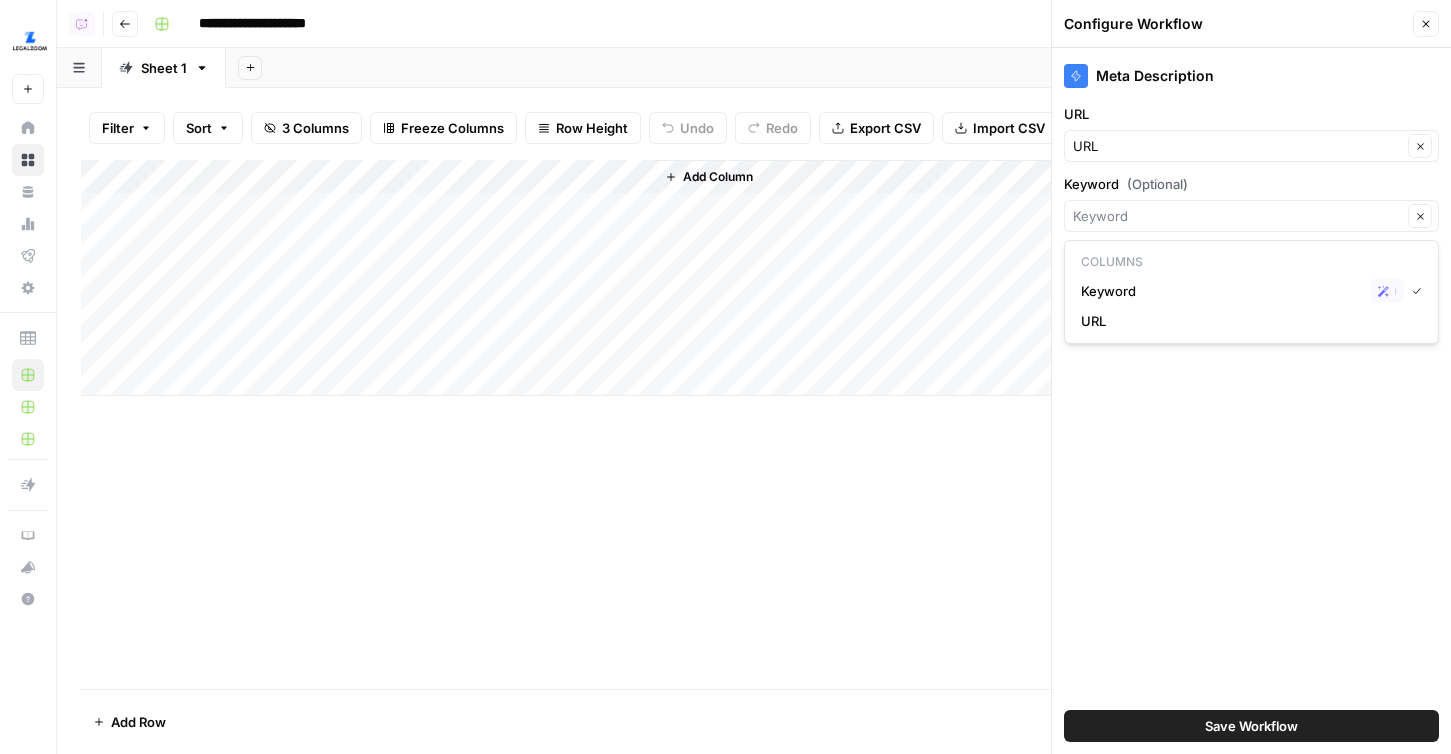 type on "Keyword" 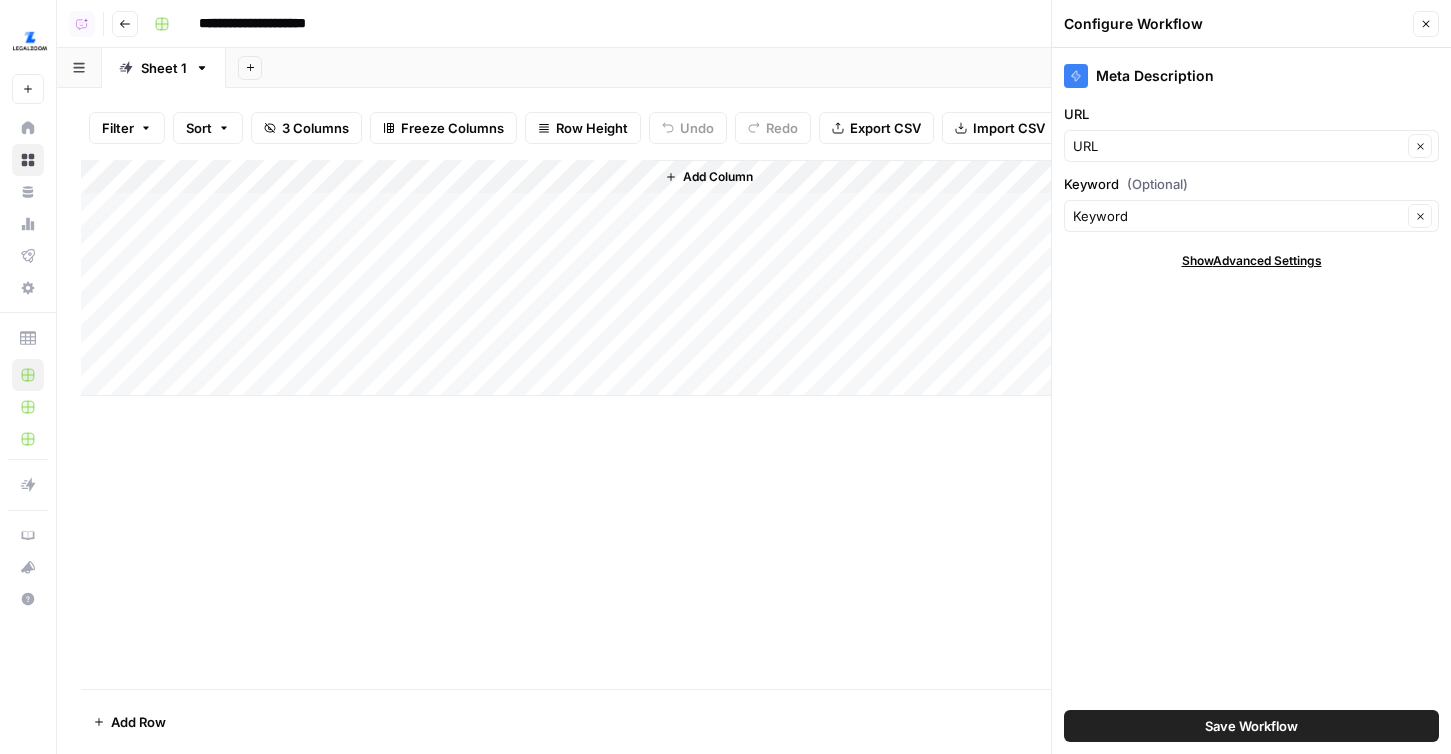 click on "Meta Description URL URL Clear Keyword   (Optional) Keyword Clear Show  Advanced Settings Save Workflow" at bounding box center (1251, 401) 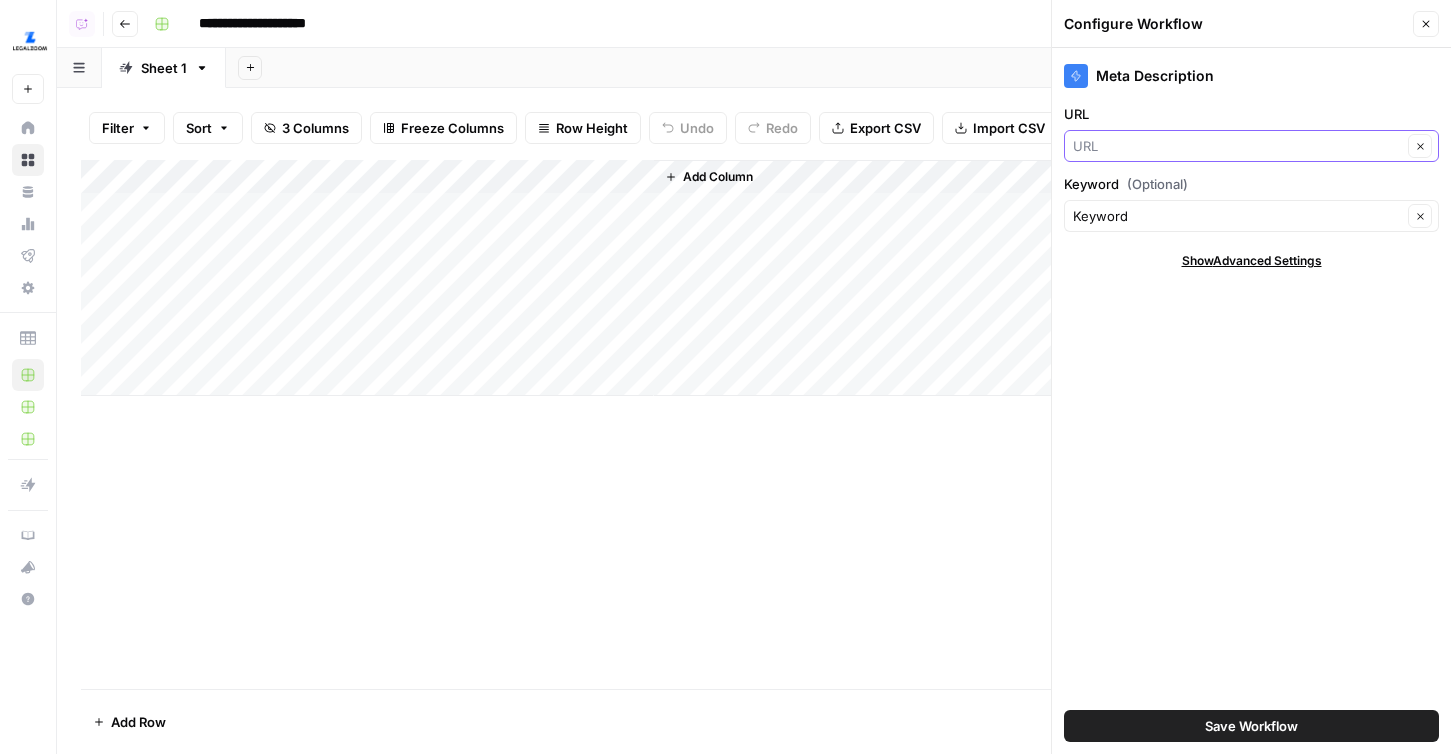 click on "URL" at bounding box center (1237, 146) 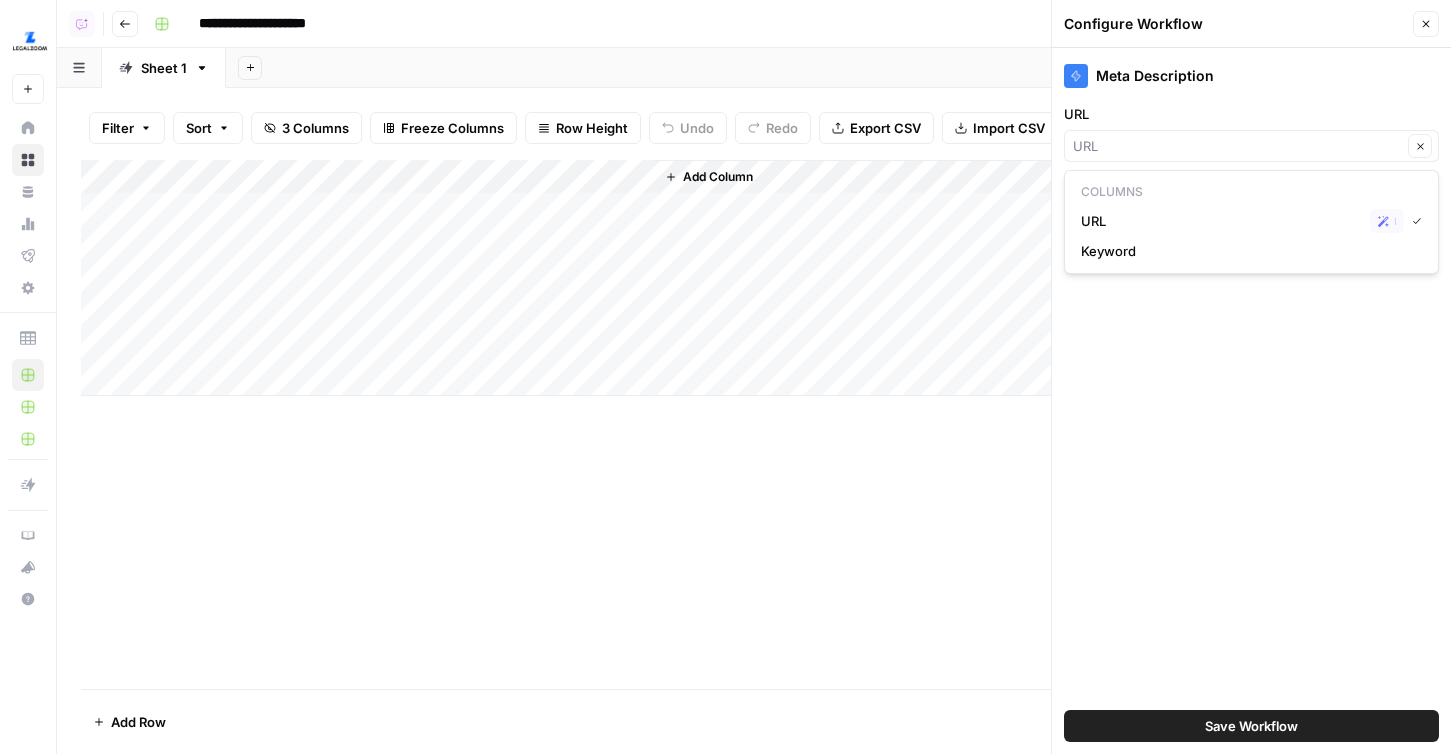 type on "URL" 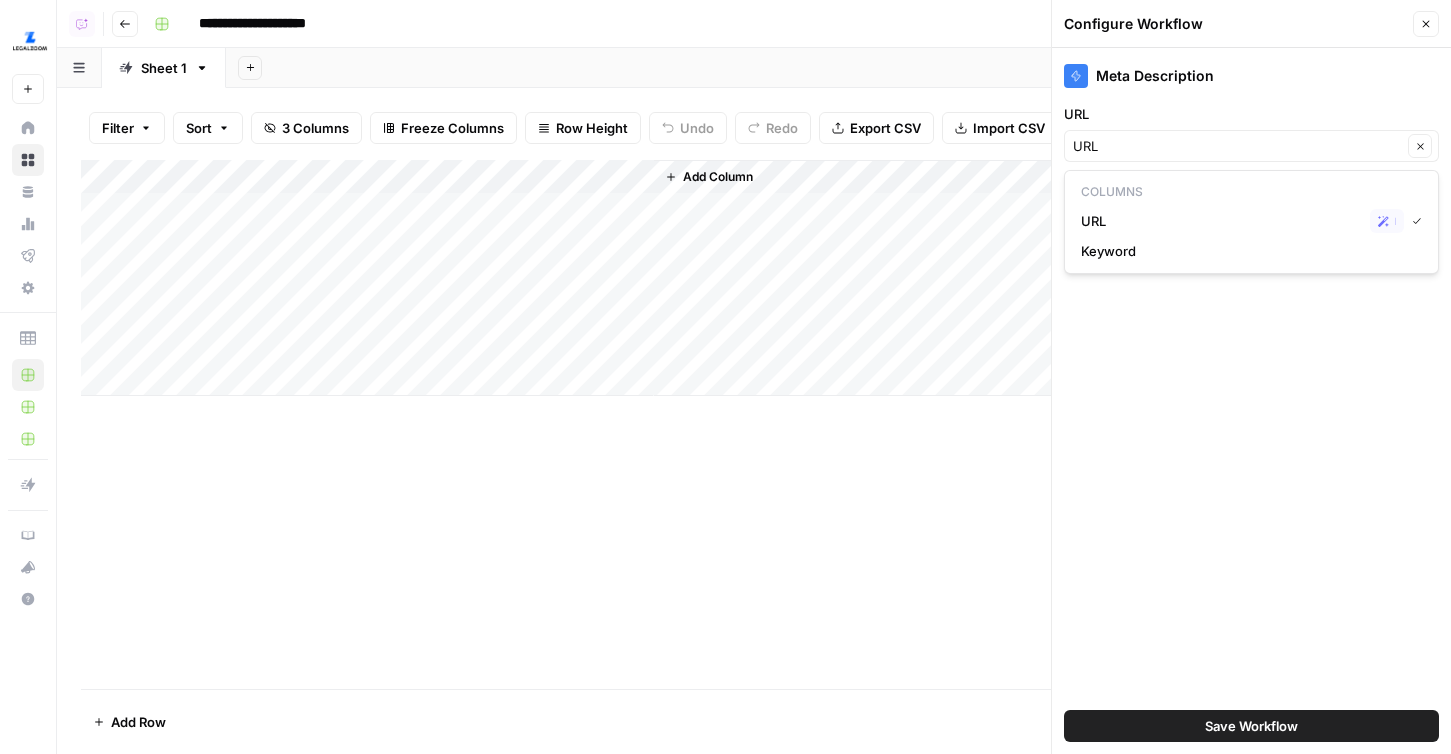 click on "Meta Description URL URL Clear Keyword   (Optional) Keyword Clear Show  Advanced Settings Save Workflow" at bounding box center [1251, 401] 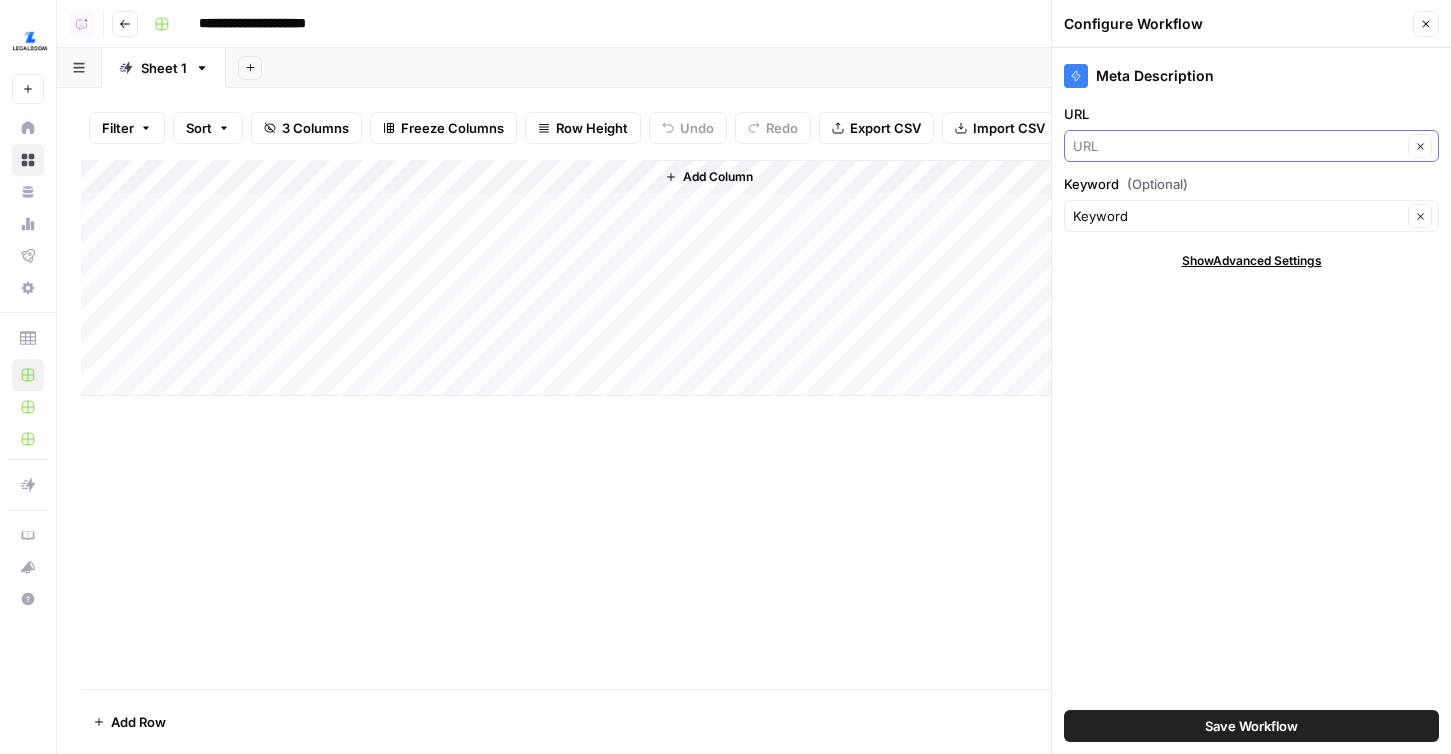 click on "URL" at bounding box center (1237, 146) 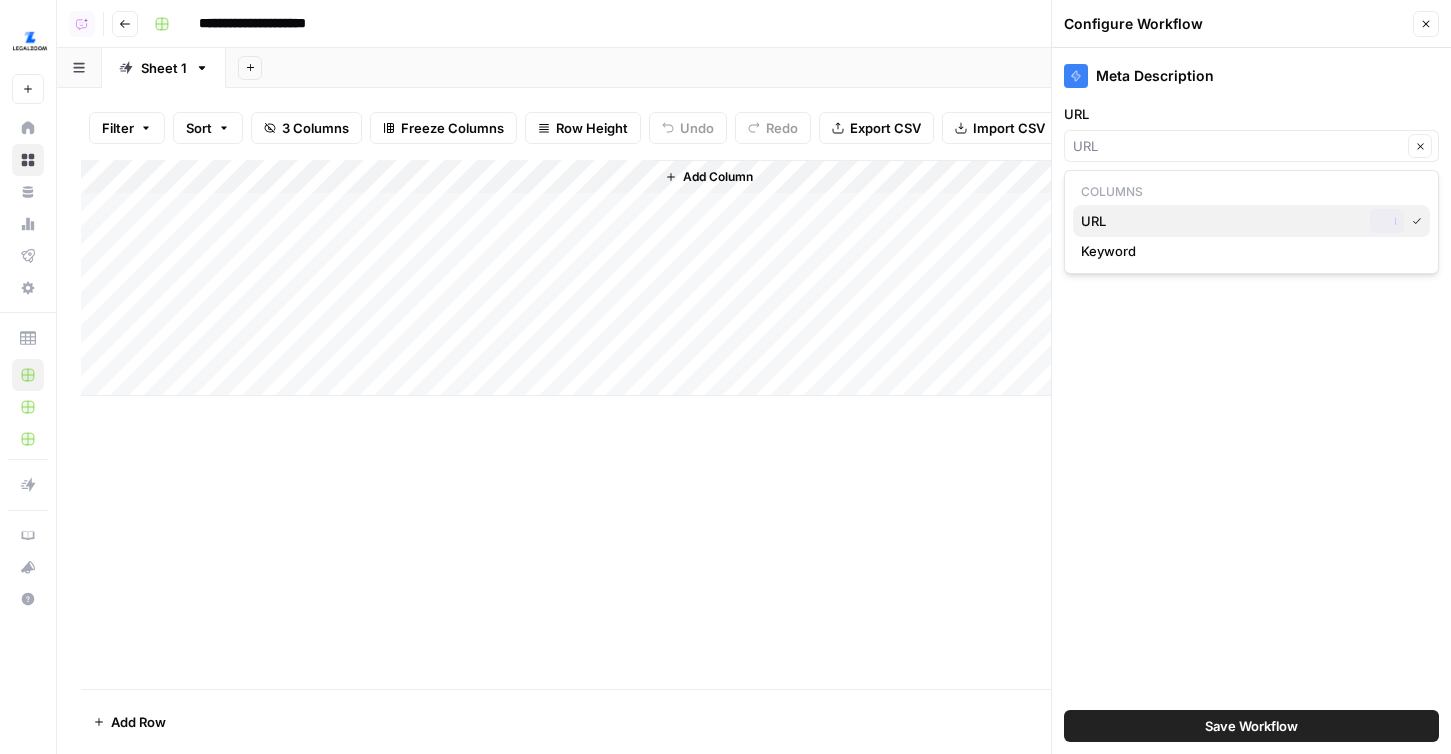 click on "URL" at bounding box center [1221, 221] 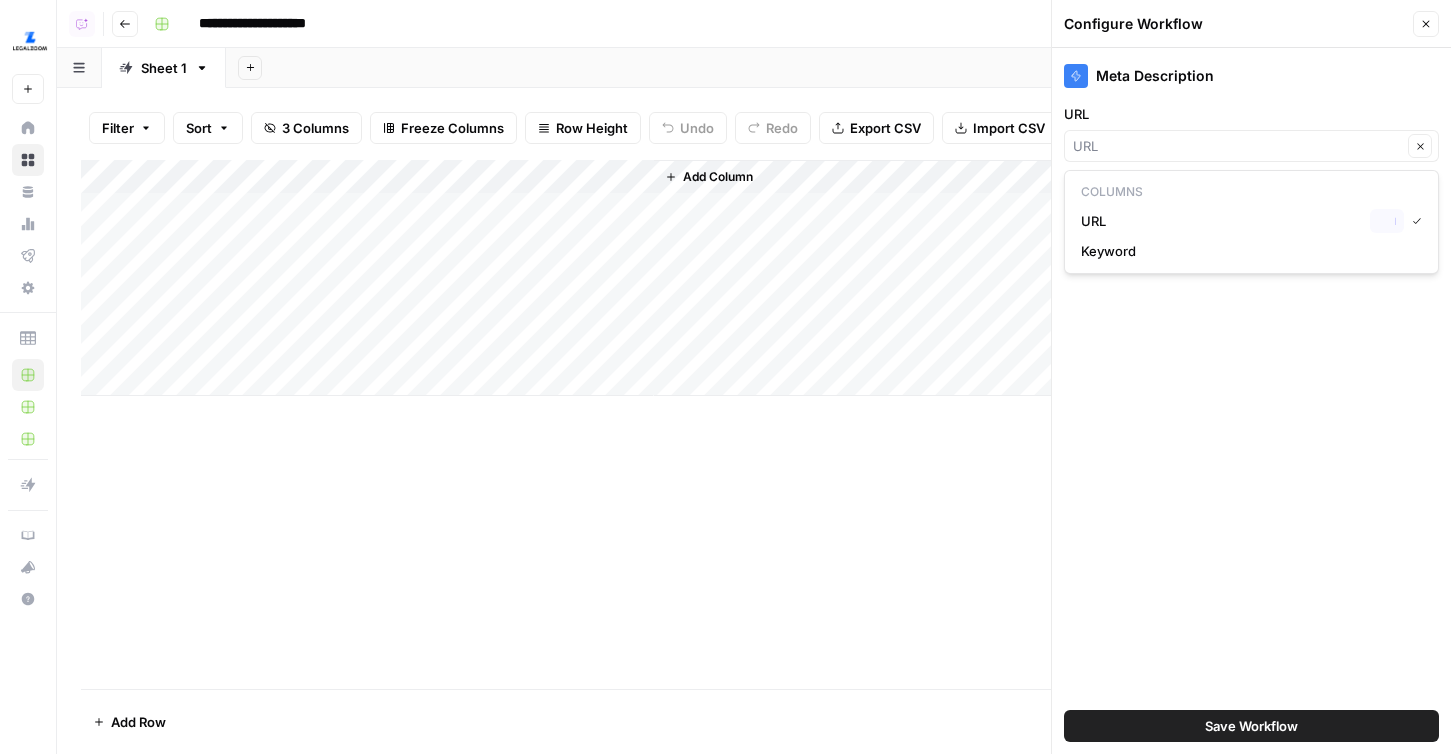 type on "URL" 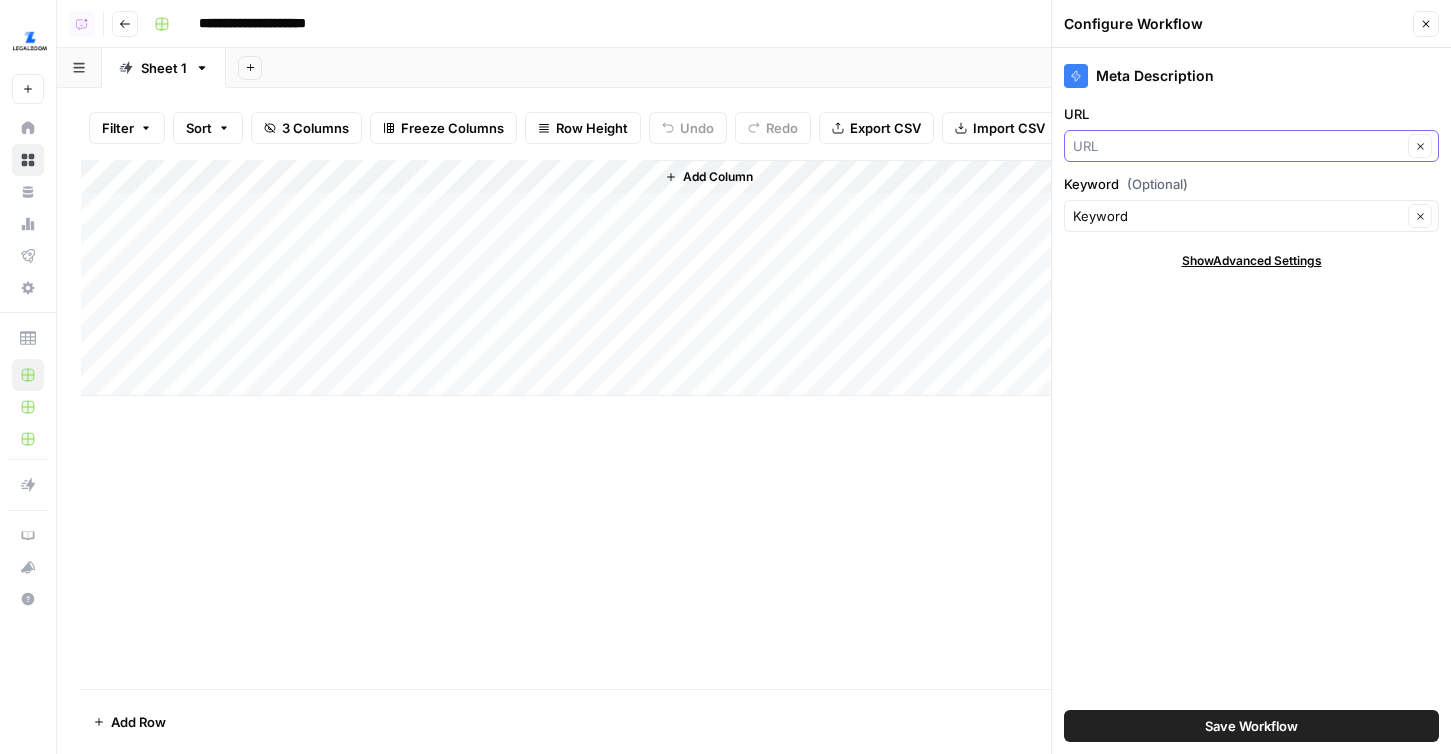 click on "URL" at bounding box center [1237, 146] 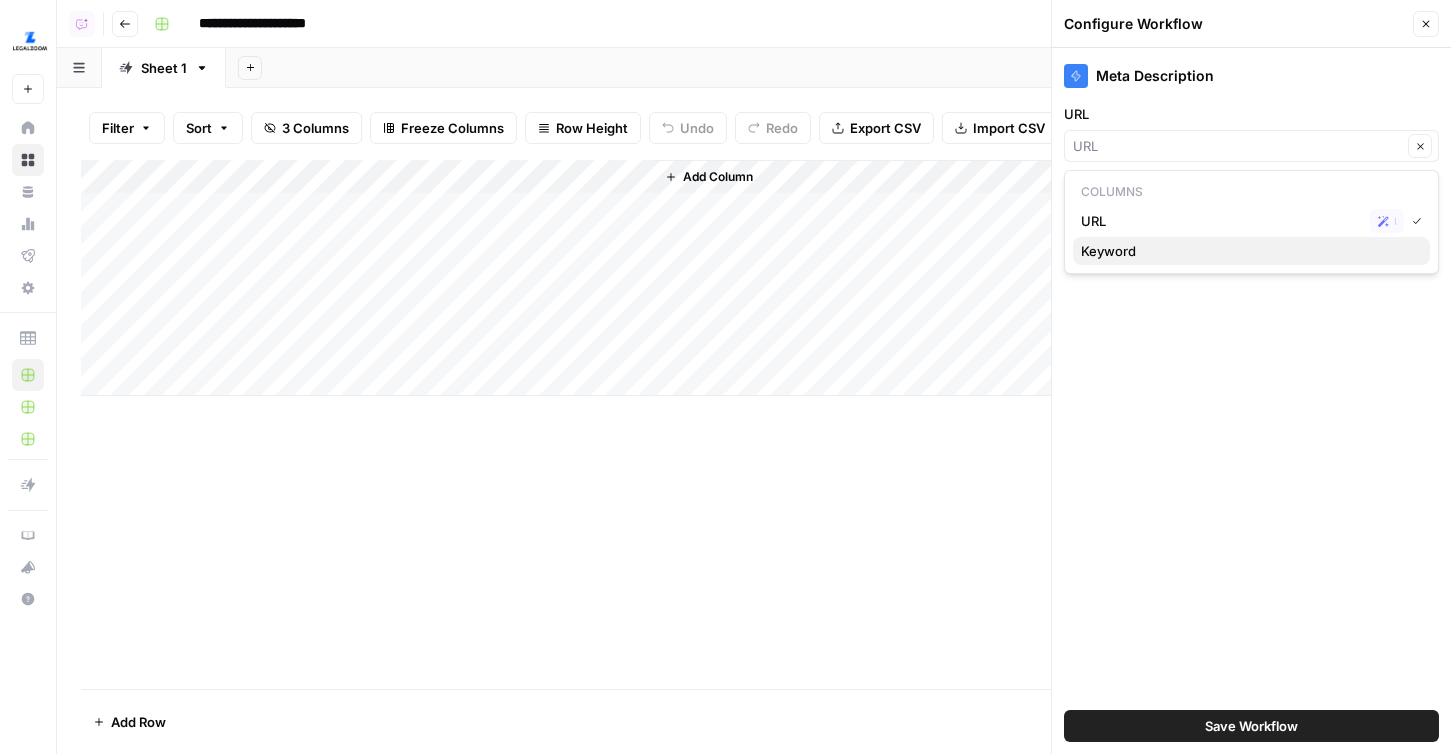 click on "Keyword" at bounding box center [1247, 251] 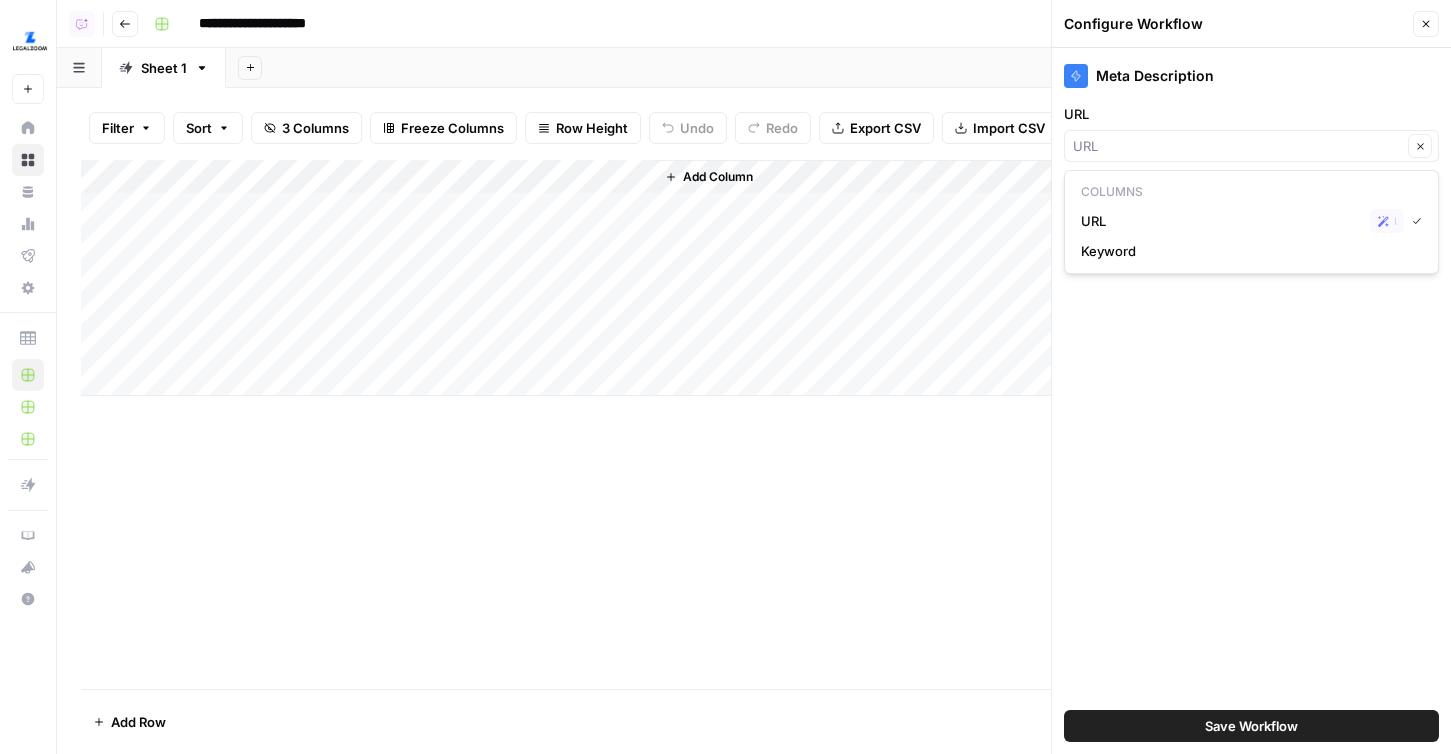 type on "Keyword" 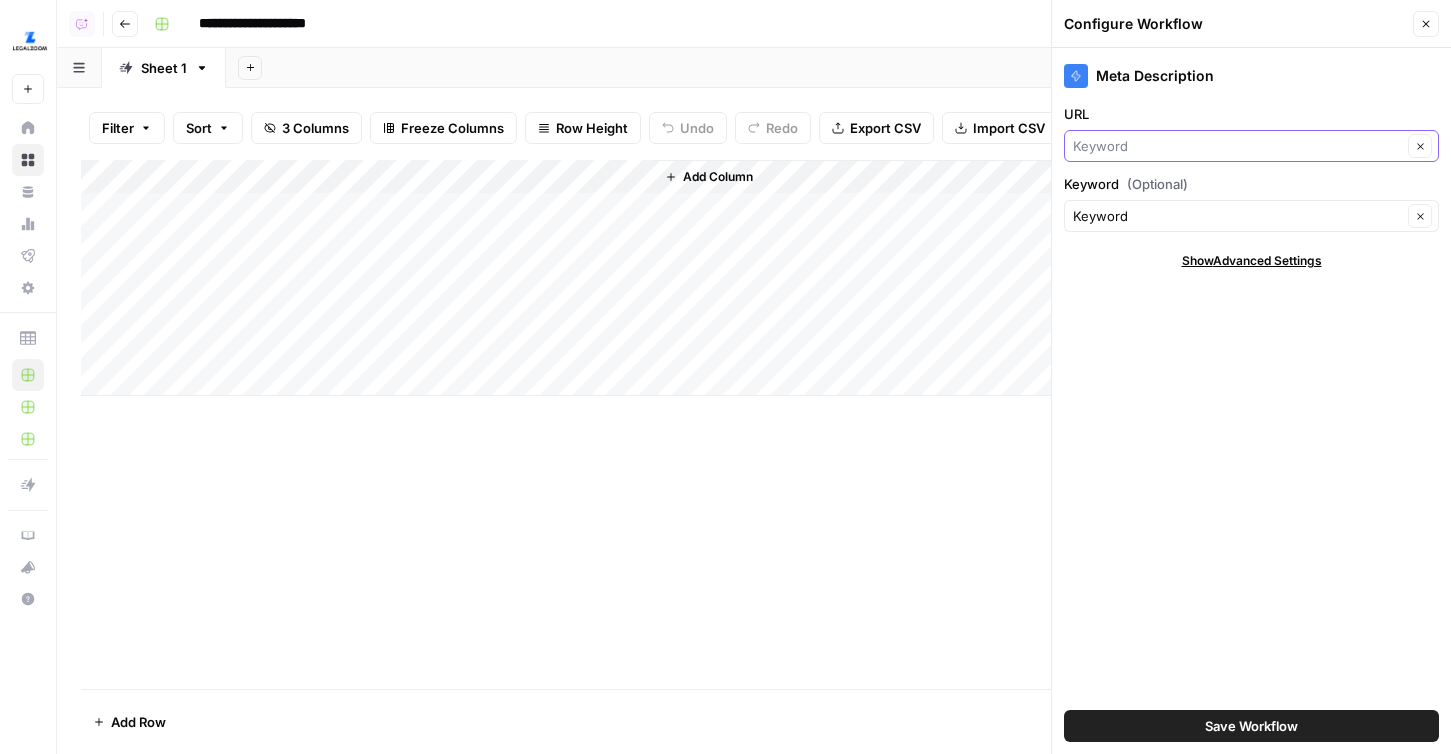 click on "URL" at bounding box center (1237, 146) 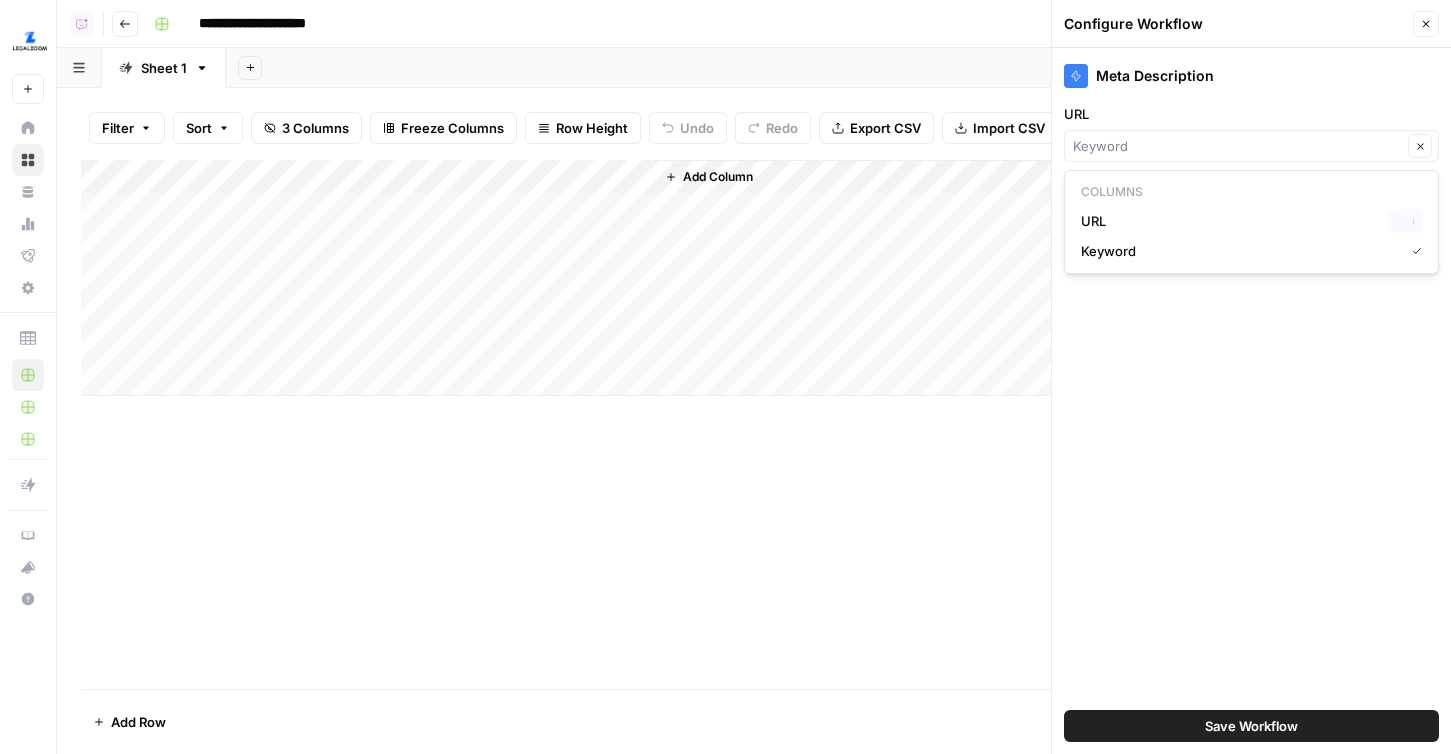 click on "URL" at bounding box center (1230, 221) 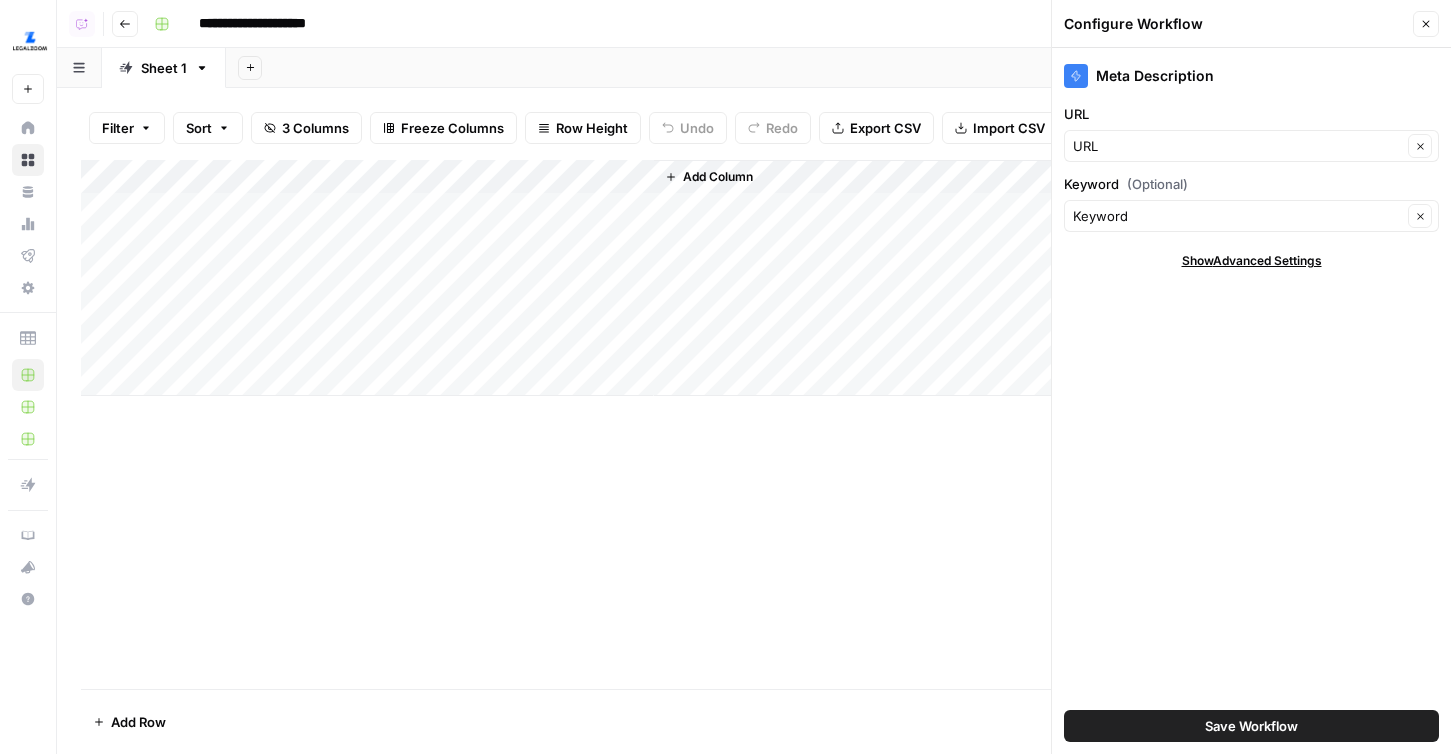 click 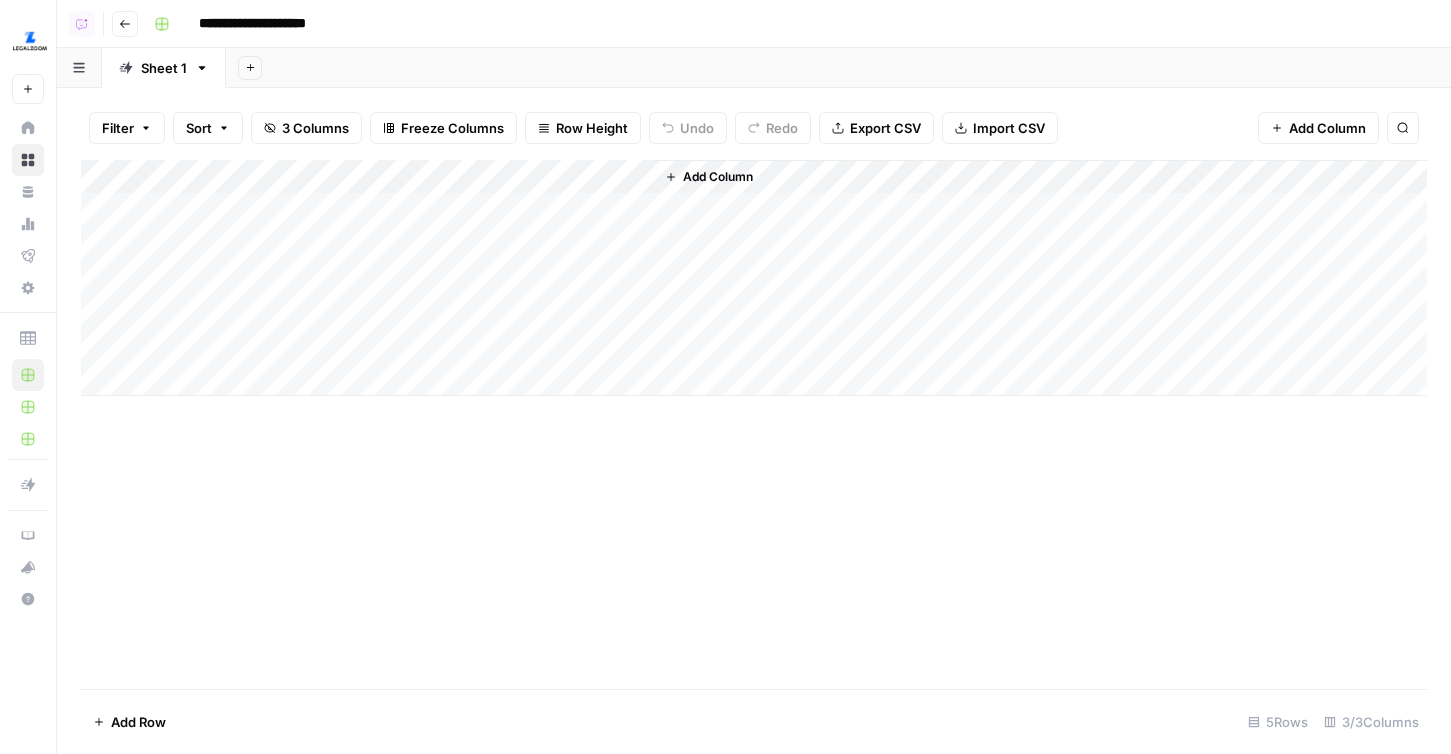 click on "Add Column" at bounding box center (754, 278) 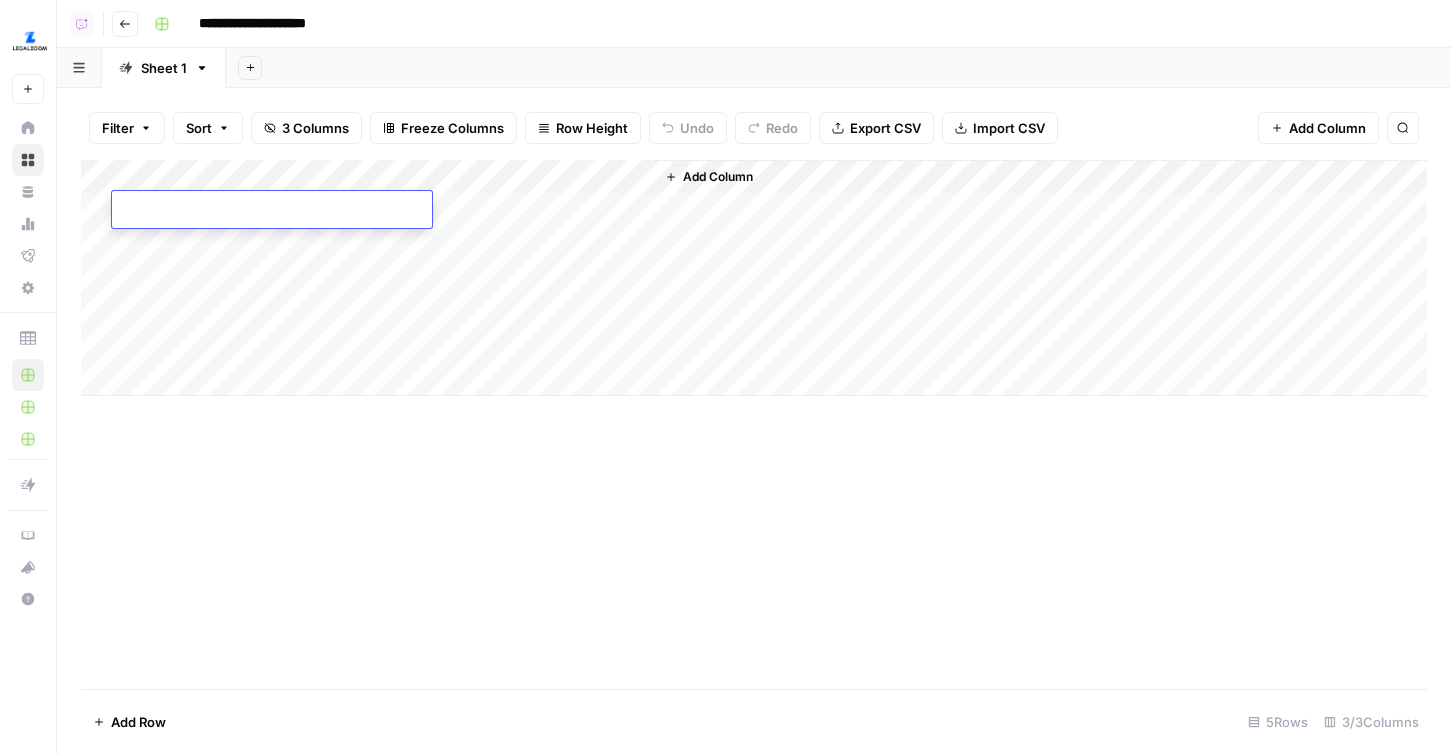 click at bounding box center (272, 211) 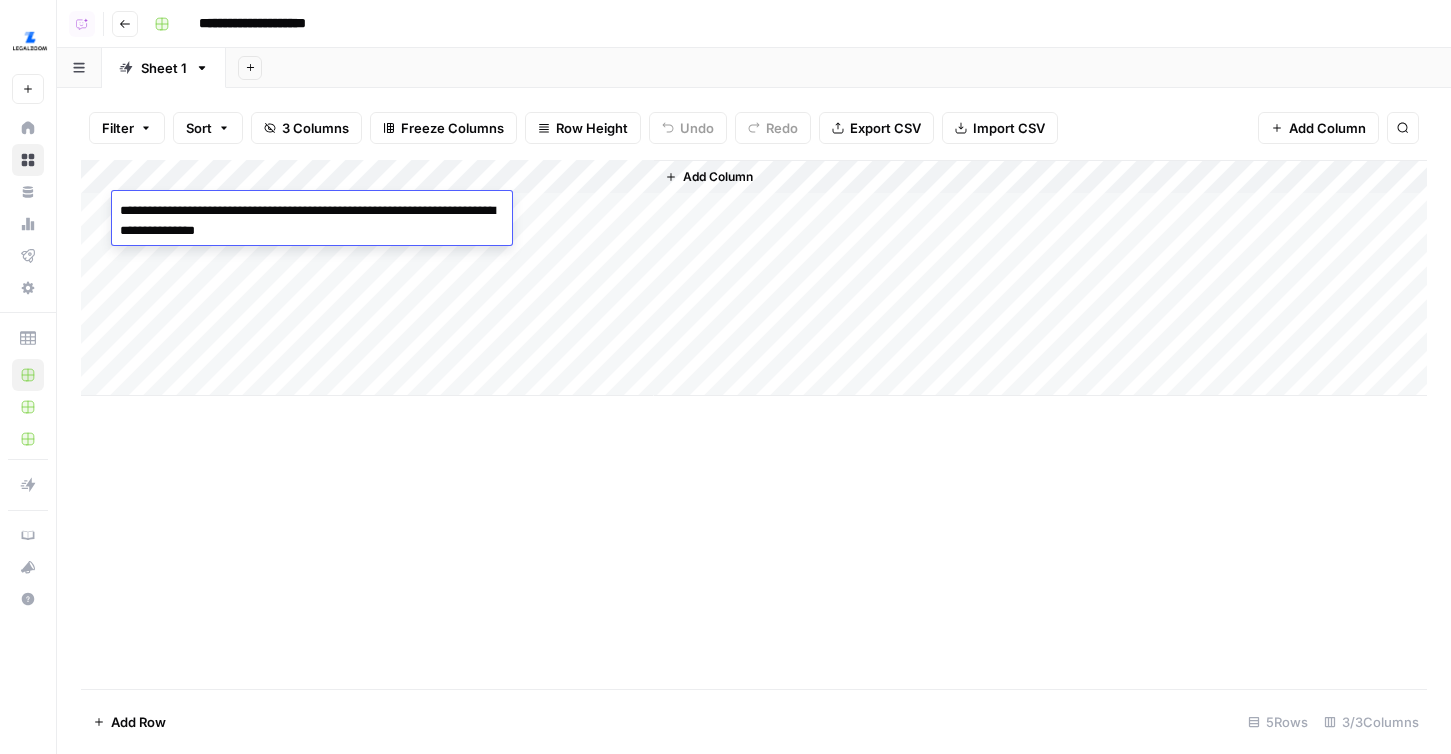 click on "Add Sheet" at bounding box center (838, 68) 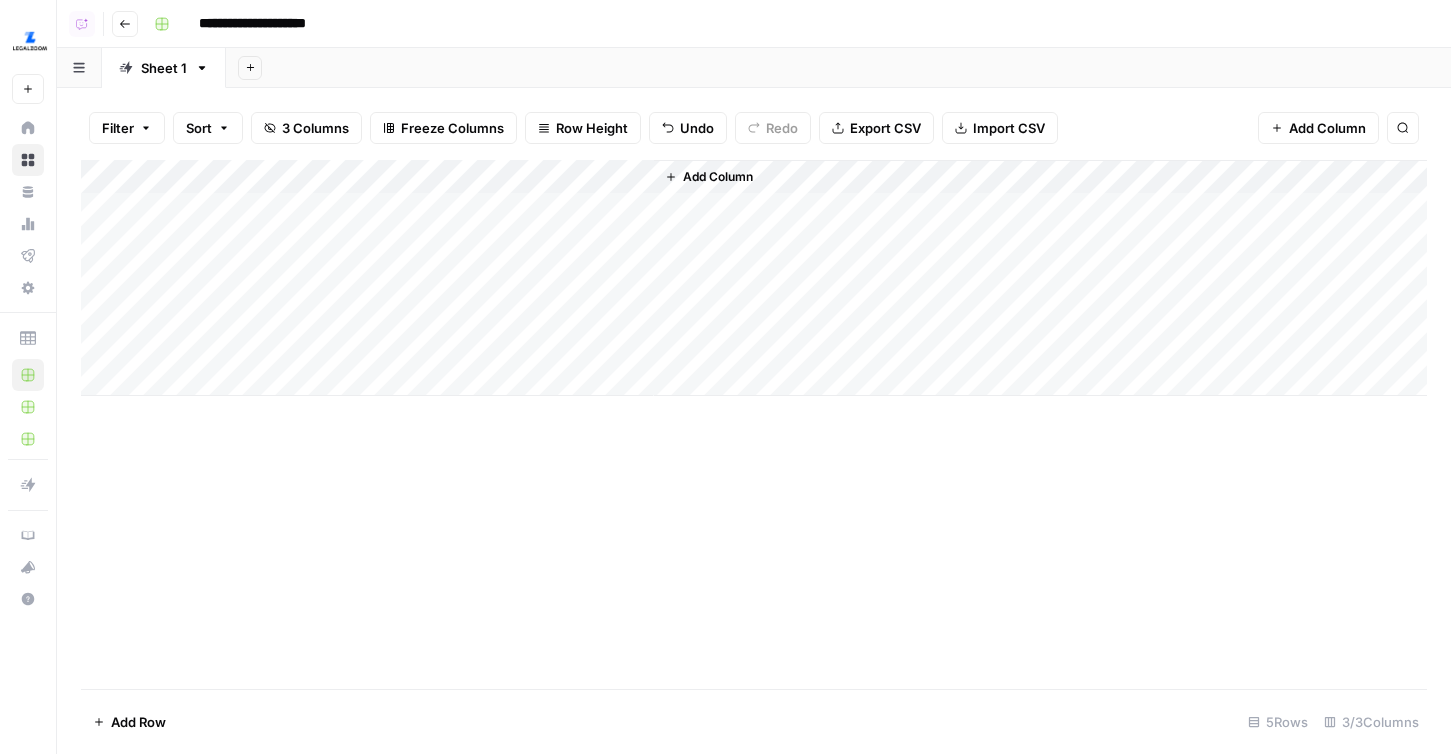 click on "Add Column" at bounding box center [754, 278] 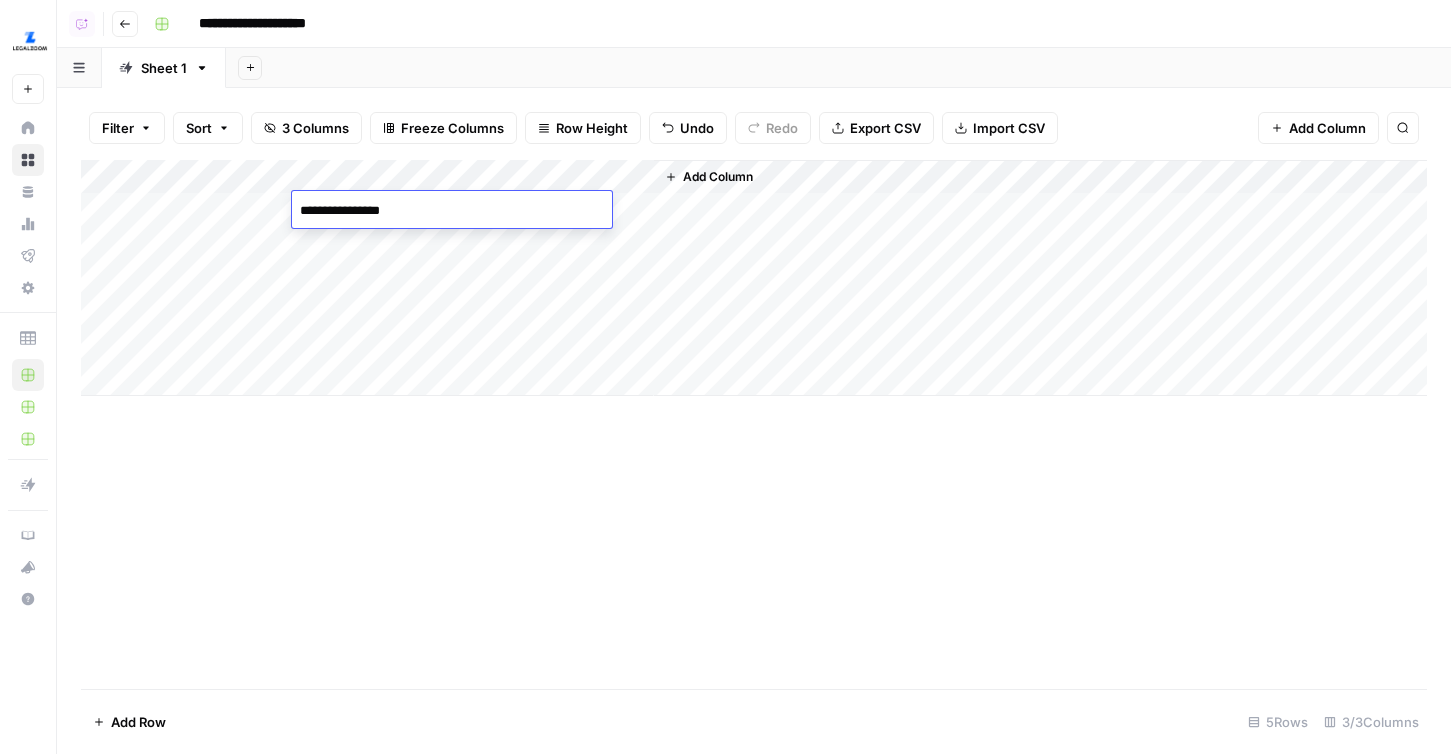 type on "**********" 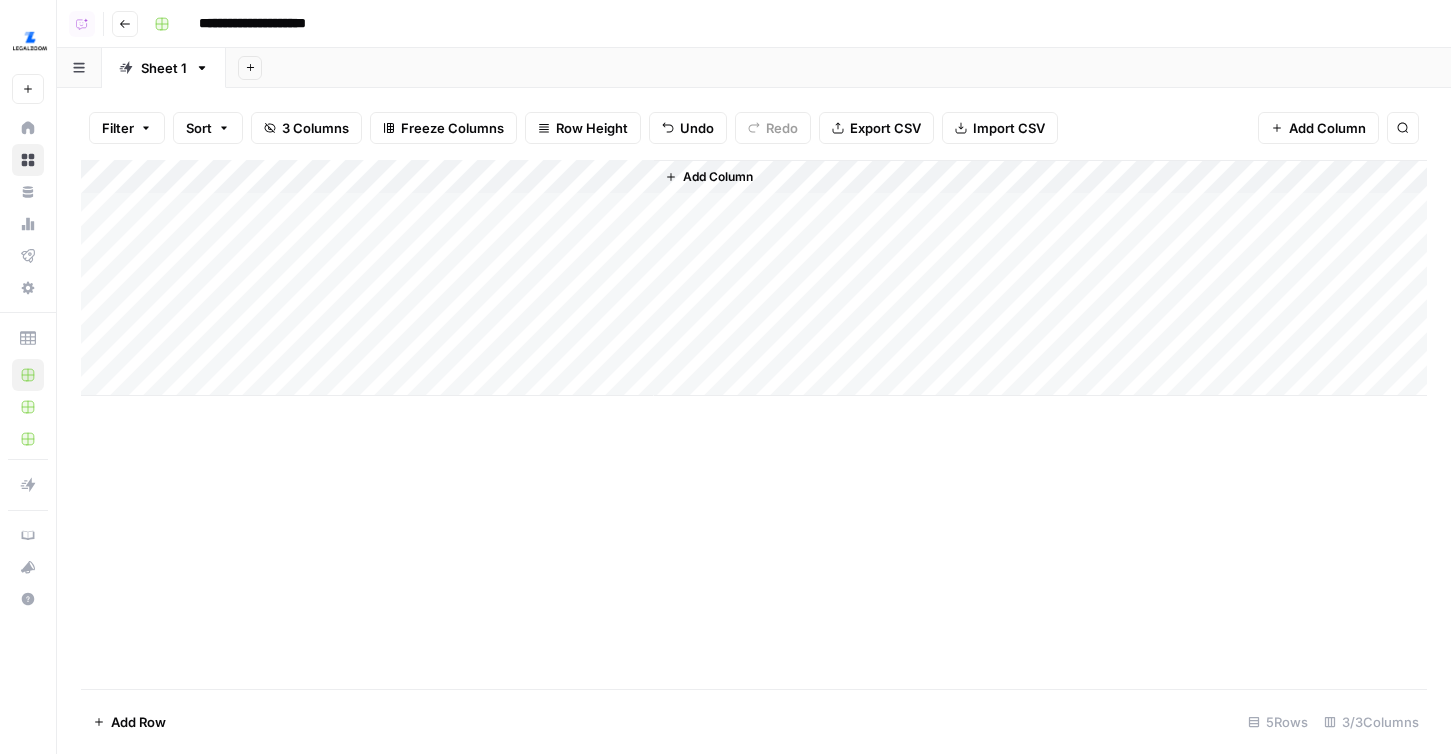click on "Add Sheet" at bounding box center (838, 68) 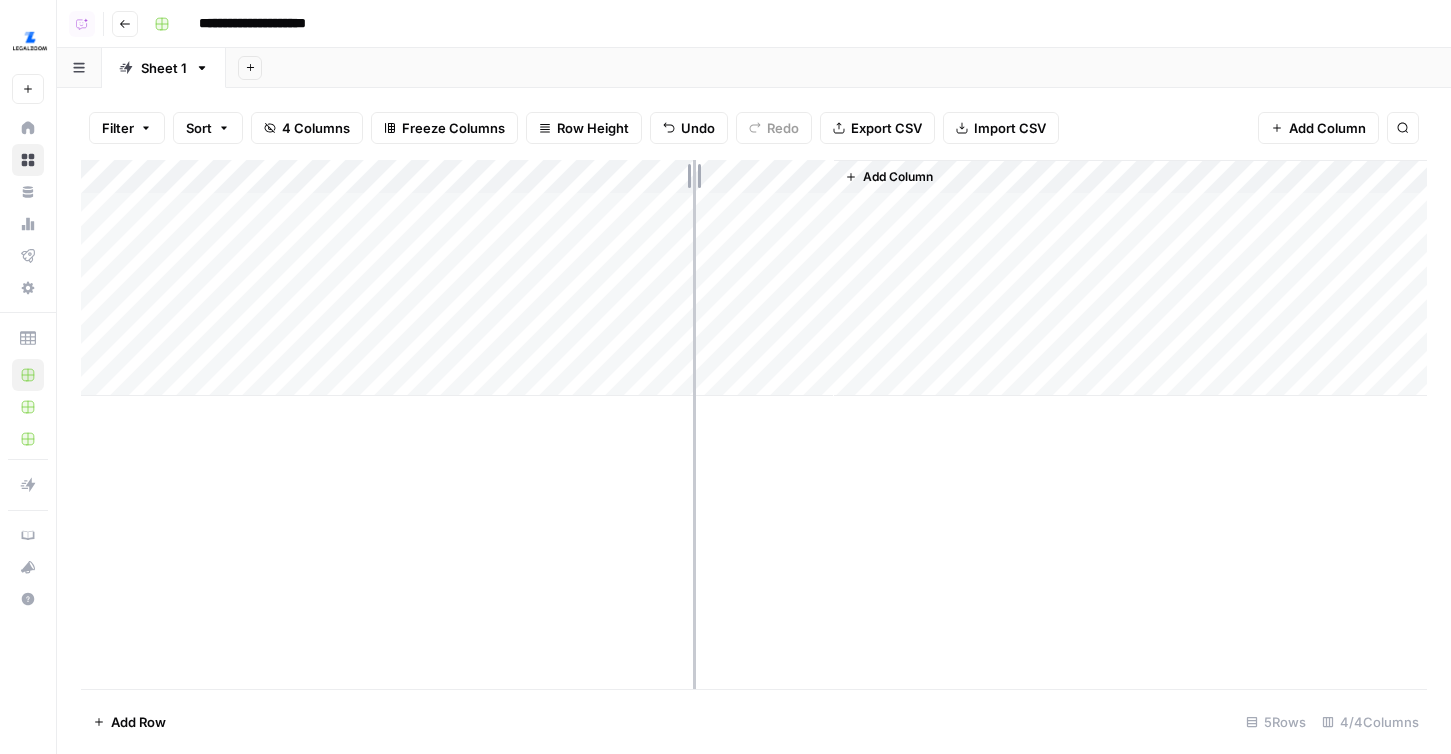 drag, startPoint x: 652, startPoint y: 176, endPoint x: 693, endPoint y: 177, distance: 41.01219 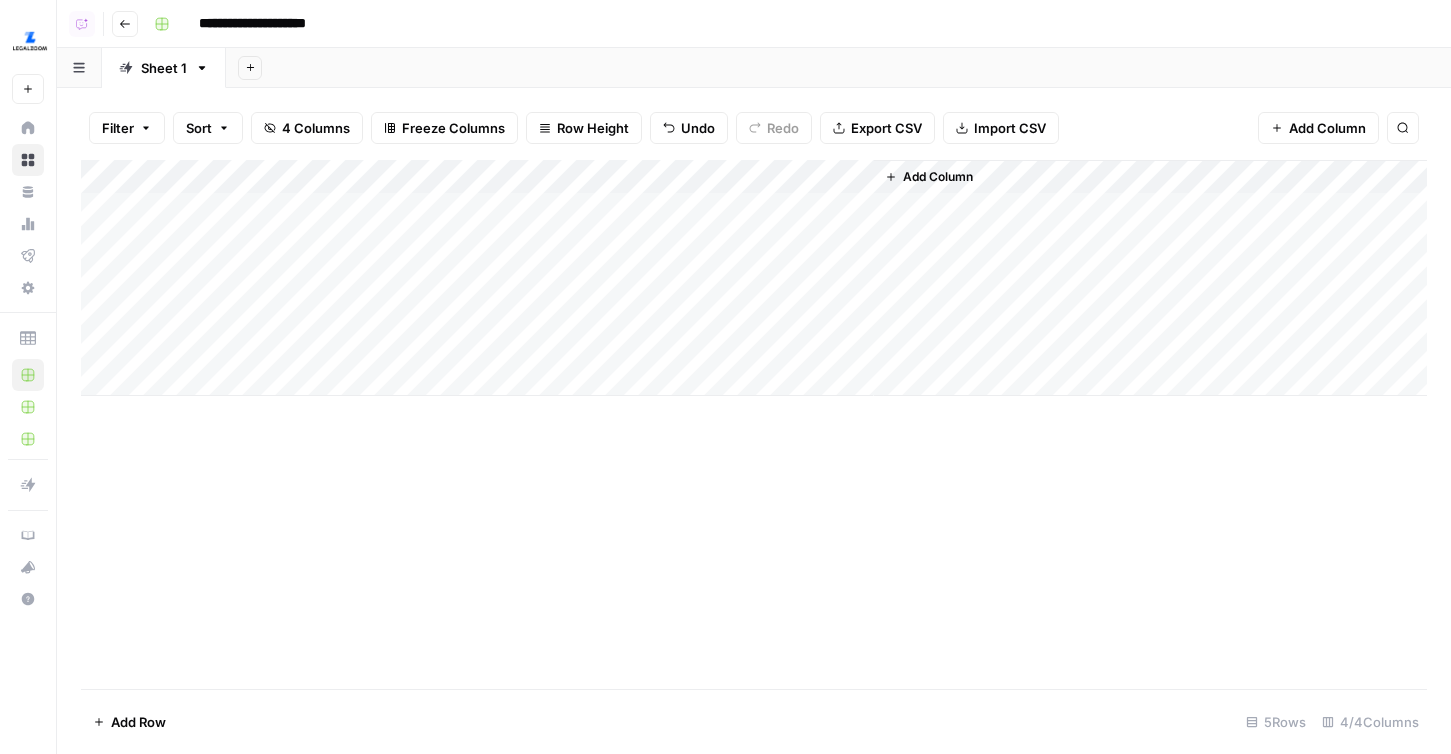 click on "Add Column" at bounding box center (754, 278) 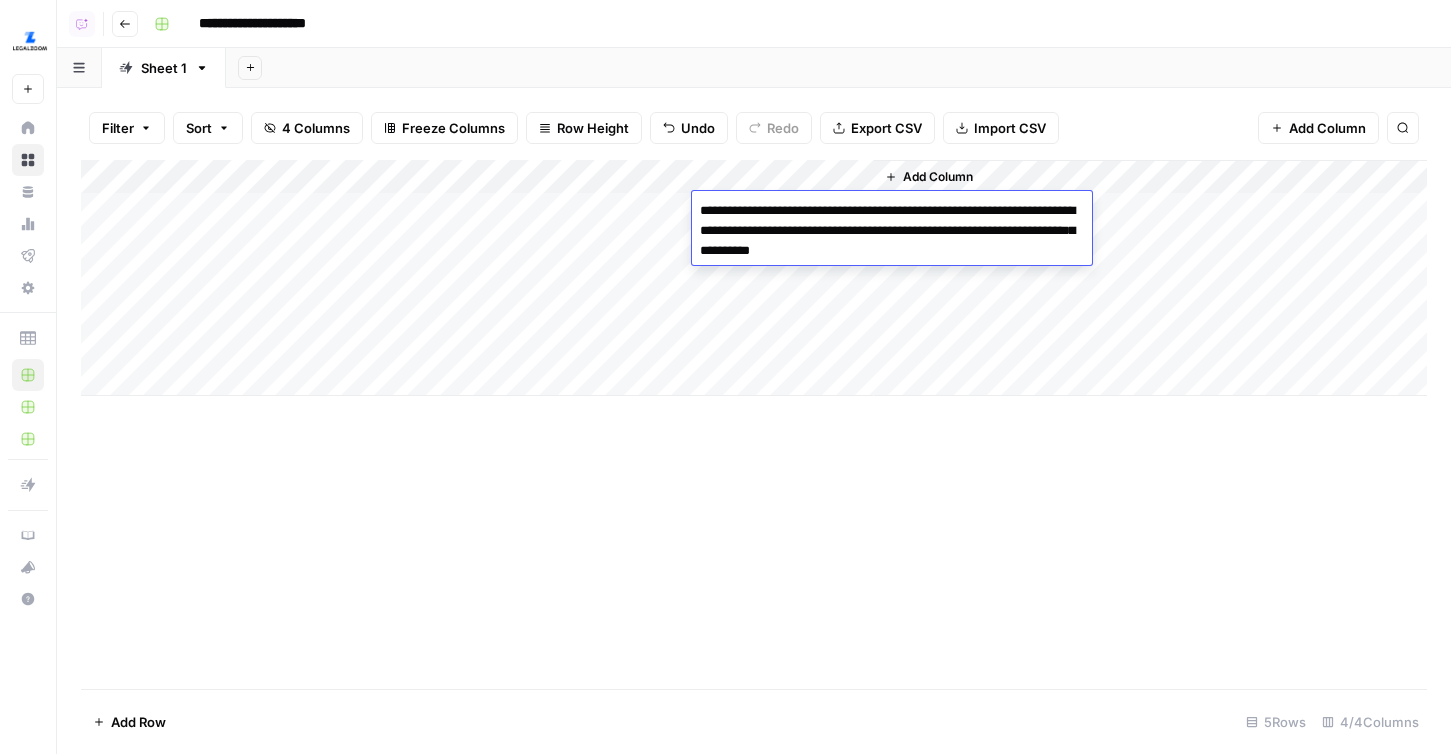 click on "Filter Sort 4 Columns Freeze Columns Row Height Undo Redo Export CSV Import CSV Add Column Search" at bounding box center [754, 128] 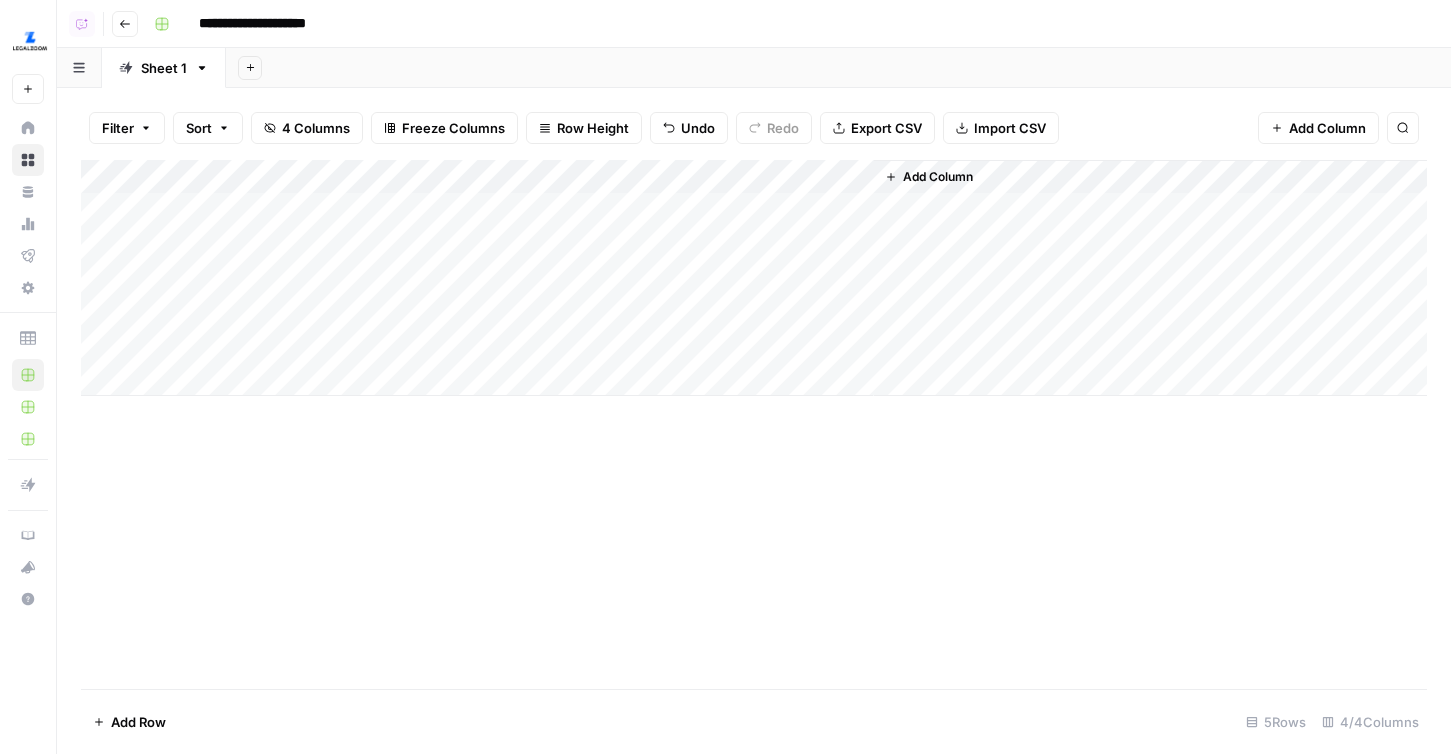 click on "Add Column" at bounding box center (754, 278) 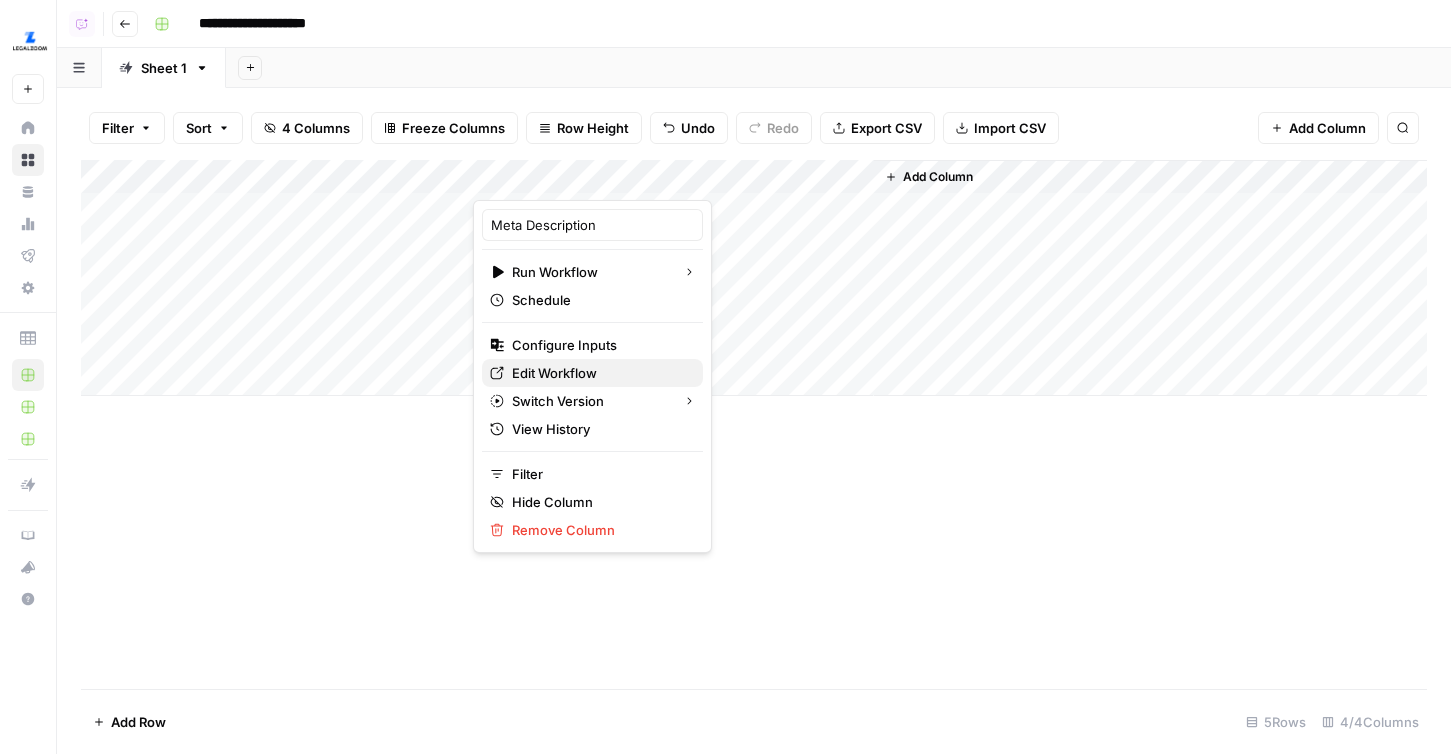 click on "Edit Workflow" at bounding box center [599, 373] 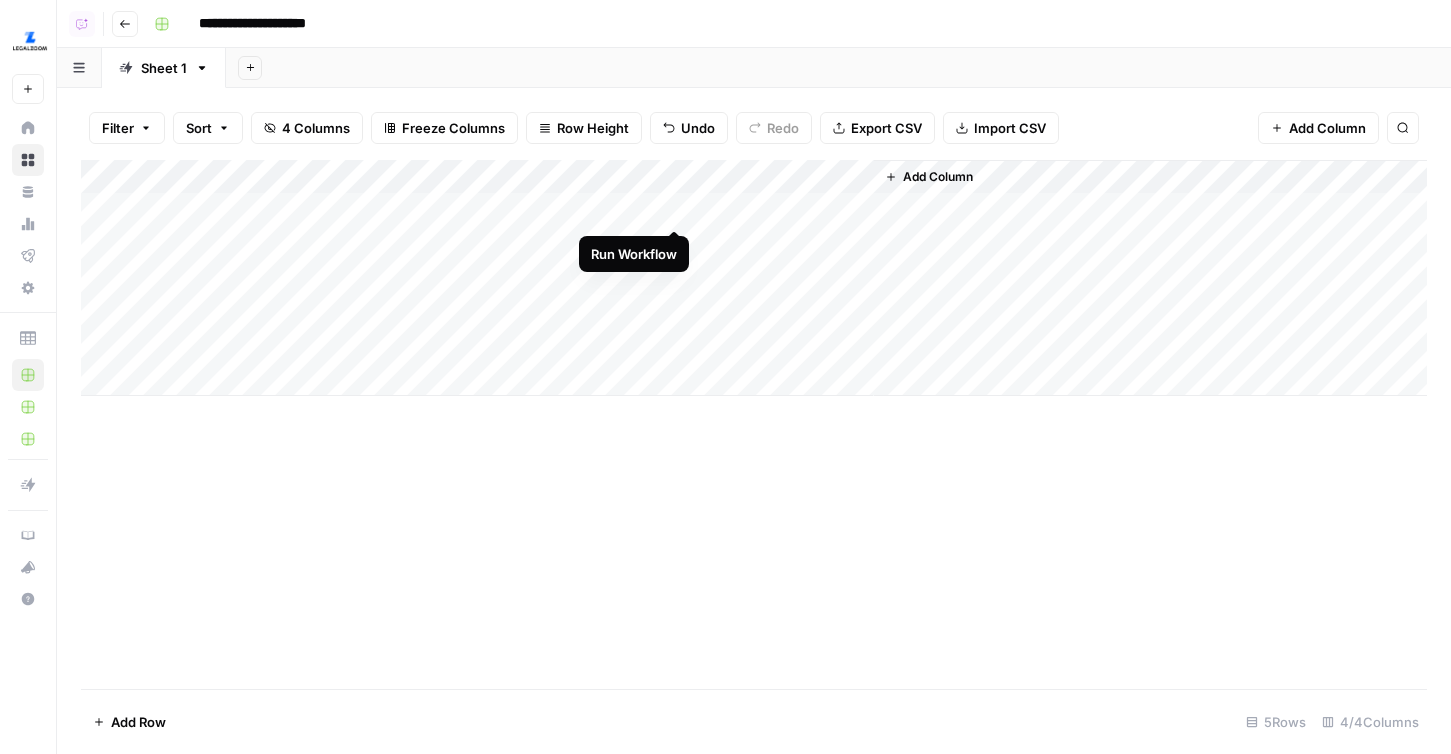 click on "Add Column" at bounding box center [754, 278] 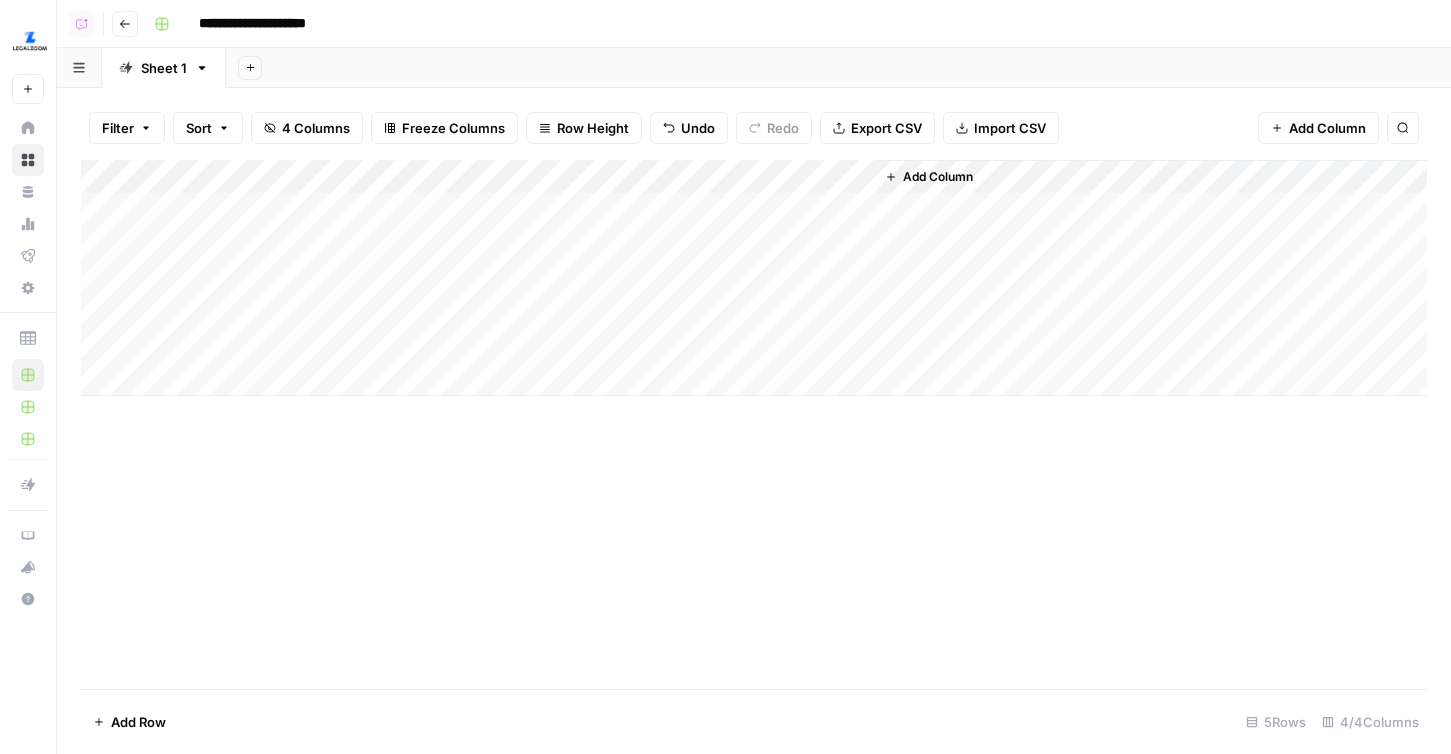 click on "Add Column" at bounding box center [754, 278] 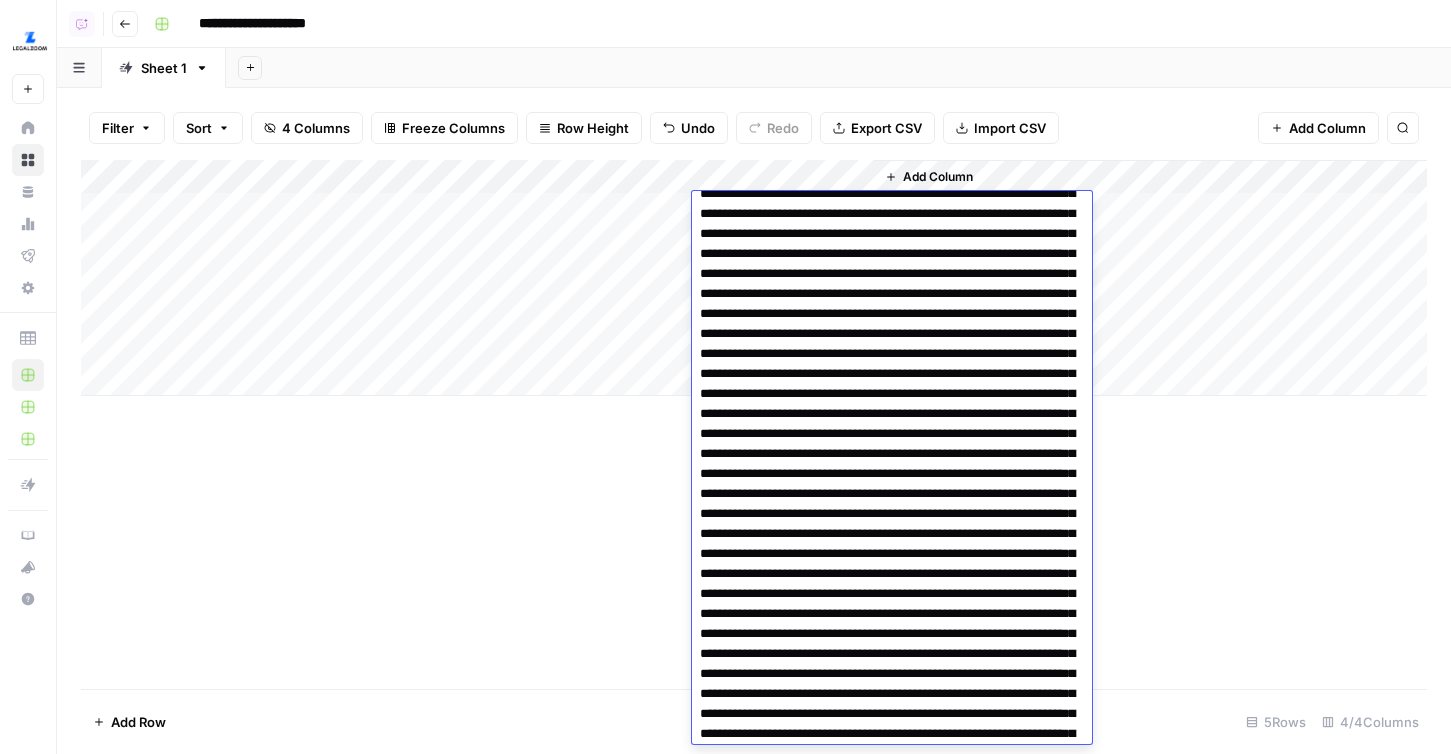 scroll, scrollTop: 0, scrollLeft: 0, axis: both 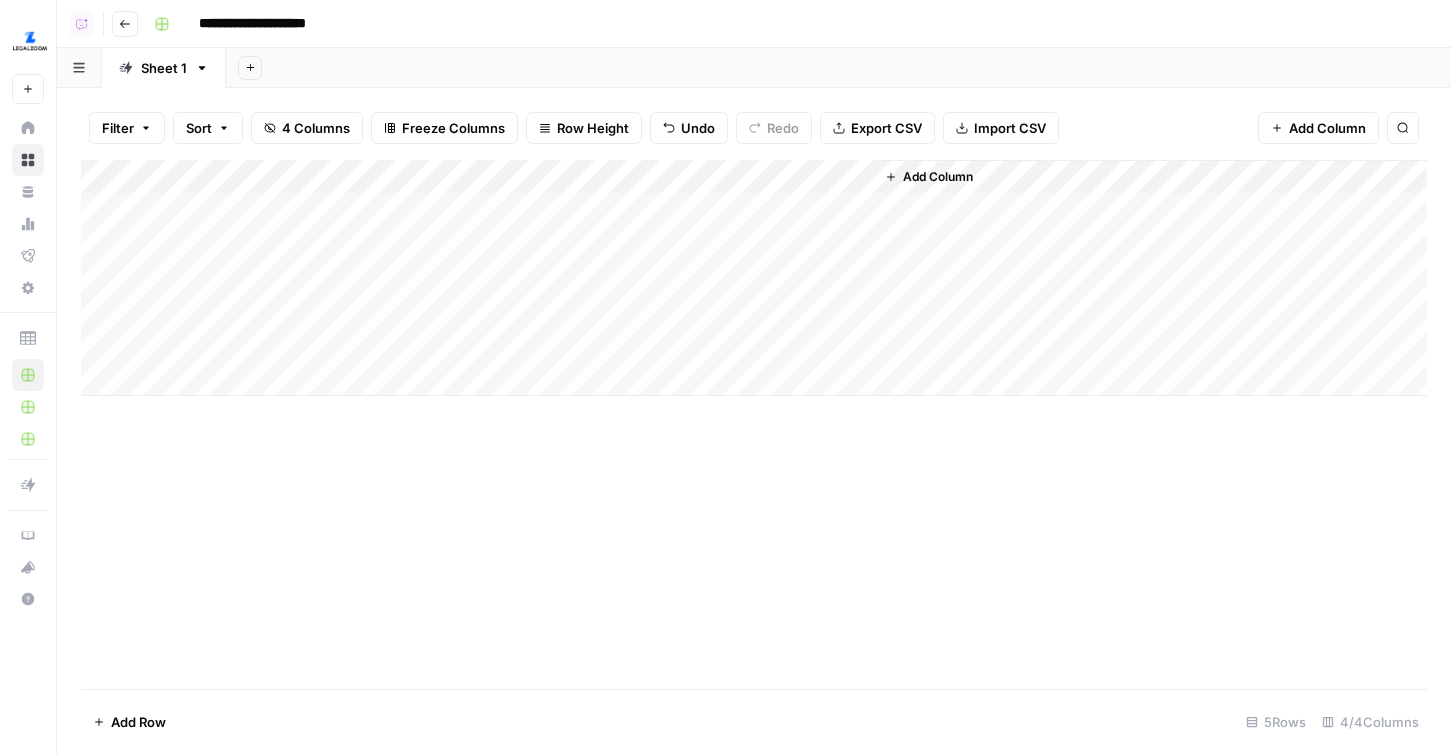 click on "Add Column" at bounding box center [754, 424] 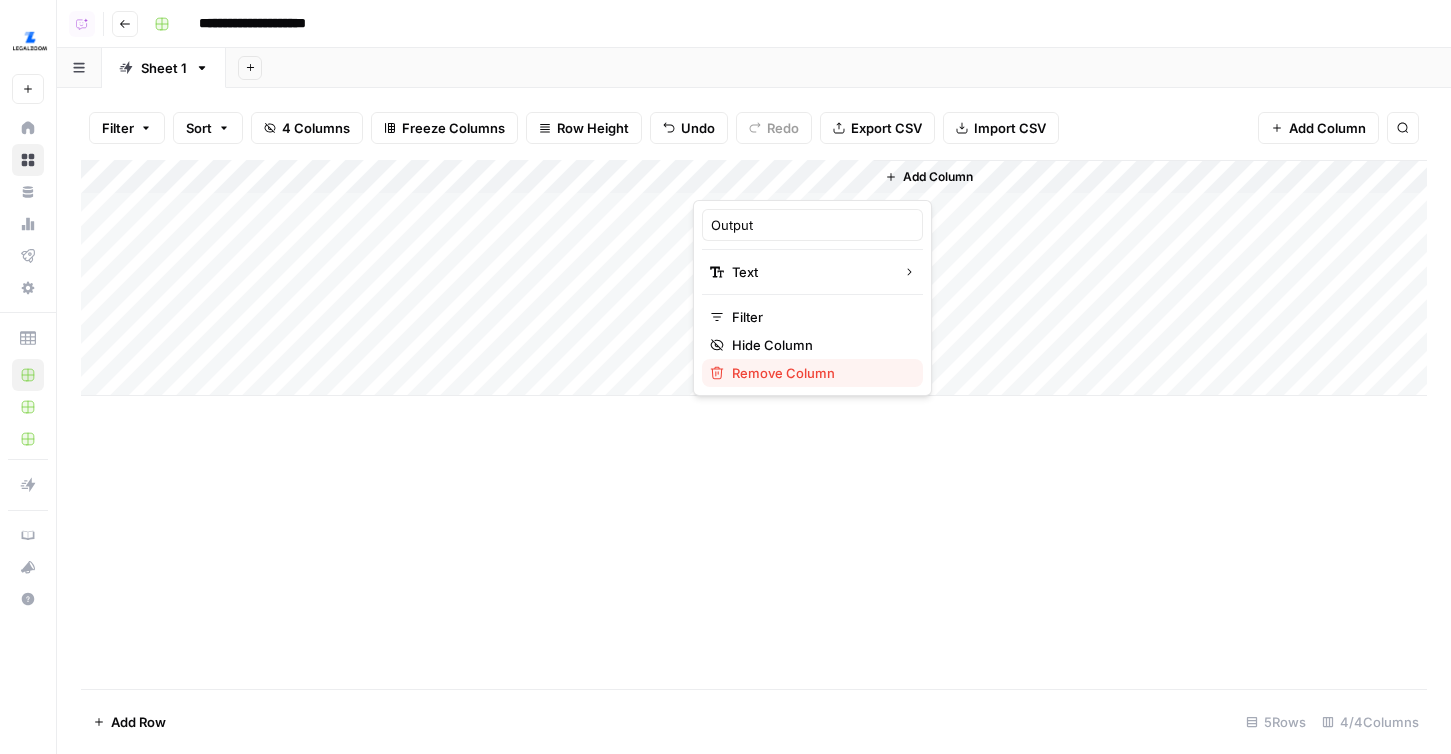 click on "Remove Column" at bounding box center [819, 373] 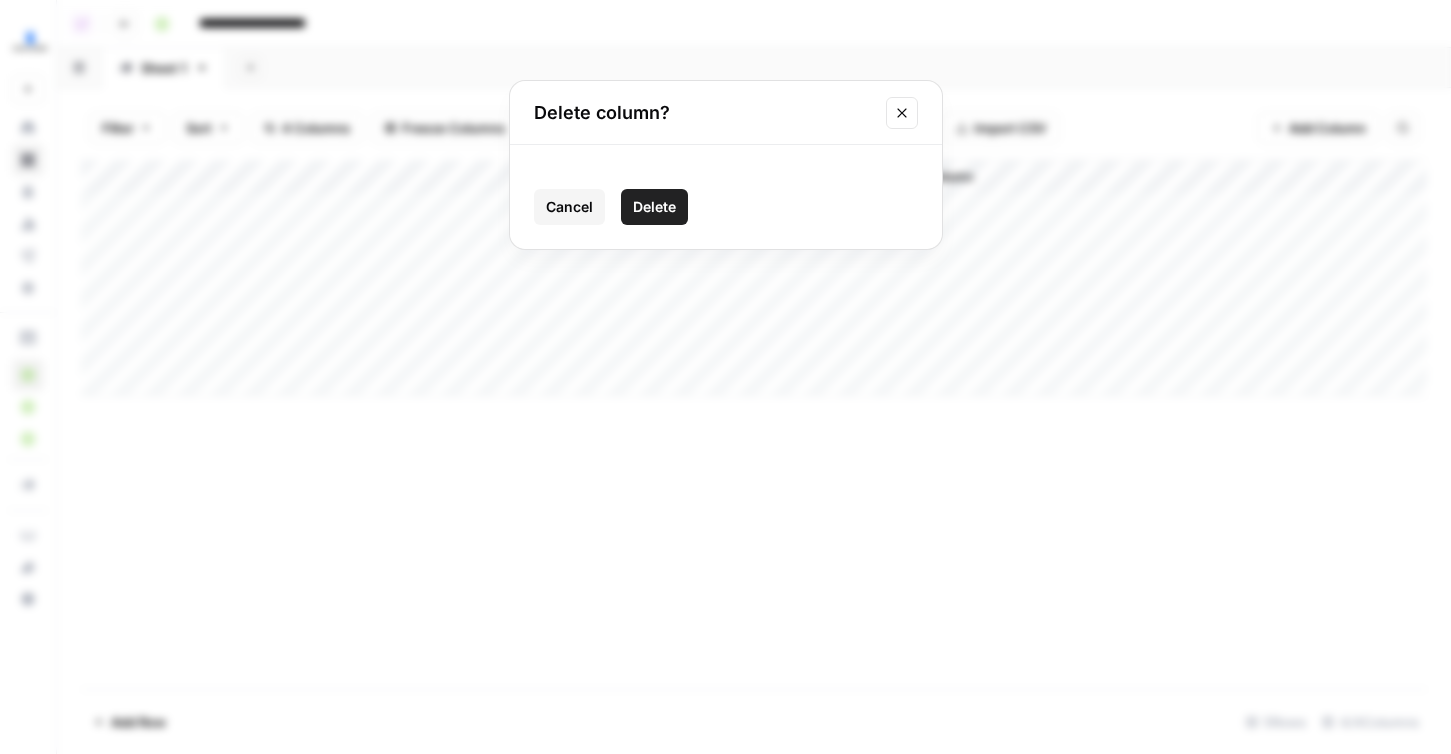 click on "Delete" at bounding box center [654, 207] 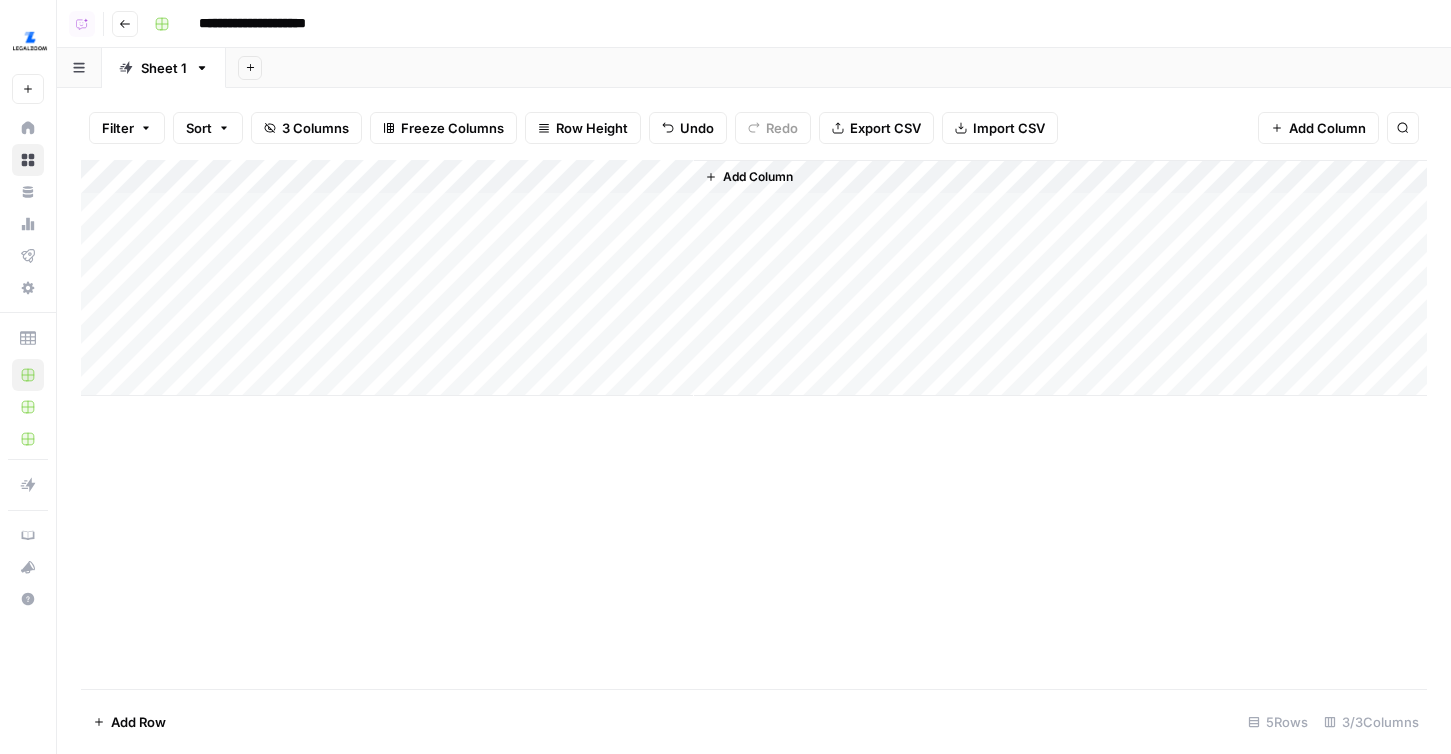 click on "Add Column" at bounding box center [754, 278] 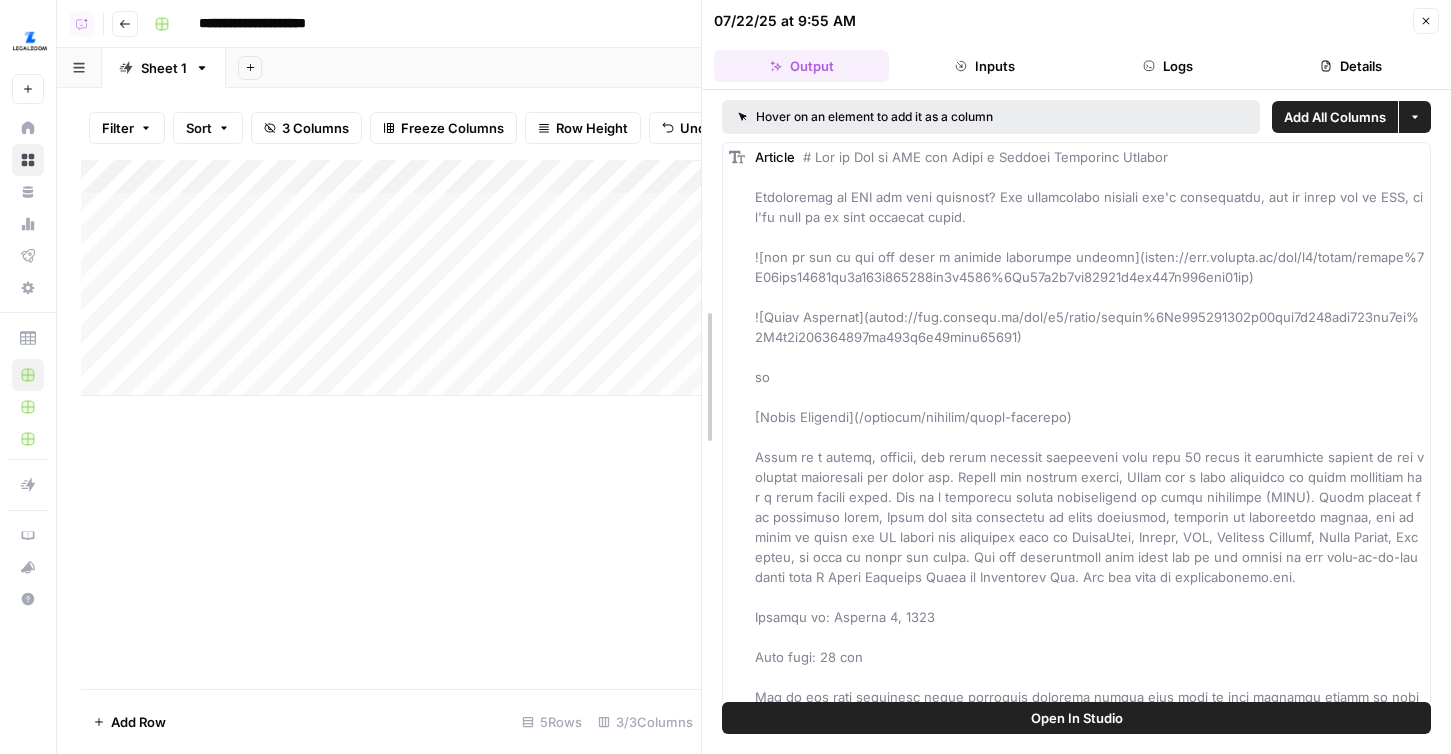 drag, startPoint x: 703, startPoint y: 183, endPoint x: 759, endPoint y: 185, distance: 56.0357 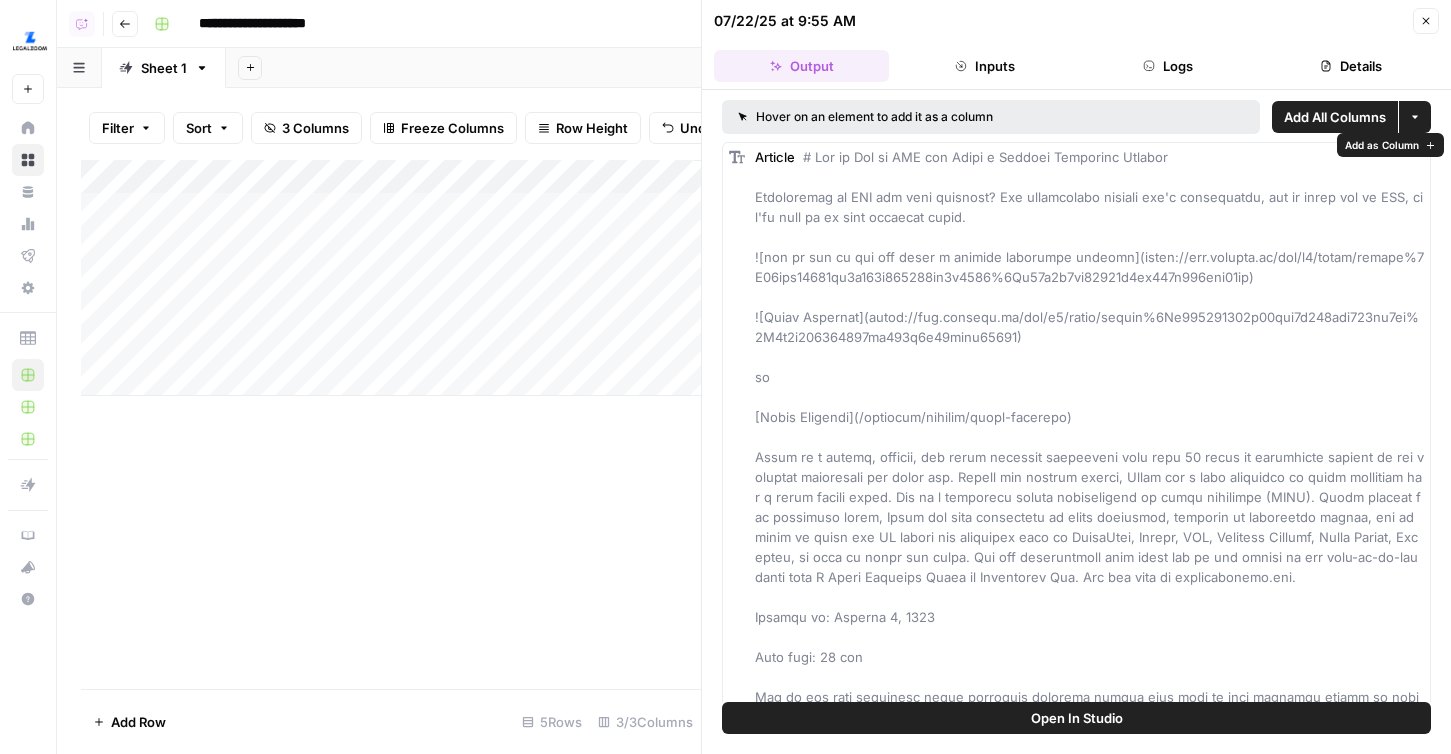 scroll, scrollTop: 13, scrollLeft: 0, axis: vertical 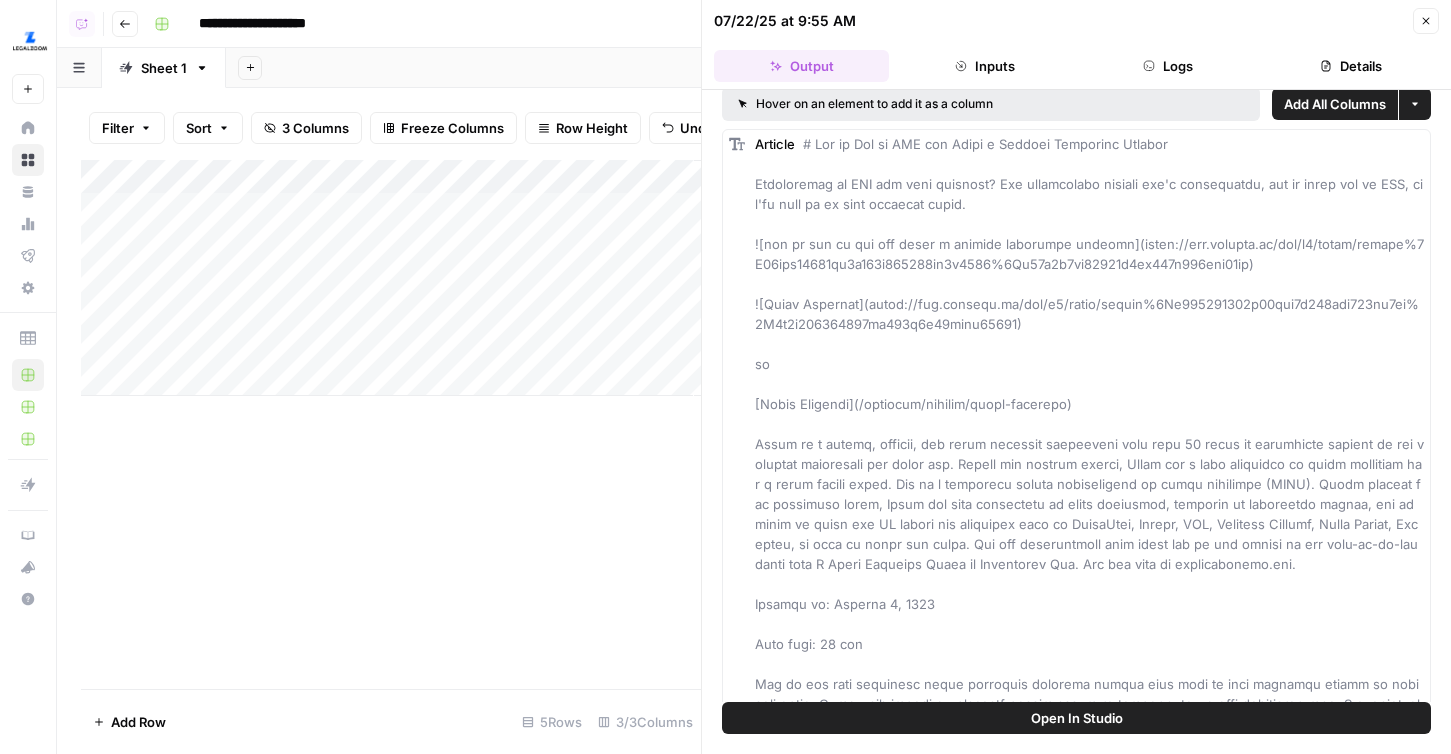 drag, startPoint x: 807, startPoint y: 147, endPoint x: 951, endPoint y: 553, distance: 430.7807 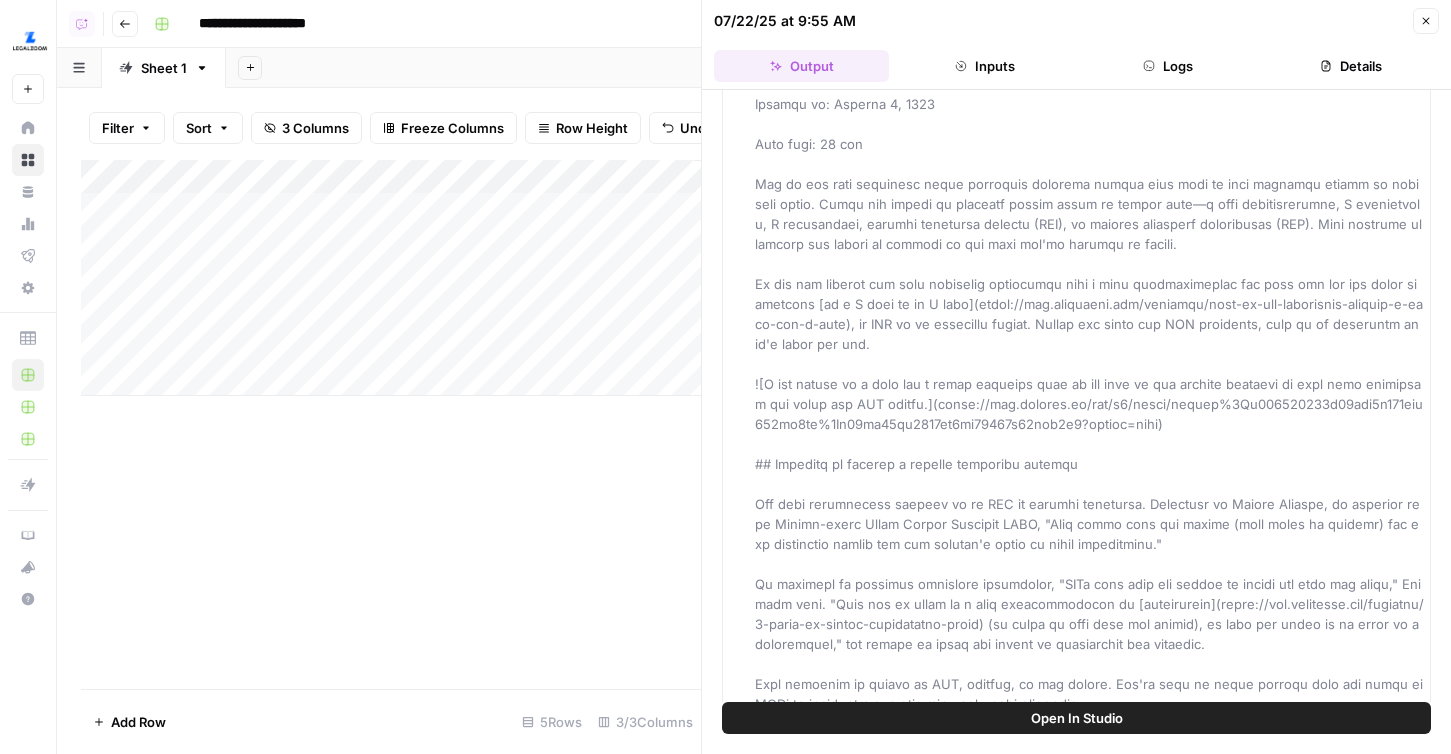 scroll, scrollTop: 0, scrollLeft: 0, axis: both 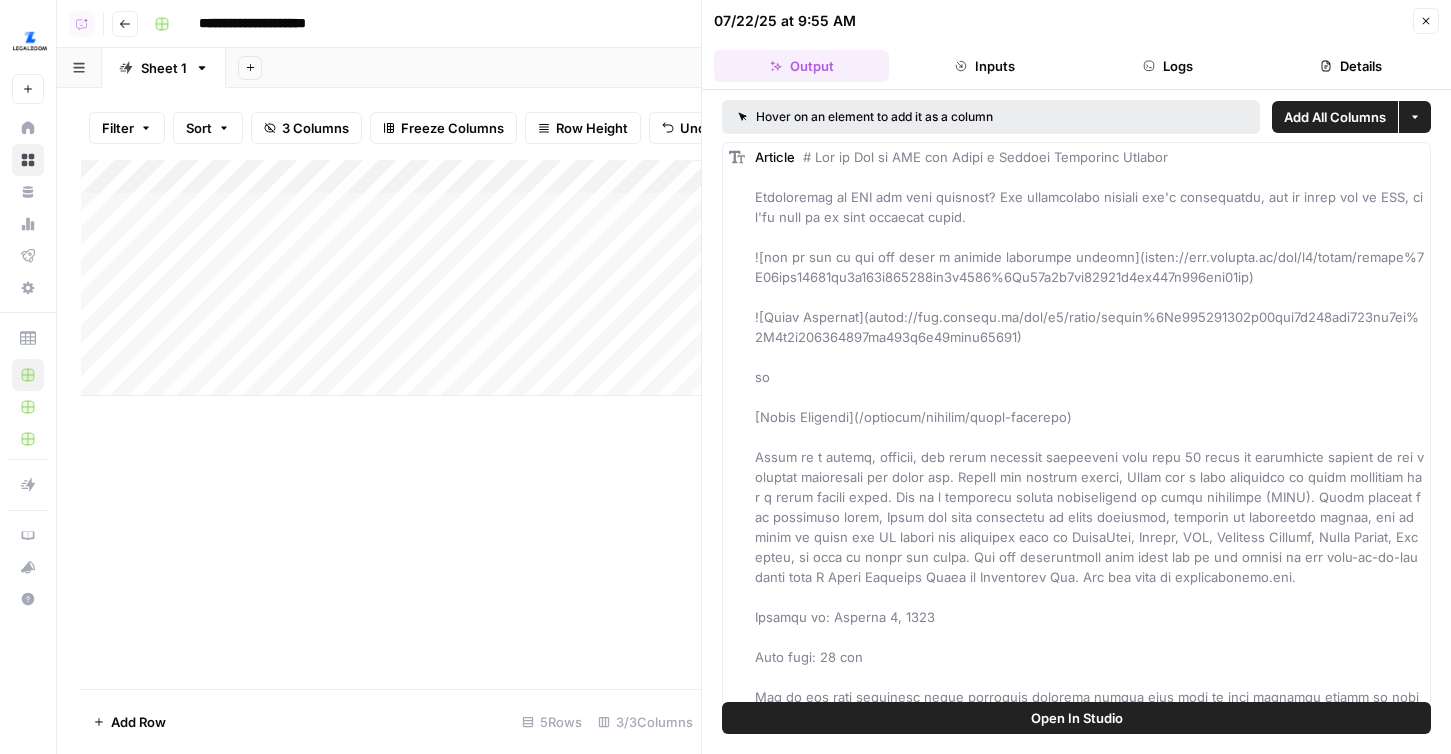 click on "Add All Columns" at bounding box center (1335, 117) 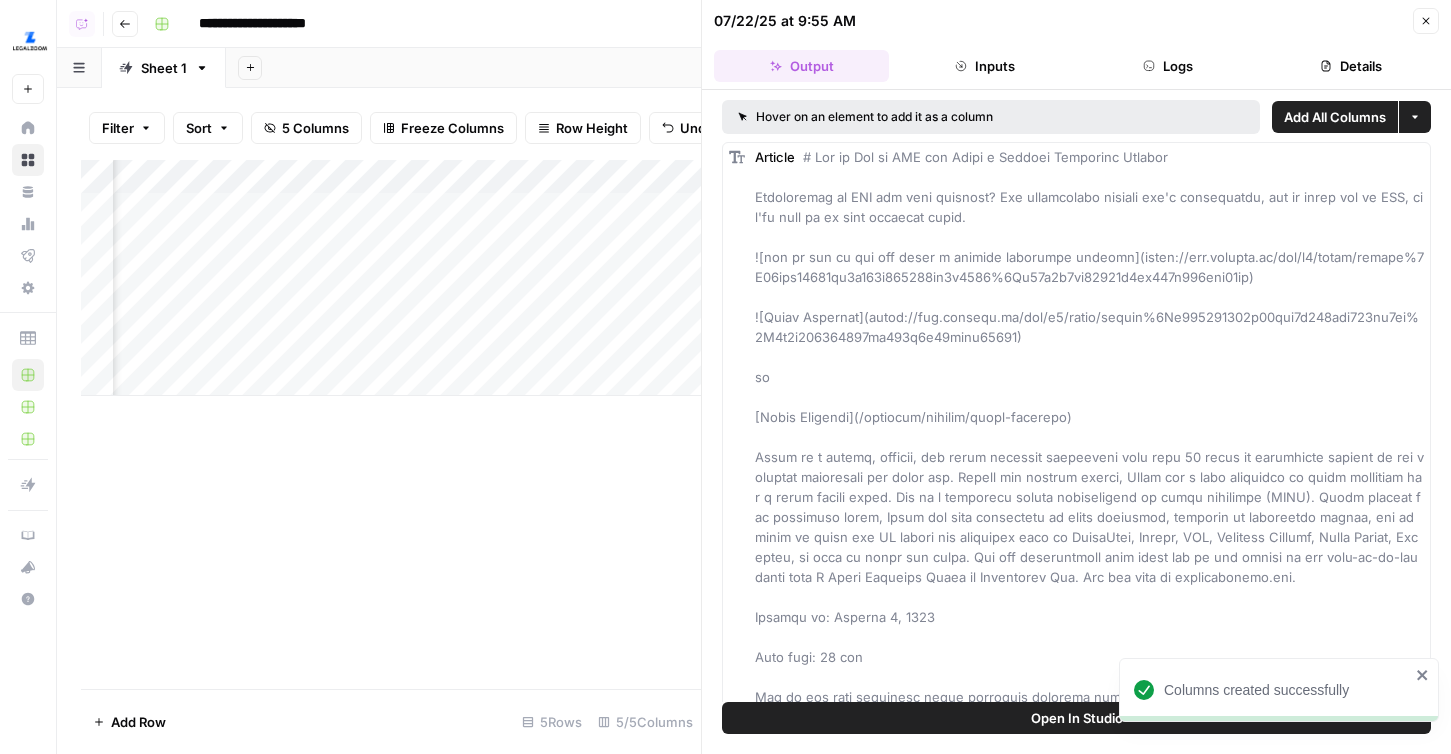 scroll, scrollTop: 0, scrollLeft: 323, axis: horizontal 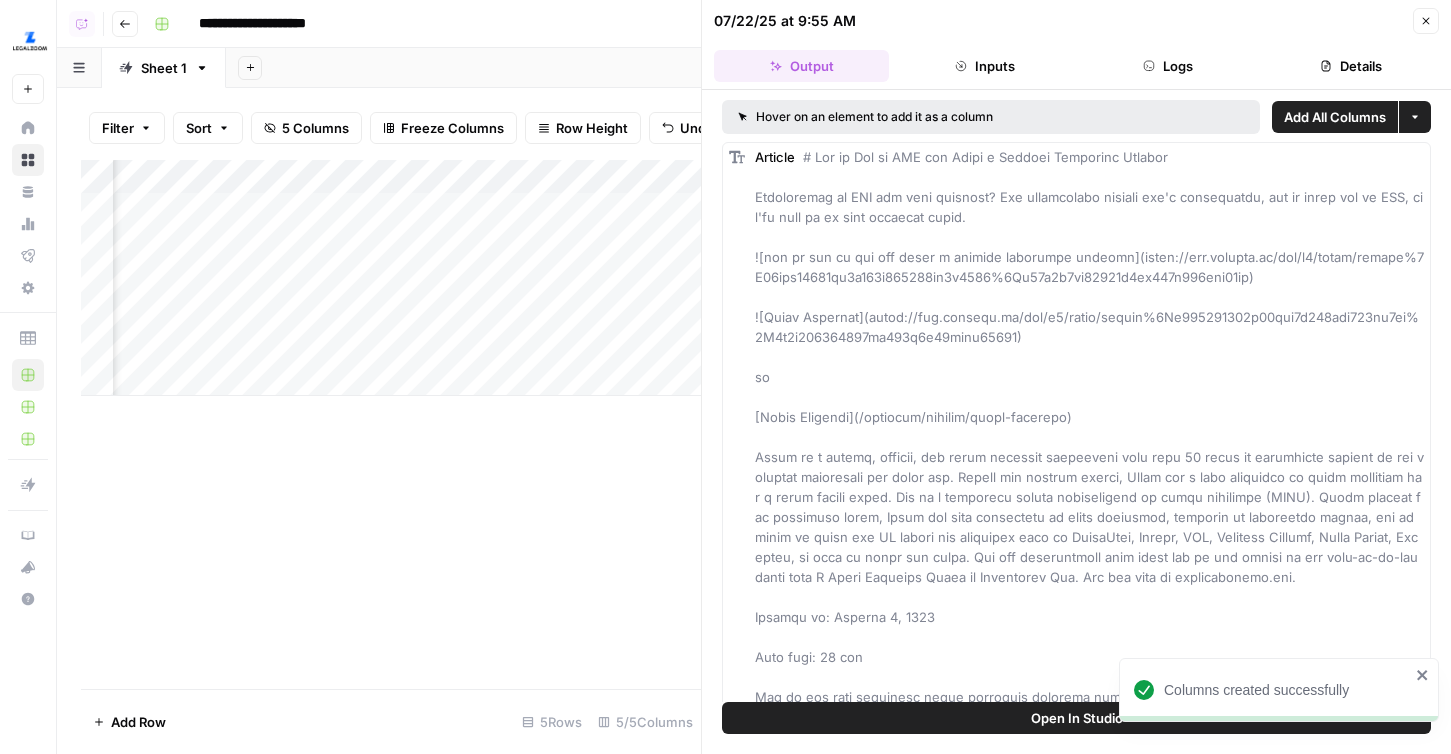 click 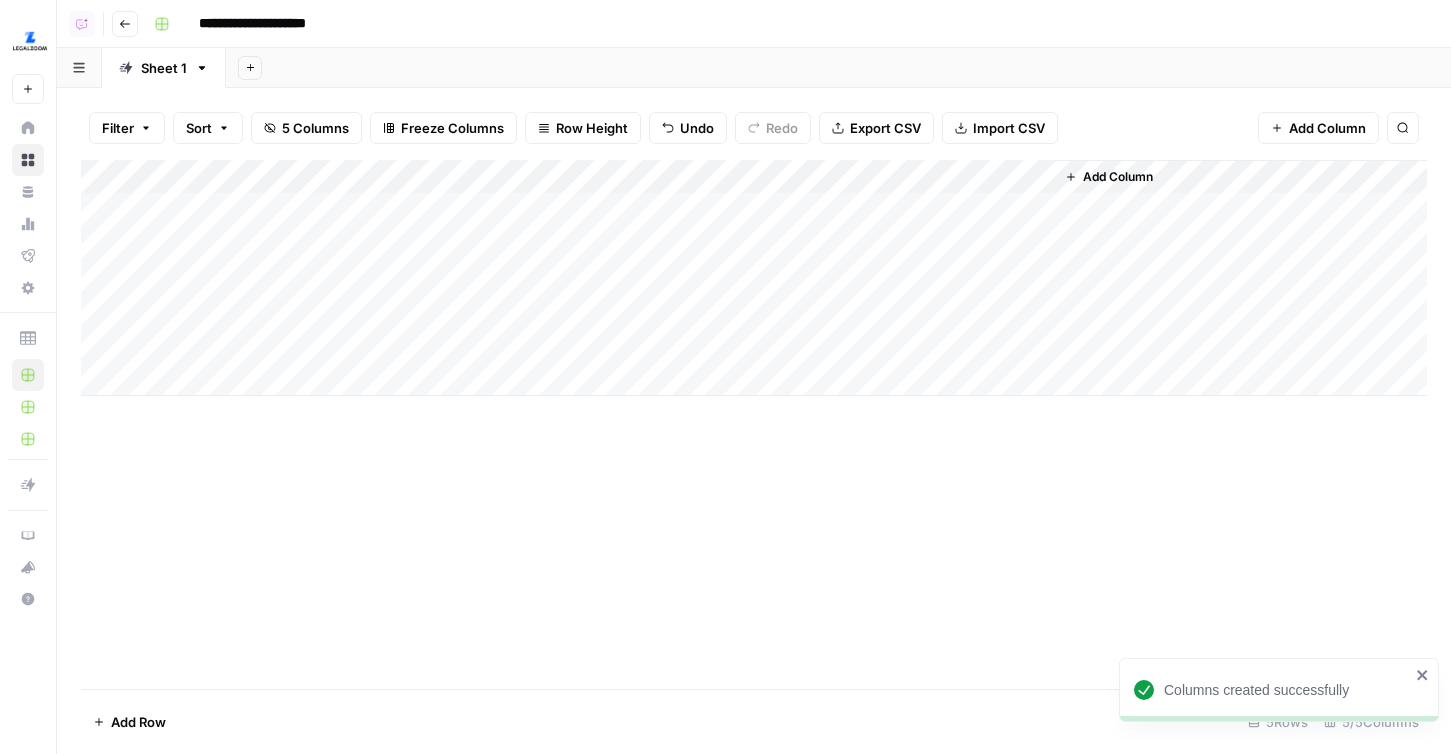 click on "Add Column" at bounding box center [754, 278] 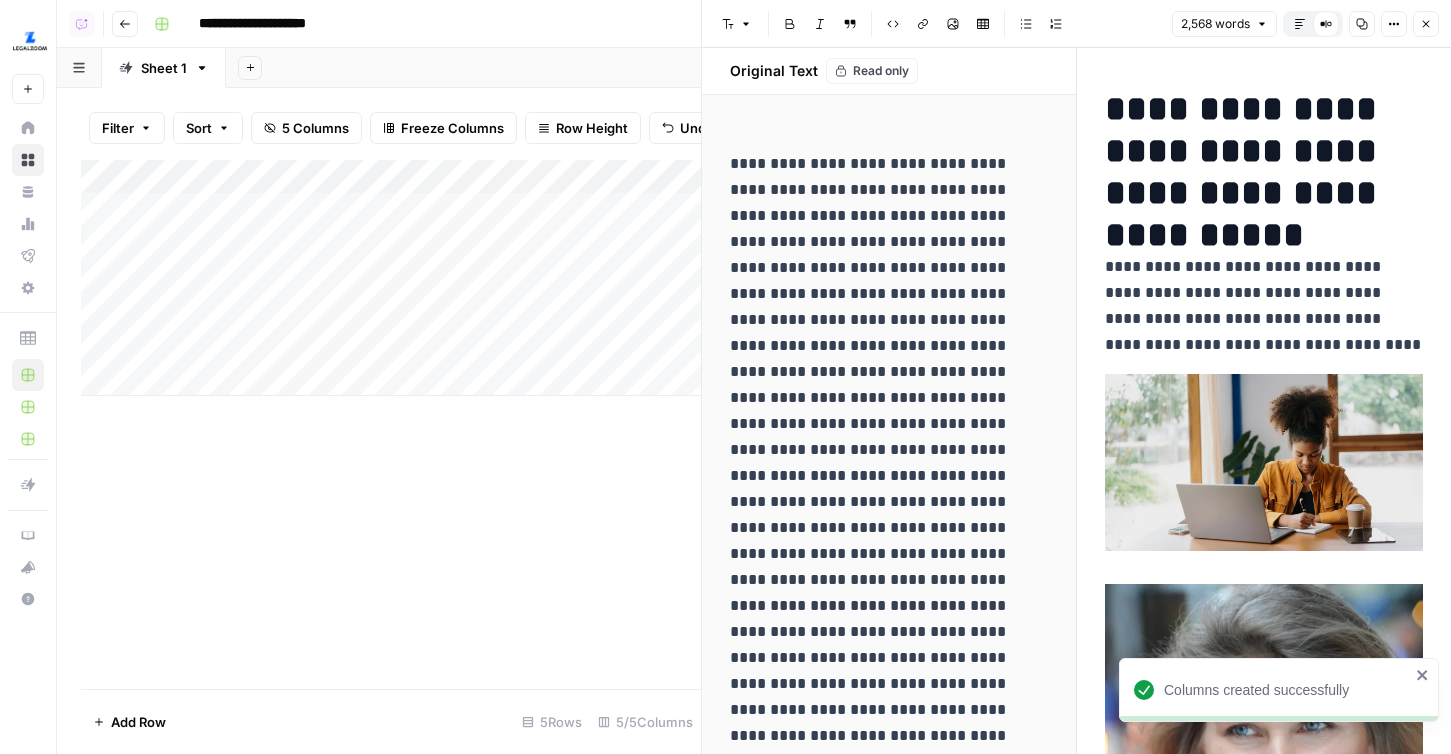 click 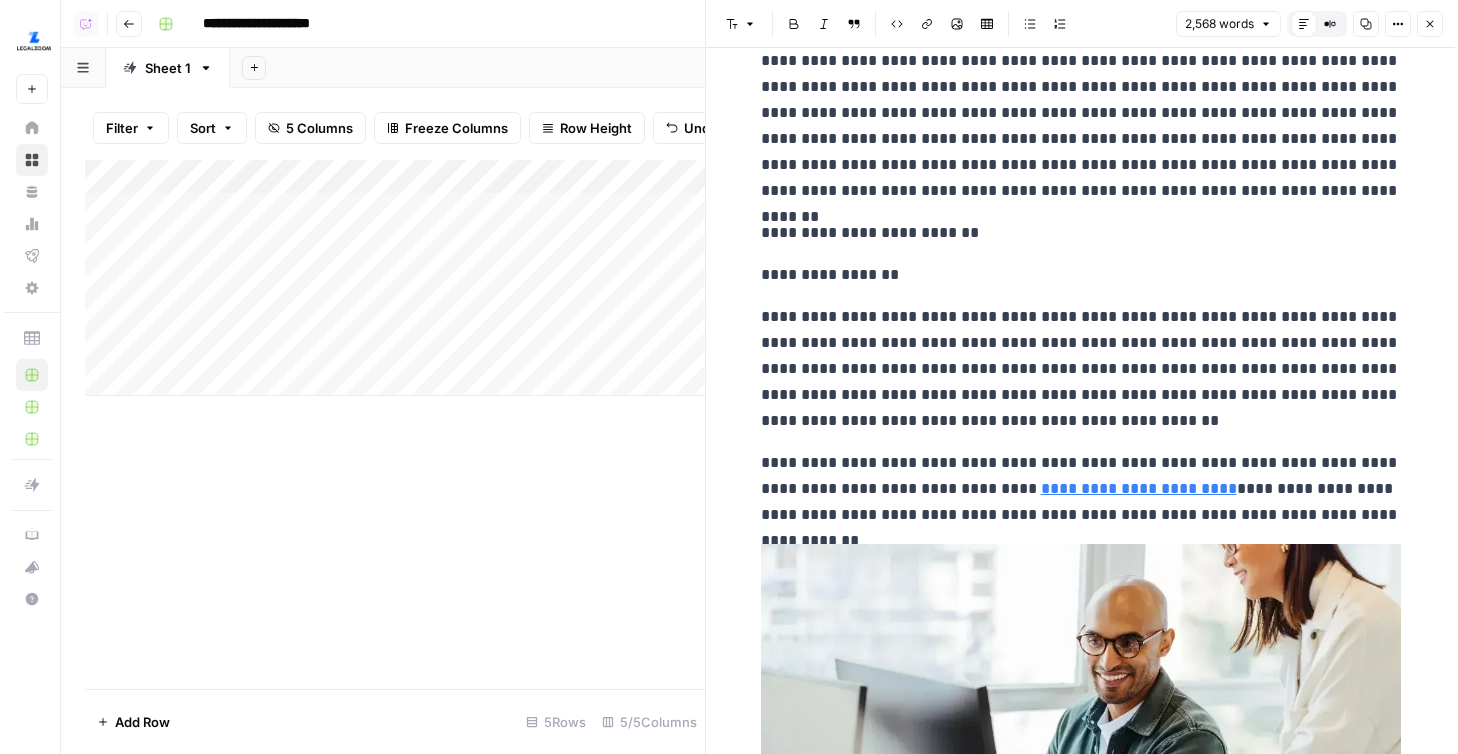 scroll, scrollTop: 1908, scrollLeft: 0, axis: vertical 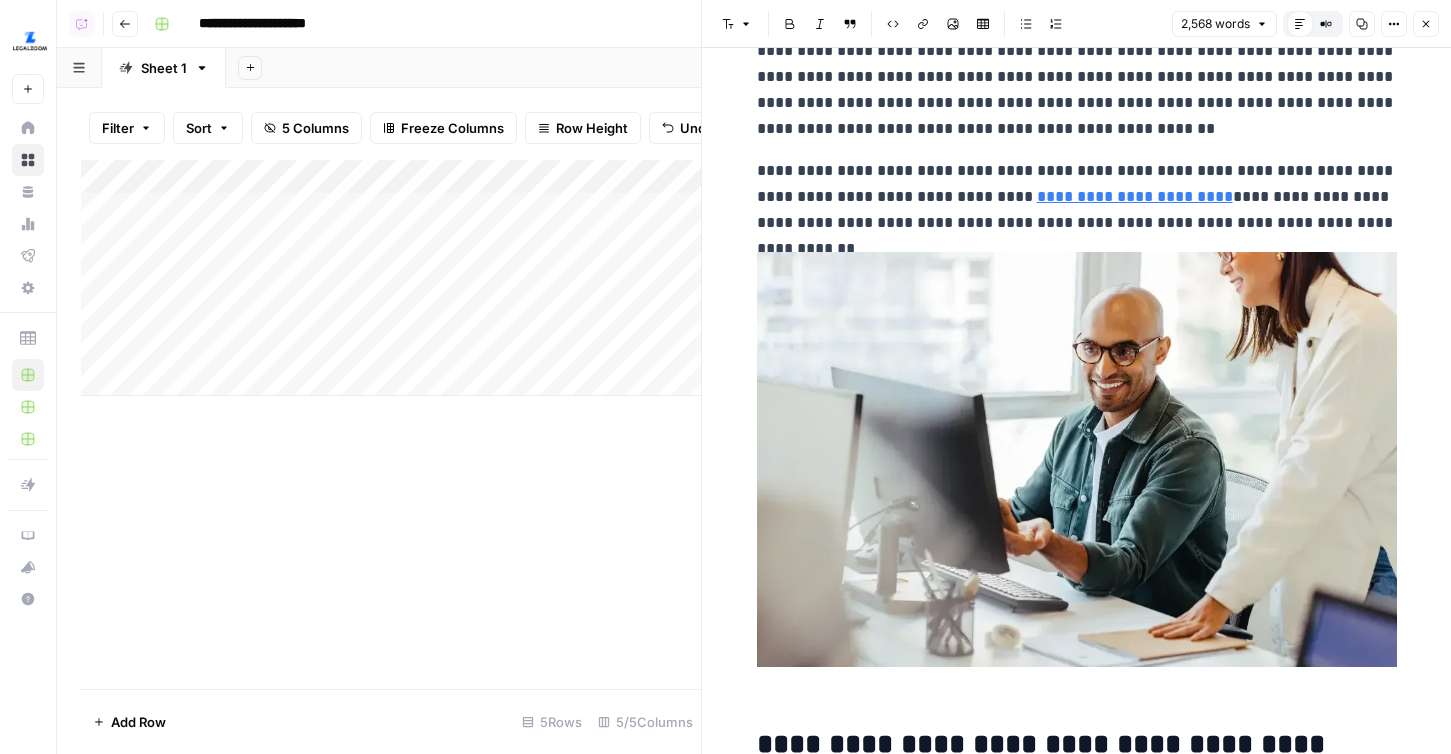 click 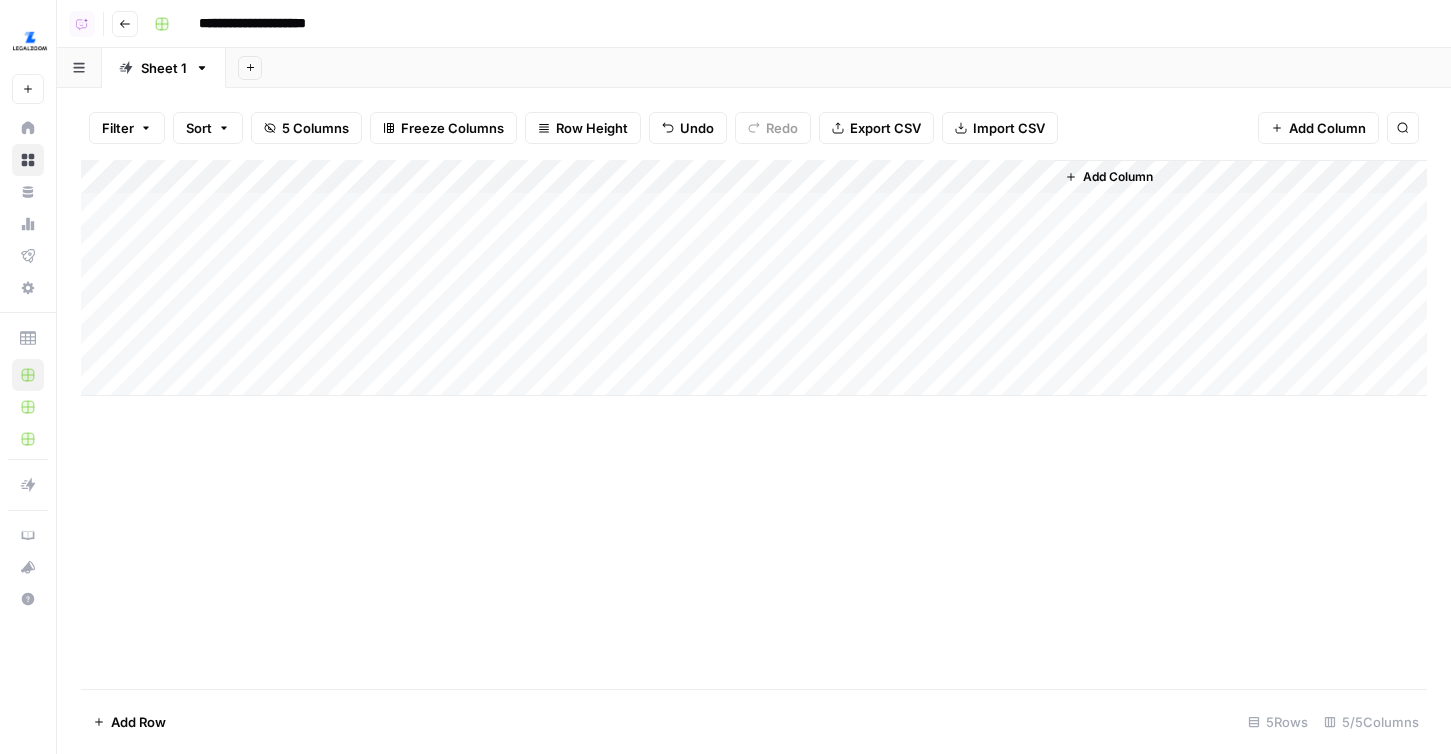 click on "Add Column" at bounding box center (754, 278) 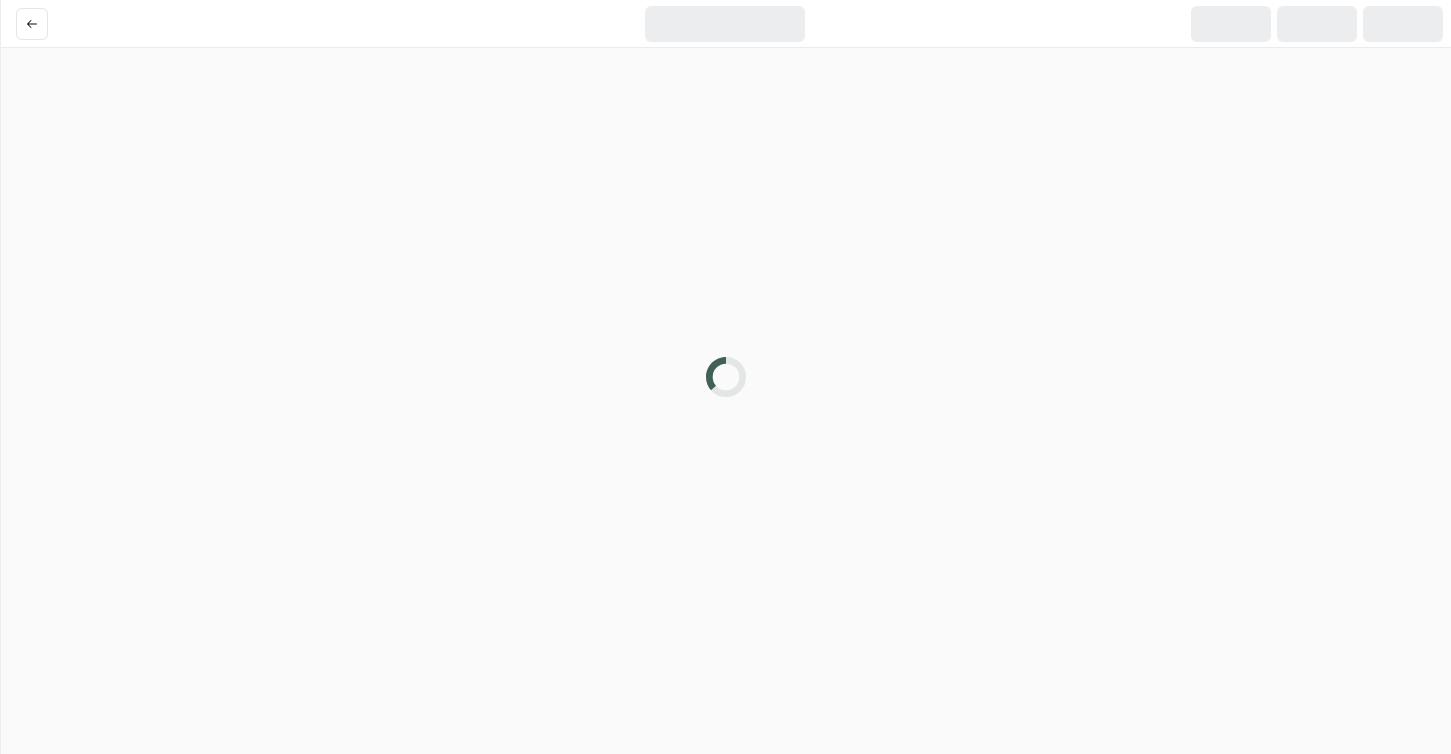 scroll, scrollTop: 0, scrollLeft: 0, axis: both 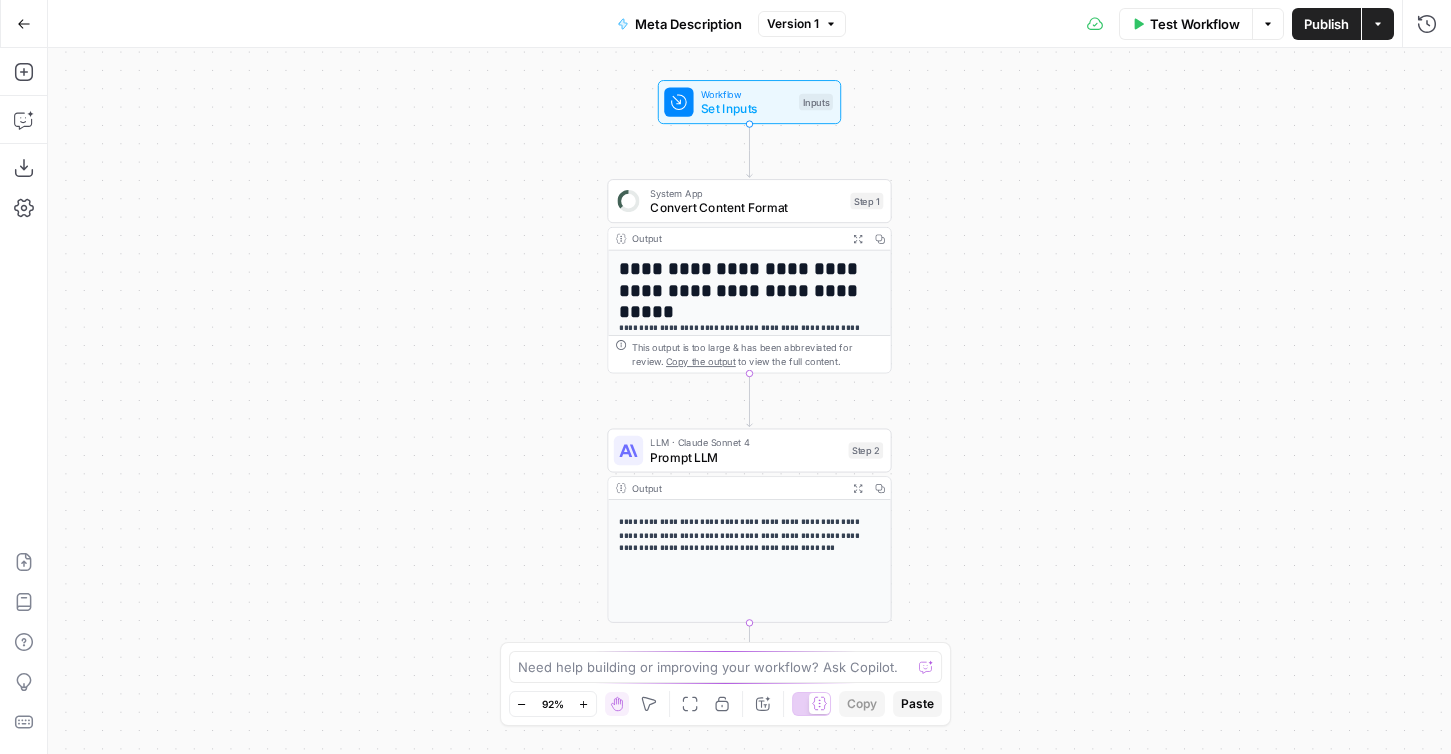 drag, startPoint x: 567, startPoint y: 247, endPoint x: 451, endPoint y: 254, distance: 116.21101 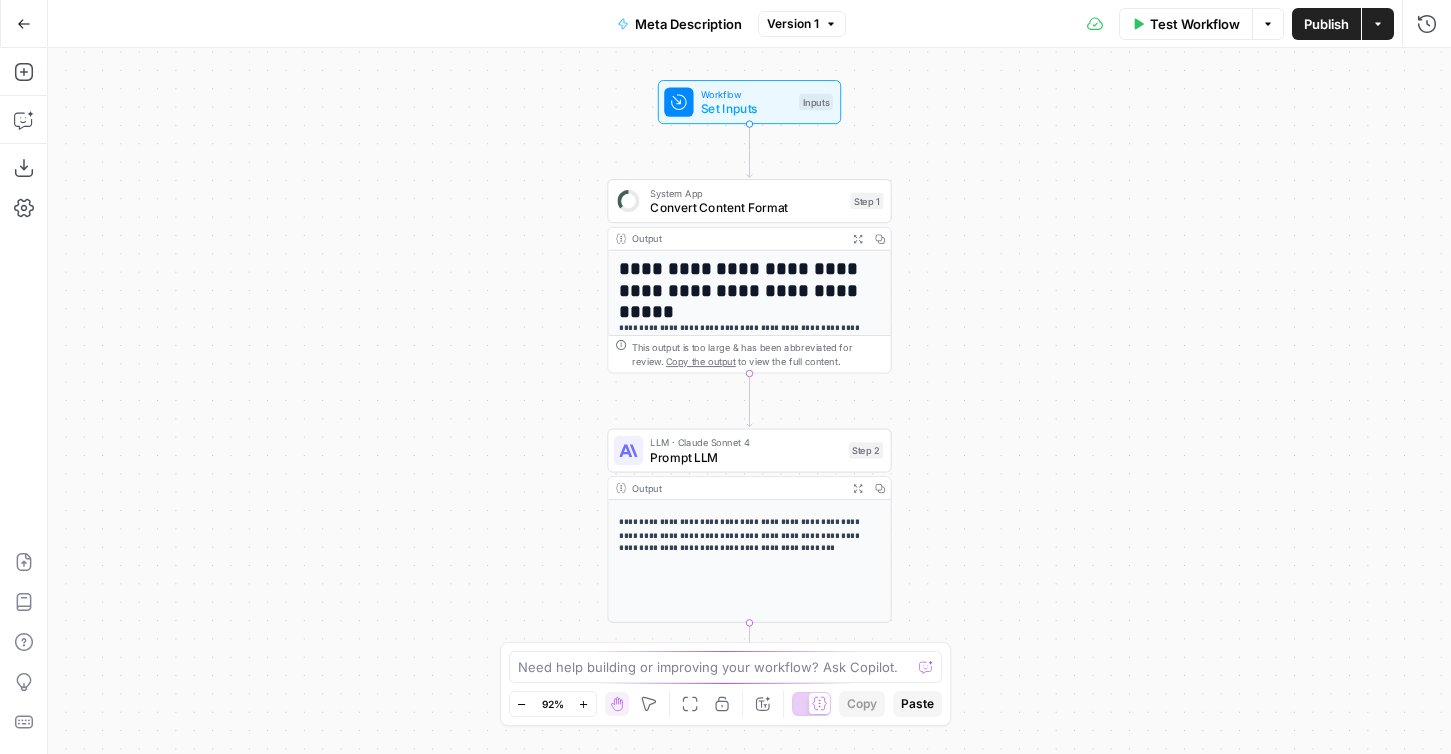 click on "**********" at bounding box center (749, 401) 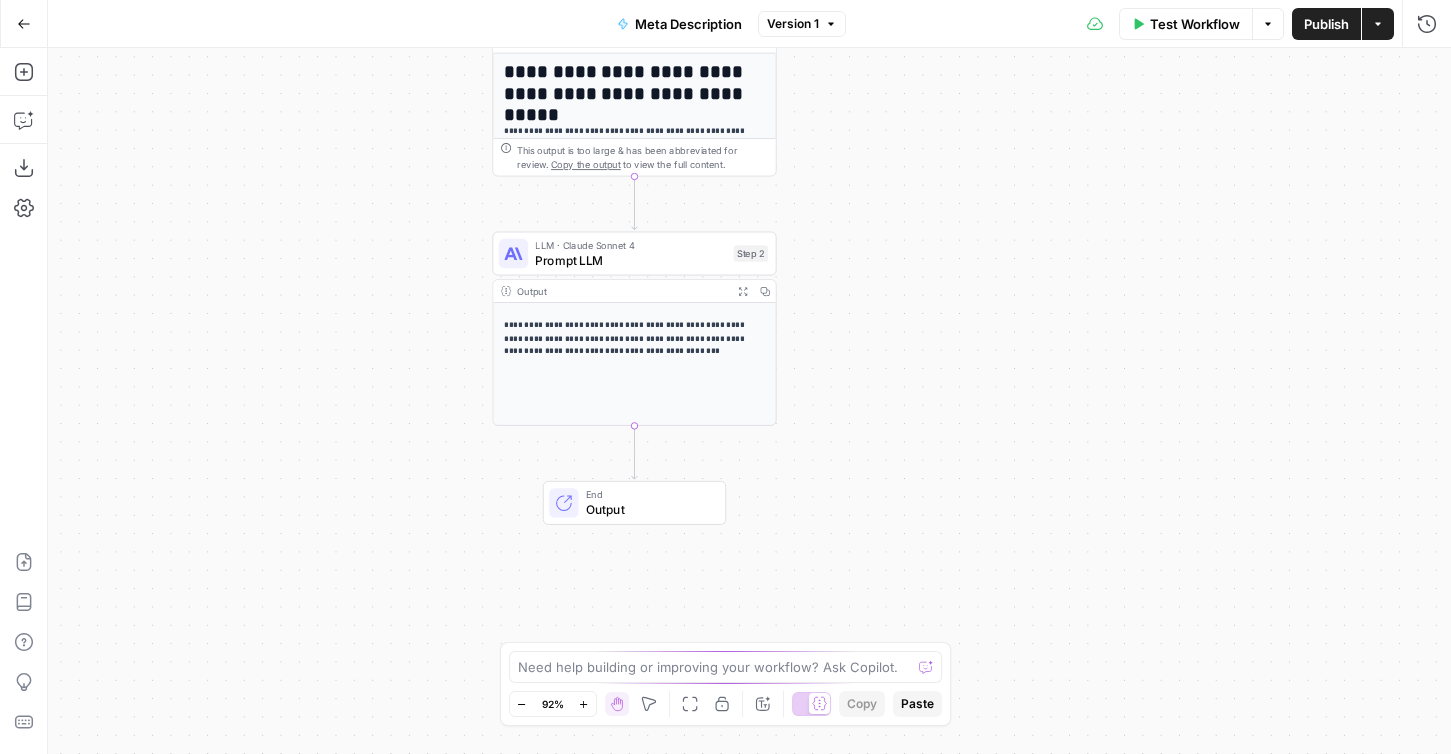 drag, startPoint x: 1009, startPoint y: 365, endPoint x: 1009, endPoint y: 151, distance: 214 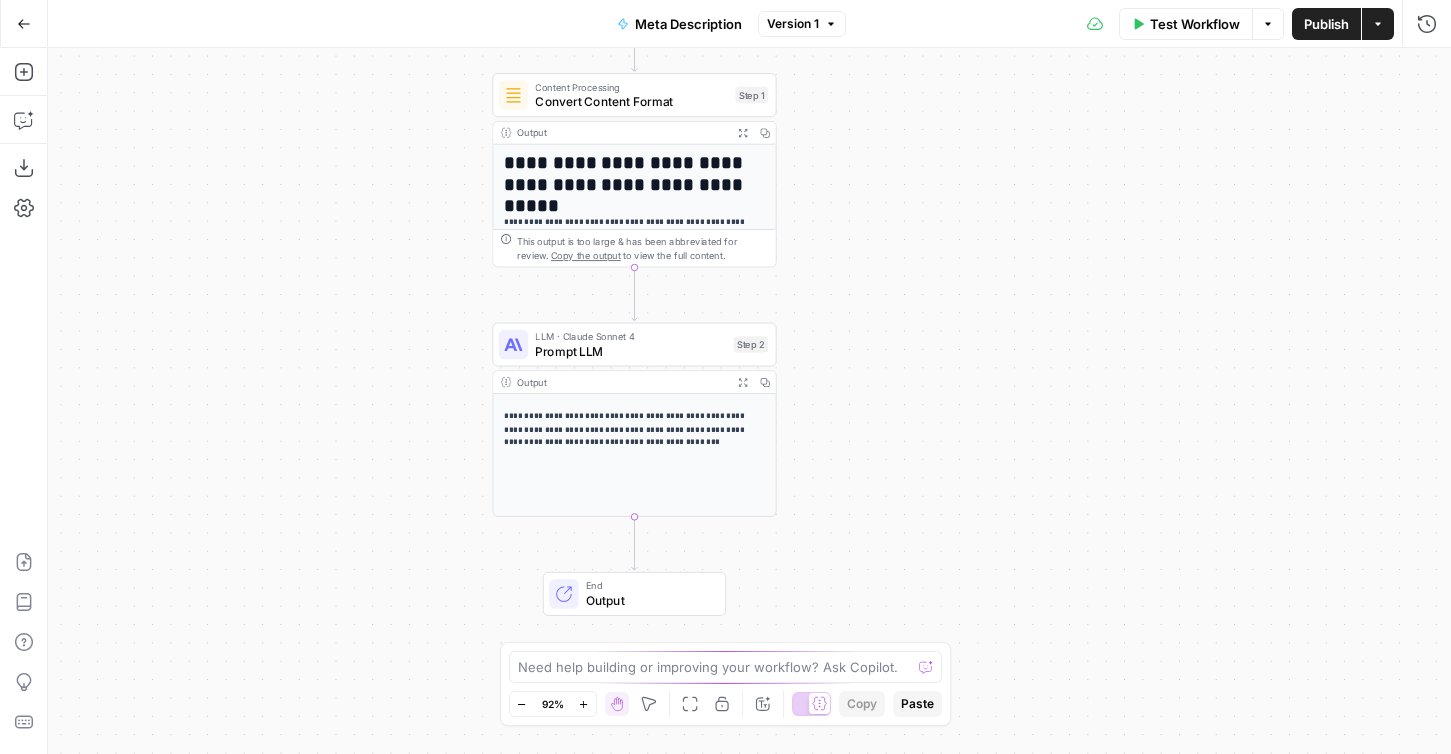drag, startPoint x: 985, startPoint y: 211, endPoint x: 984, endPoint y: 315, distance: 104.00481 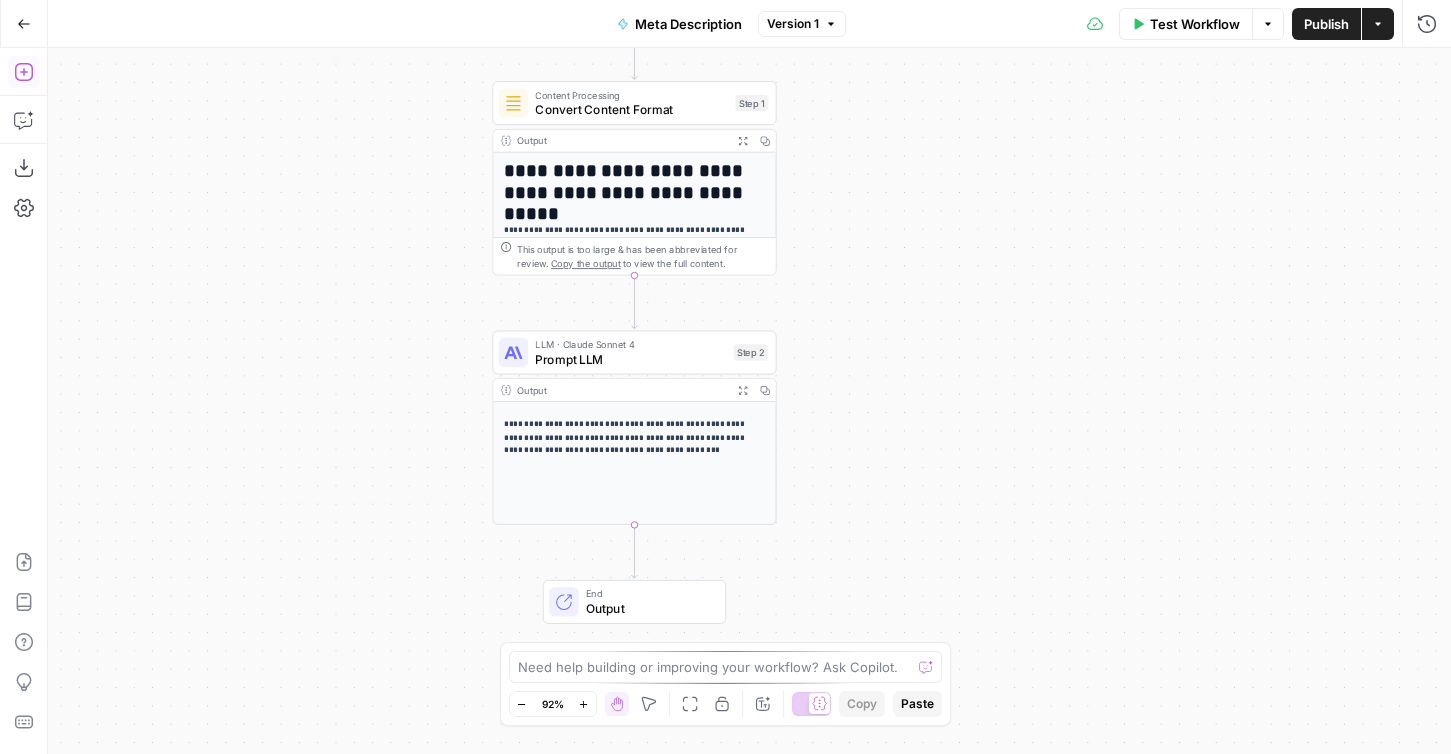 click 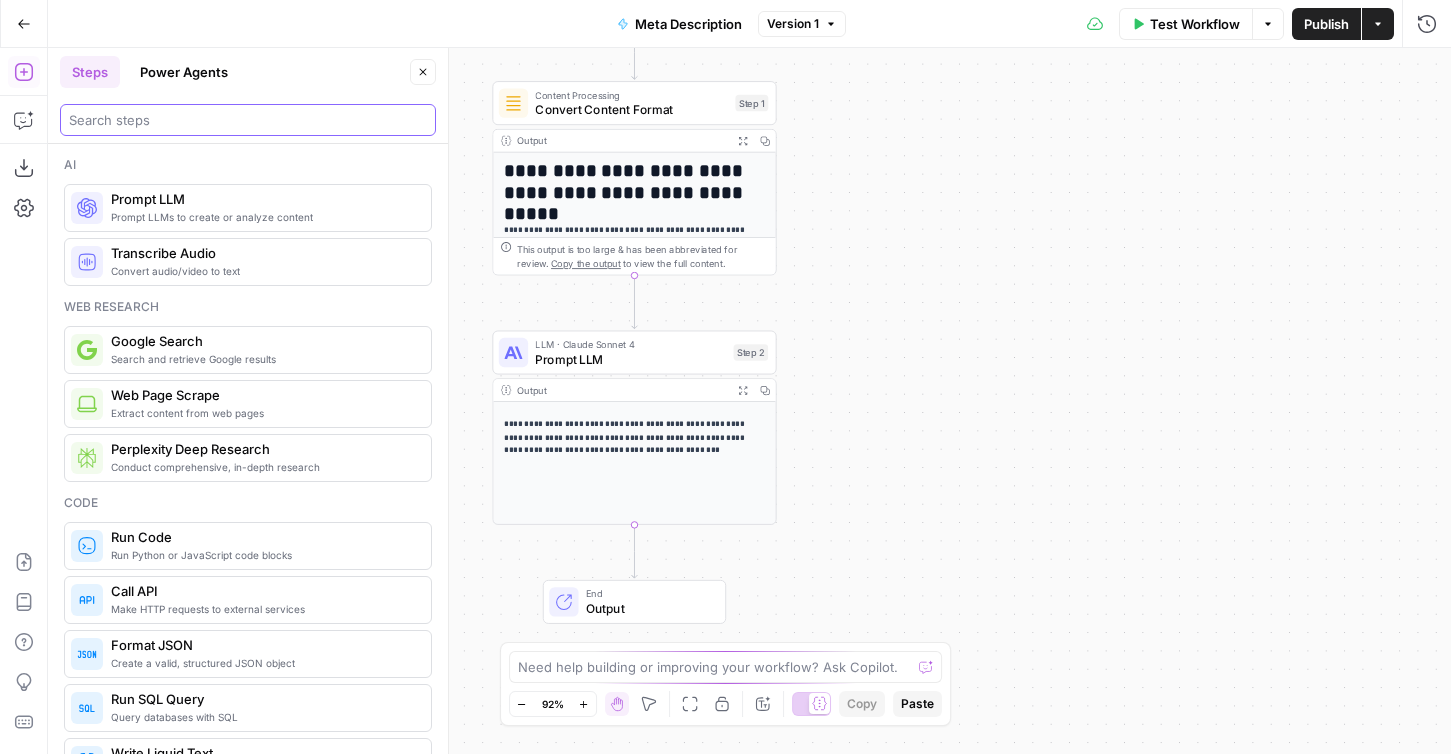 click at bounding box center [248, 120] 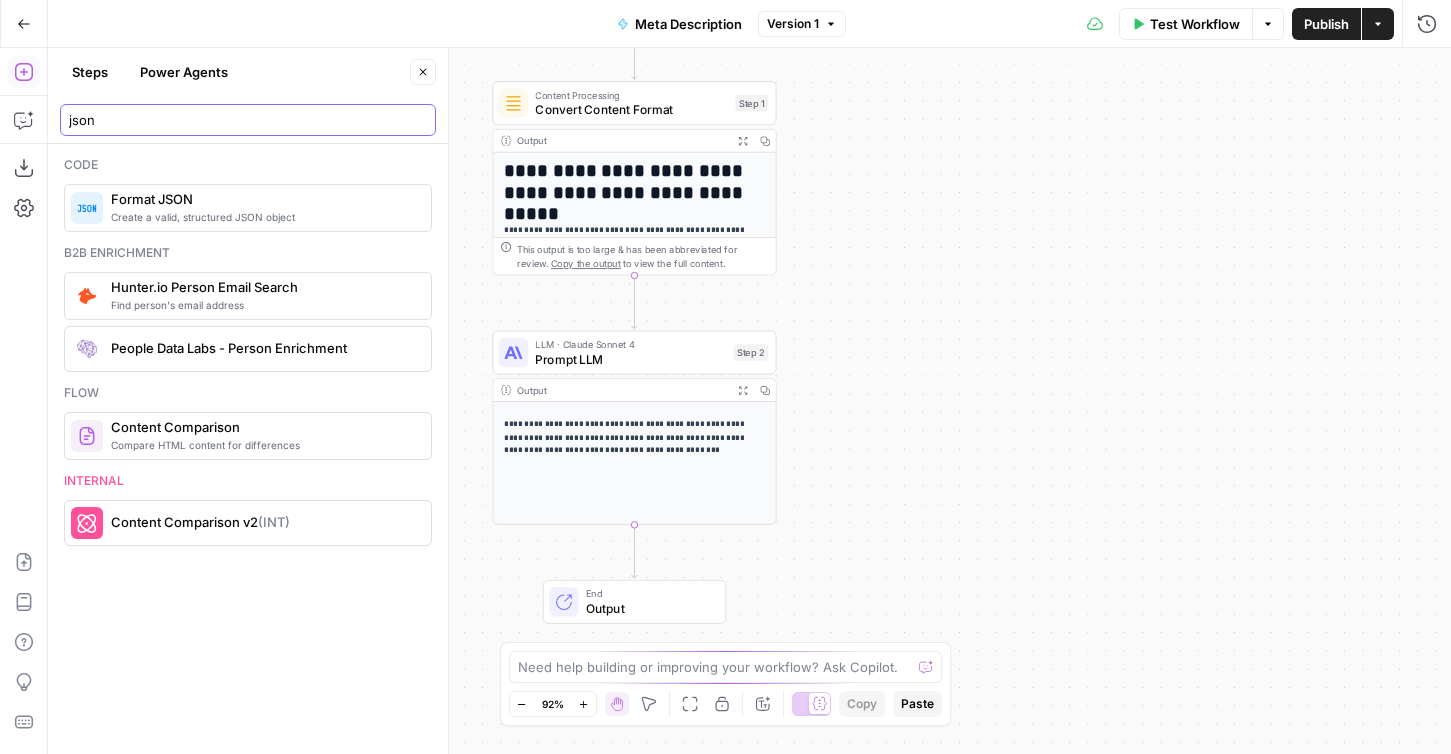 type on "json" 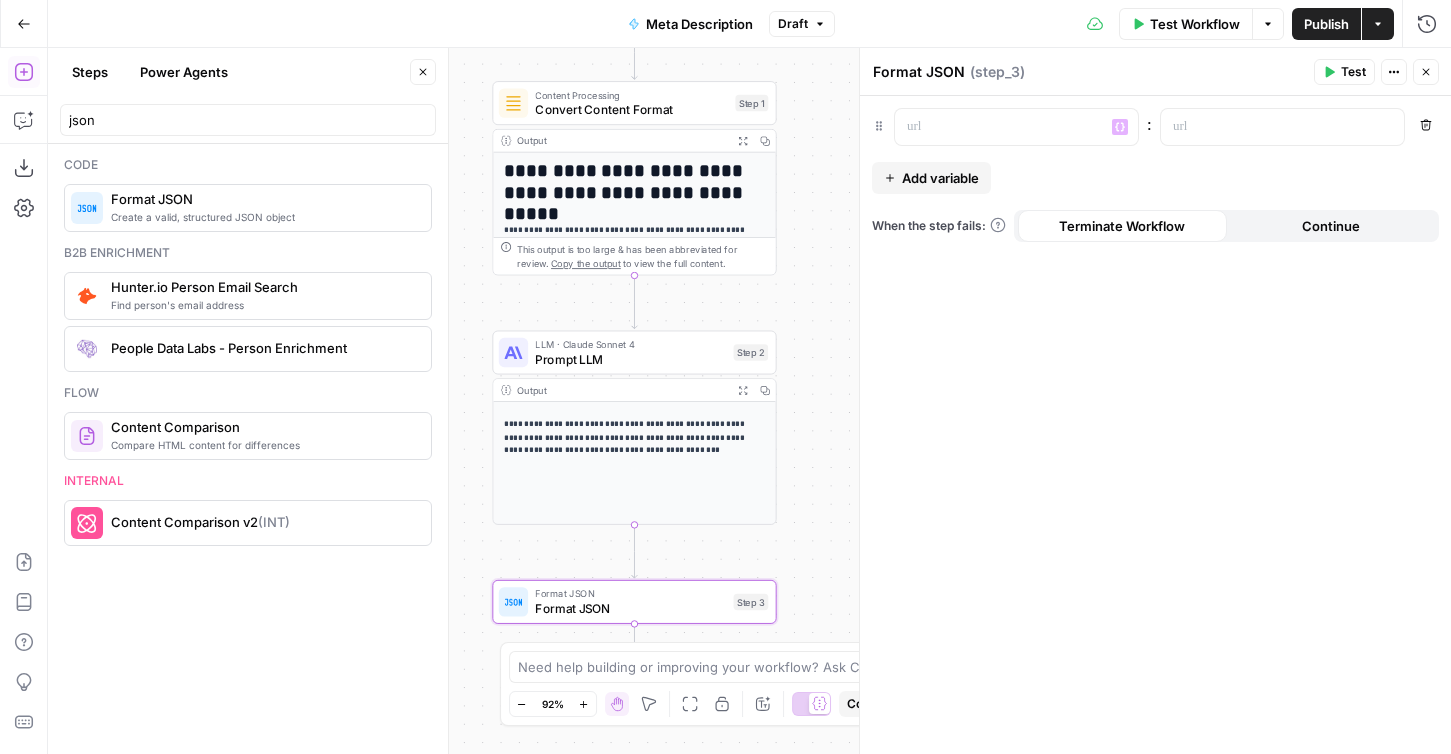 click on "Format JSON" at bounding box center (919, 72) 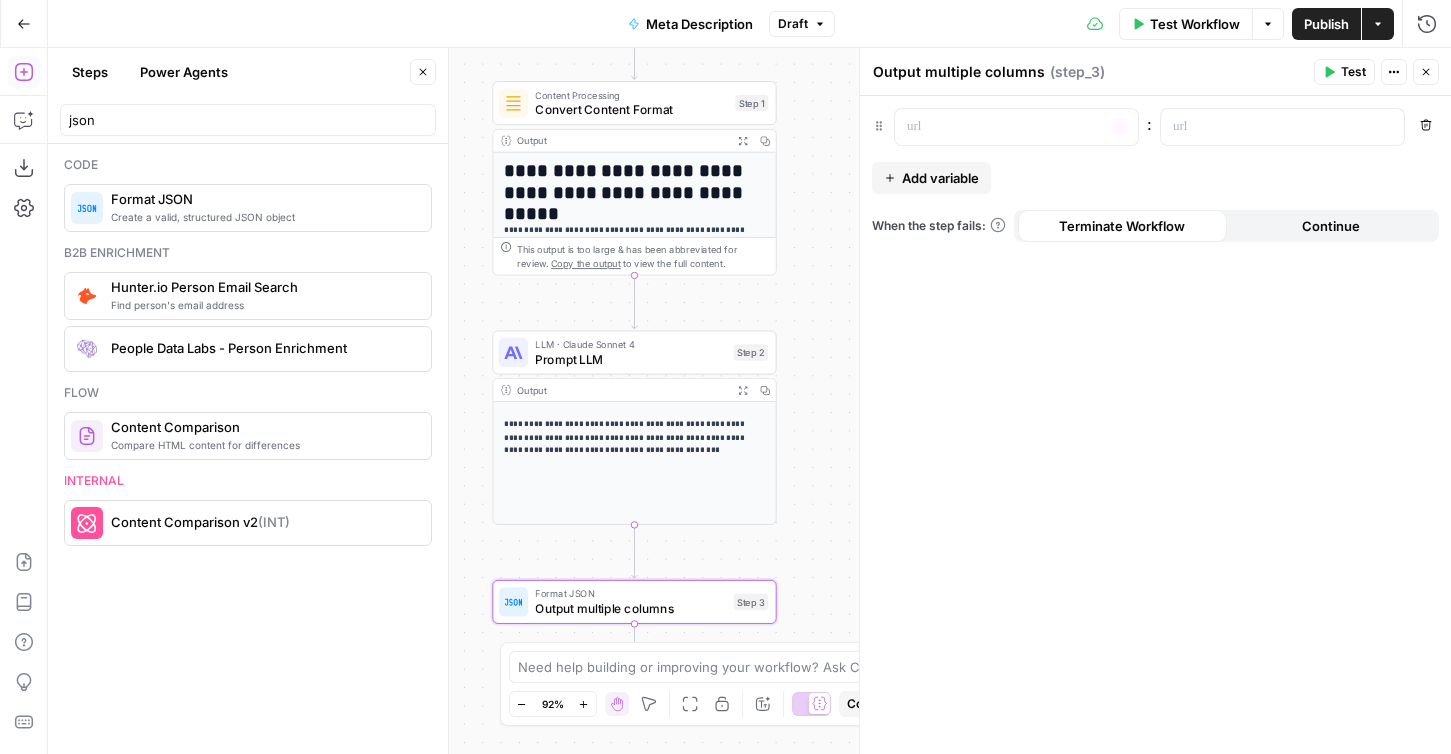 type on "Output multiple columns" 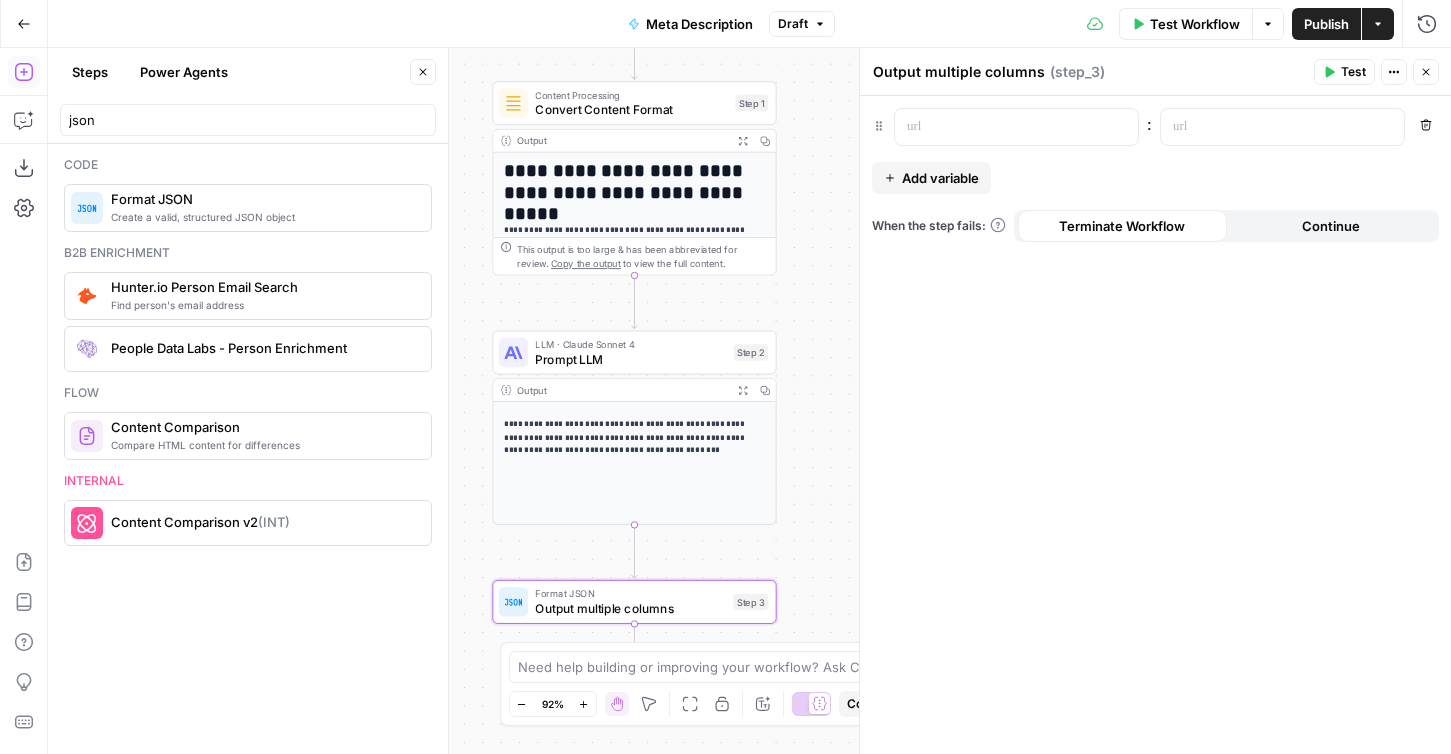 click 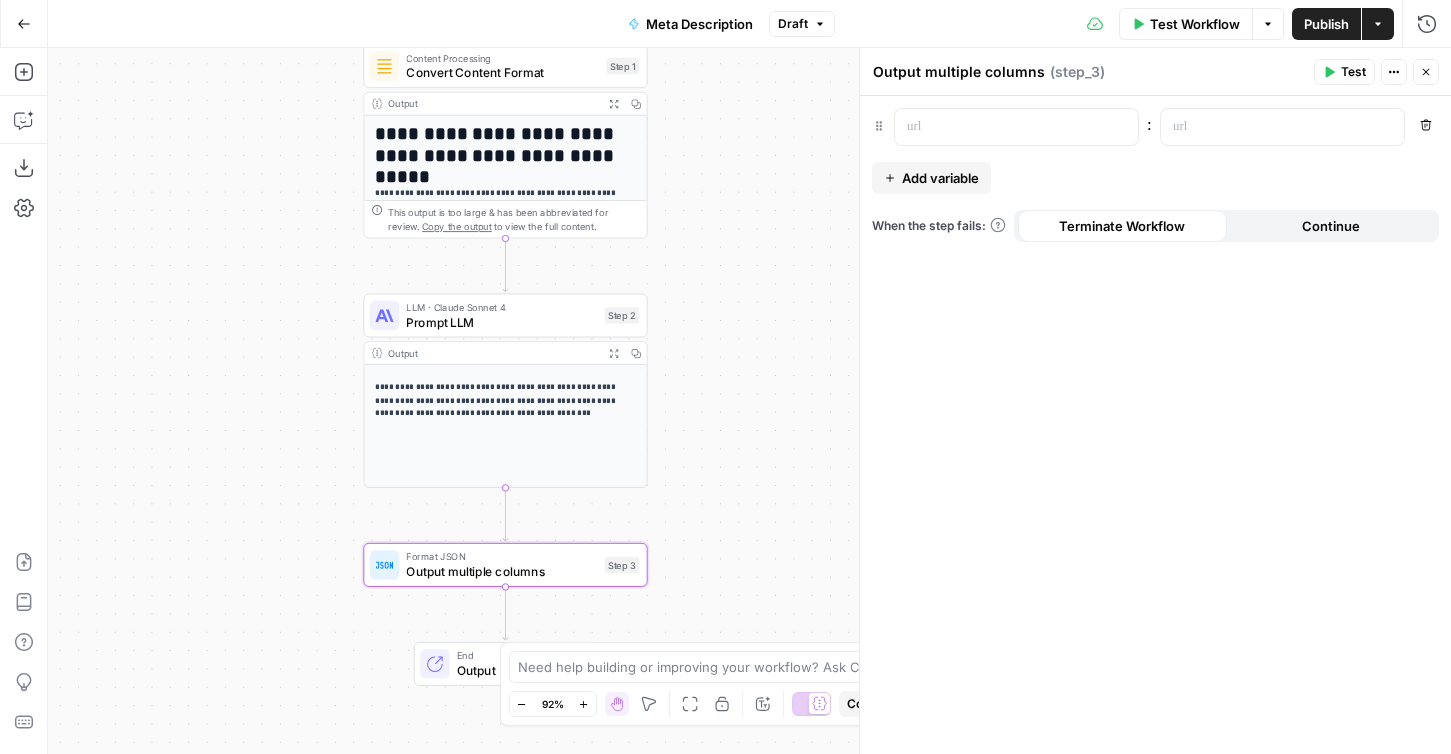 drag, startPoint x: 327, startPoint y: 317, endPoint x: 159, endPoint y: 239, distance: 185.22418 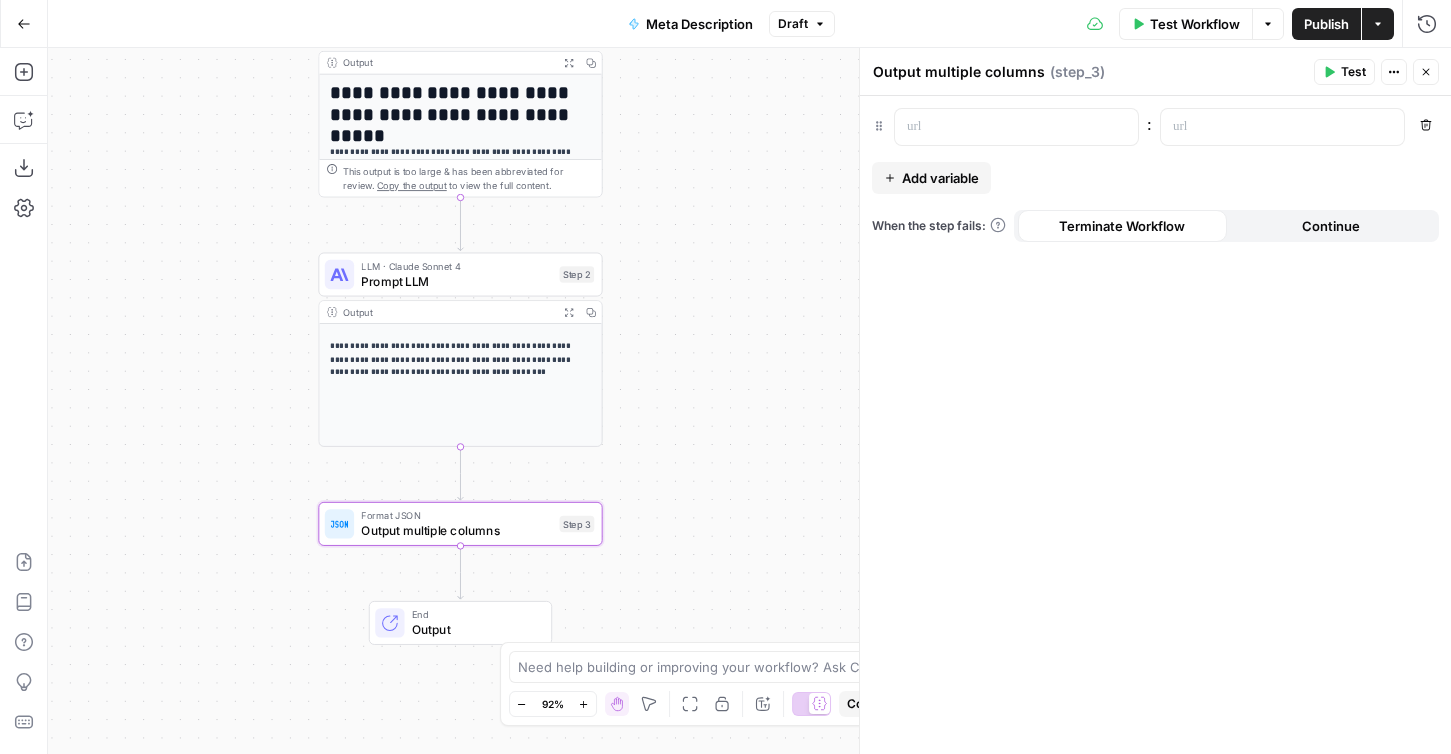 drag, startPoint x: 706, startPoint y: 444, endPoint x: 706, endPoint y: 371, distance: 73 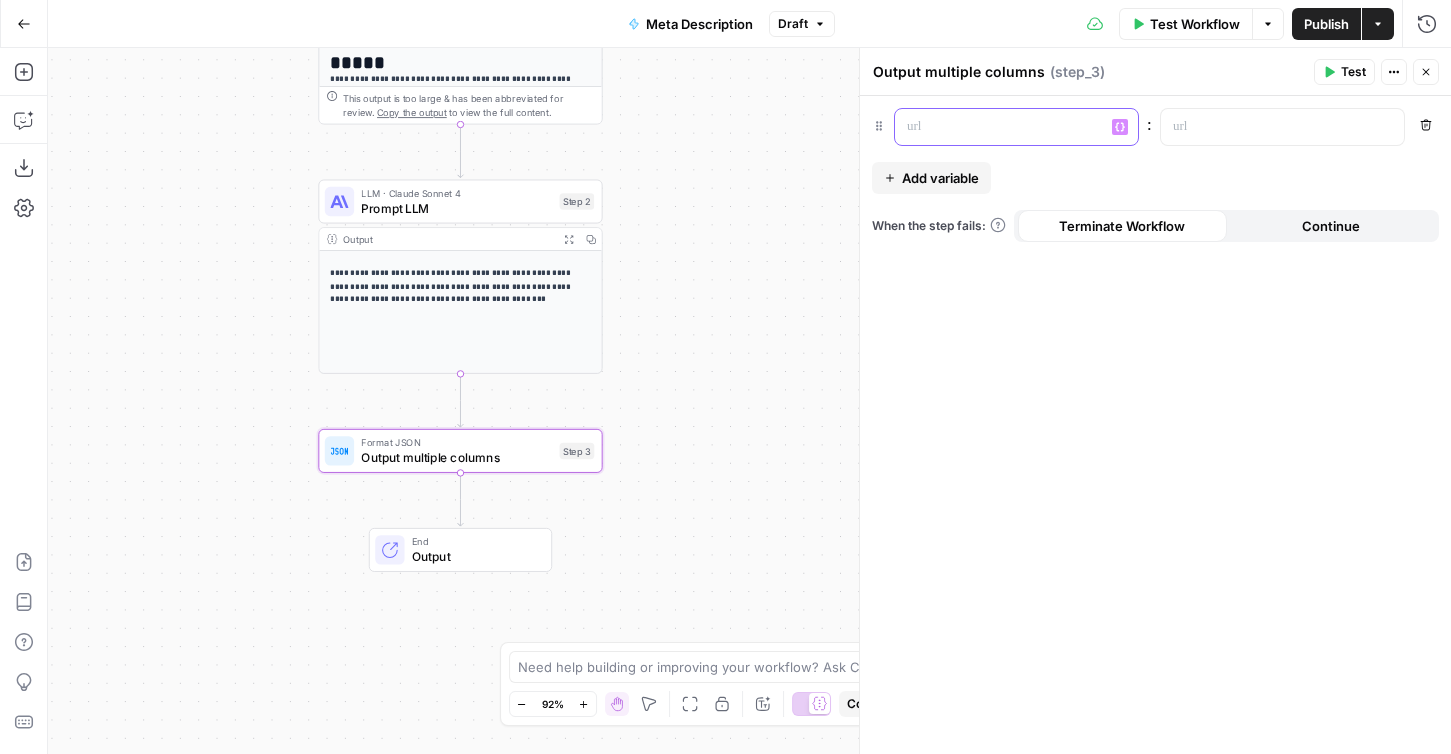 click at bounding box center [1000, 127] 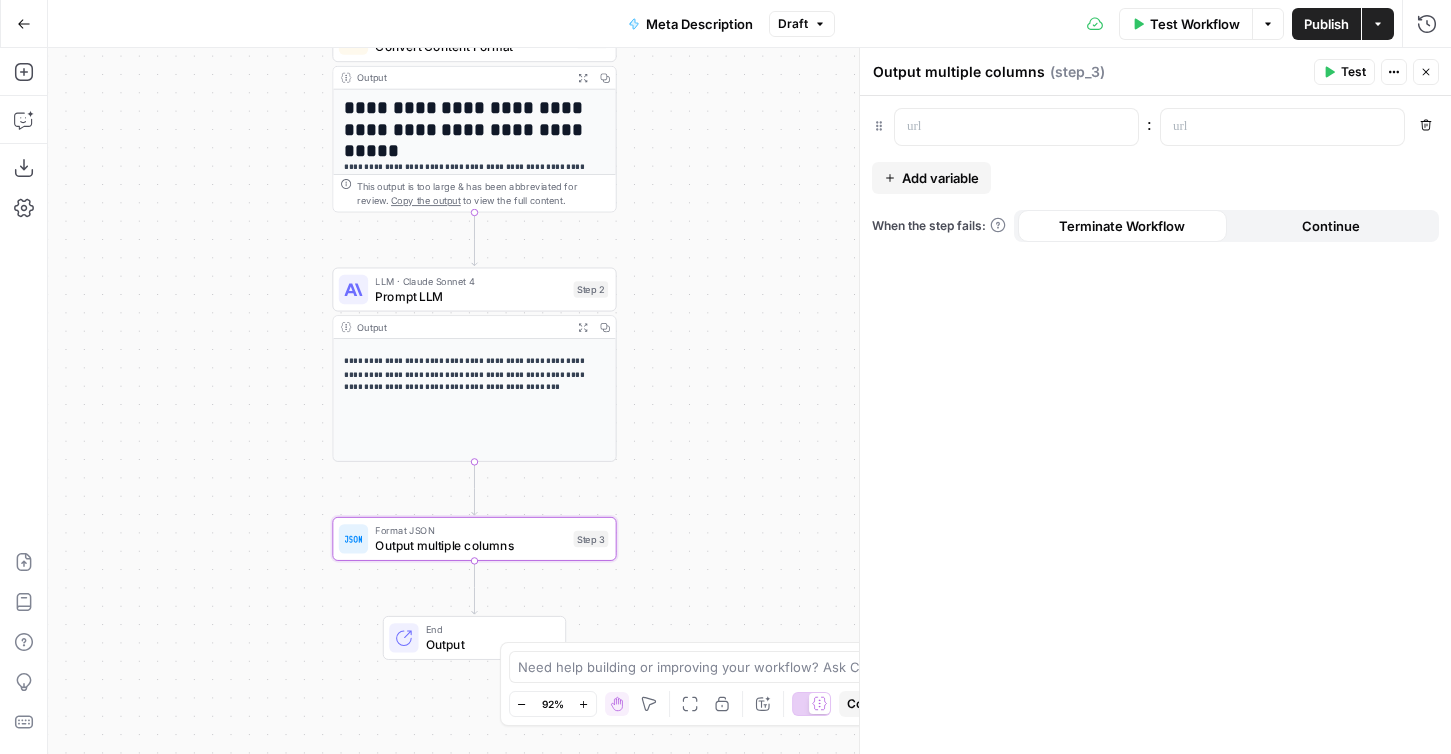 drag, startPoint x: 712, startPoint y: 385, endPoint x: 724, endPoint y: 281, distance: 104.69002 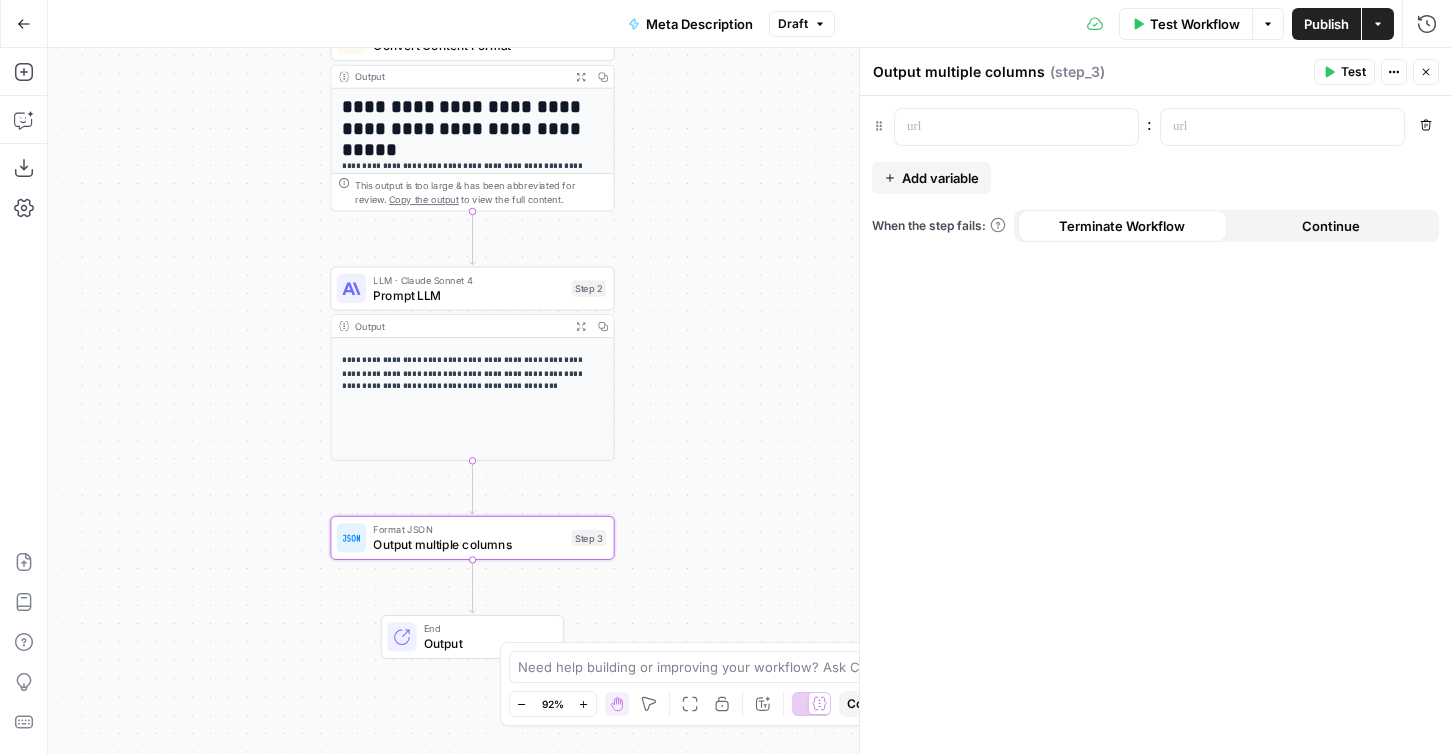 drag, startPoint x: 724, startPoint y: 281, endPoint x: 724, endPoint y: 334, distance: 53 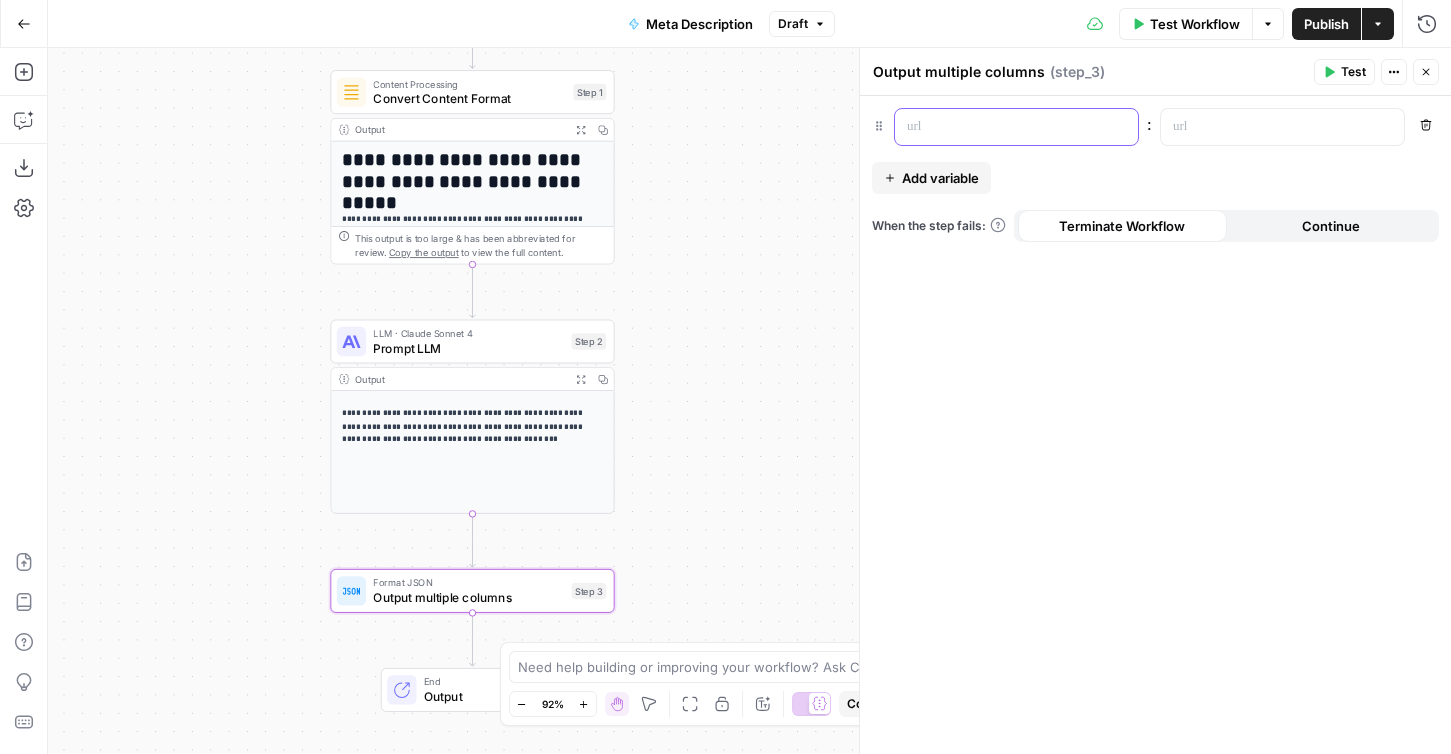 click at bounding box center (1000, 127) 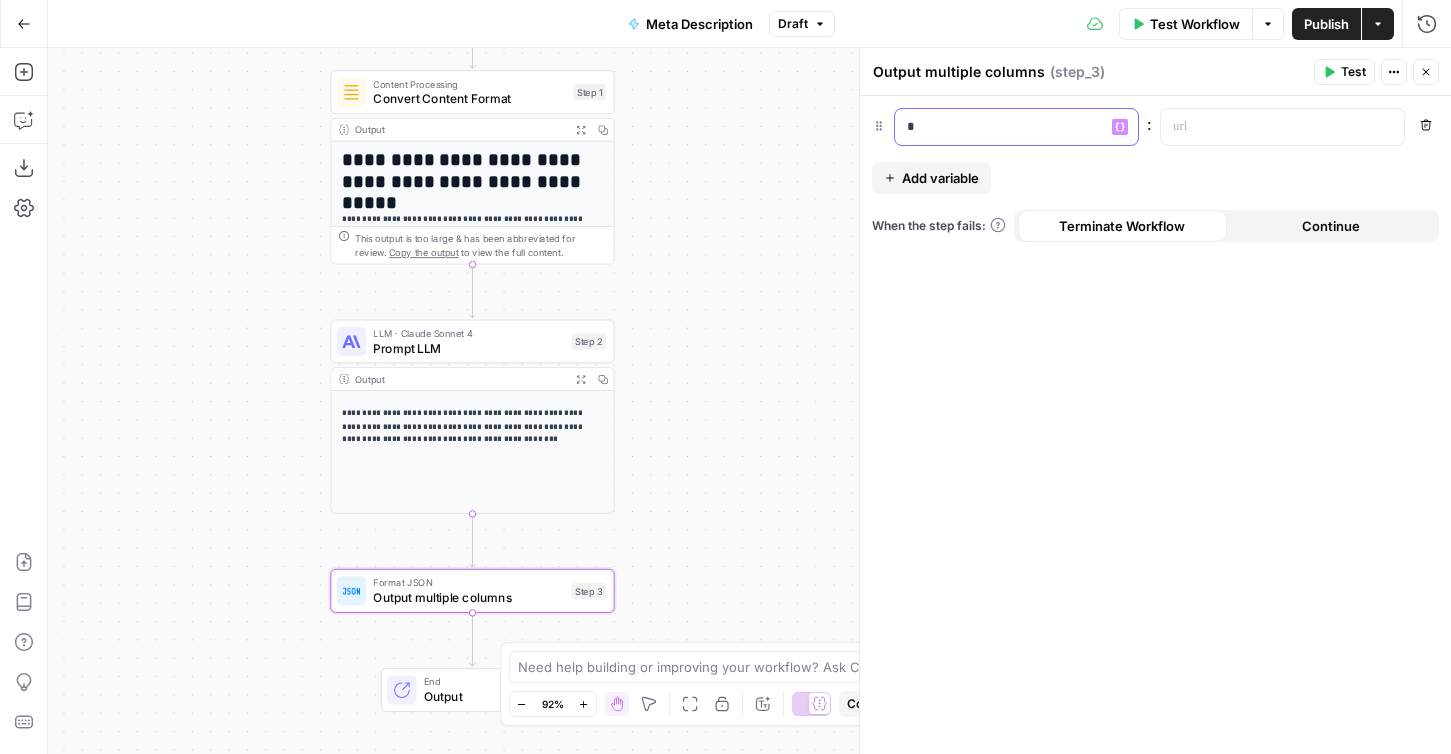 type 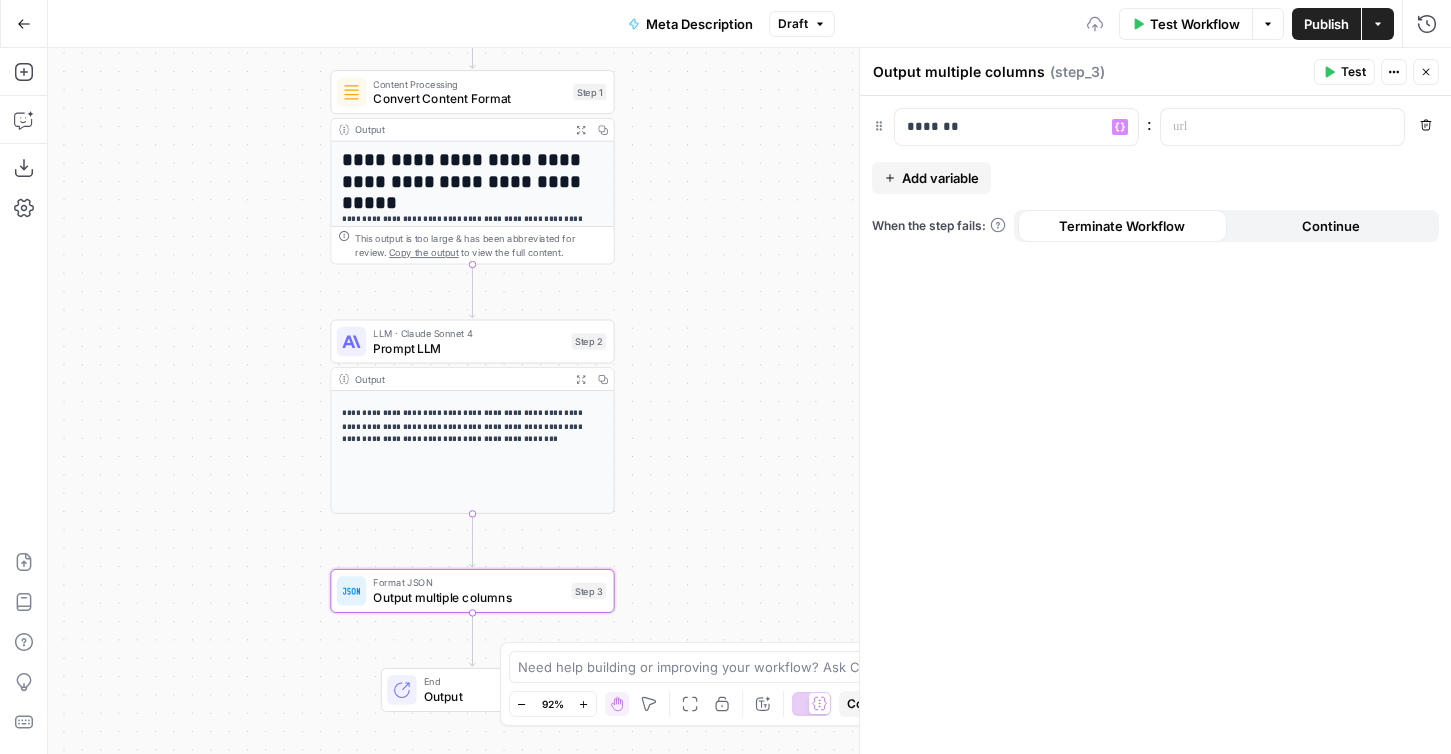 click on "Add variable" at bounding box center (940, 178) 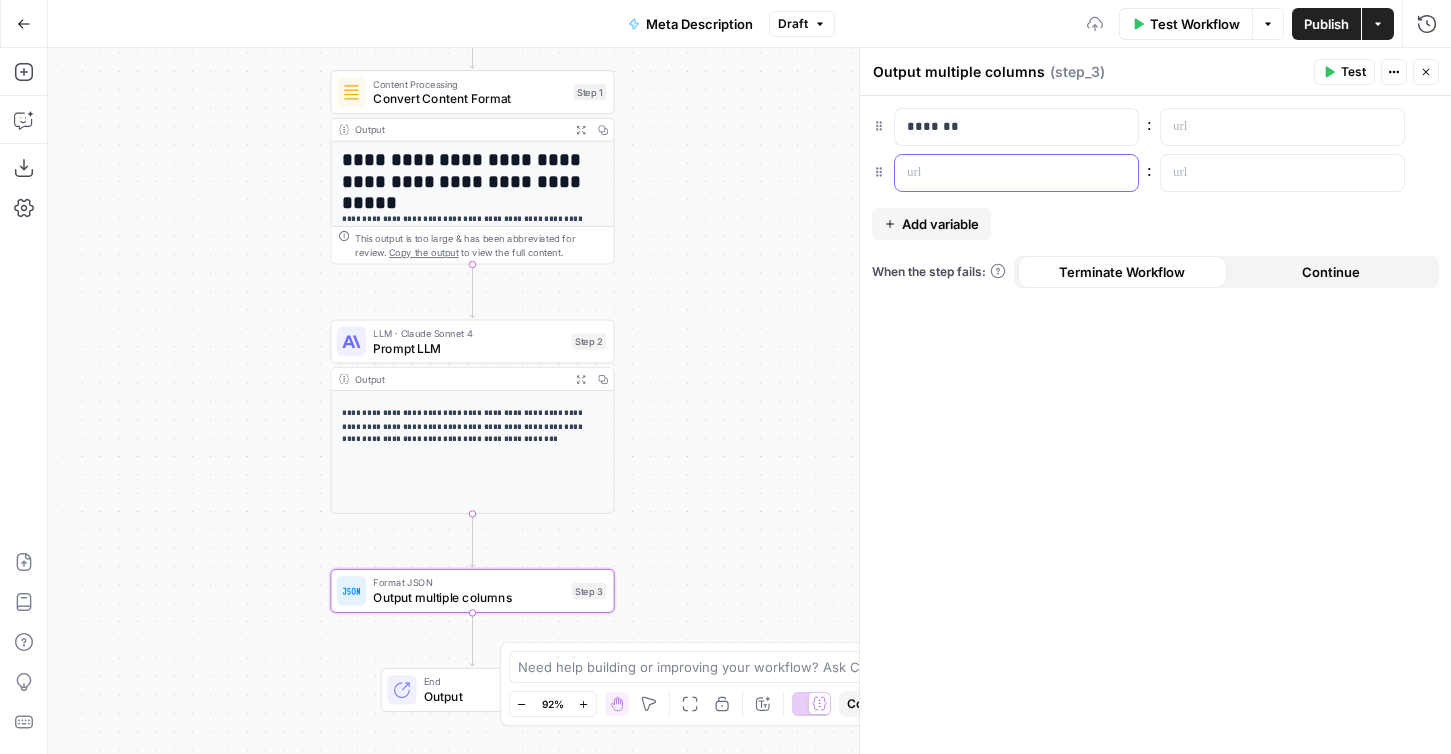 click at bounding box center (1000, 173) 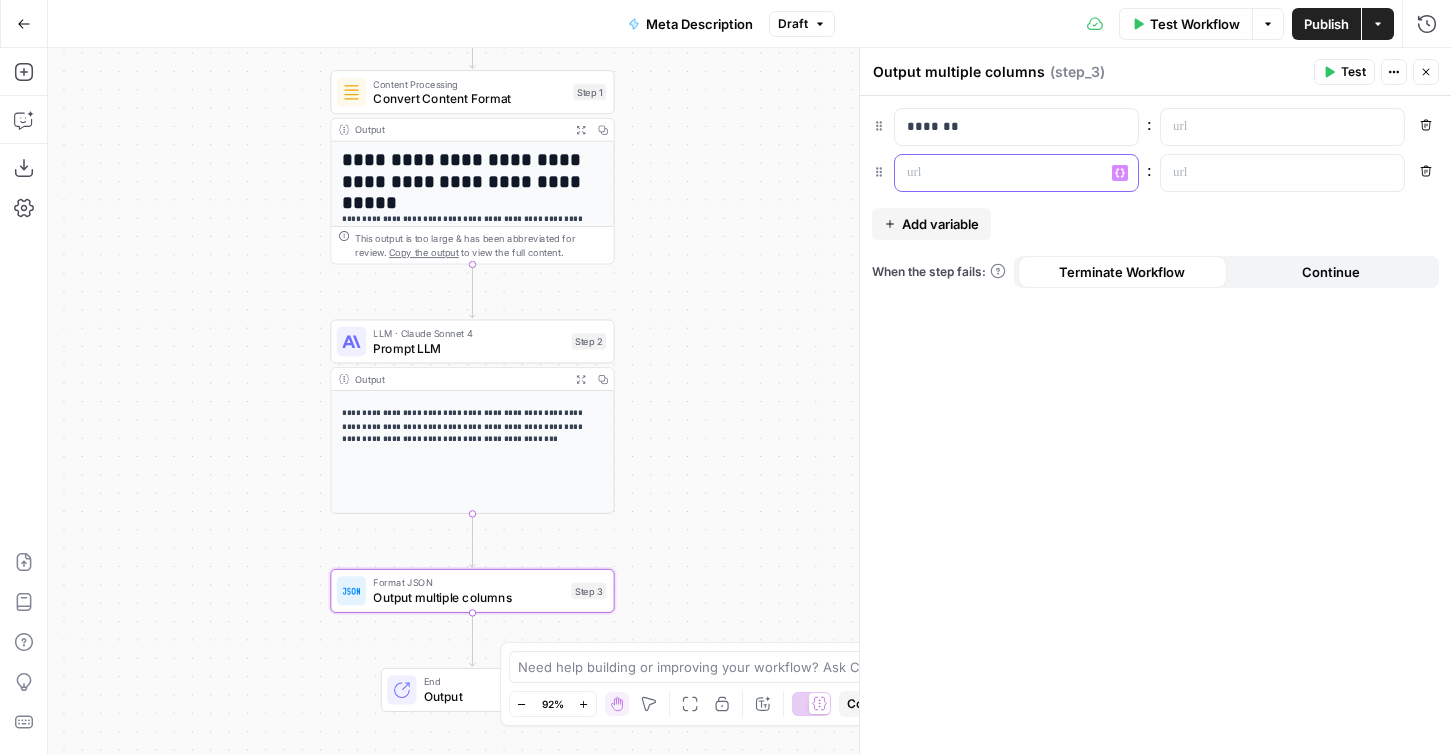 type 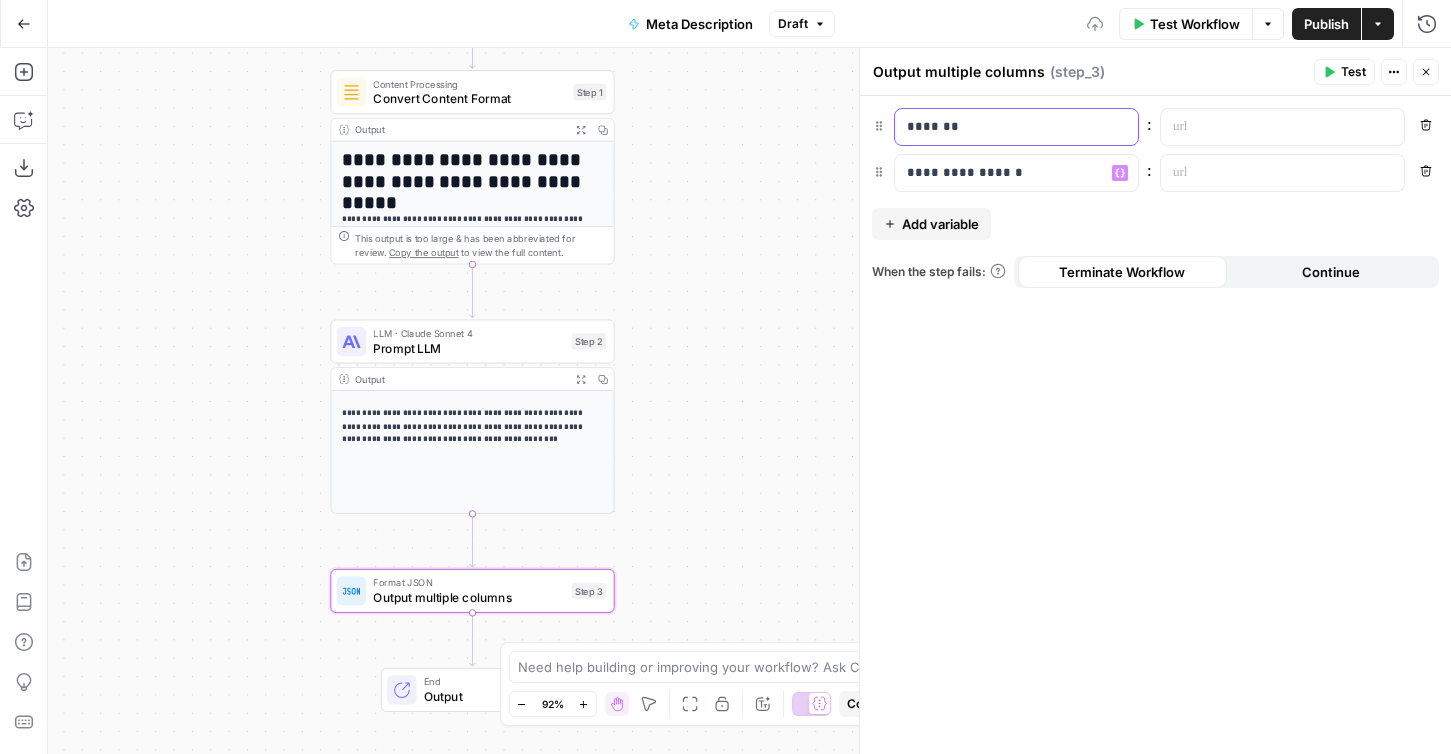 drag, startPoint x: 982, startPoint y: 122, endPoint x: 866, endPoint y: 122, distance: 116 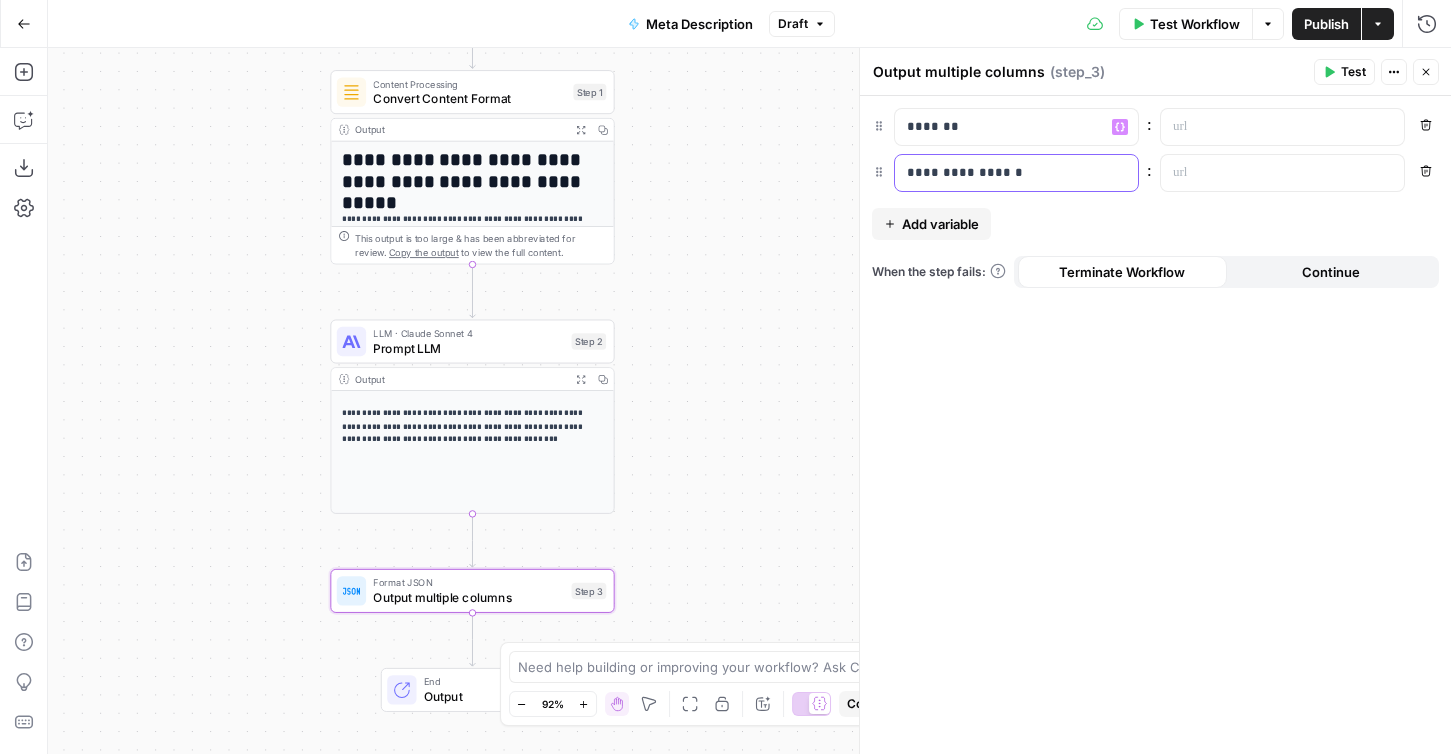 drag, startPoint x: 1033, startPoint y: 177, endPoint x: 883, endPoint y: 177, distance: 150 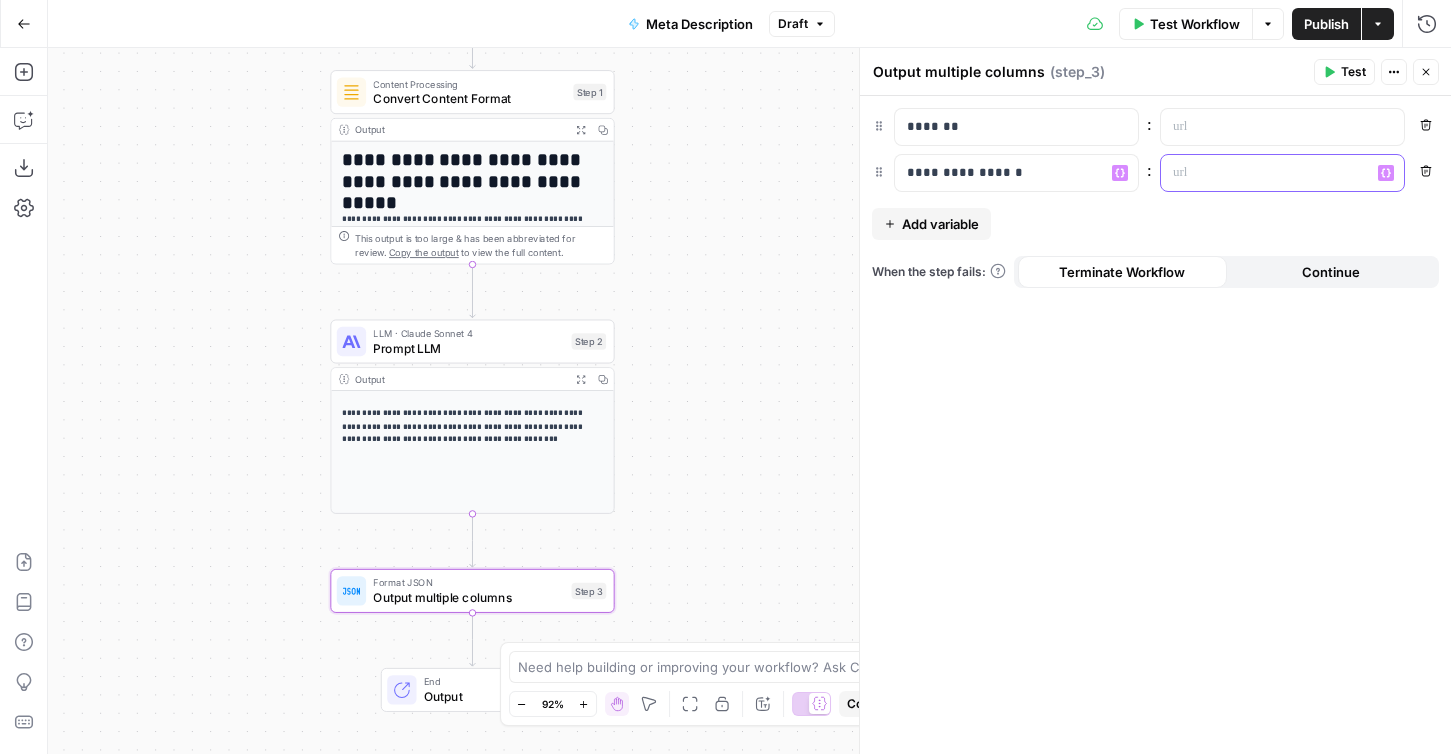 click at bounding box center [1266, 173] 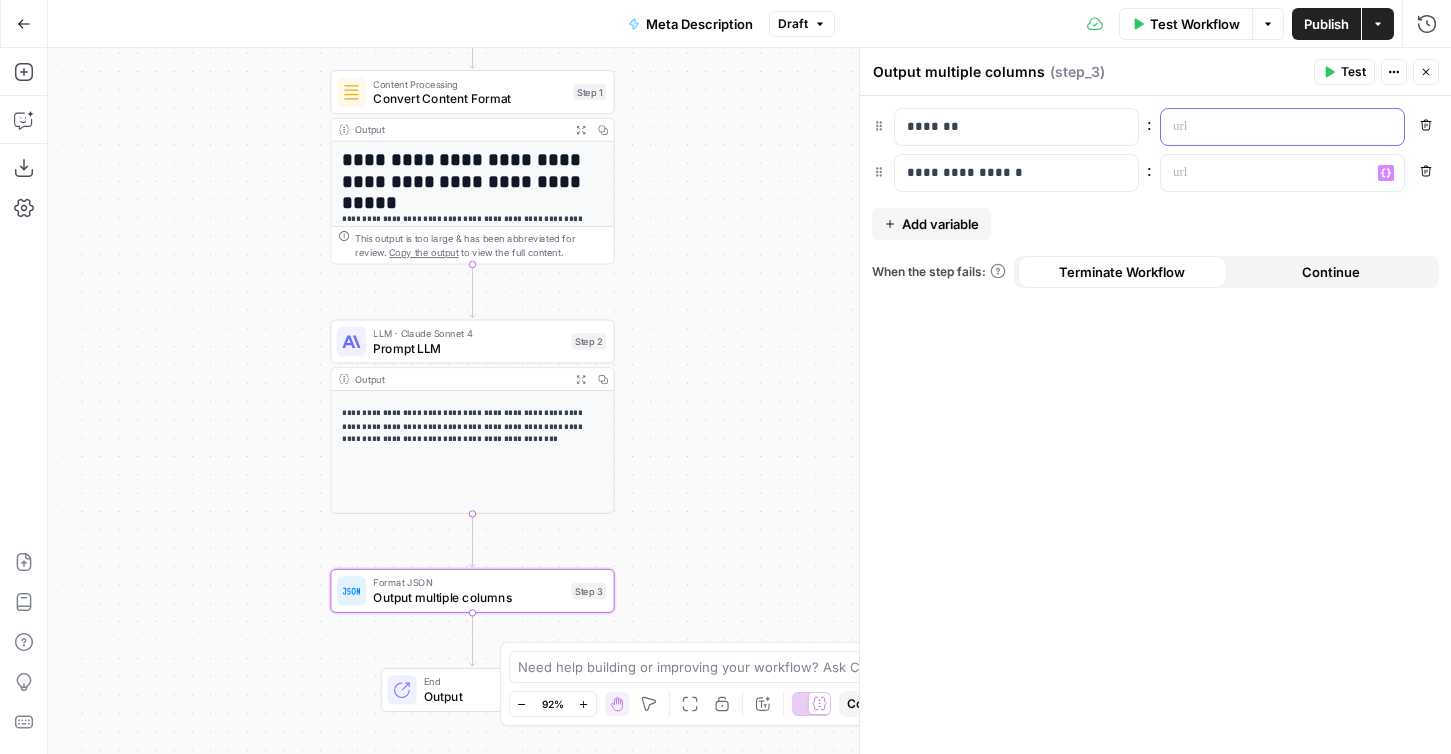 click at bounding box center (1266, 127) 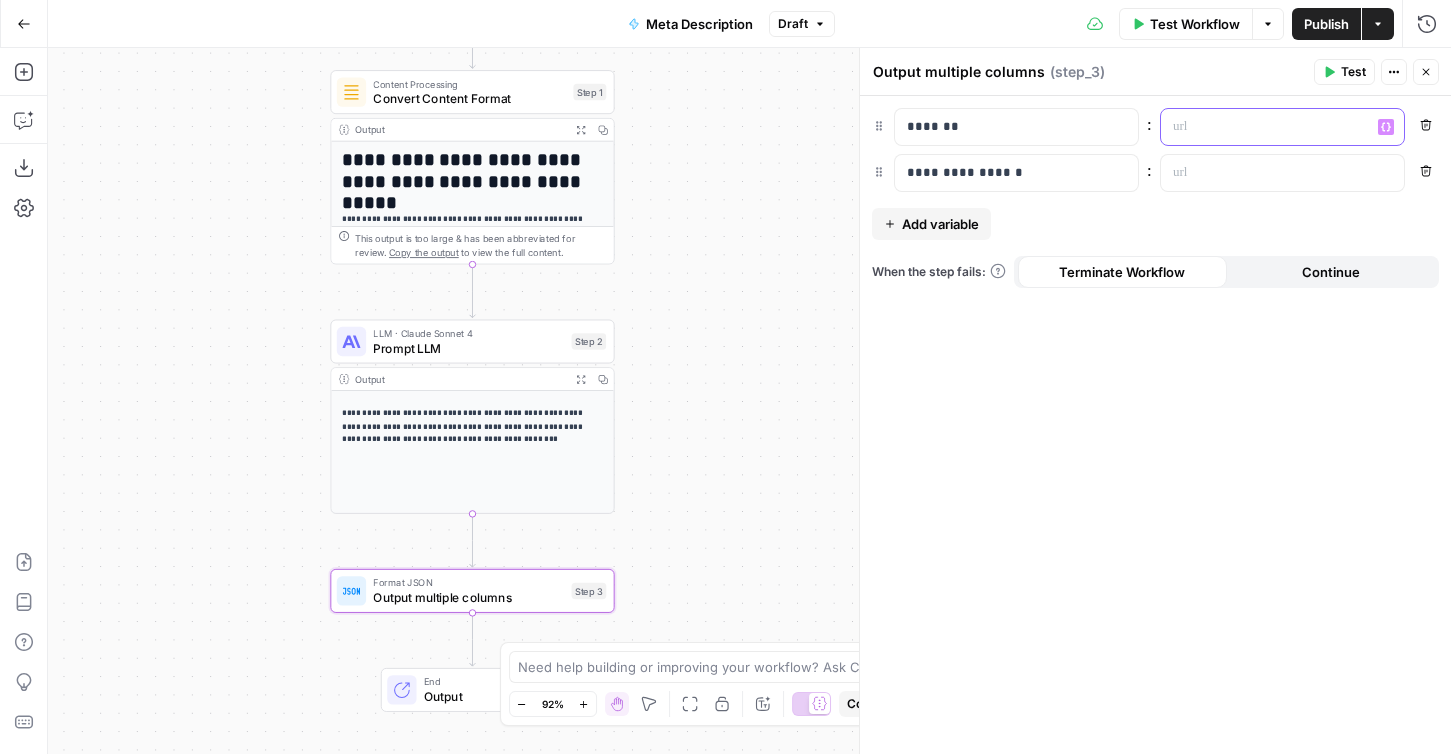 click at bounding box center (1266, 127) 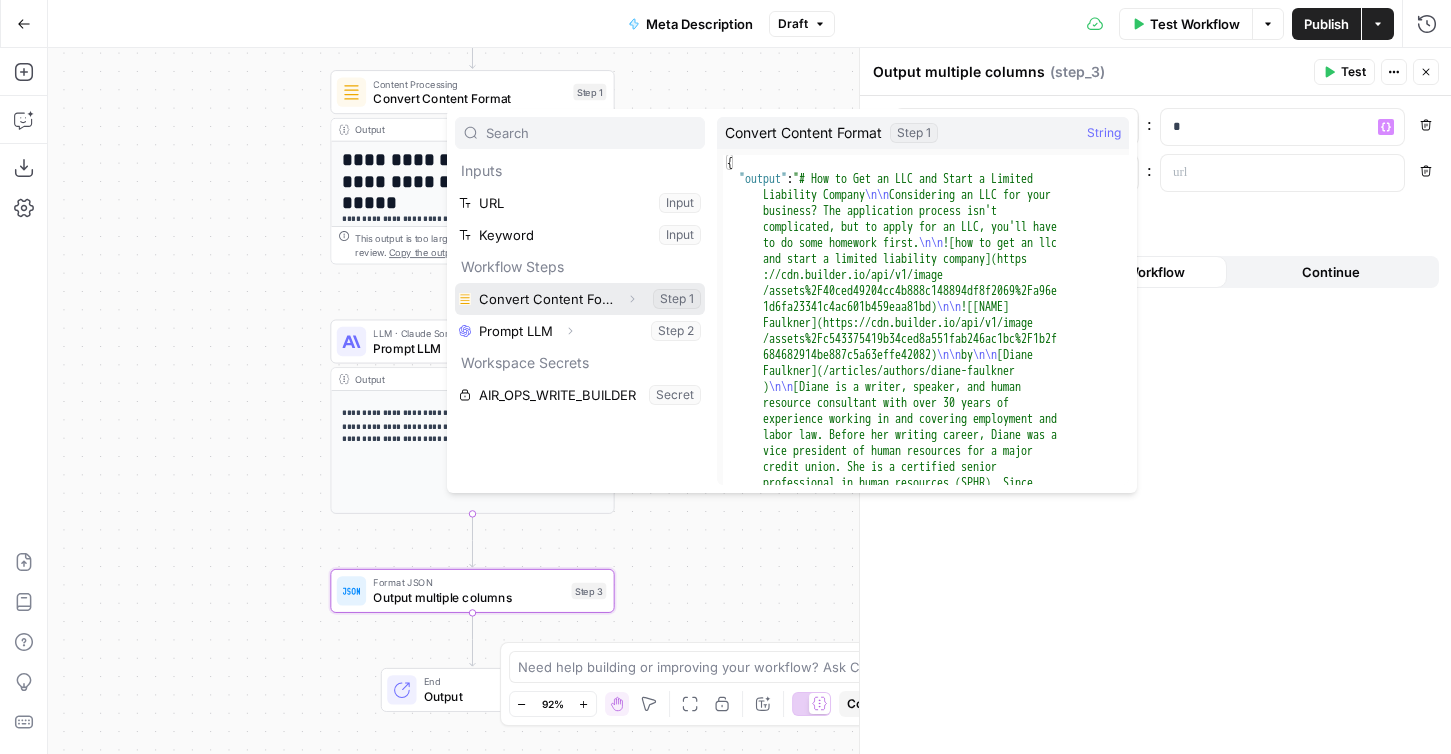 click at bounding box center (580, 299) 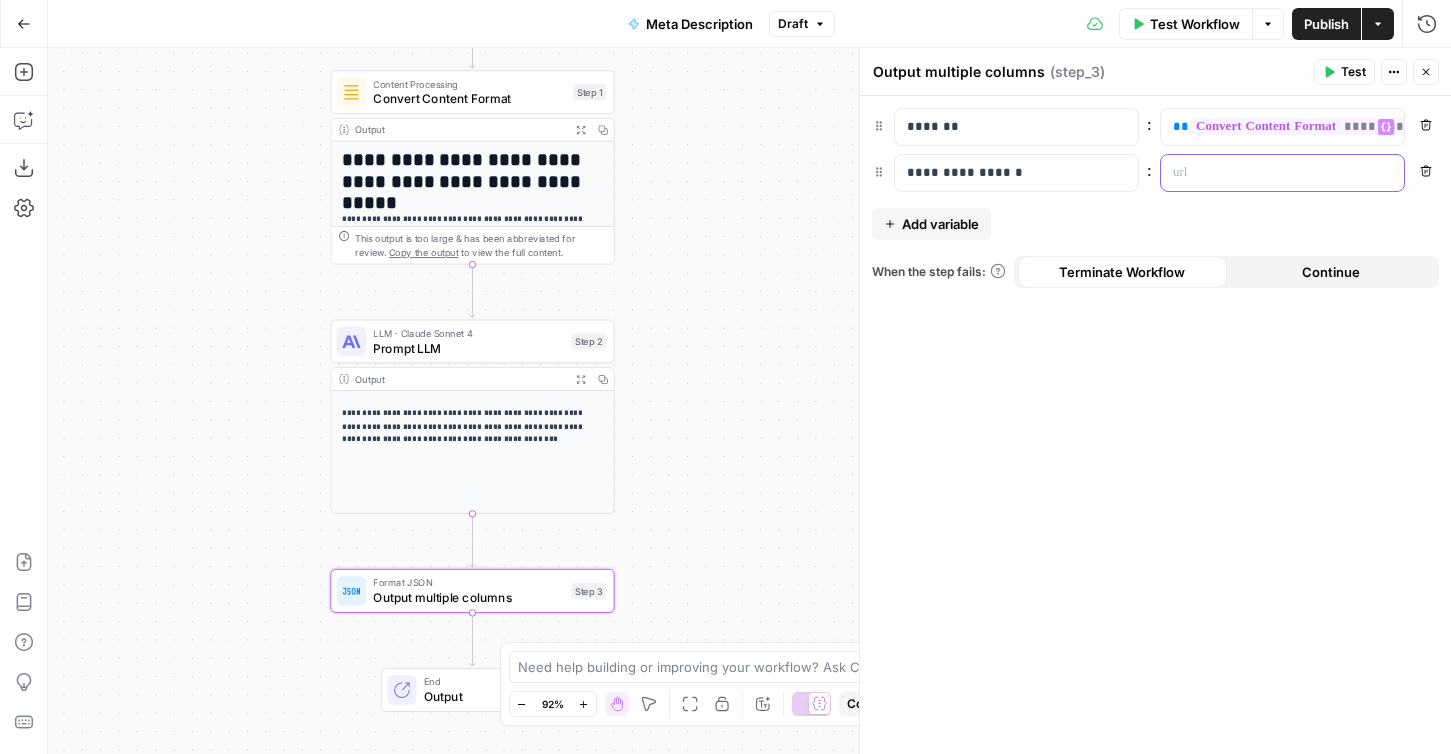 click at bounding box center (1266, 173) 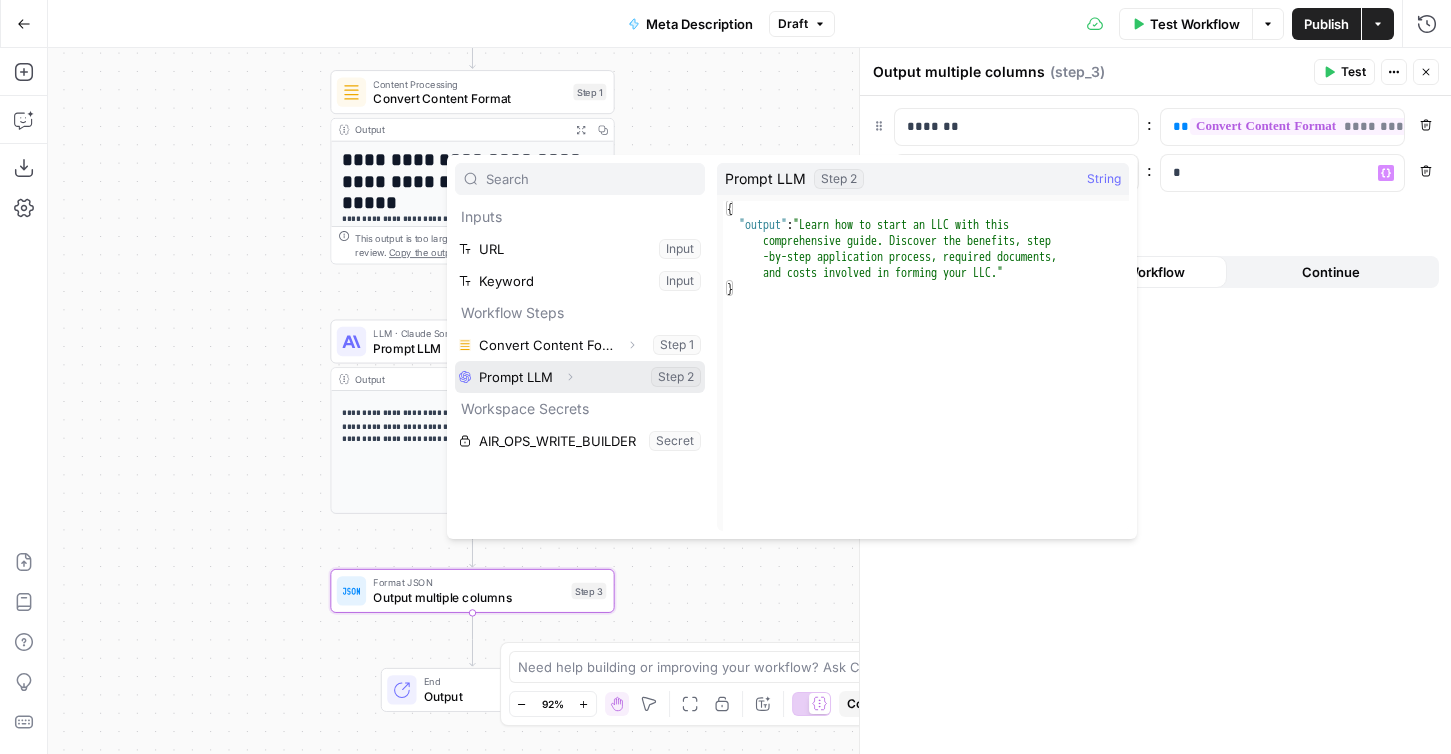 click at bounding box center [580, 377] 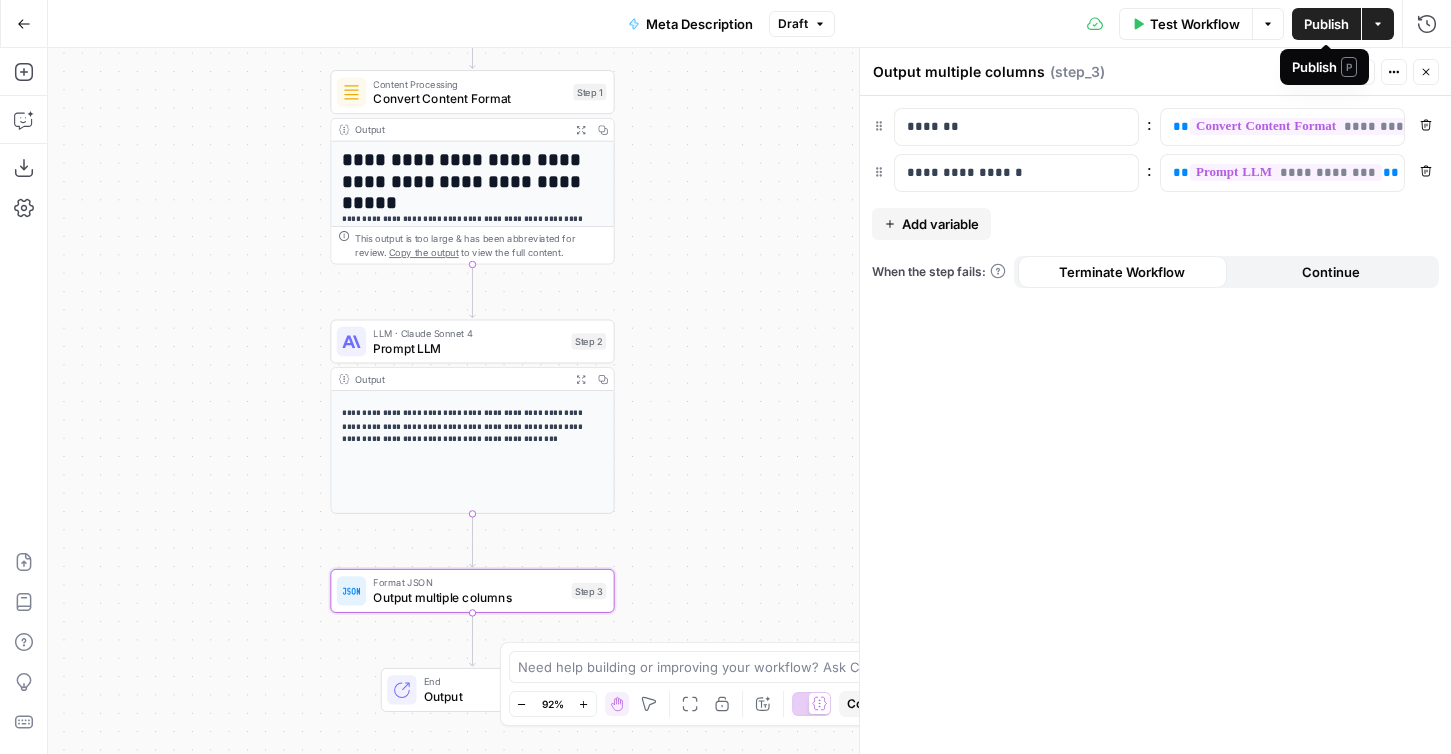 click on "Publish" at bounding box center [1326, 24] 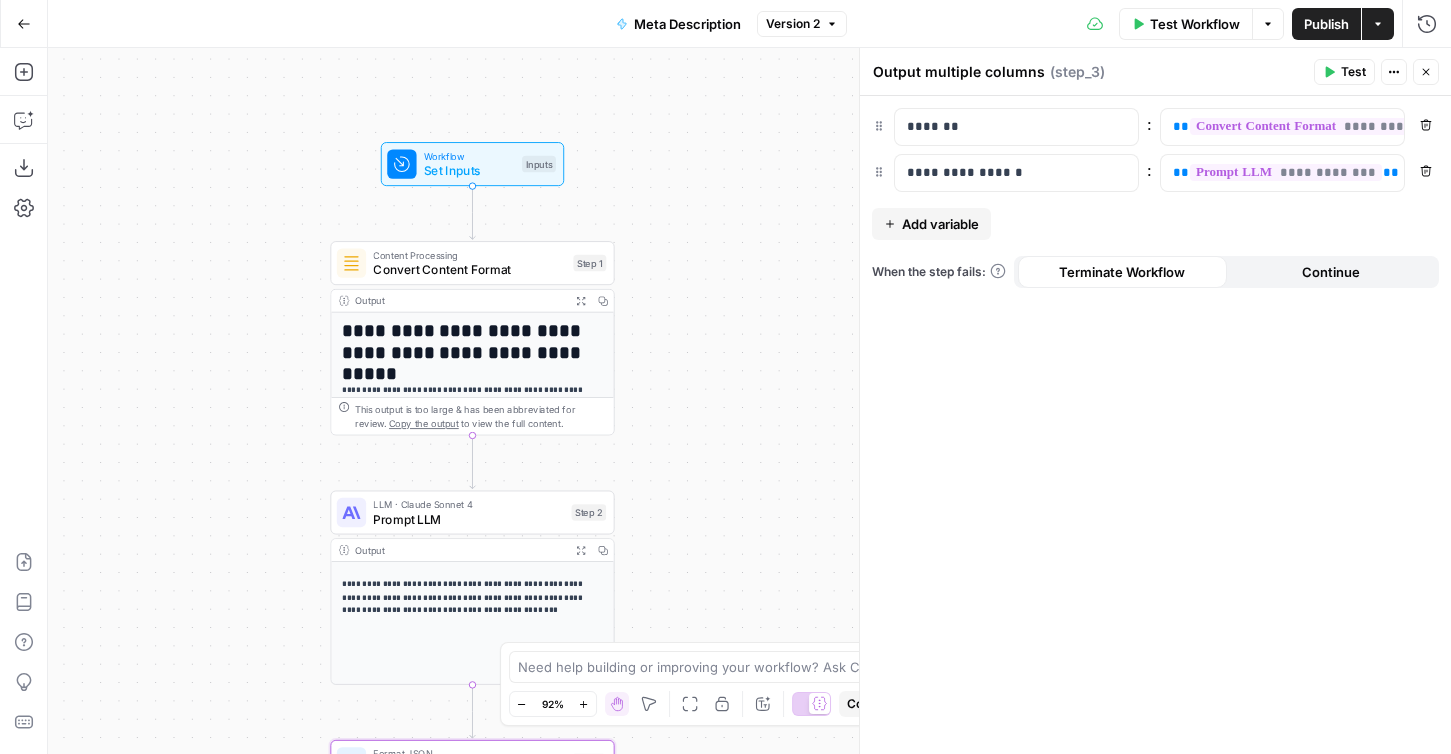 drag, startPoint x: 701, startPoint y: 128, endPoint x: 701, endPoint y: 335, distance: 207 